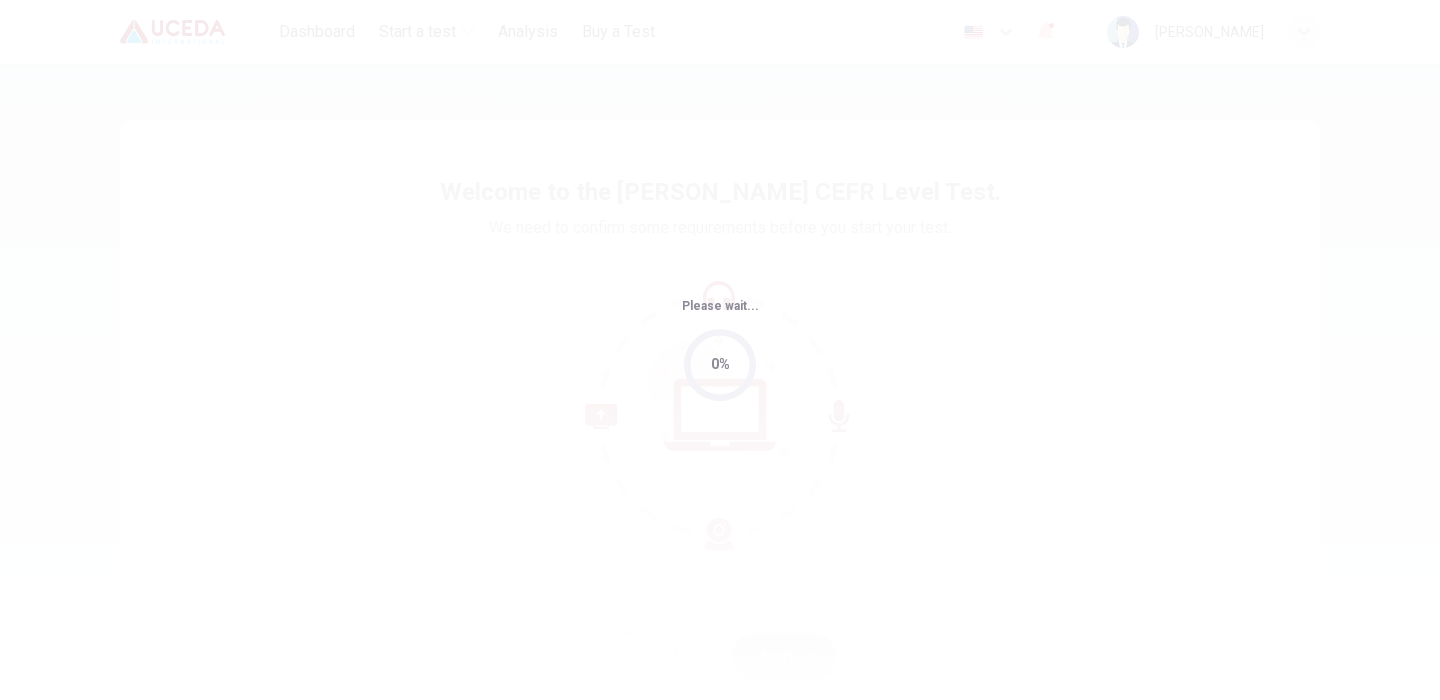 scroll, scrollTop: 0, scrollLeft: 0, axis: both 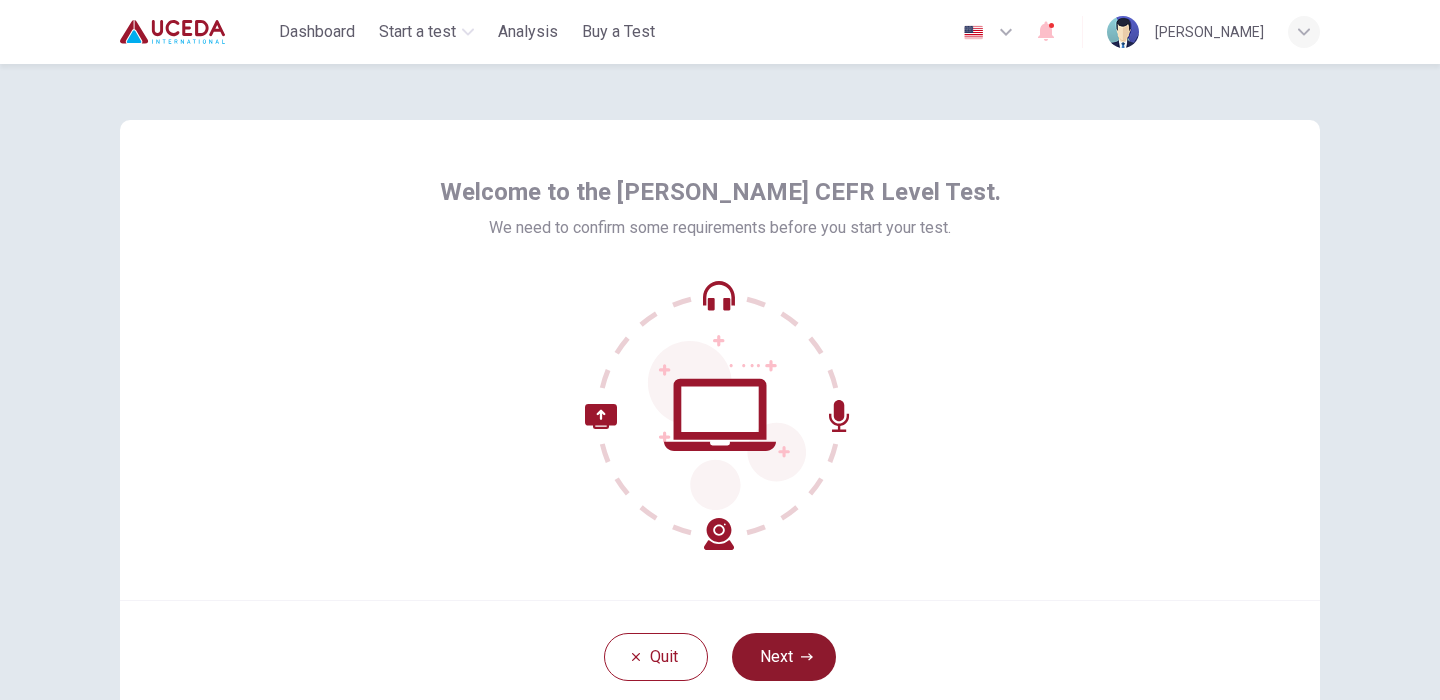 click on "Next" at bounding box center (784, 657) 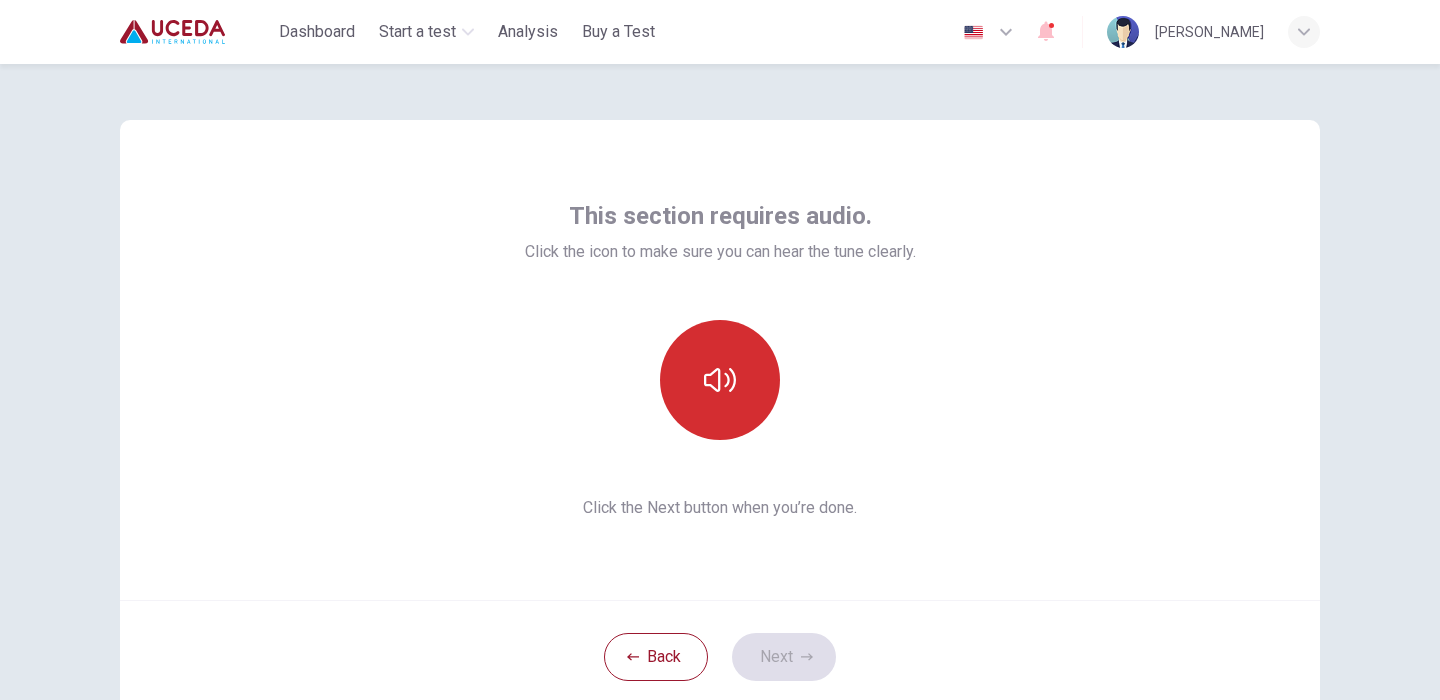 click 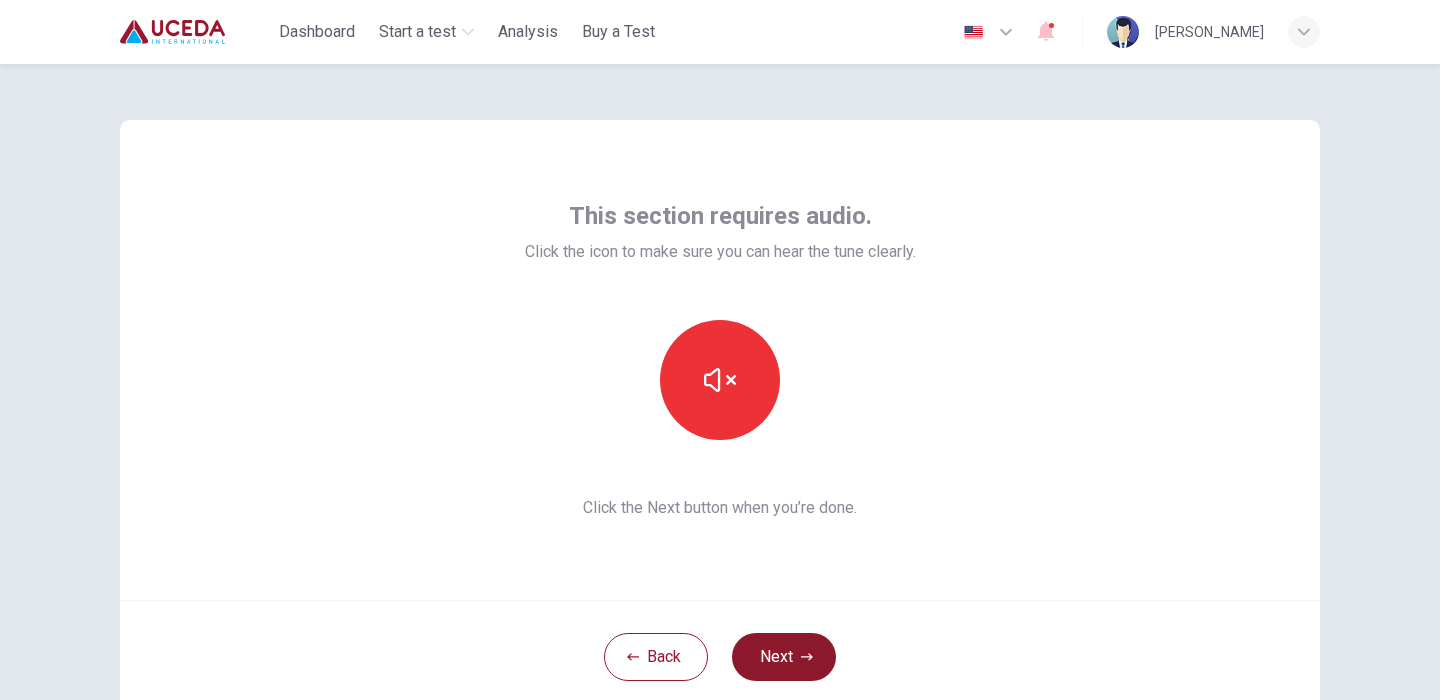 click on "Next" at bounding box center (784, 657) 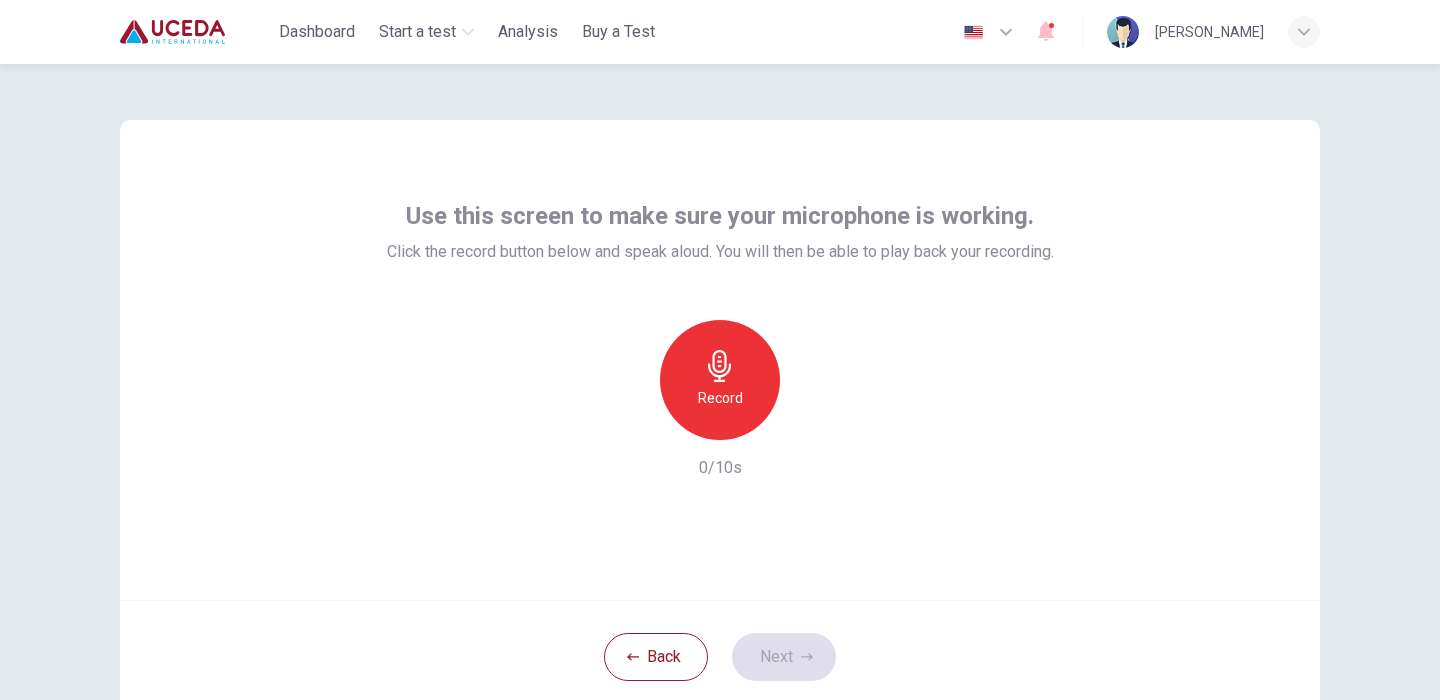 click on "Record" at bounding box center (720, 380) 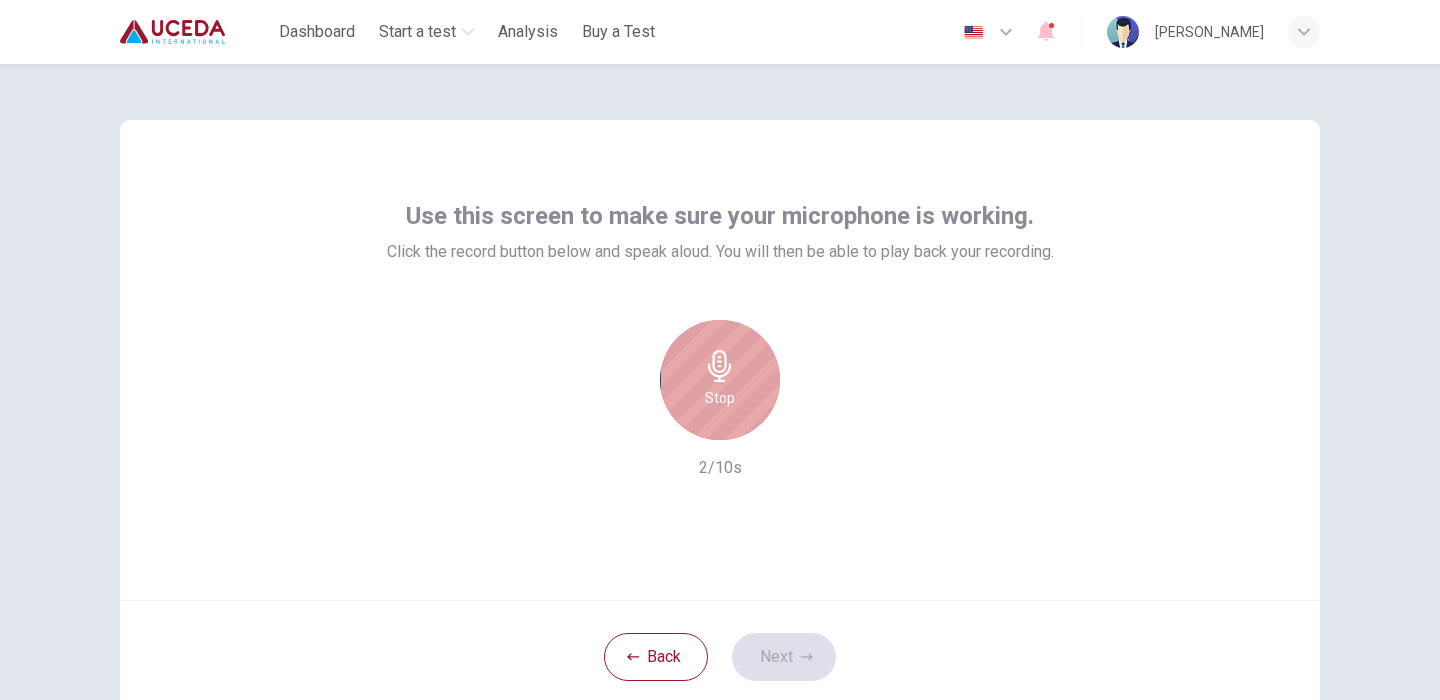 click on "Stop" at bounding box center (720, 398) 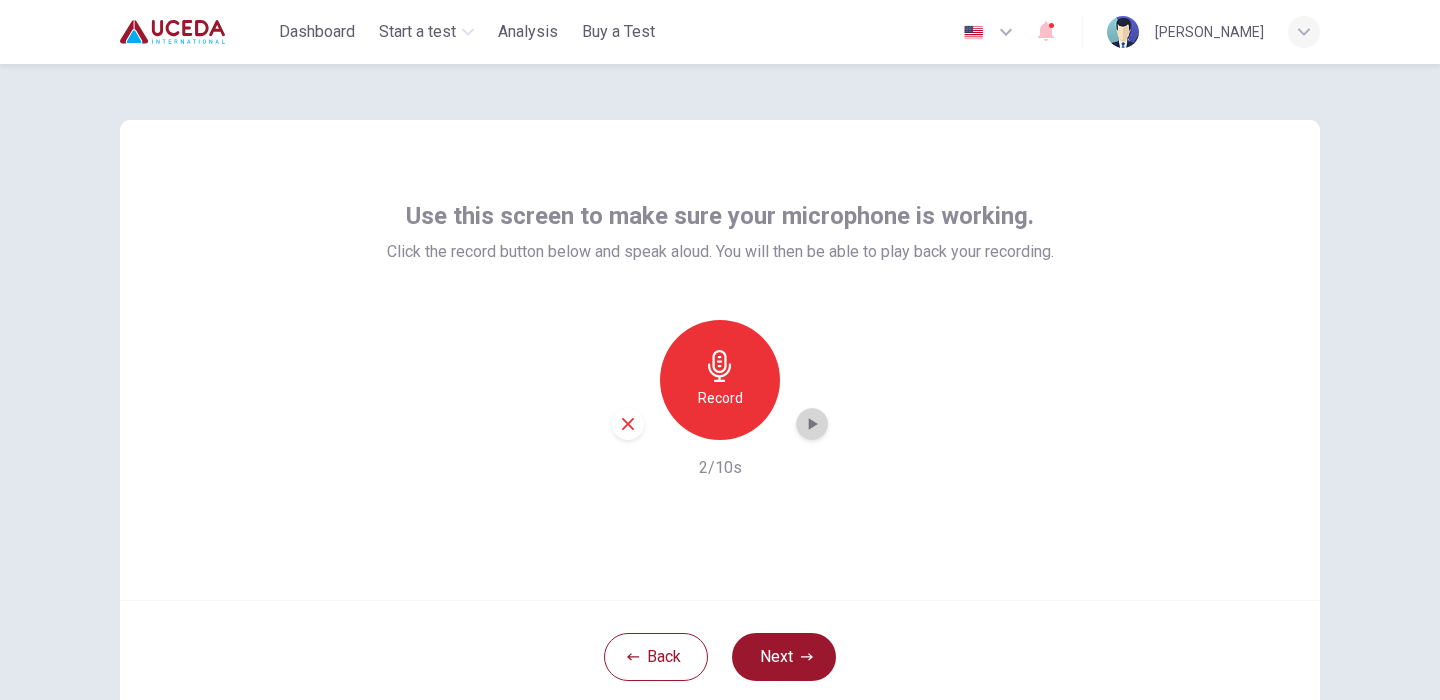 click at bounding box center (812, 424) 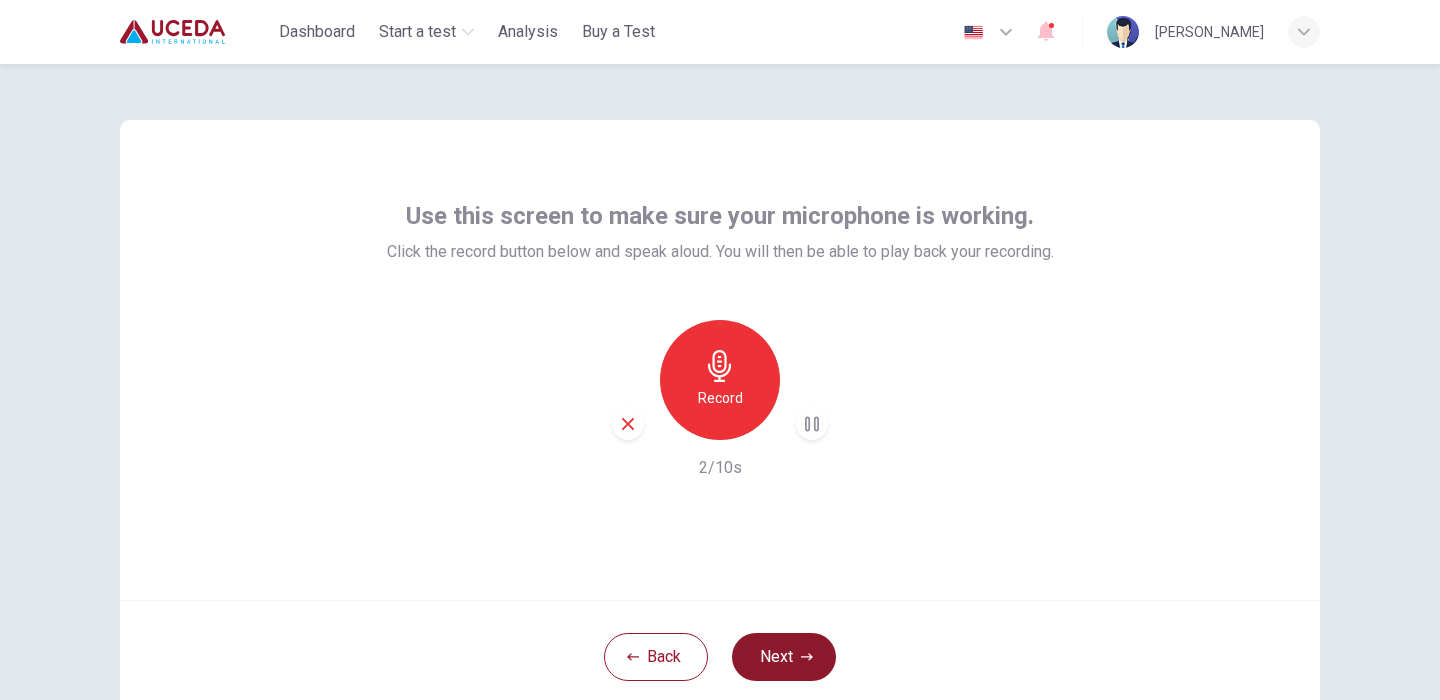 click on "Next" at bounding box center [784, 657] 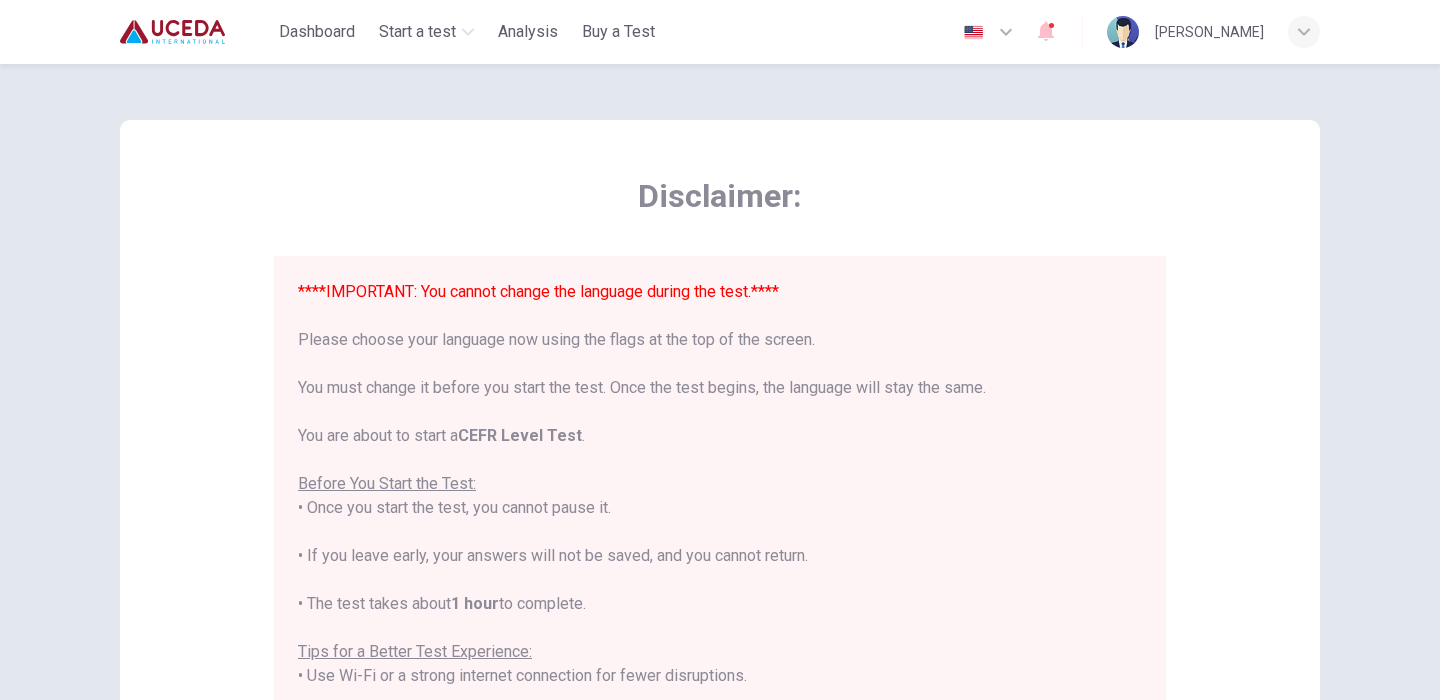 click on "****IMPORTANT: You cannot change the language during the test.****
Please choose your language now using the flags at the top of the screen. You must change it before you start the test. Once the test begins, the language will stay the same.
You are about to start a  CEFR Level Test .
Before You Start the Test:
• Once you start the test, you cannot pause it.
• If you leave early, your answers will not be saved, and you cannot return.
• The test takes about  1 hour  to complete.
Tips for a Better Test Experience:
• Use Wi-Fi or a strong internet connection for fewer disruptions.
• Find a quiet place where you won’t be disturbed.
• Have paper and a pen/pencil ready for taking notes.
• Close other apps and turn off notifications.
• Make sure your device is fully charged or has enough battery to last 90 minutes.
Make sure to uninstall Grammarly or any other apps that can help you during your test. This includes AI-powered extensions, ChatGPT, etc.
Good luck!" at bounding box center (720, 640) 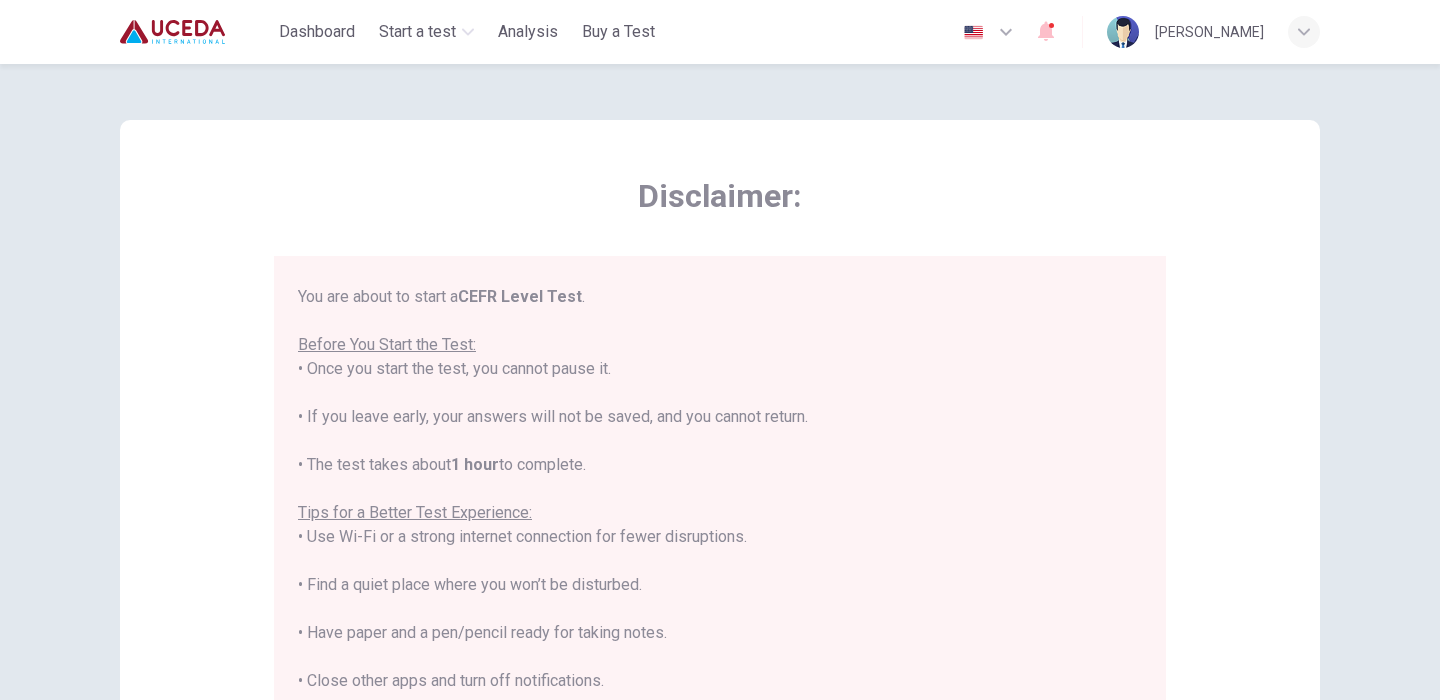 scroll, scrollTop: 191, scrollLeft: 0, axis: vertical 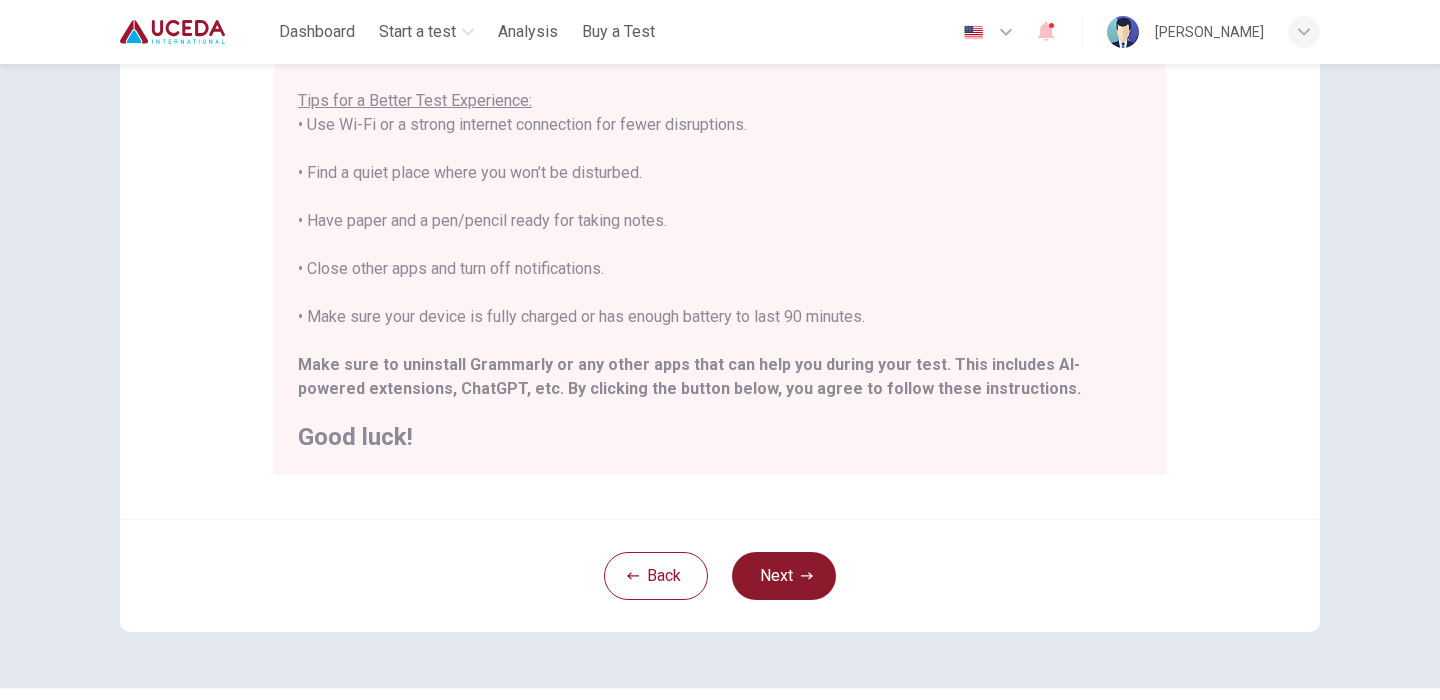 click 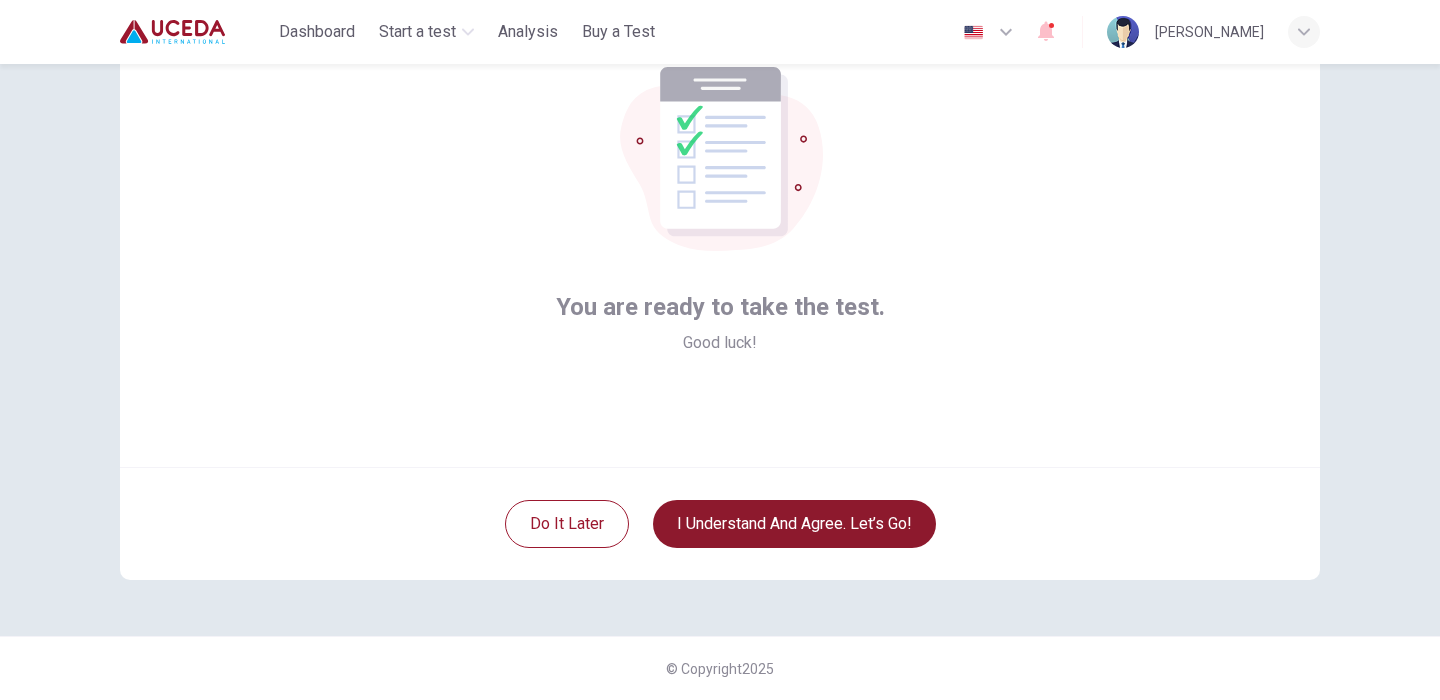 scroll, scrollTop: 133, scrollLeft: 0, axis: vertical 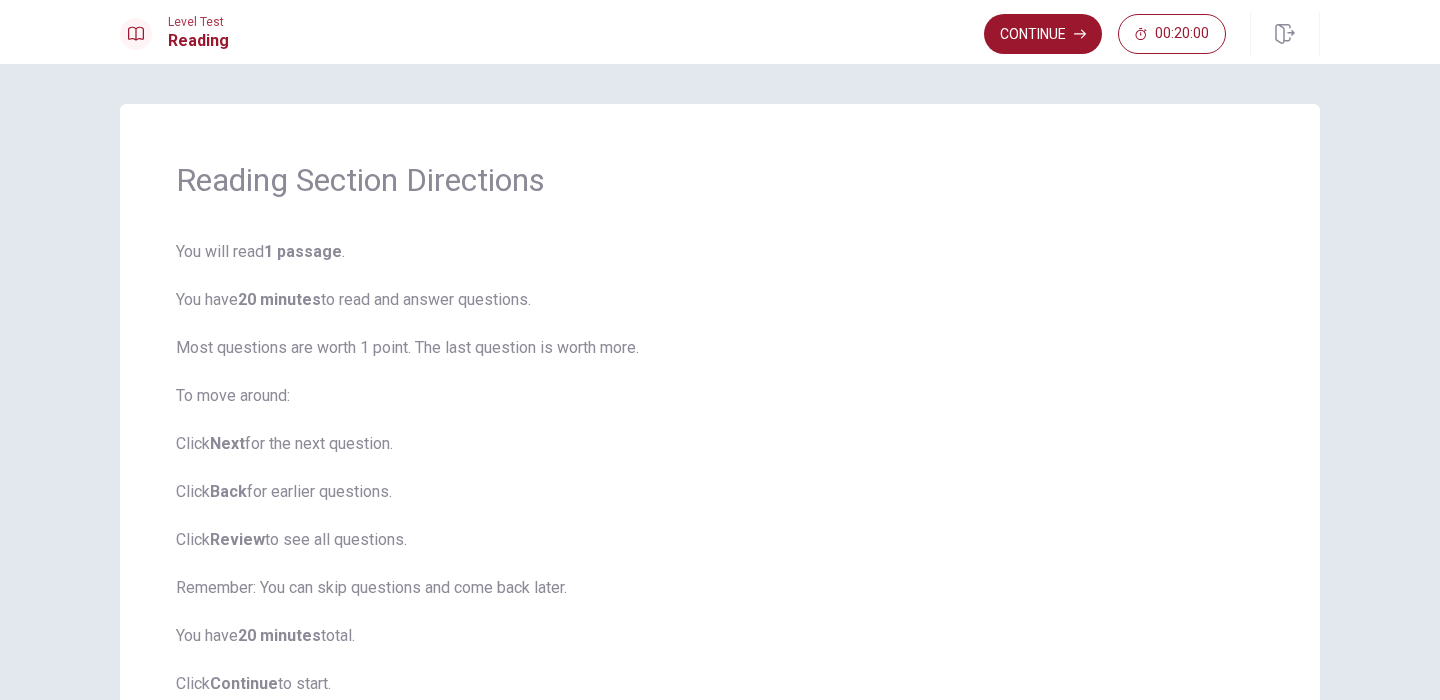 click on "You will read  1 passage .
You have  20 minutes  to read and answer questions.
Most questions are worth 1 point. The last question is worth more.
To move around:
Click  Next  for the next question.
Click  Back  for earlier questions.
Click  Review  to see all questions.
Remember: You can skip questions and come back later.
You have  20 minutes  total.
Click  Continue  to start." at bounding box center [720, 468] 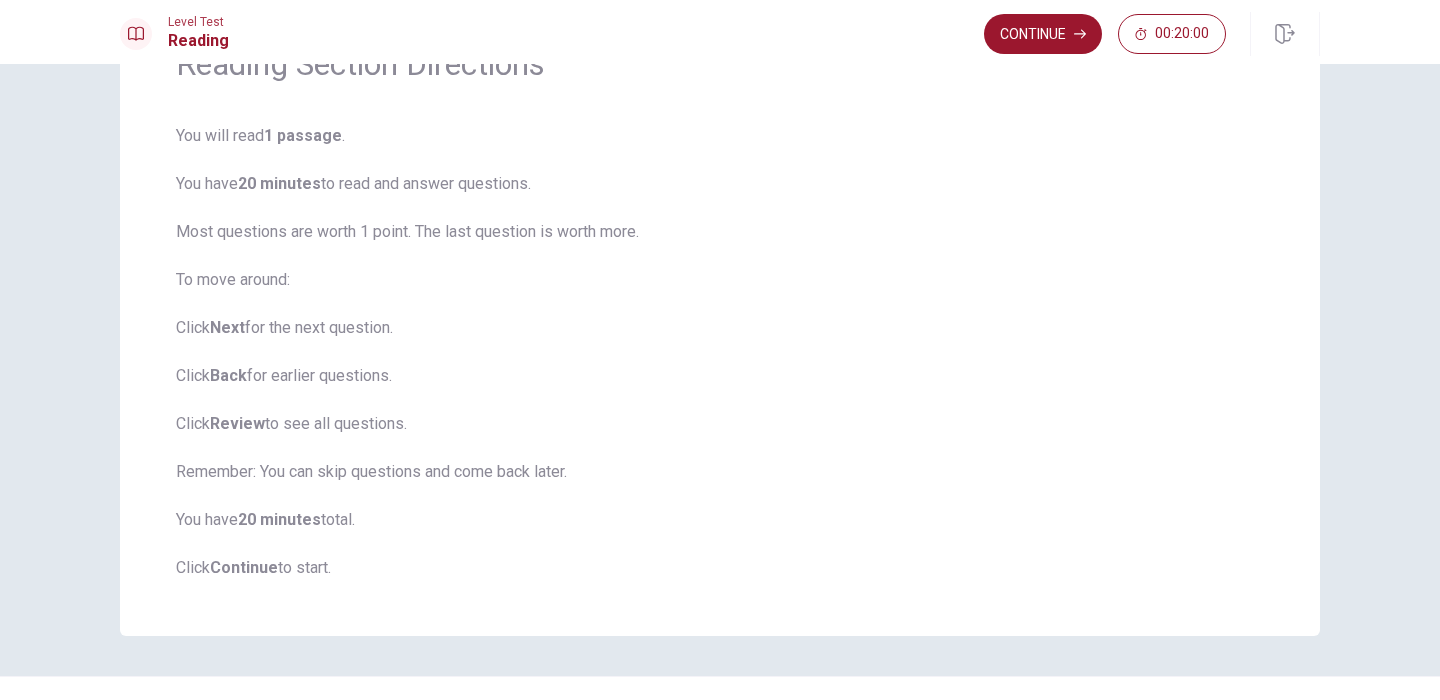 scroll, scrollTop: 76, scrollLeft: 0, axis: vertical 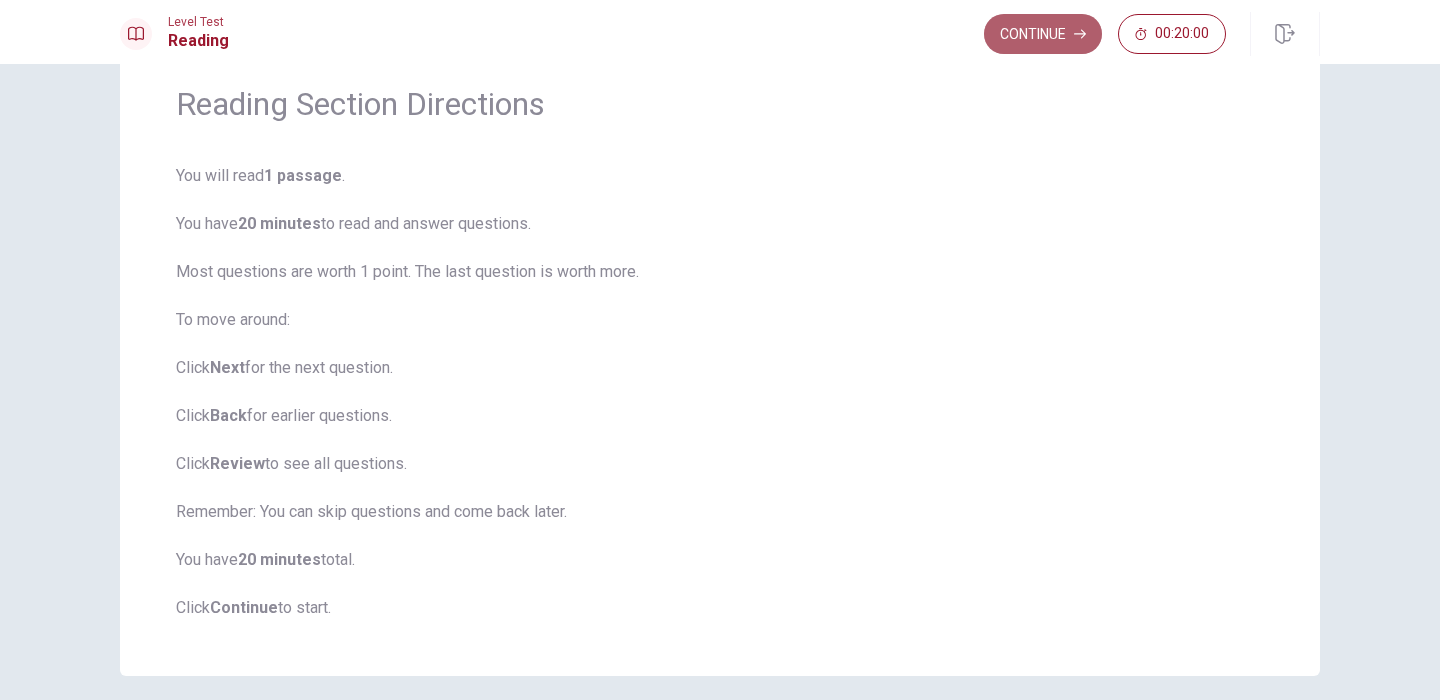 click on "Continue" at bounding box center [1043, 34] 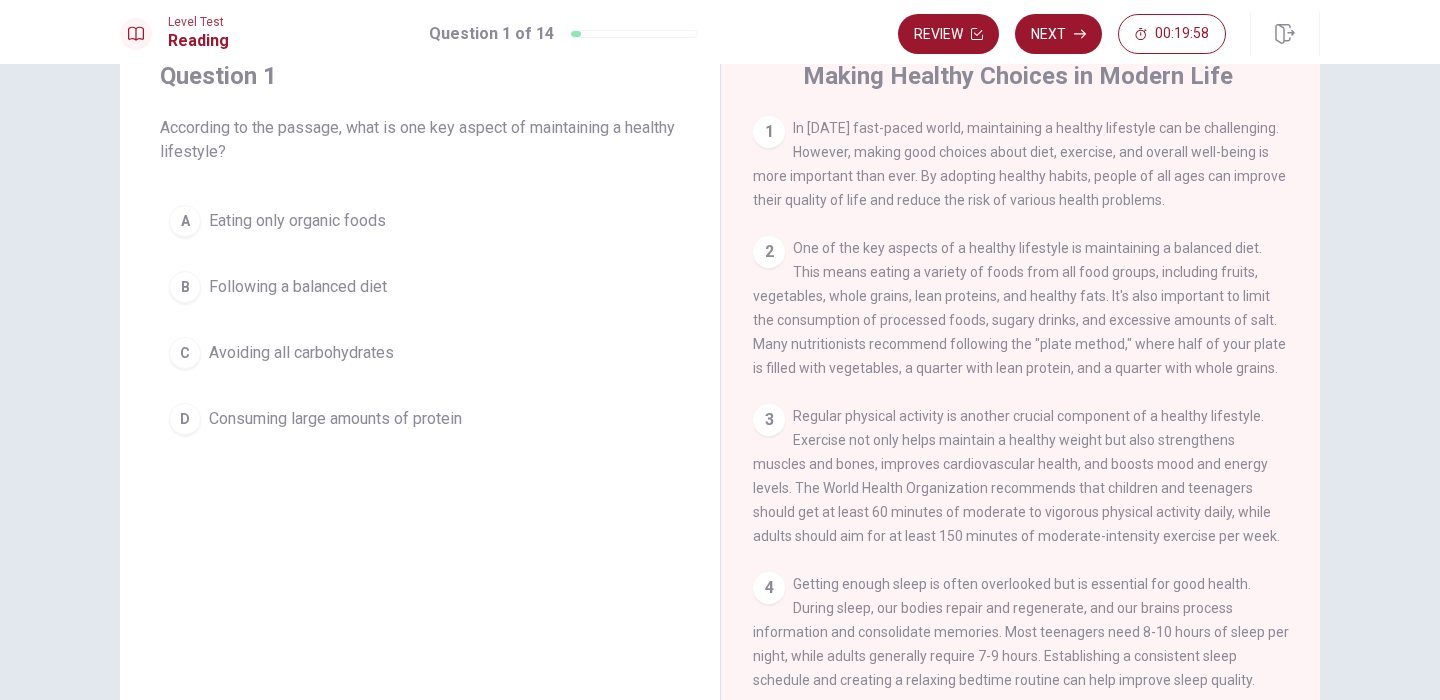 click on "Question 1 According to the passage, what is one key aspect of maintaining a healthy lifestyle? A Eating only organic foods B Following a balanced diet C Avoiding all carbohydrates D Consuming large amounts of protein Making Healthy Choices in Modern Life 1 In [DATE] fast-paced world, maintaining a healthy lifestyle can be challenging. However, making good choices about diet, exercise, and overall well-being is more important than ever. By adopting healthy habits, people of all ages can improve their quality of life and reduce the risk of various health problems. 2 3 4 Getting enough sleep is often overlooked but is essential for good health. During sleep, our bodies repair and regenerate, and our brains process information and consolidate memories. Most teenagers need 8-10 hours of sleep per night, while adults generally require 7-9 hours. Establishing a consistent sleep schedule and creating a relaxing bedtime routine can help improve sleep quality. 5 6 7 8 9 10 © Copyright  2025" at bounding box center (720, 382) 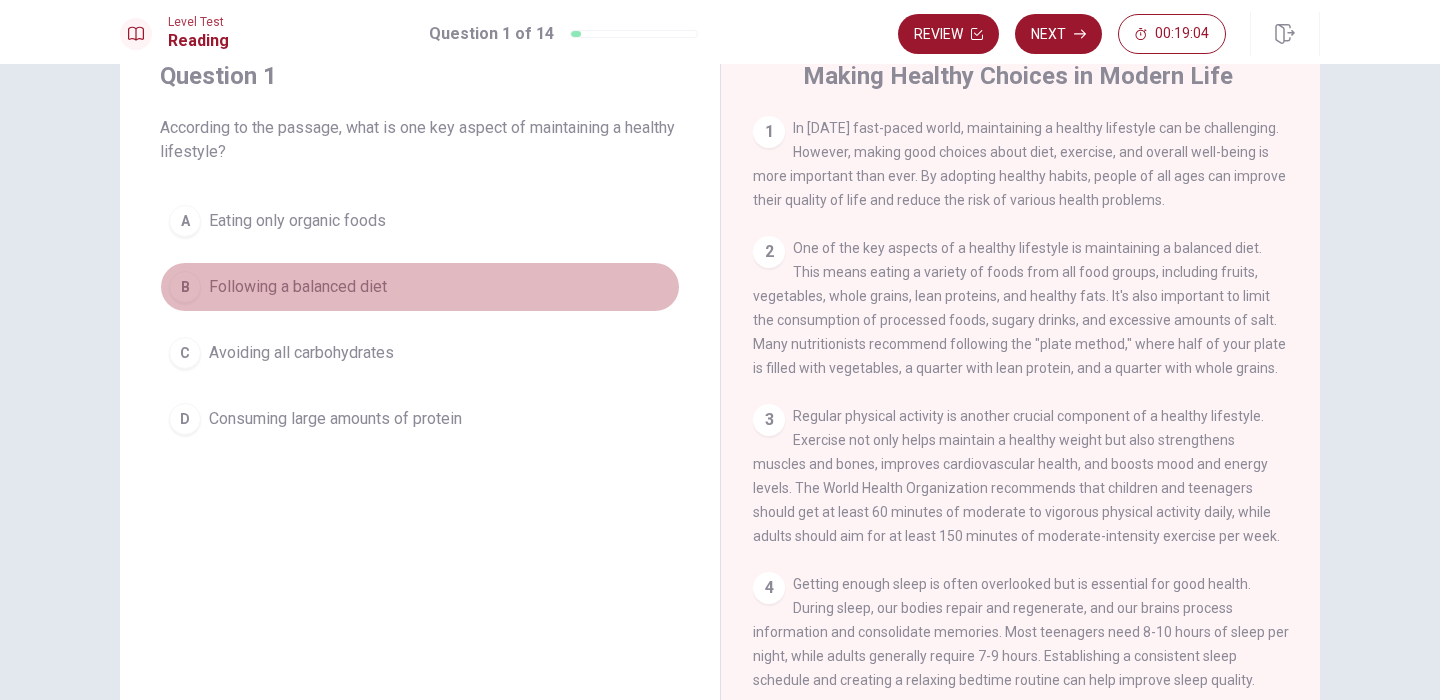 click on "B" at bounding box center (185, 287) 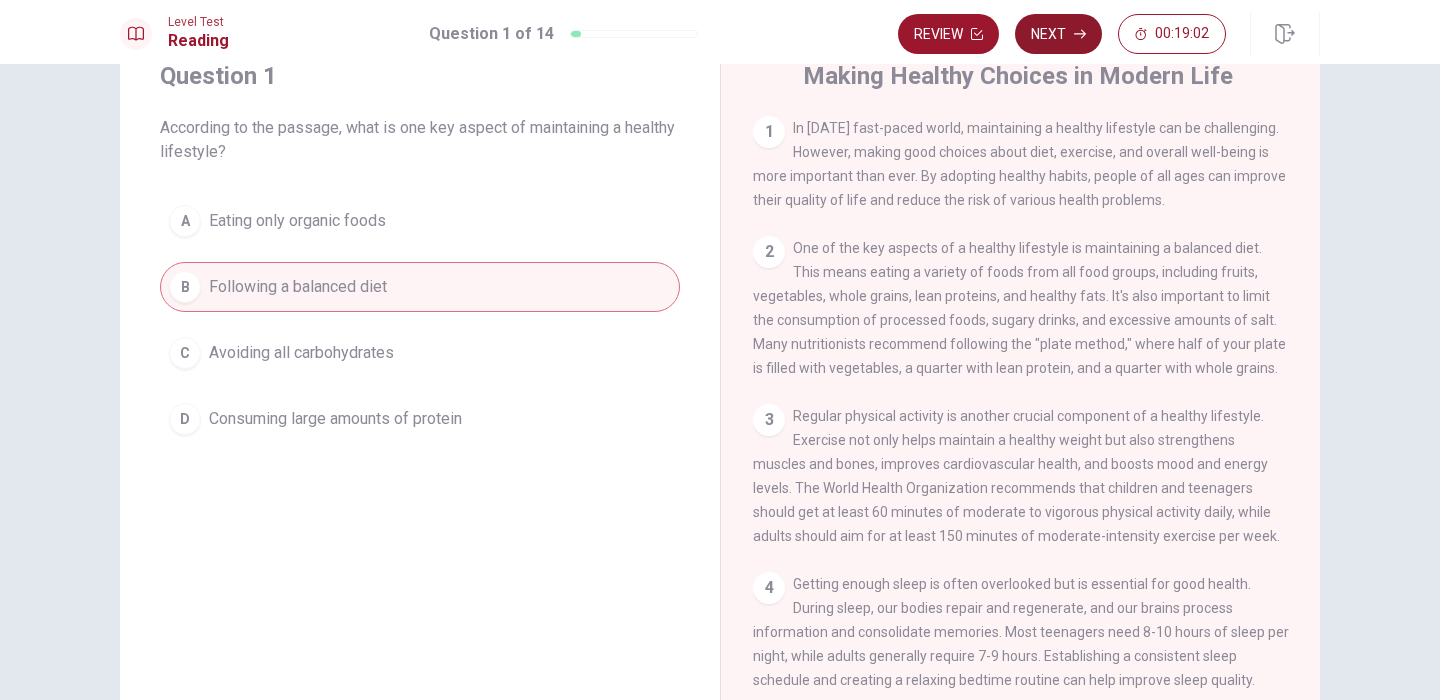 click on "Next" at bounding box center [1058, 34] 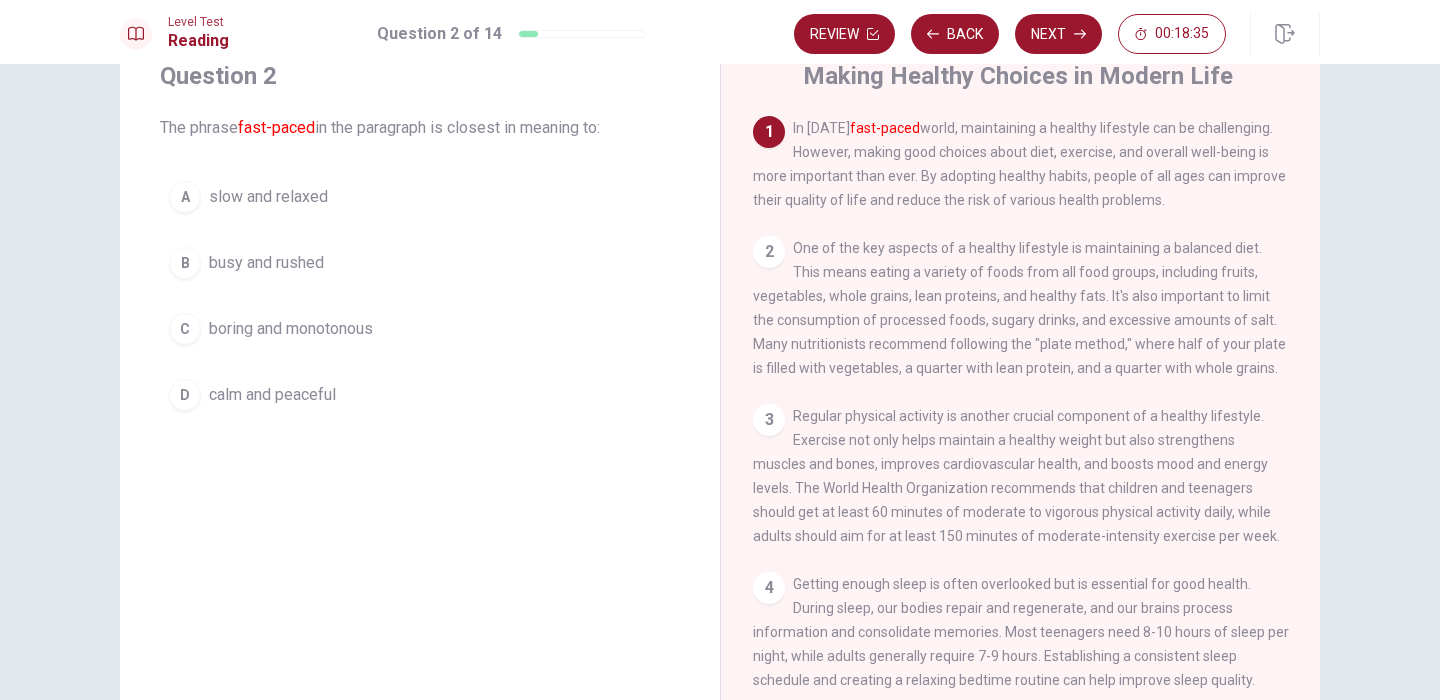 click on "B" at bounding box center (185, 263) 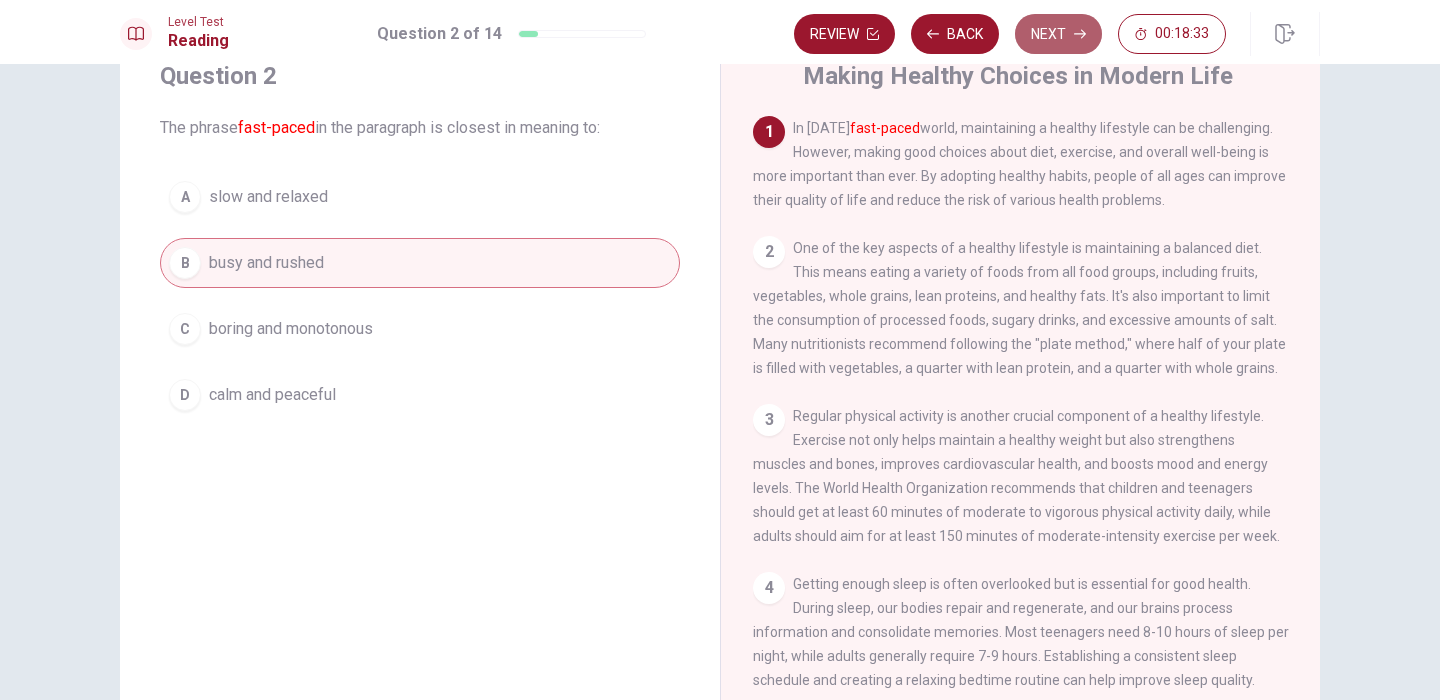 click on "Next" at bounding box center [1058, 34] 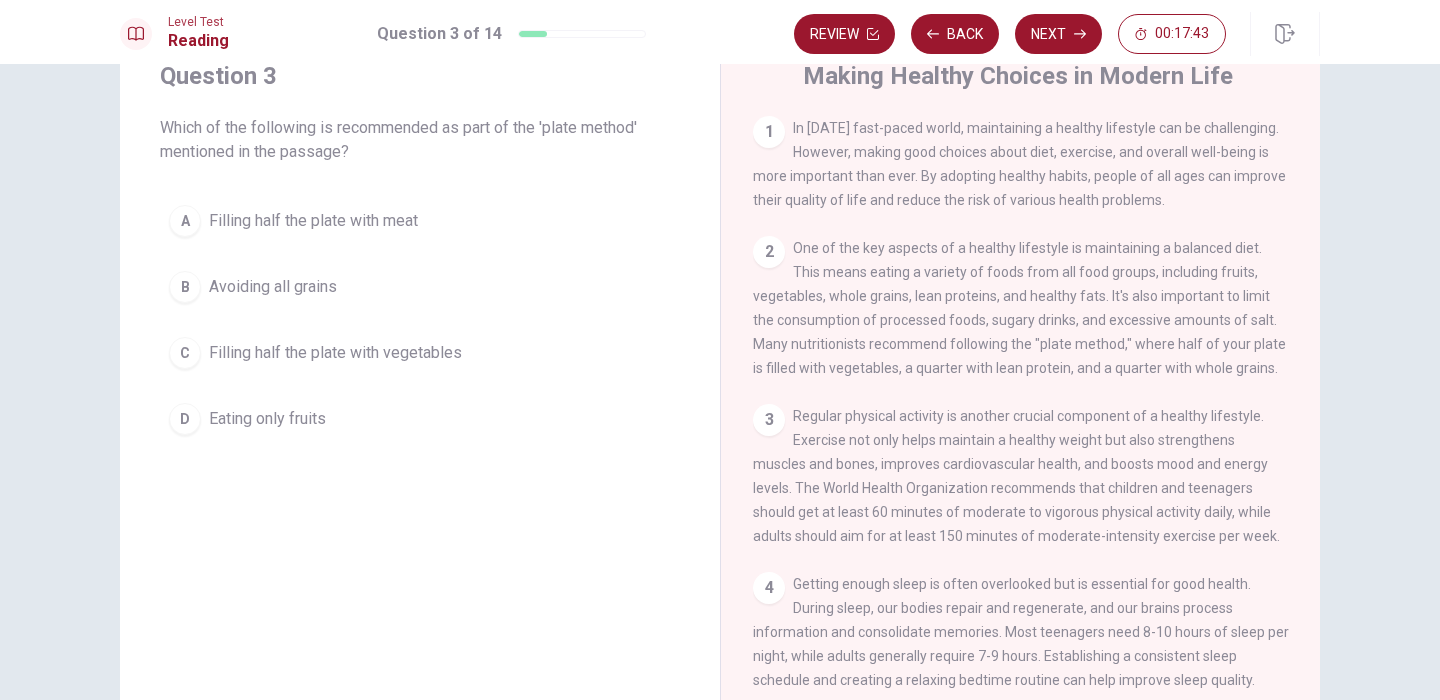 click on "Filling half the plate with vegetables" at bounding box center (335, 353) 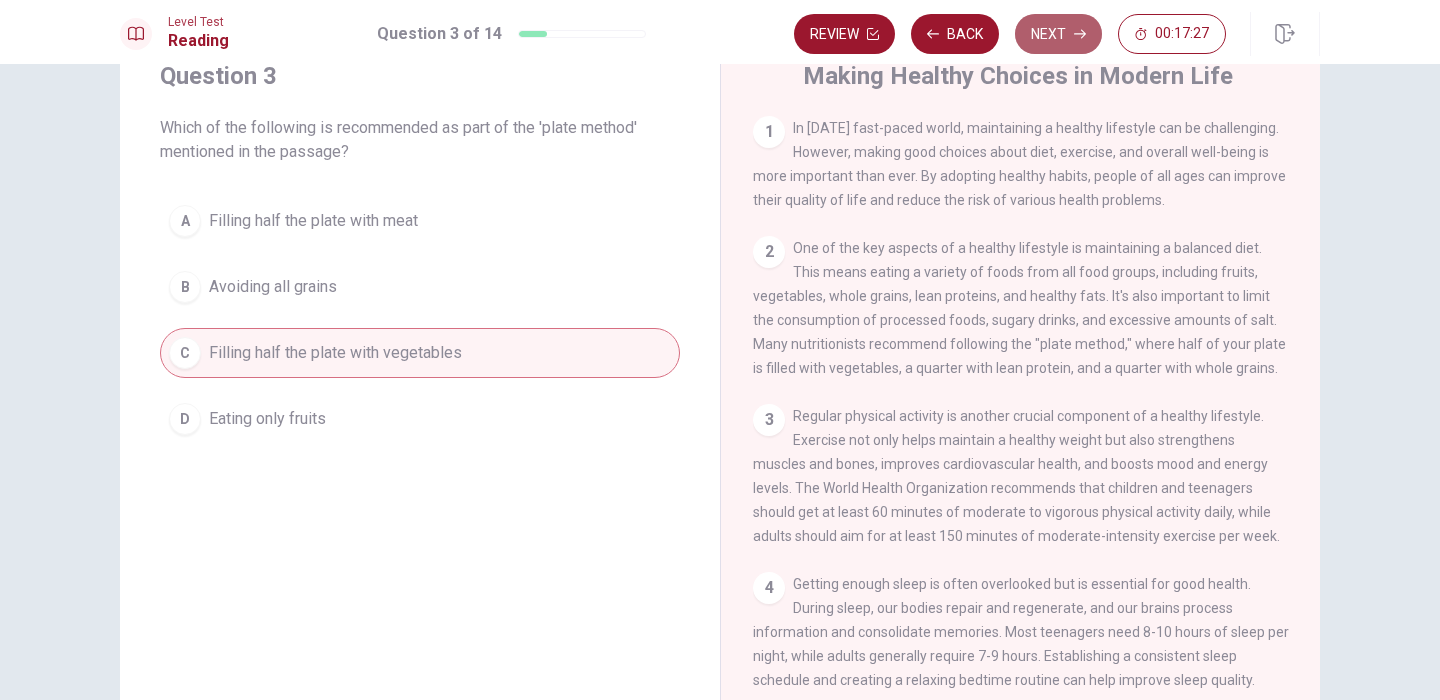 click on "Next" at bounding box center [1058, 34] 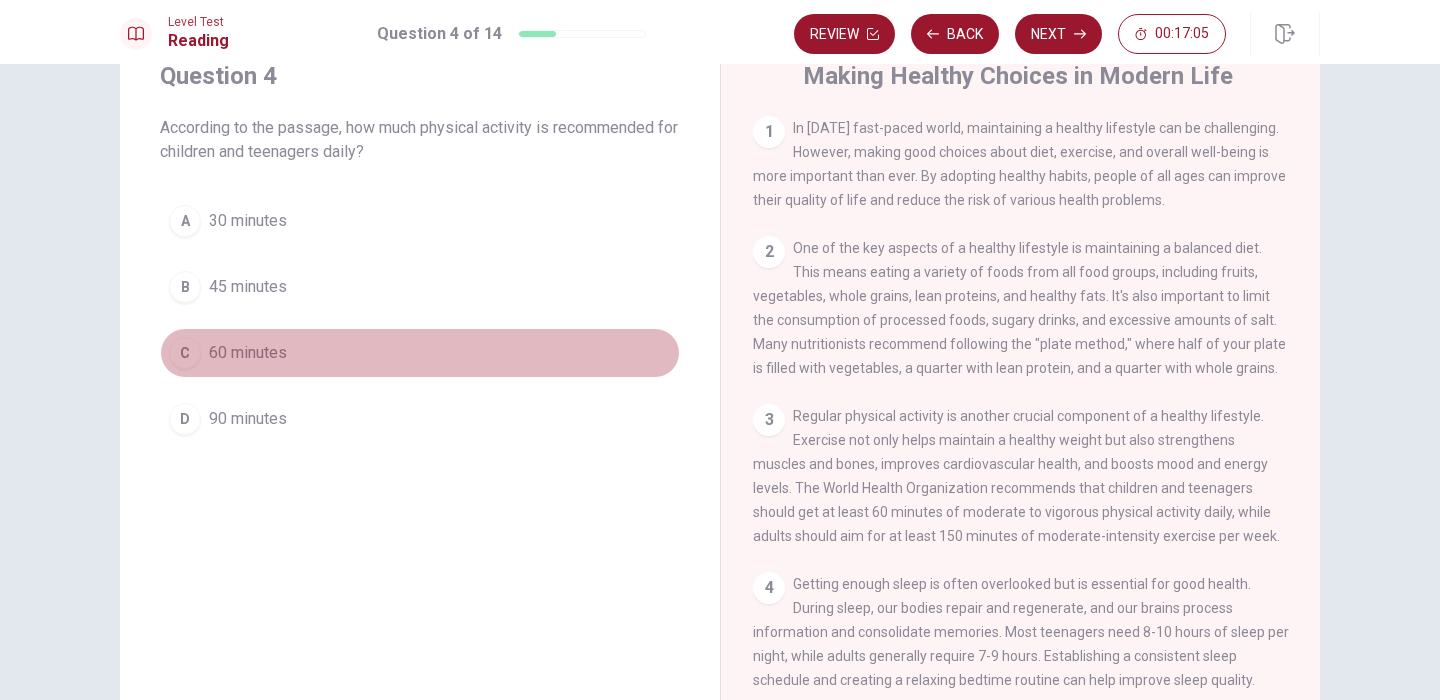 click on "C 60 minutes" at bounding box center [420, 353] 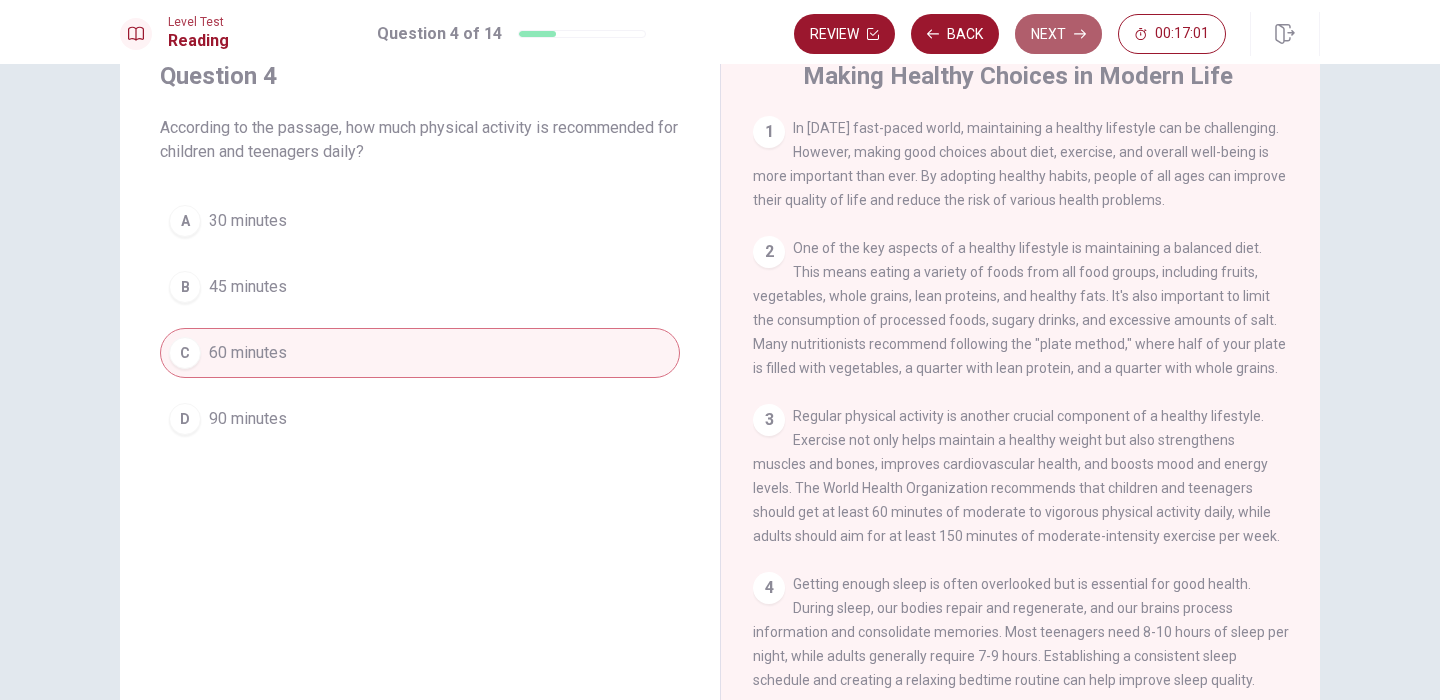 click on "Next" at bounding box center (1058, 34) 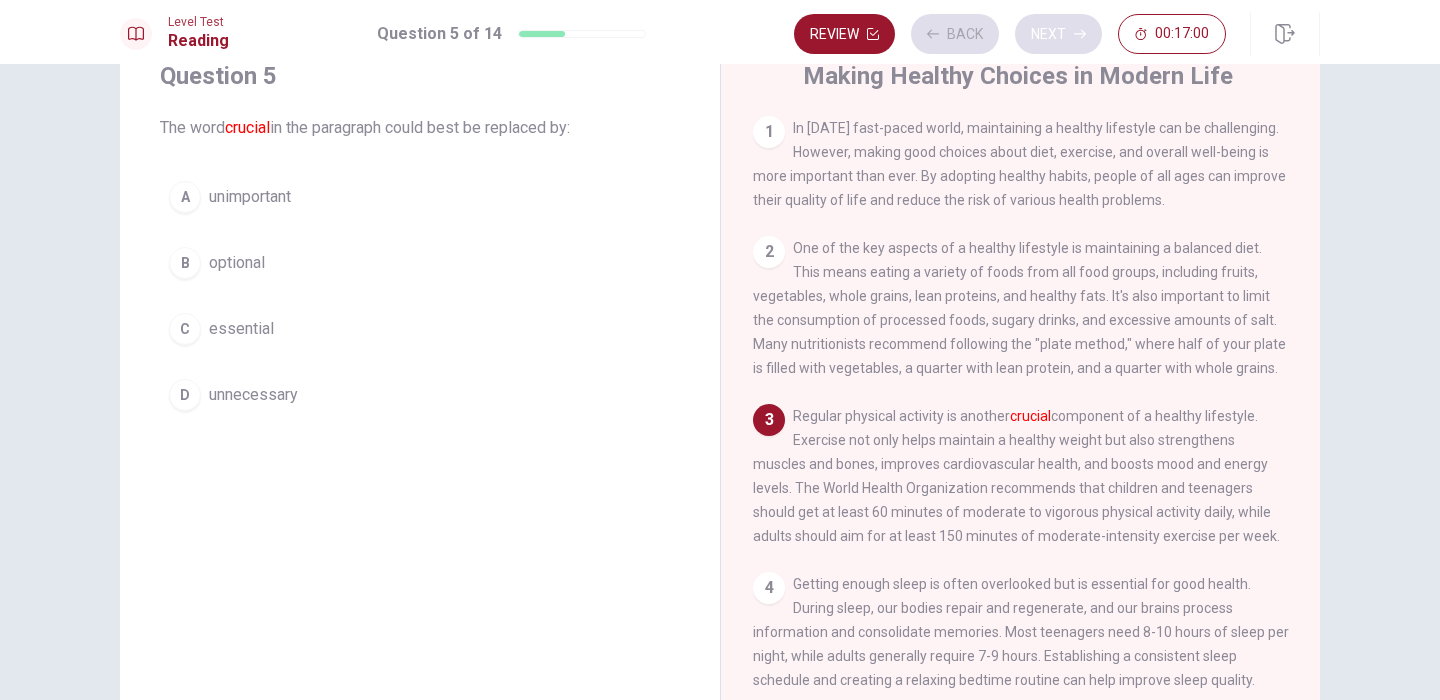 scroll, scrollTop: 57, scrollLeft: 0, axis: vertical 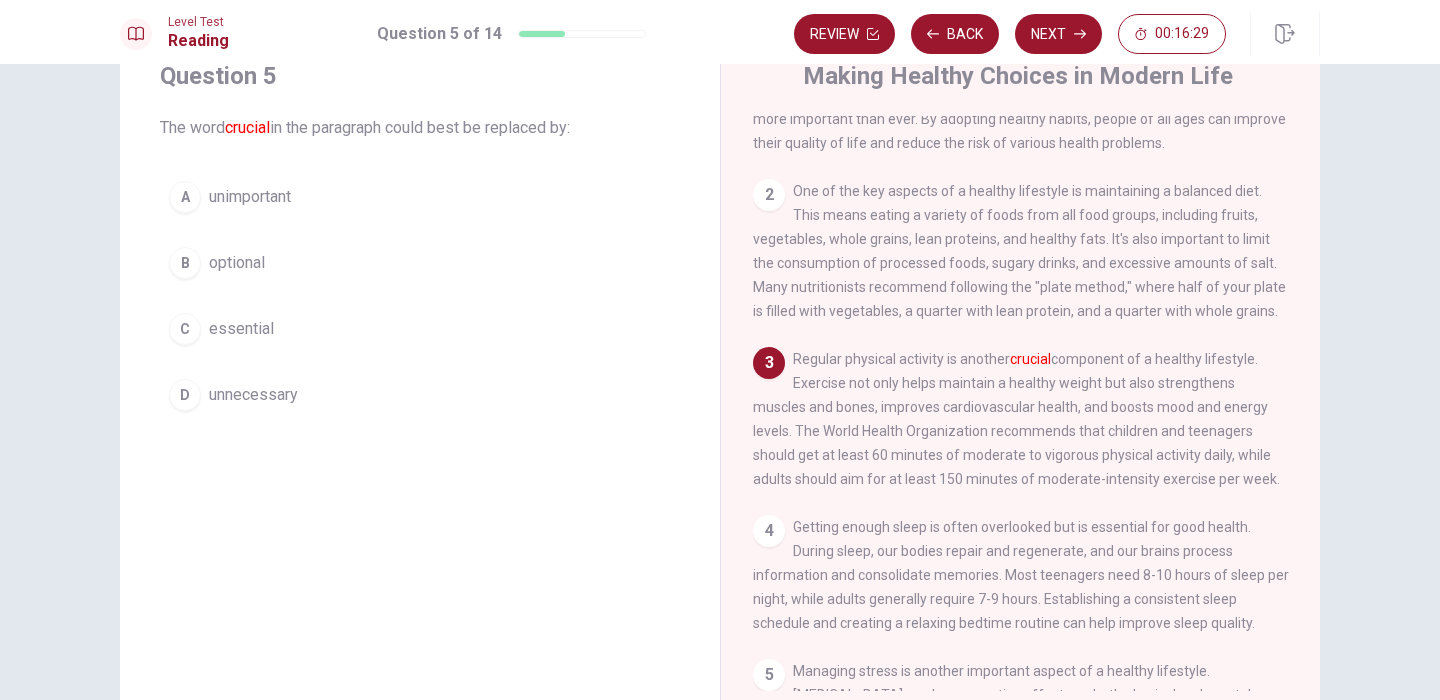 click on "C" at bounding box center [185, 329] 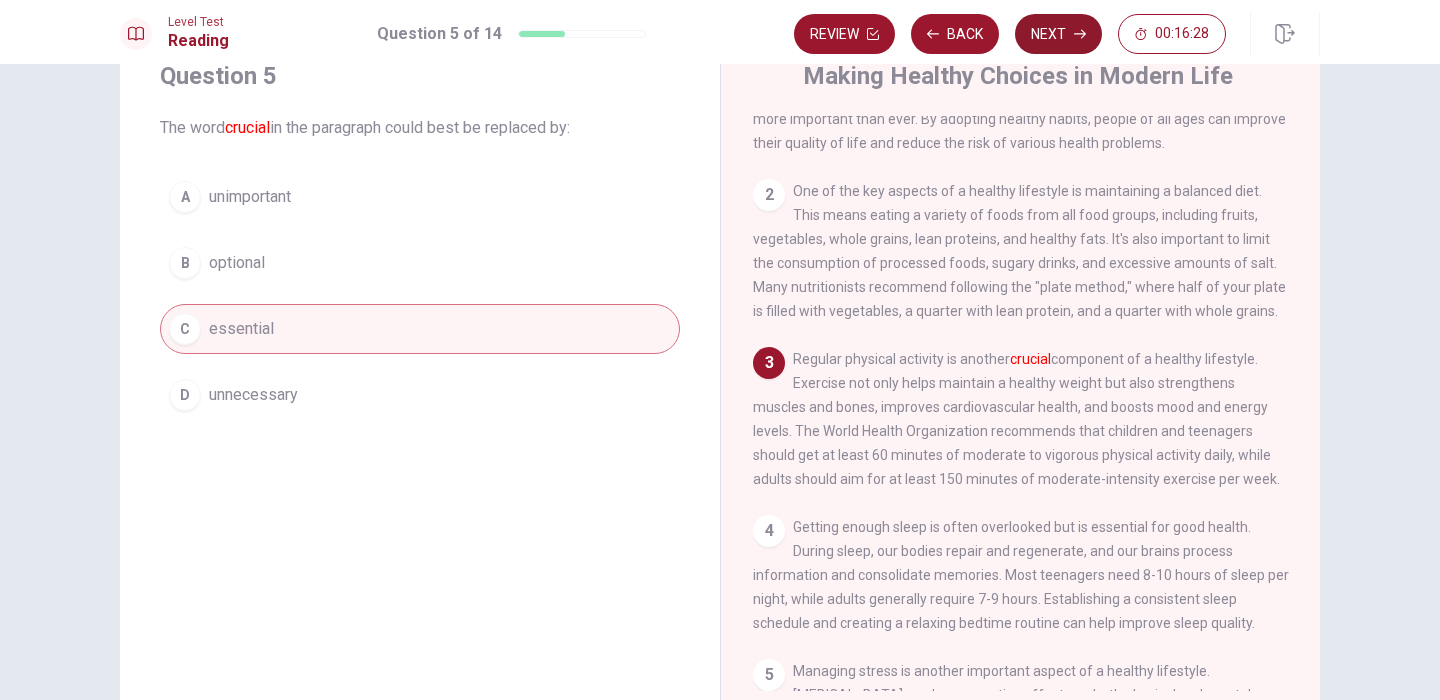 click on "Next" at bounding box center (1058, 34) 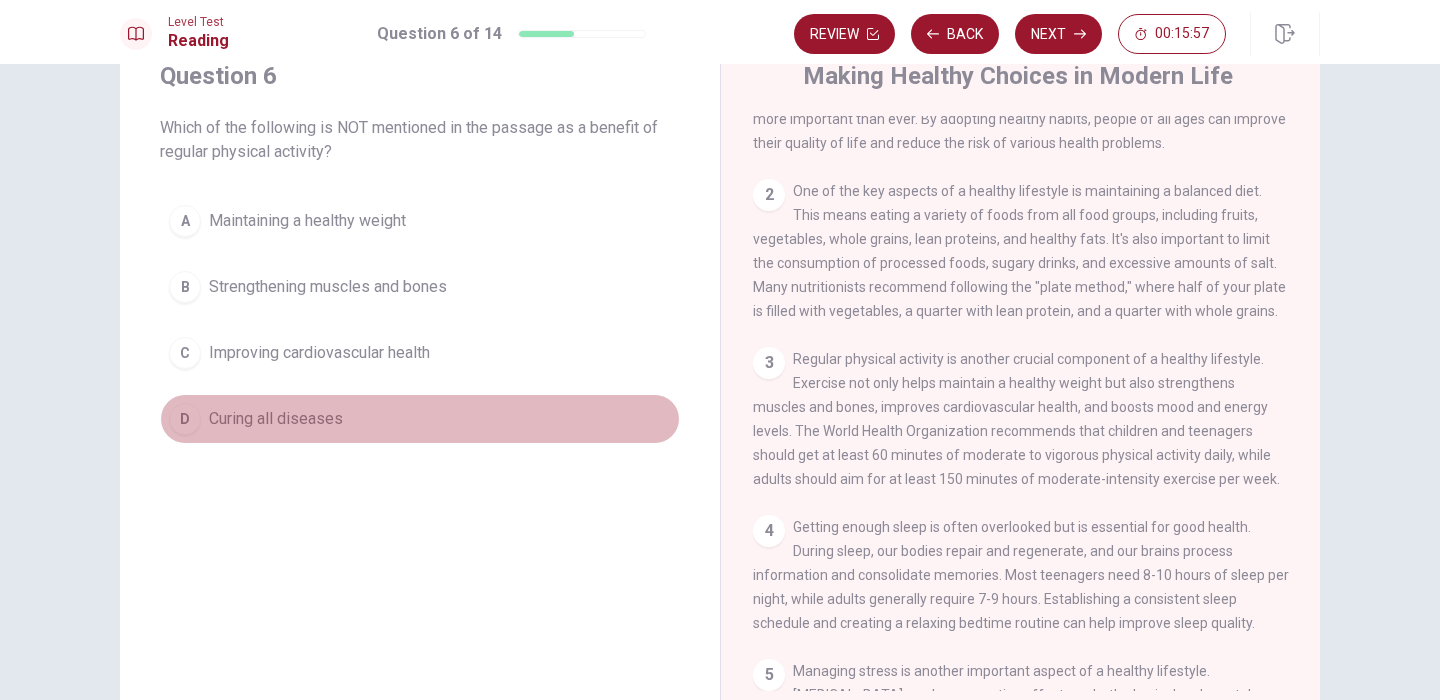click on "D" at bounding box center (185, 419) 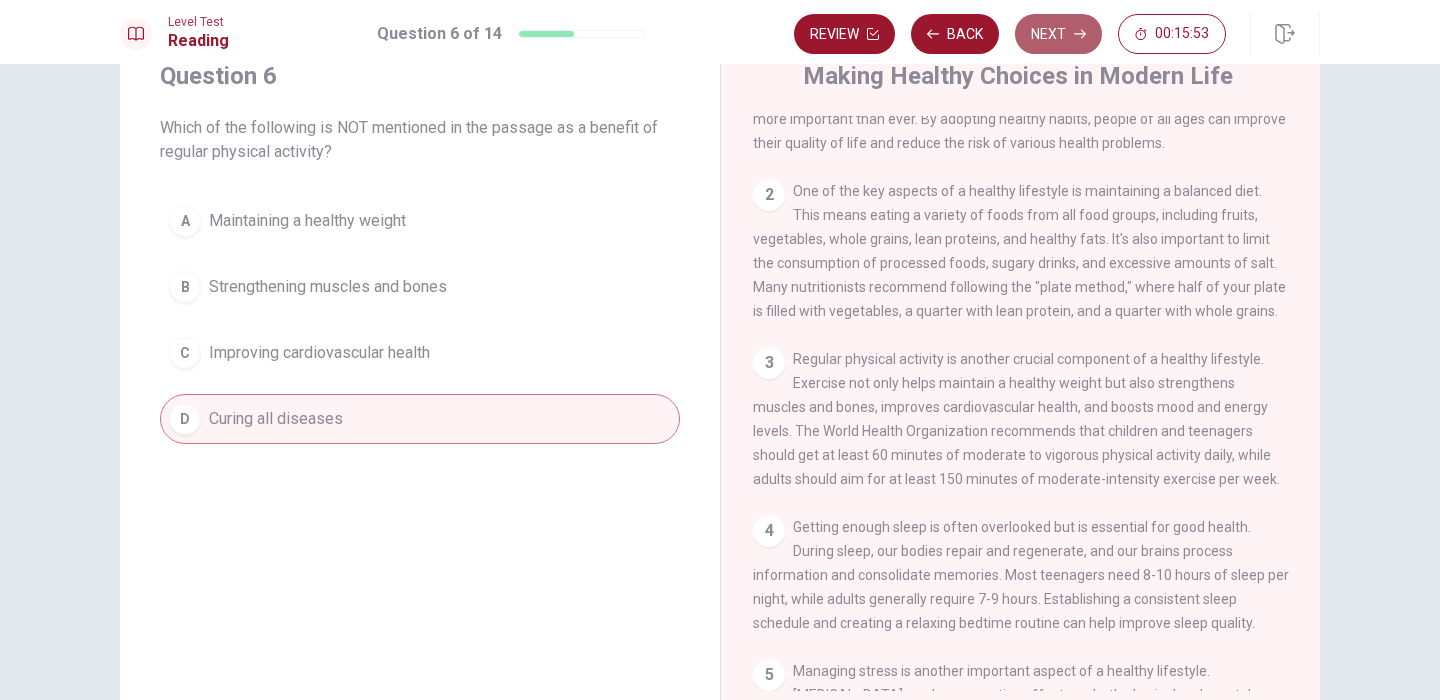 click on "Next" at bounding box center [1058, 34] 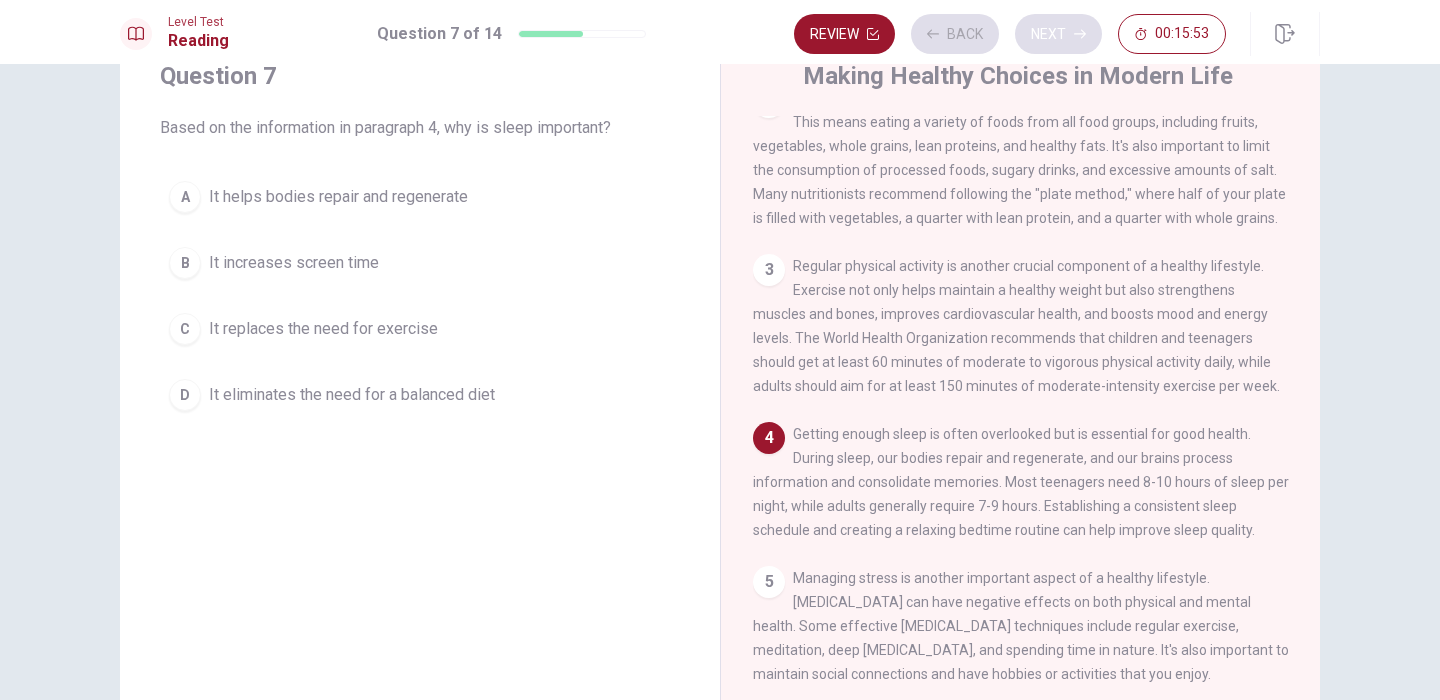 scroll, scrollTop: 201, scrollLeft: 0, axis: vertical 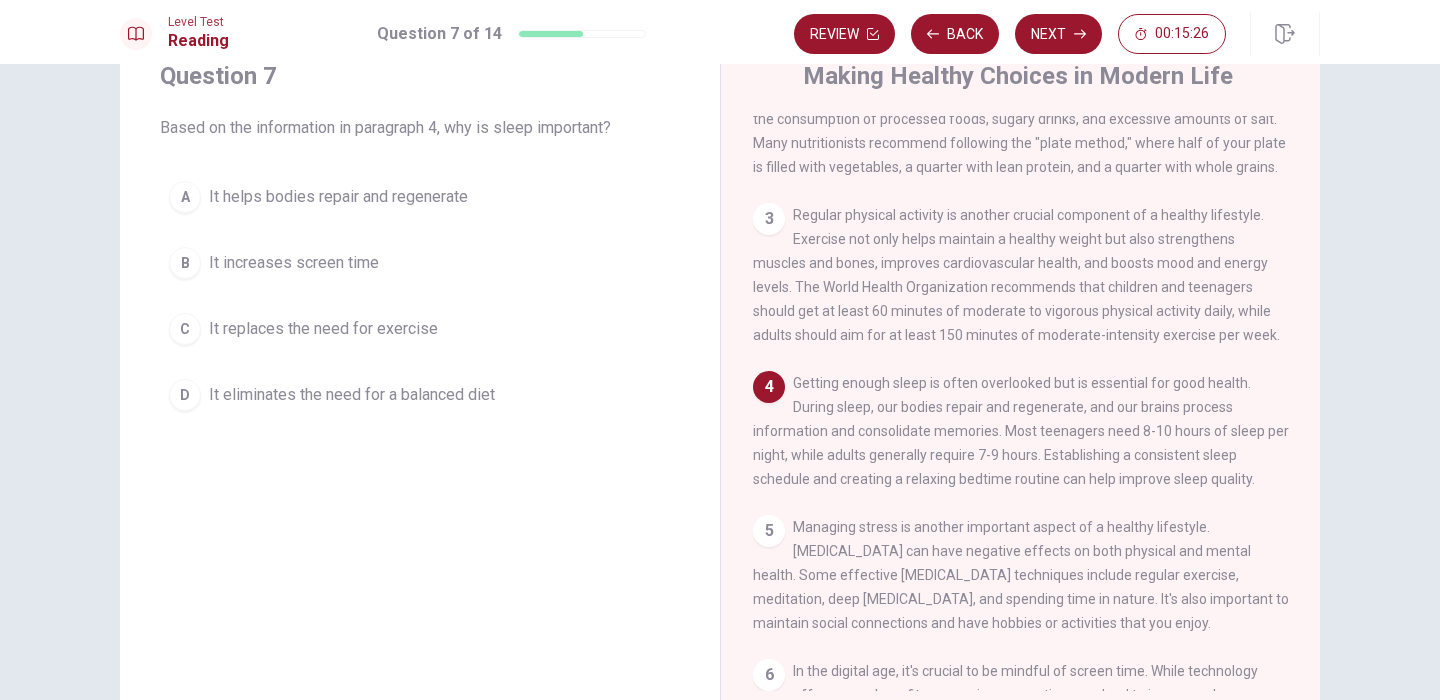 click on "It helps bodies repair and regenerate" at bounding box center [338, 197] 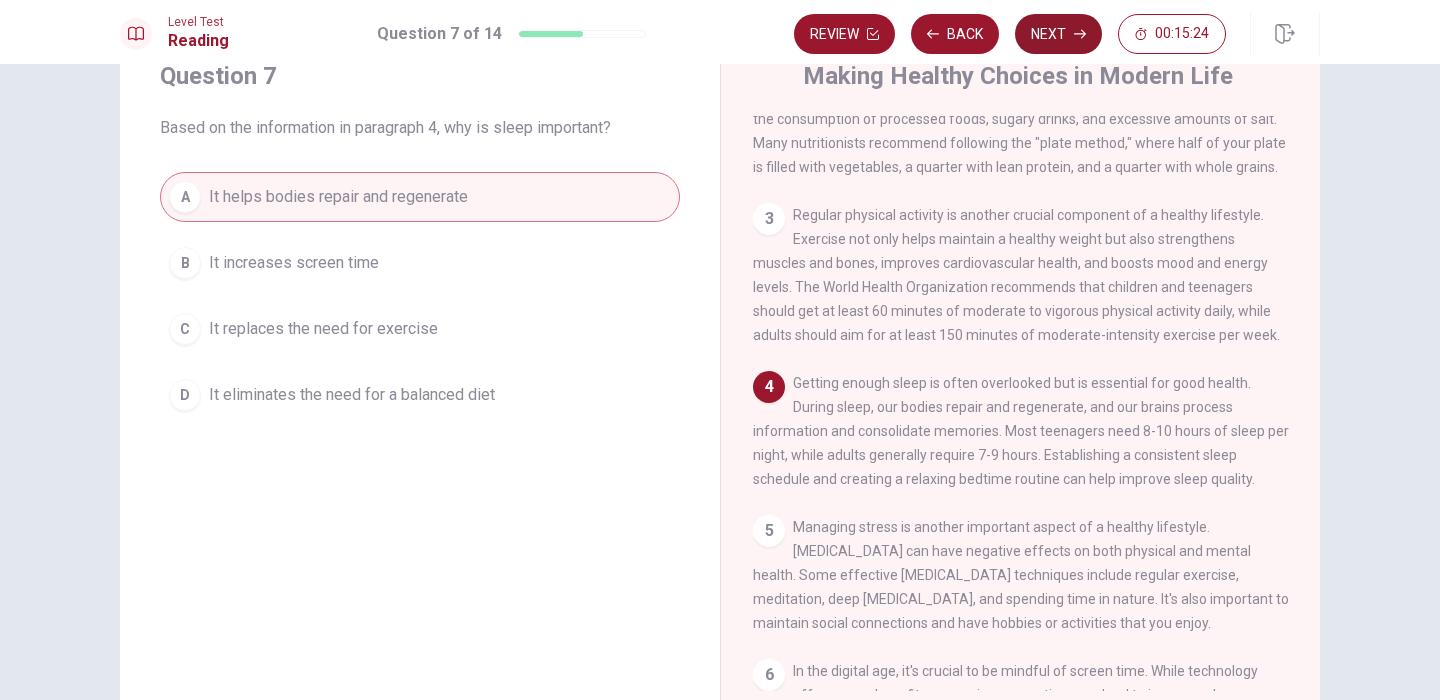 click on "Next" at bounding box center (1058, 34) 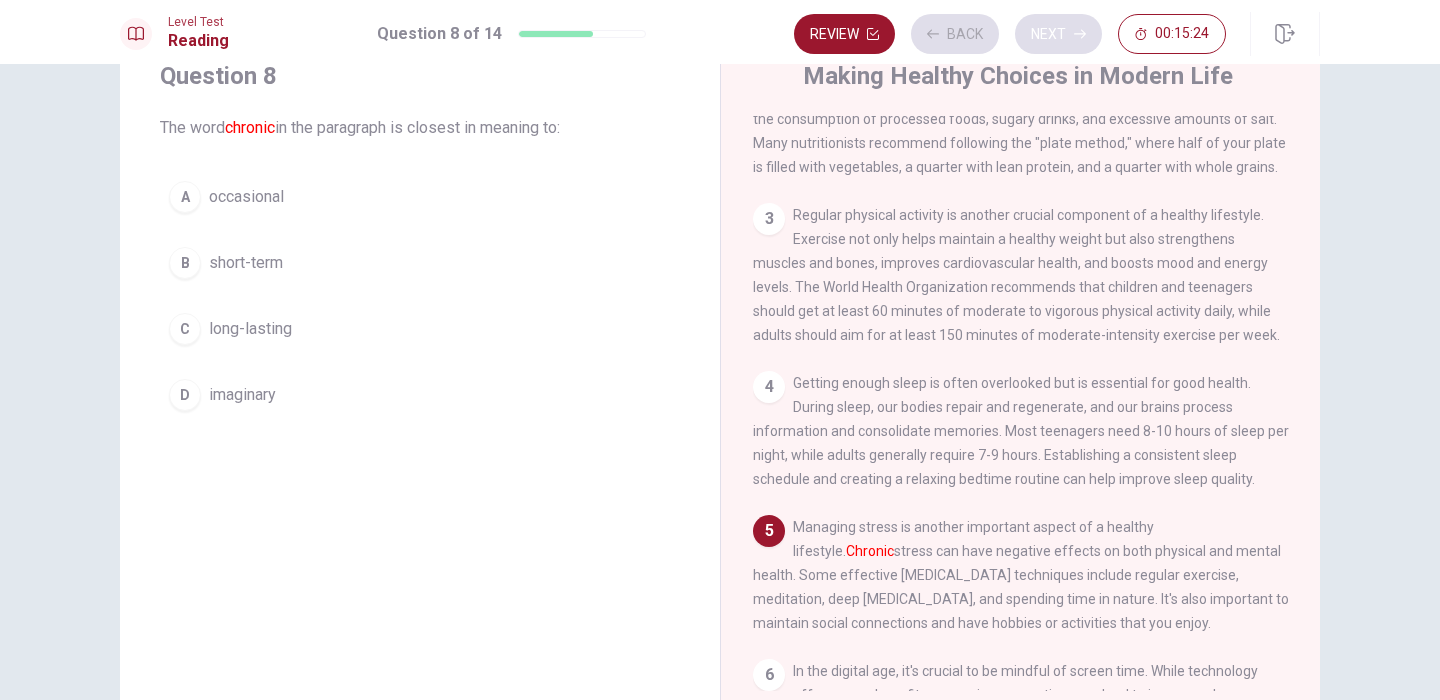 scroll, scrollTop: 345, scrollLeft: 0, axis: vertical 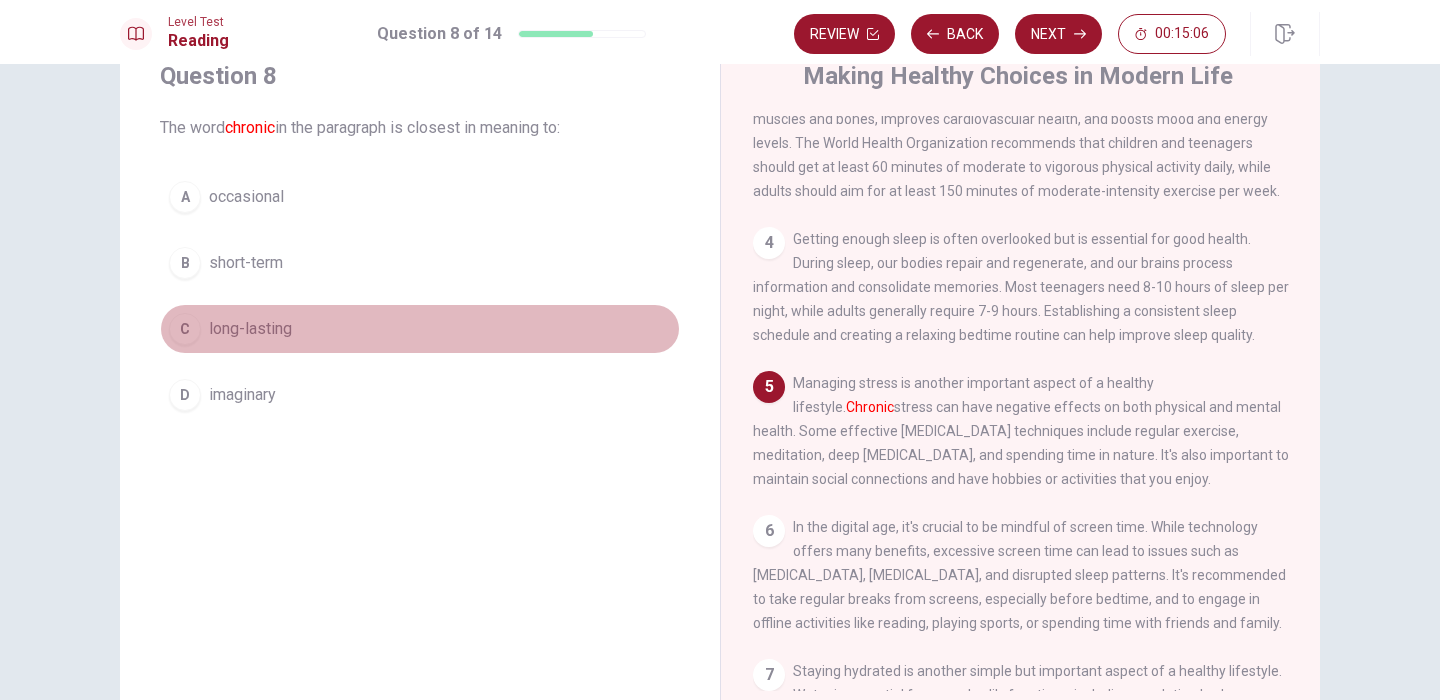 click on "C" at bounding box center (185, 329) 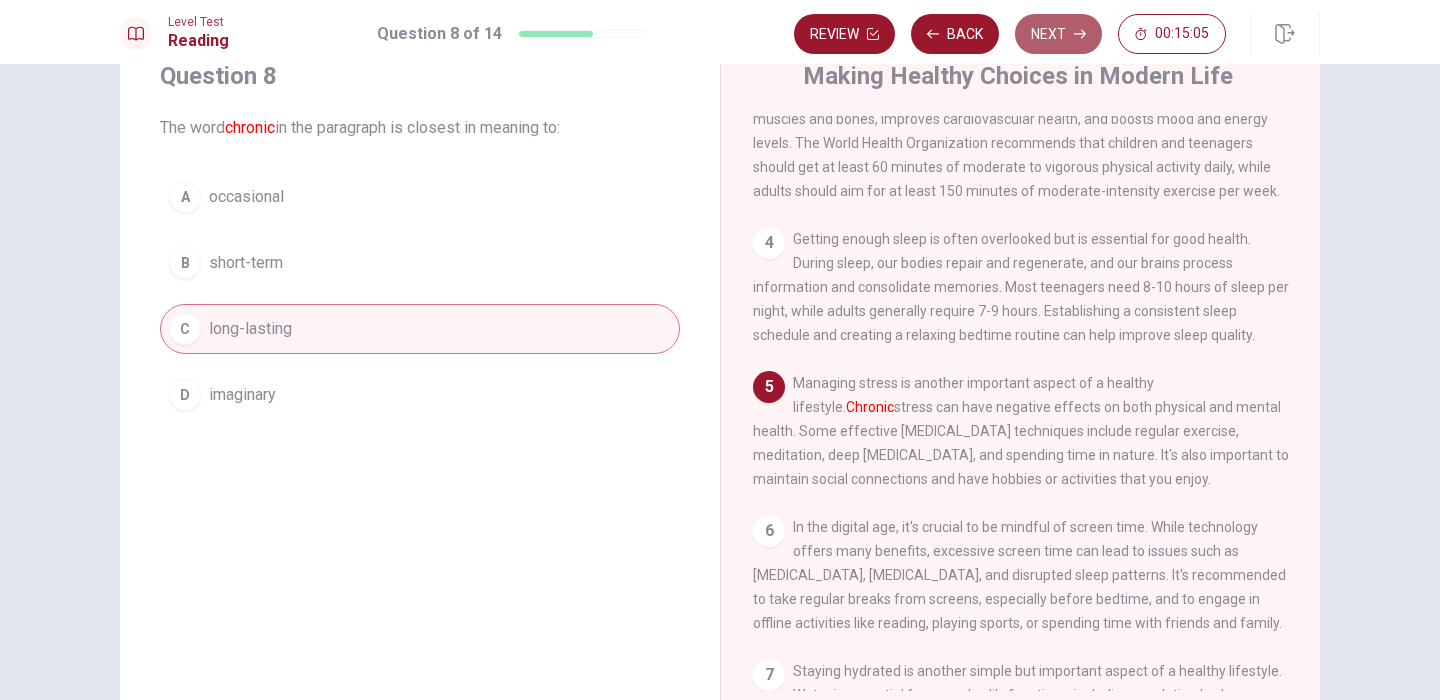 click on "Next" at bounding box center (1058, 34) 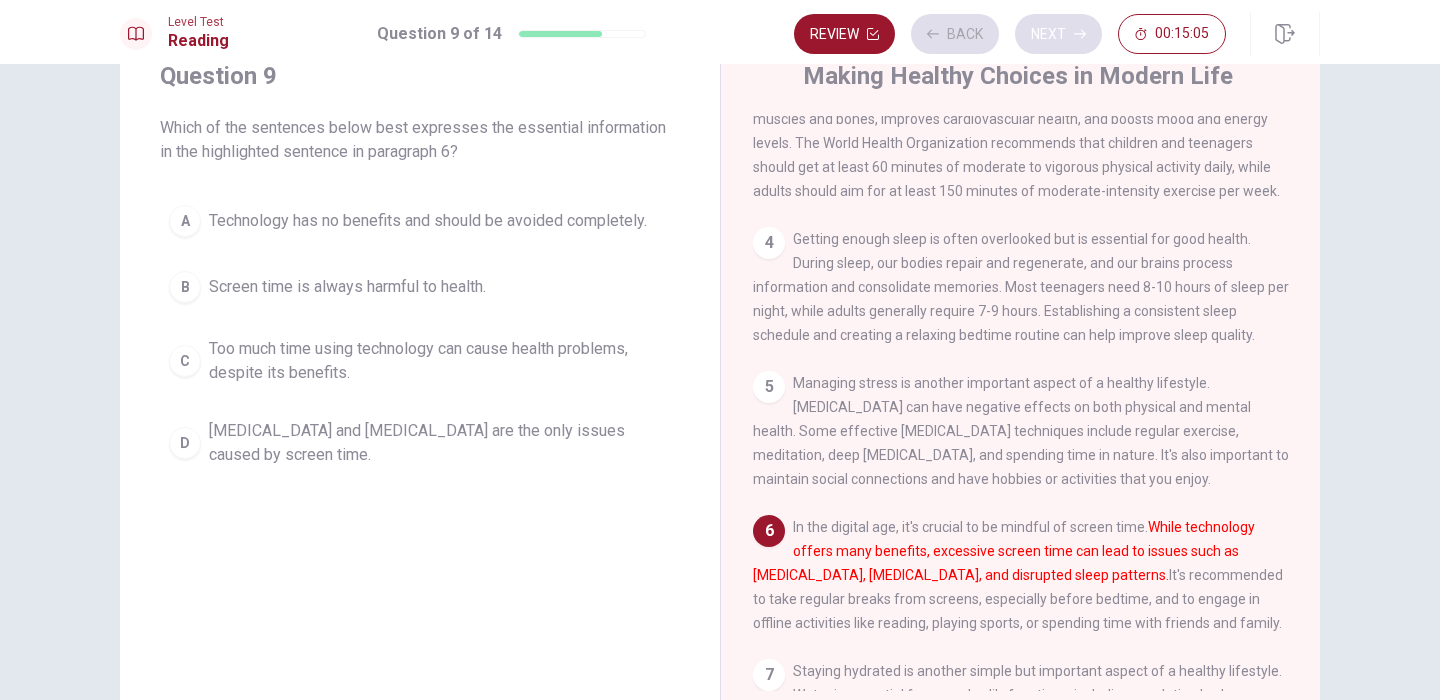 scroll, scrollTop: 489, scrollLeft: 0, axis: vertical 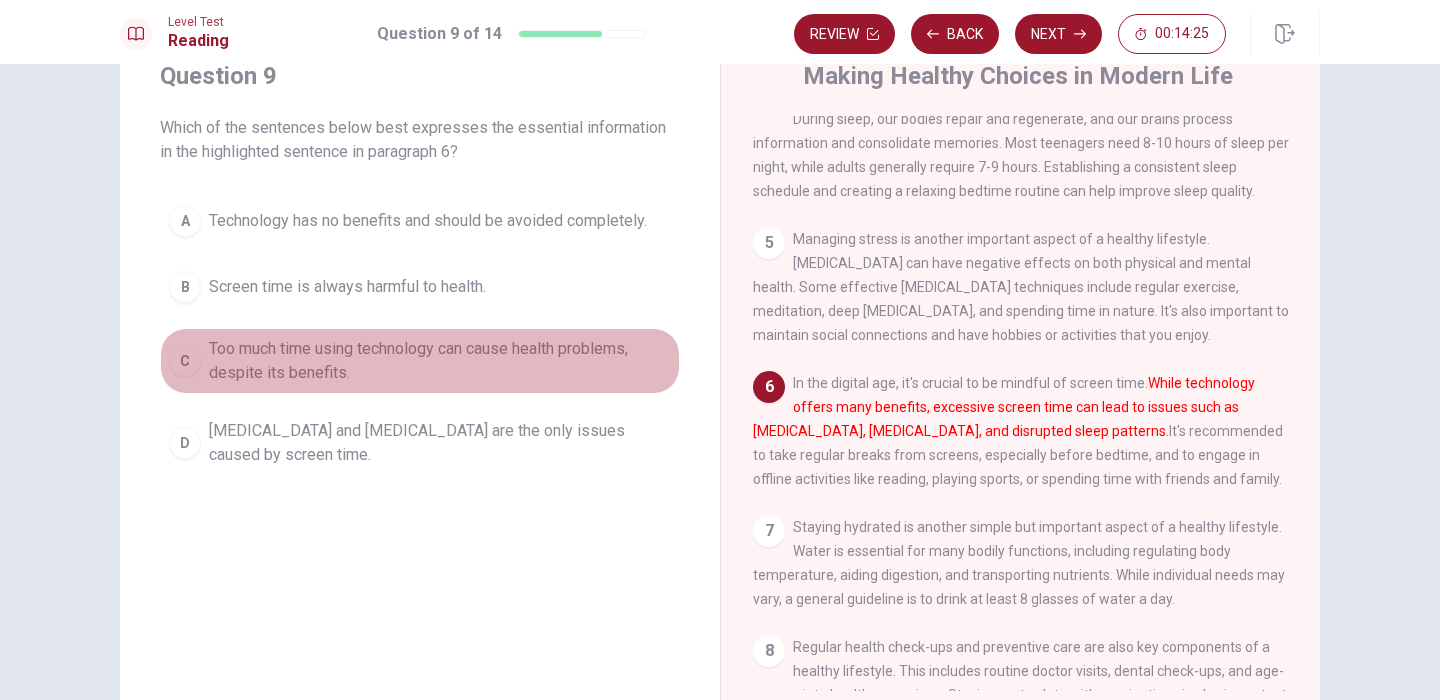 click on "Too much time using technology can cause health problems, despite its benefits." at bounding box center [440, 361] 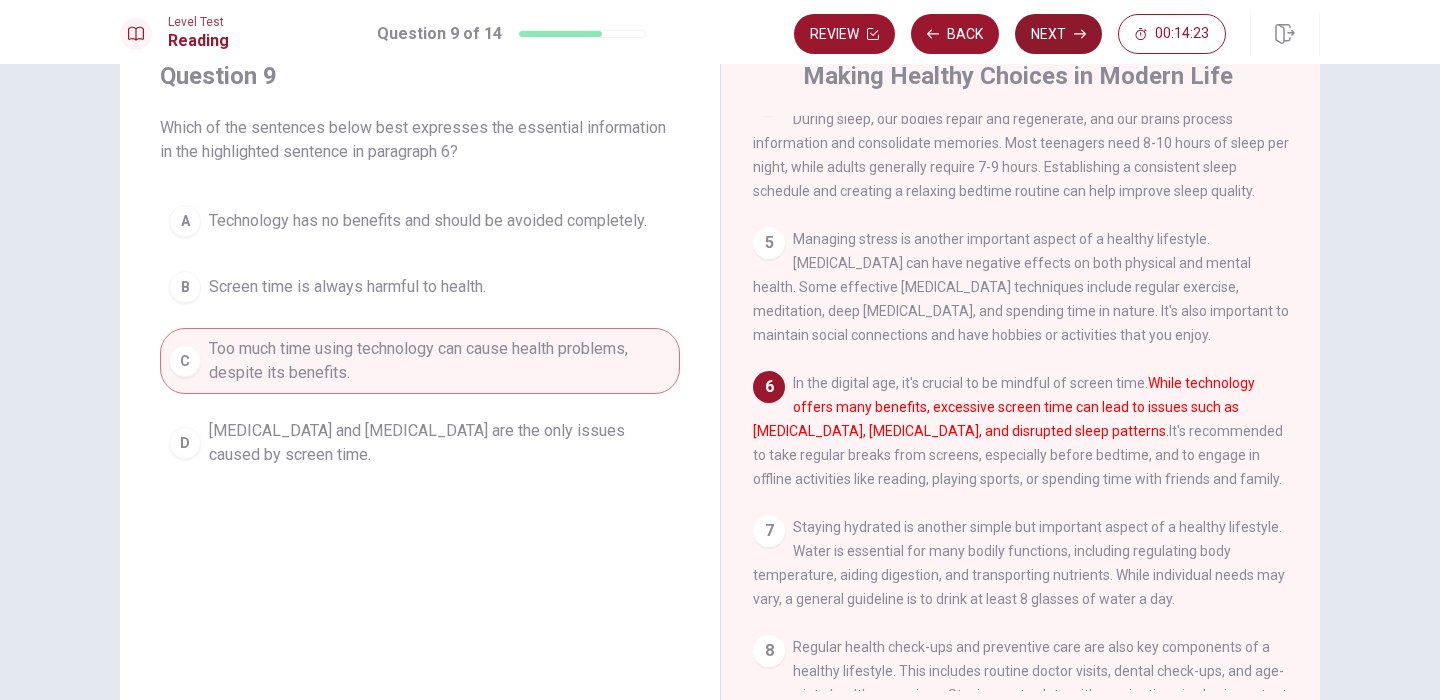 click on "Next" at bounding box center (1058, 34) 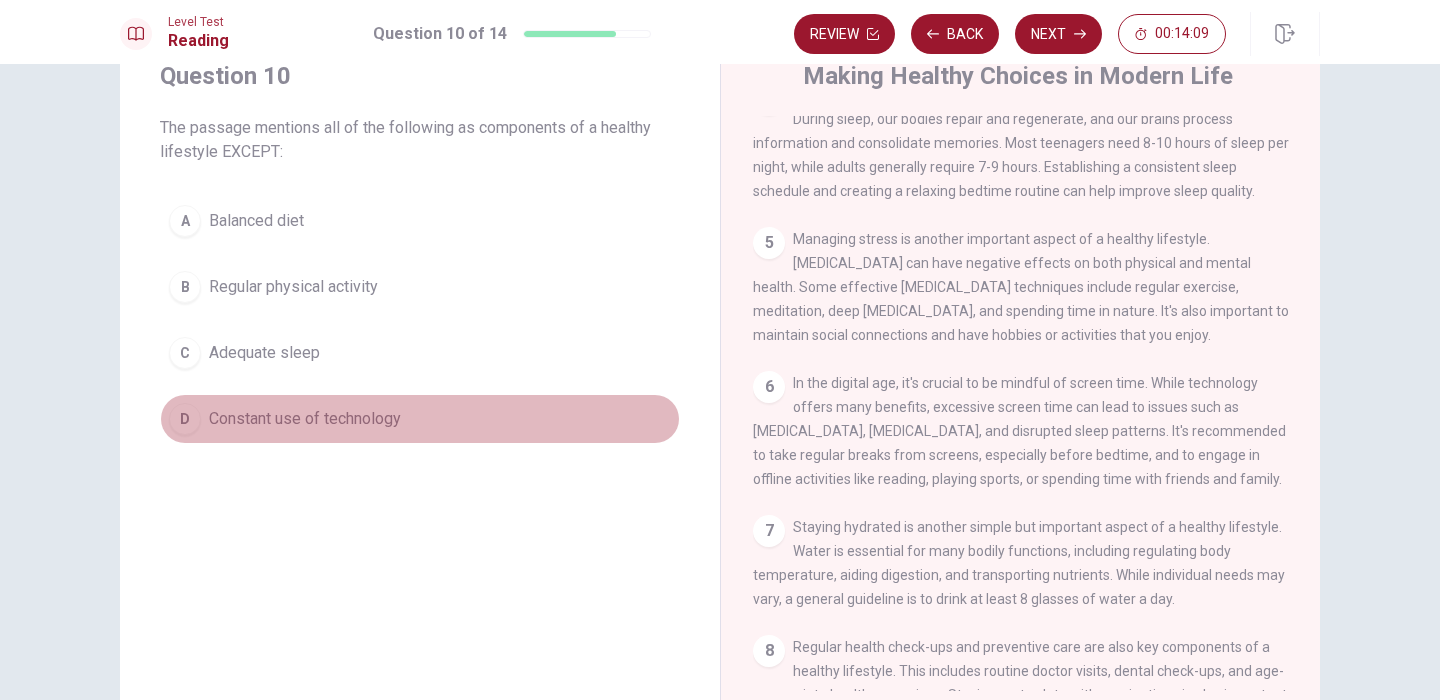 click on "Constant use of technology" at bounding box center [305, 419] 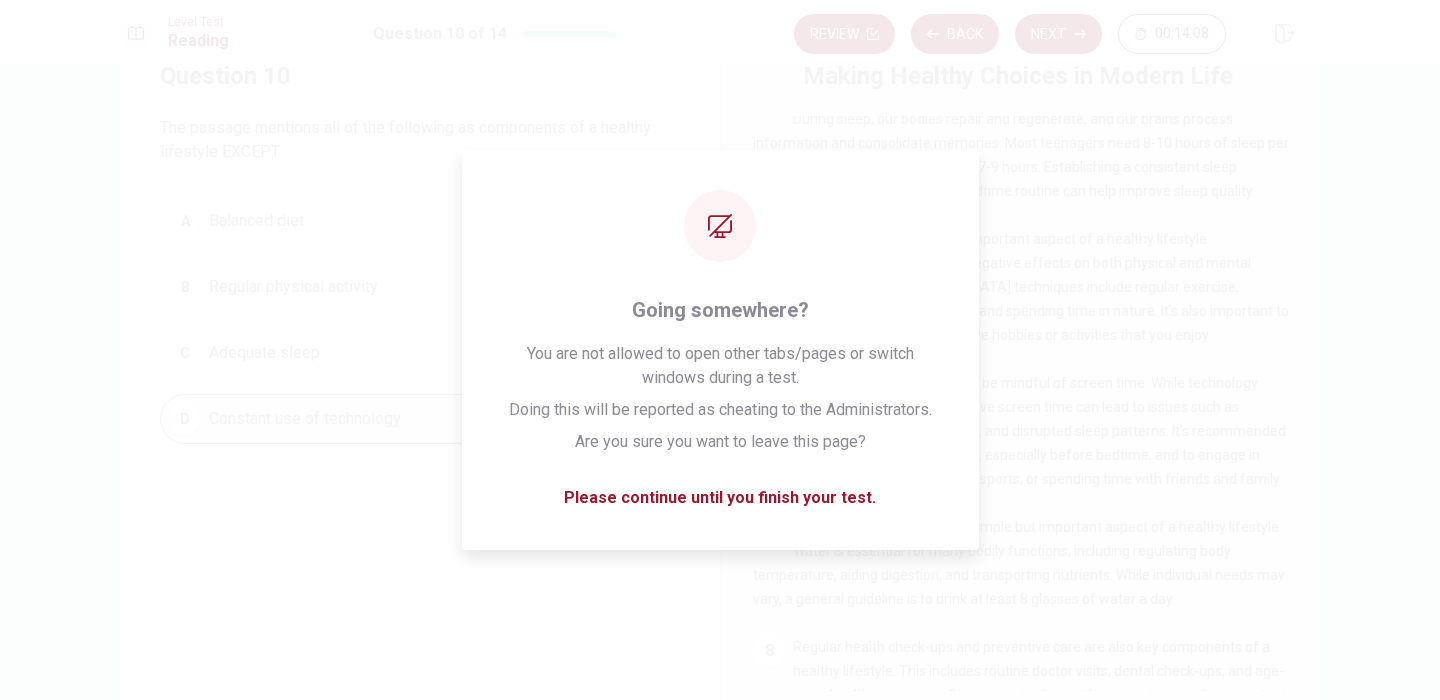 click on "Next" at bounding box center (1058, 34) 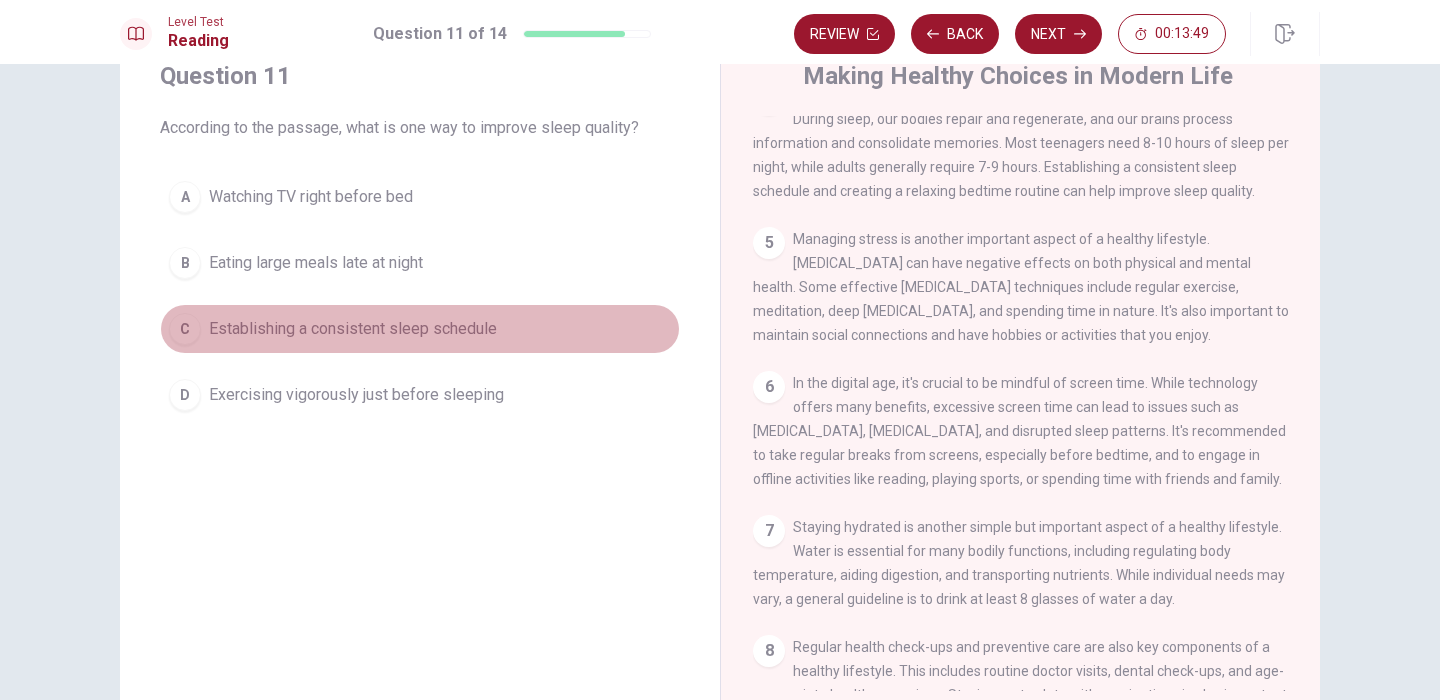 click on "Establishing a consistent sleep schedule" at bounding box center [353, 329] 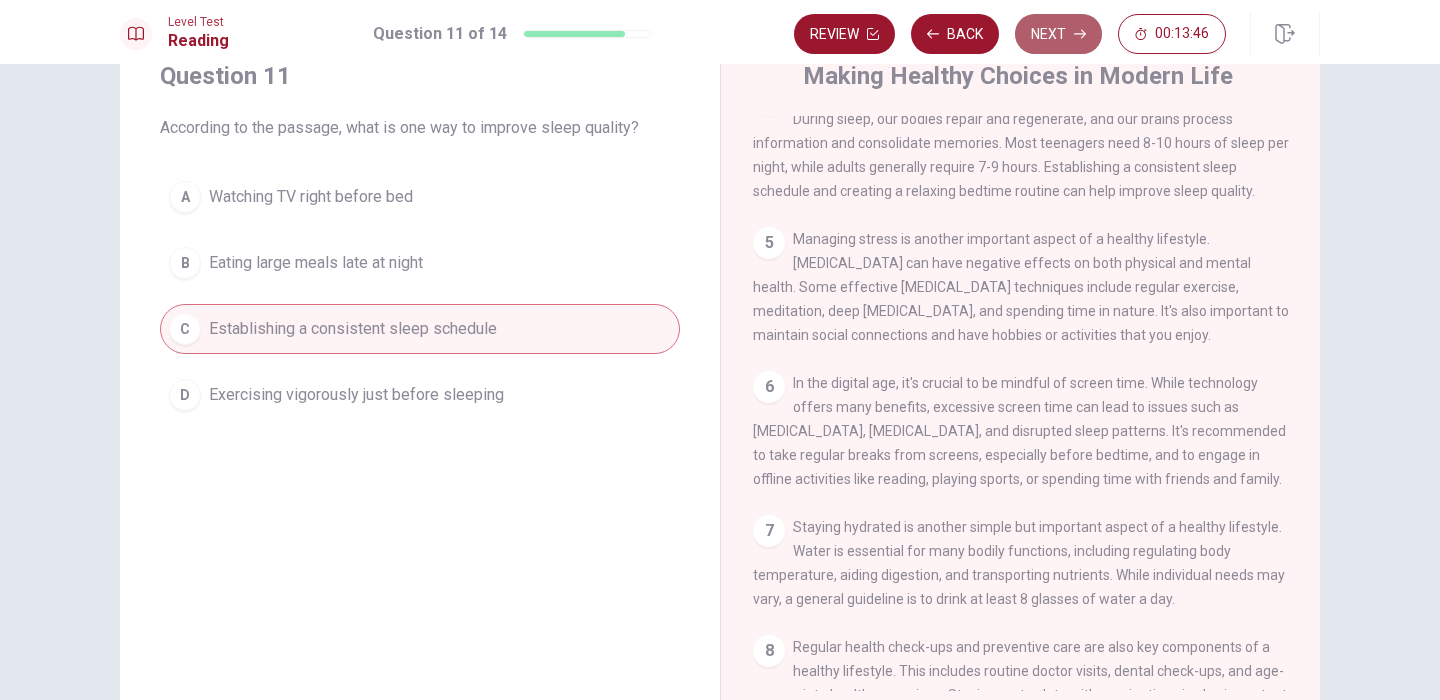 click on "Next" at bounding box center [1058, 34] 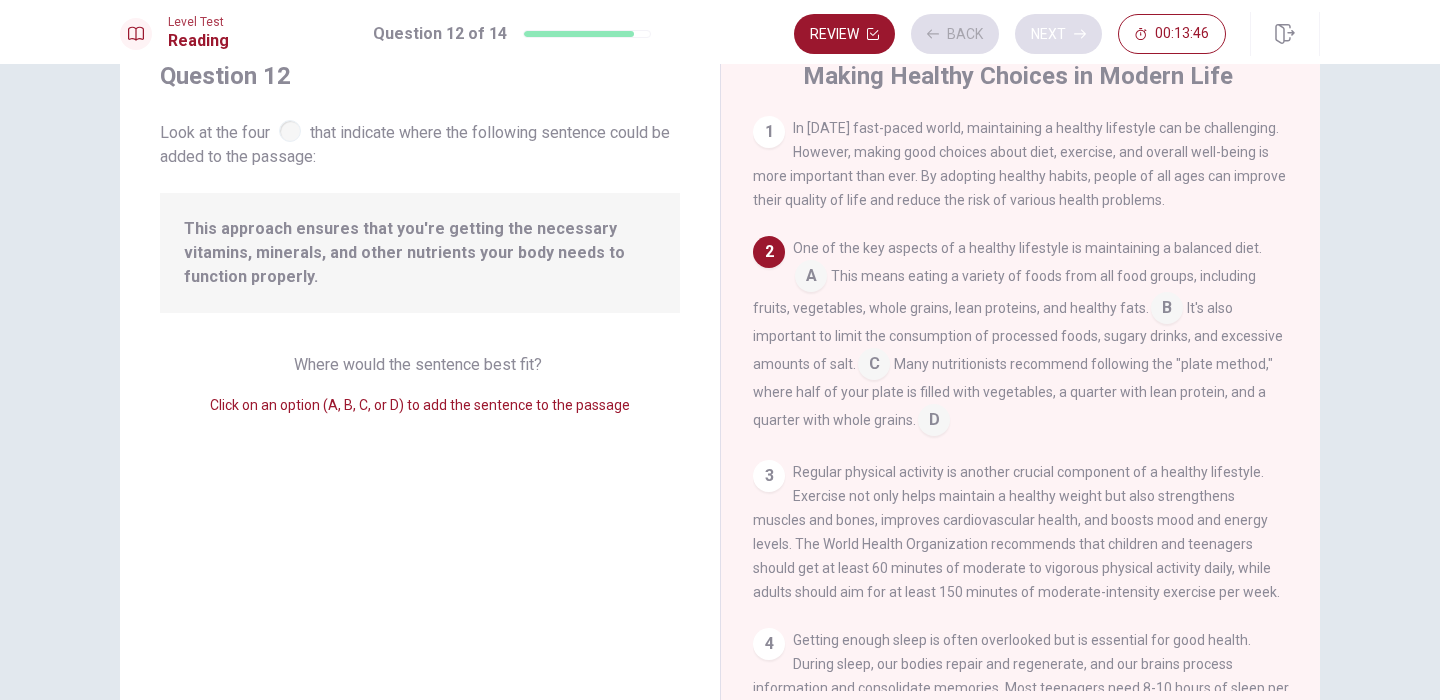 scroll, scrollTop: 120, scrollLeft: 0, axis: vertical 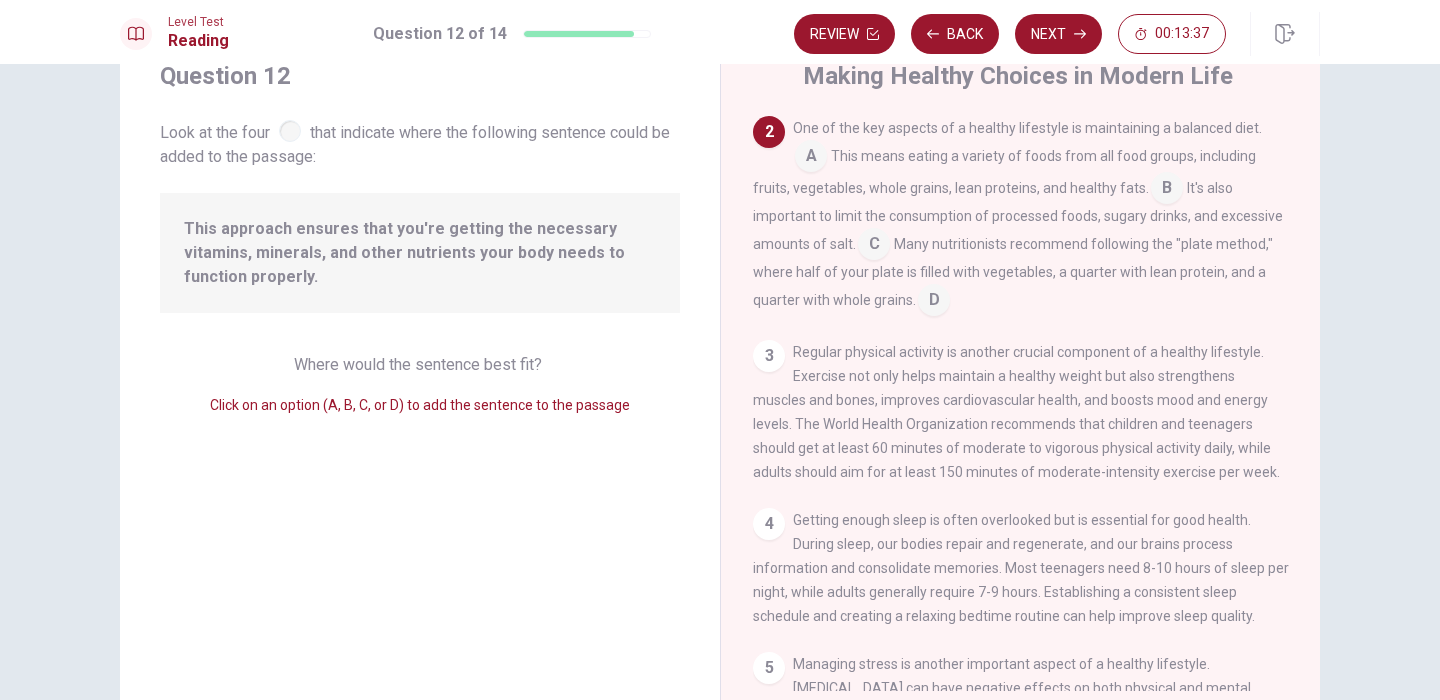 drag, startPoint x: 811, startPoint y: 155, endPoint x: 780, endPoint y: 136, distance: 36.359318 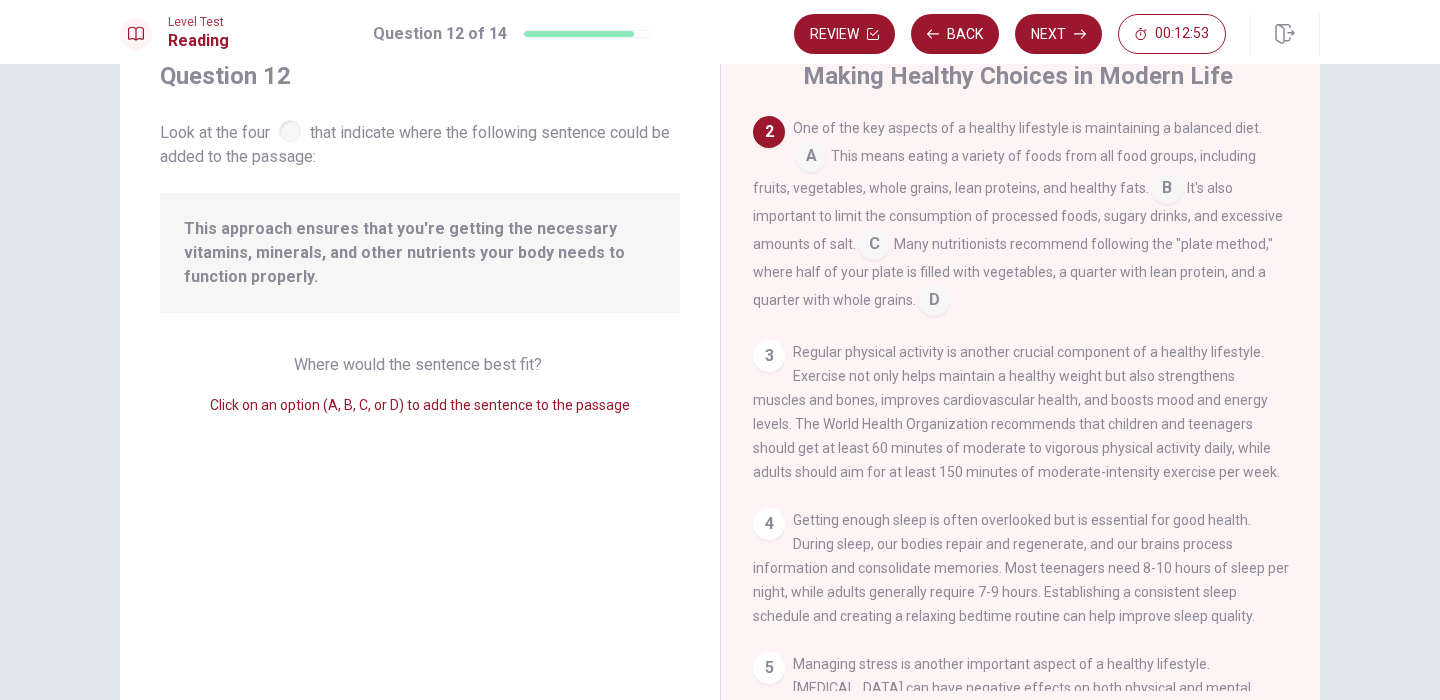 click at bounding box center (934, 302) 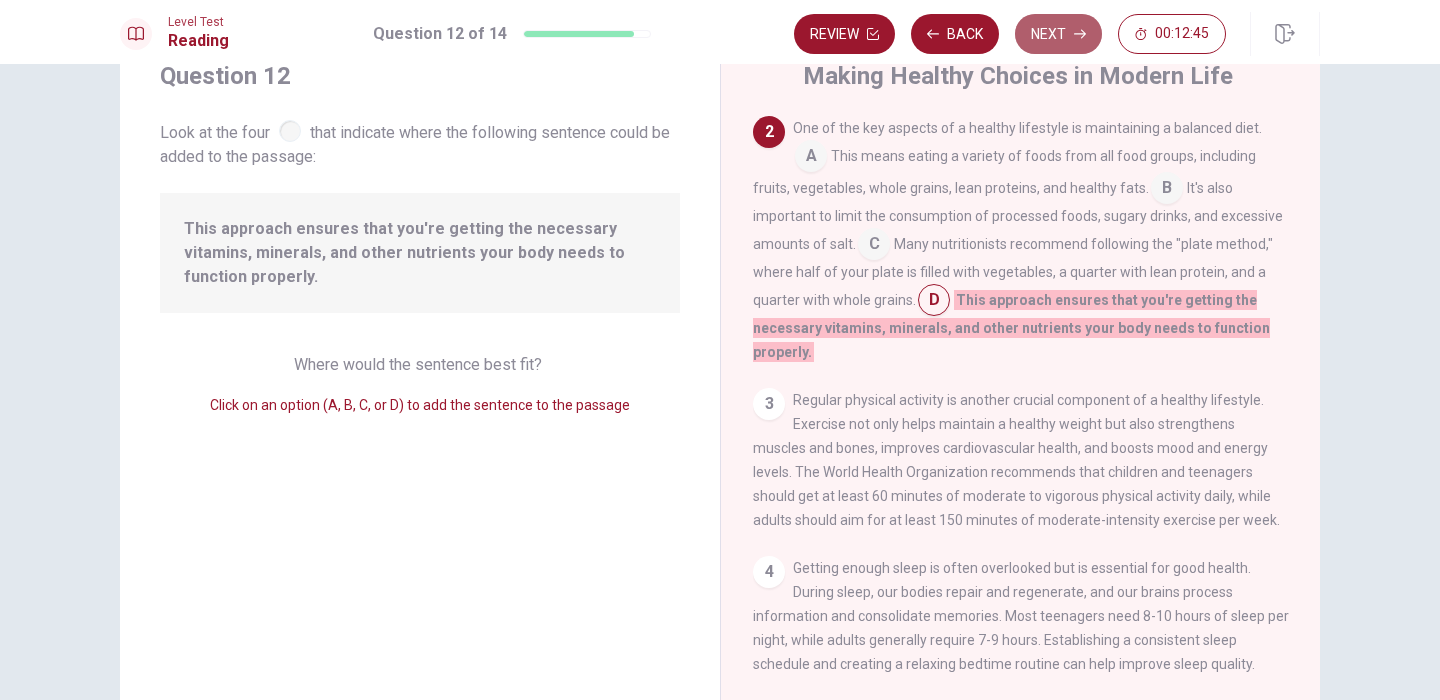 click on "Next" at bounding box center [1058, 34] 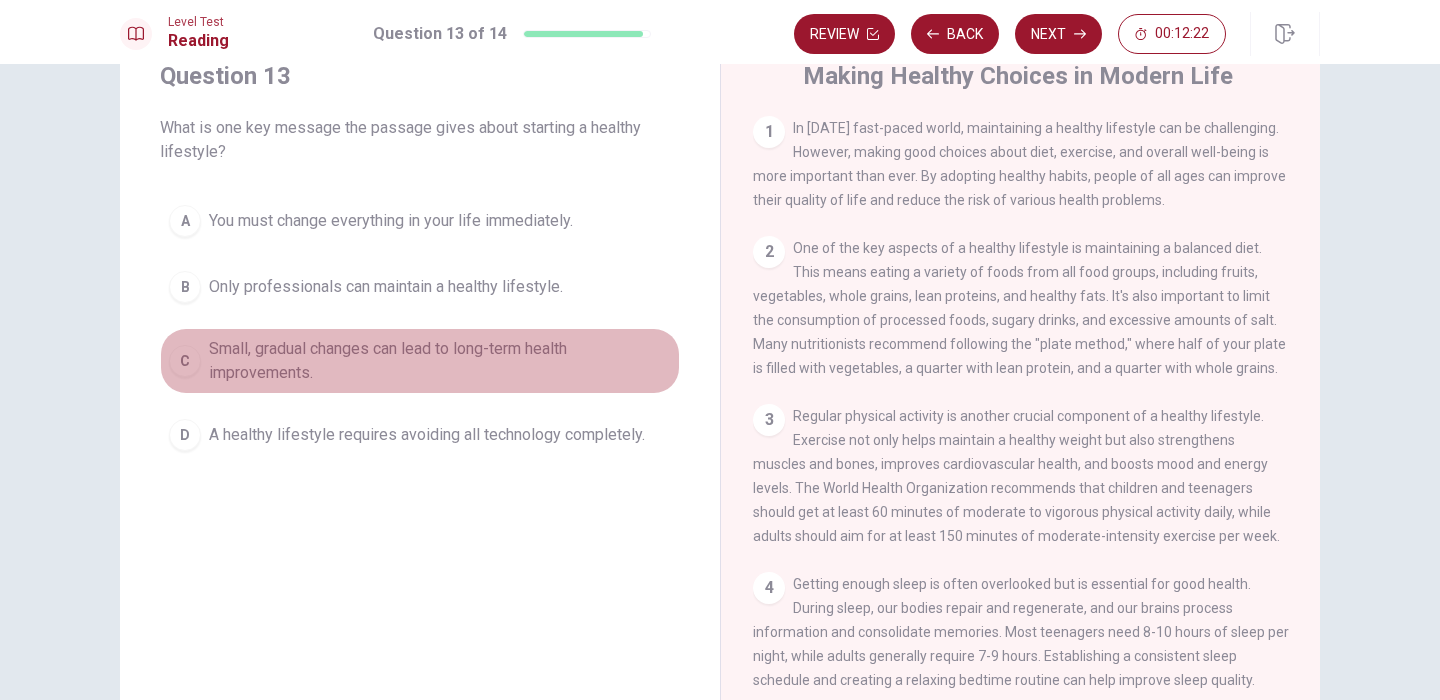click on "C Small, gradual changes can lead to long-term health improvements." at bounding box center (420, 361) 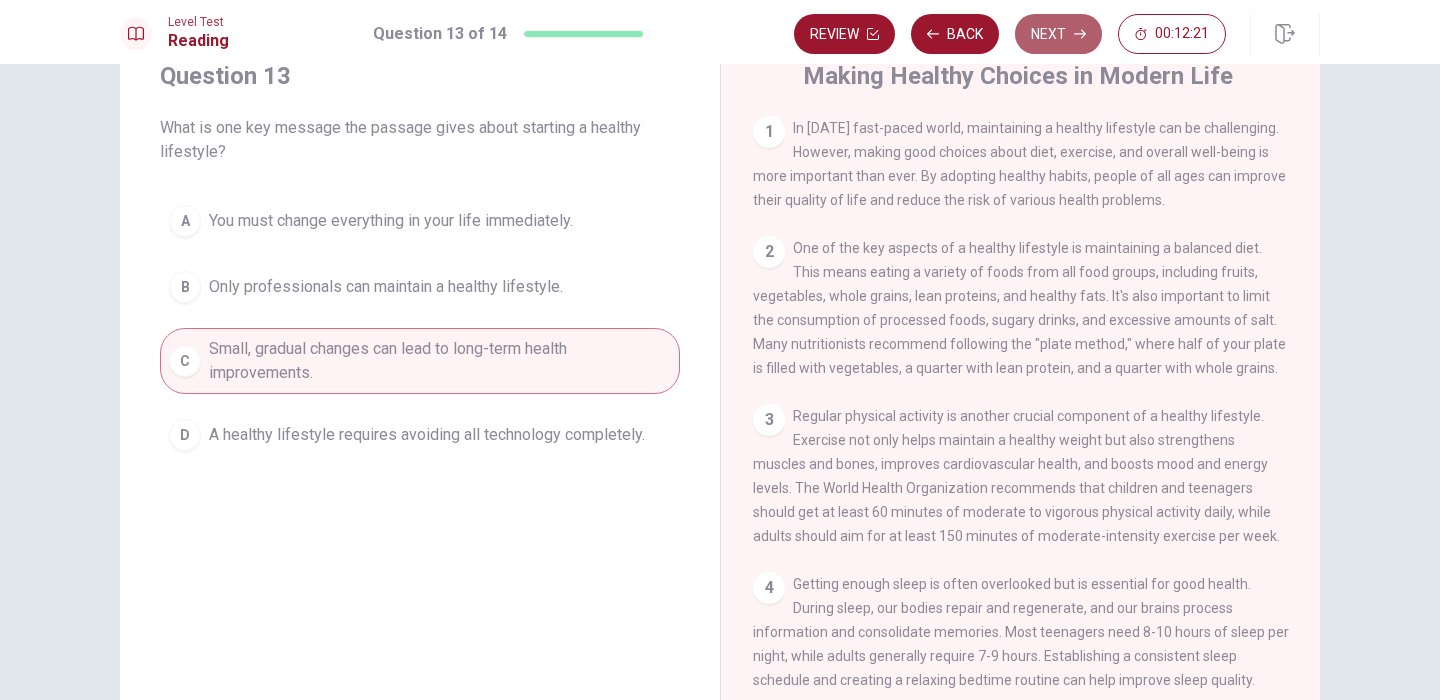 click on "Next" at bounding box center (1058, 34) 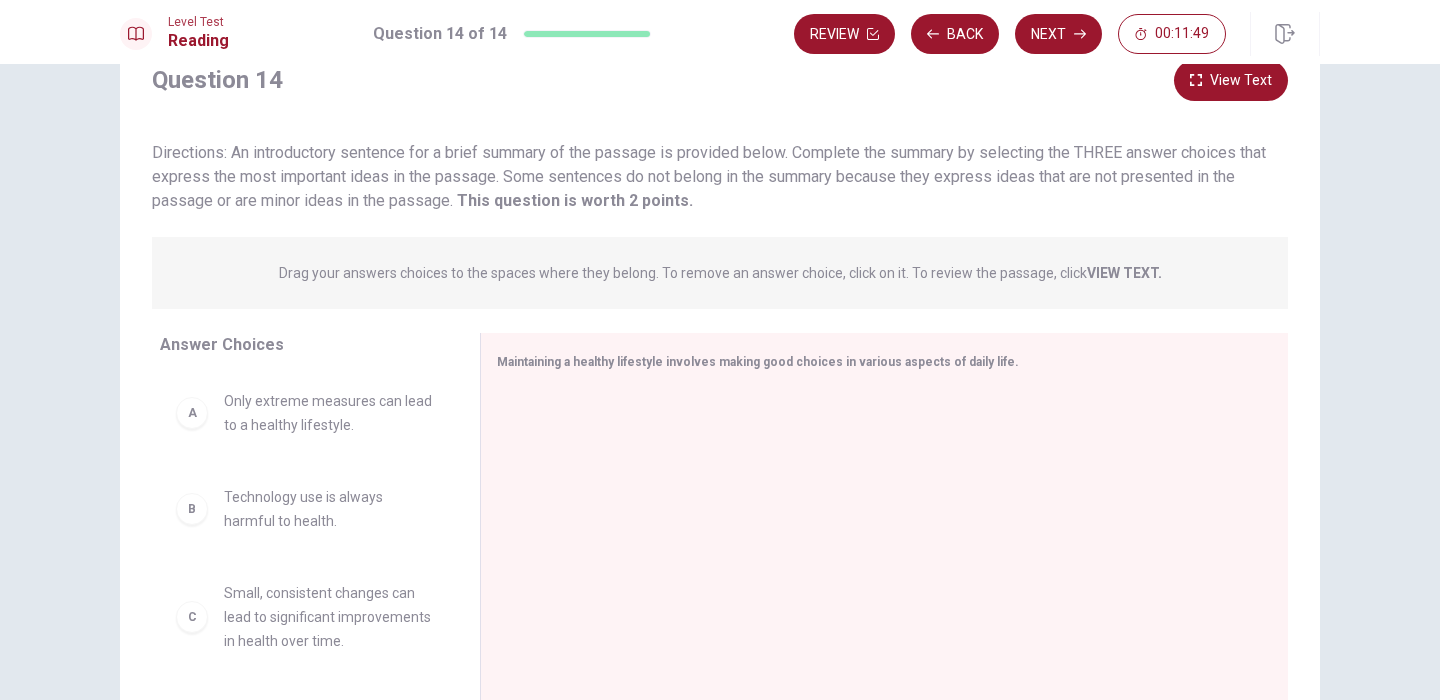 click on "Answer Choices" at bounding box center (312, 345) 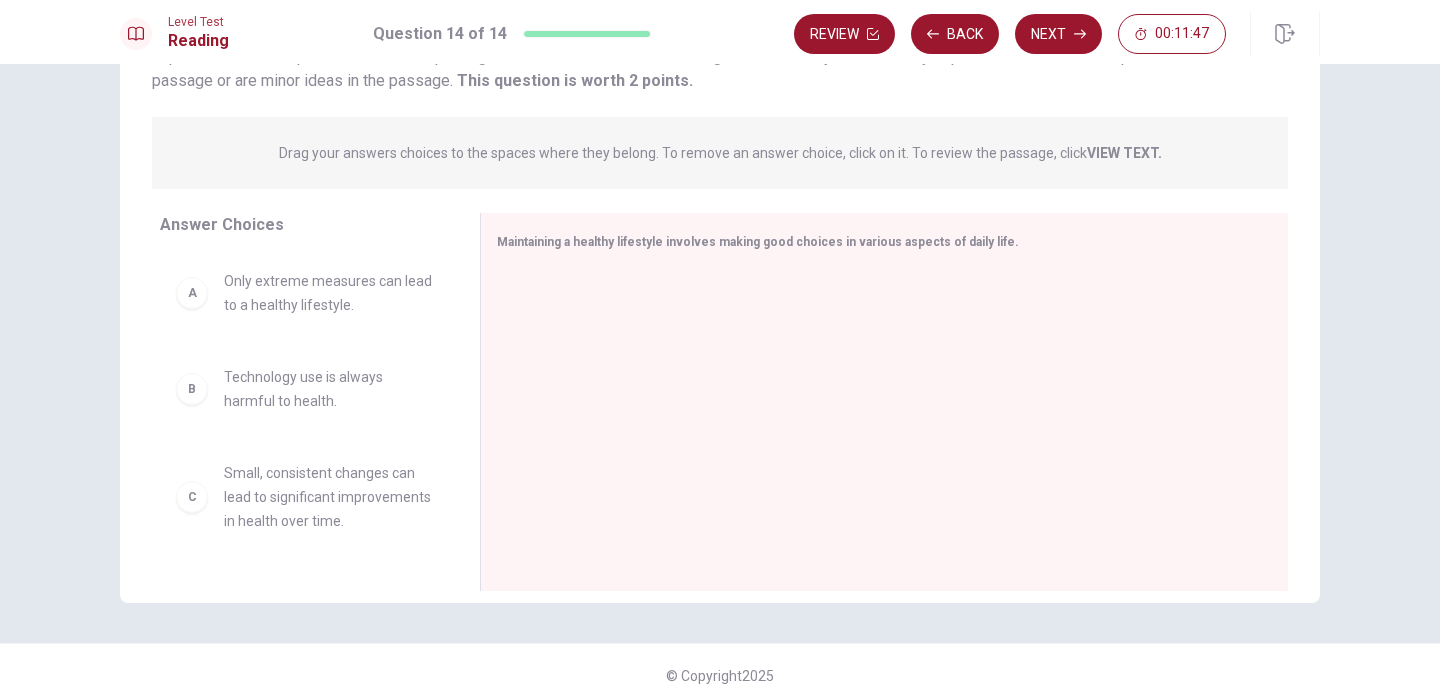 scroll, scrollTop: 156, scrollLeft: 0, axis: vertical 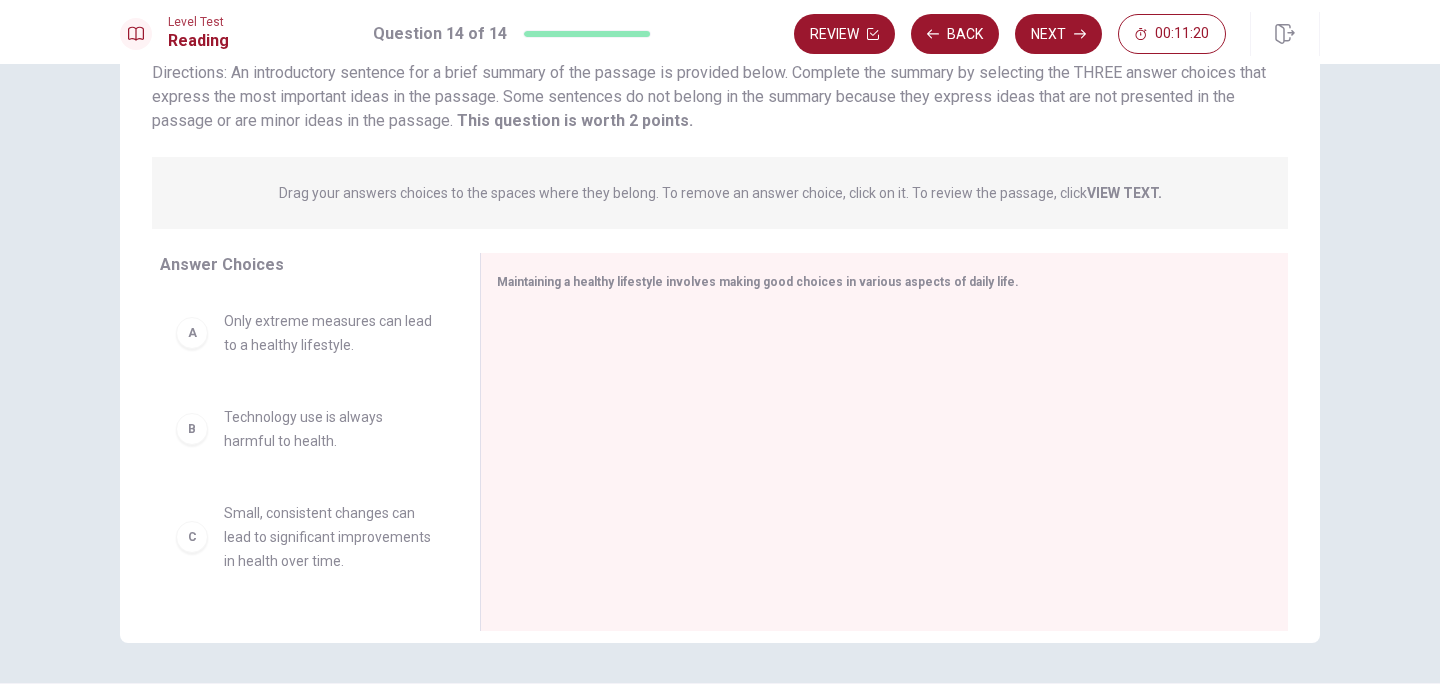click on "C" at bounding box center (192, 537) 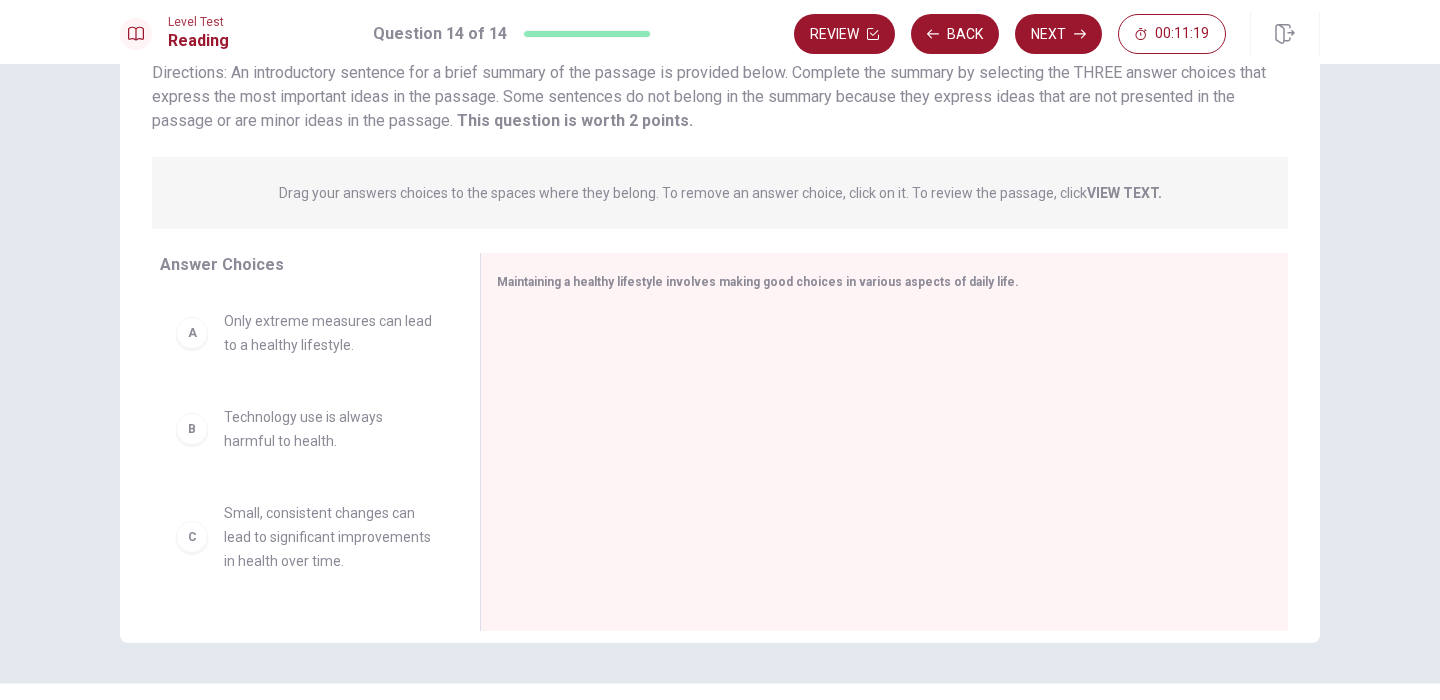 click on "C Small, consistent changes can lead to significant improvements in health over time." at bounding box center (304, 537) 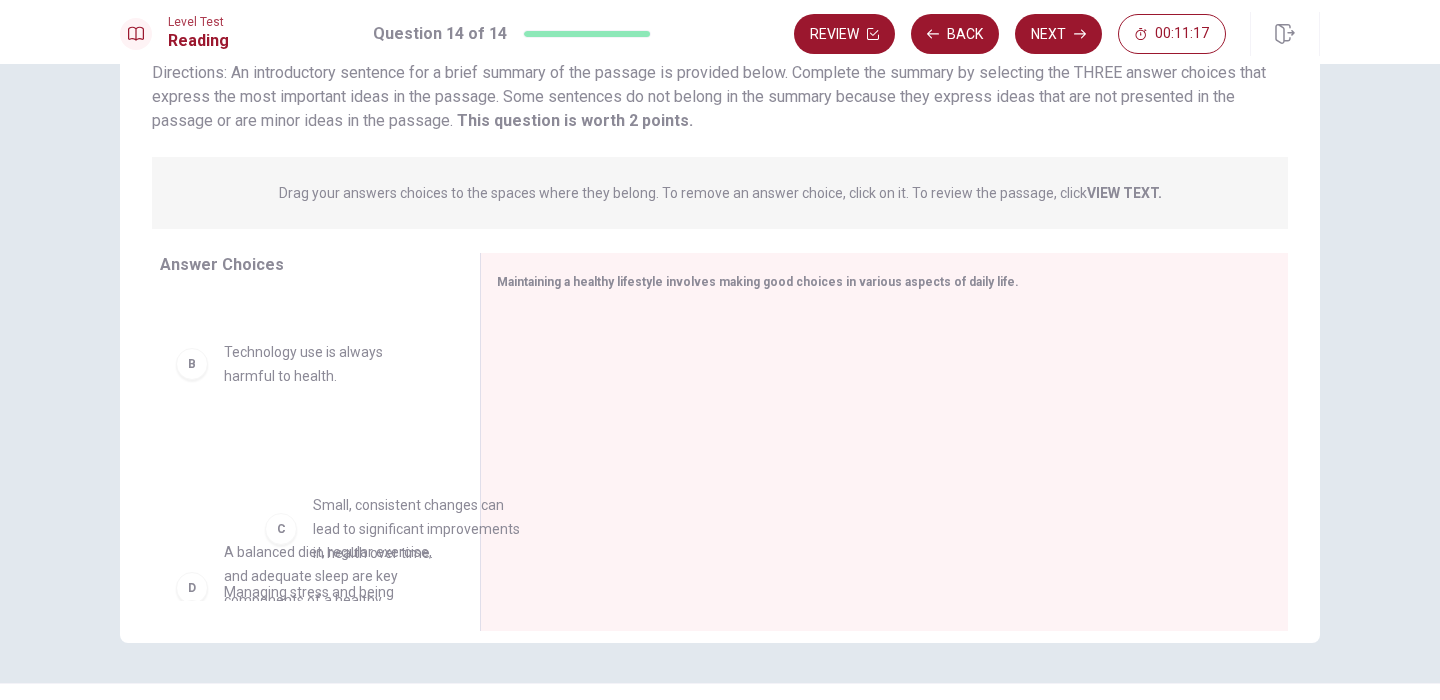 scroll, scrollTop: 65, scrollLeft: 0, axis: vertical 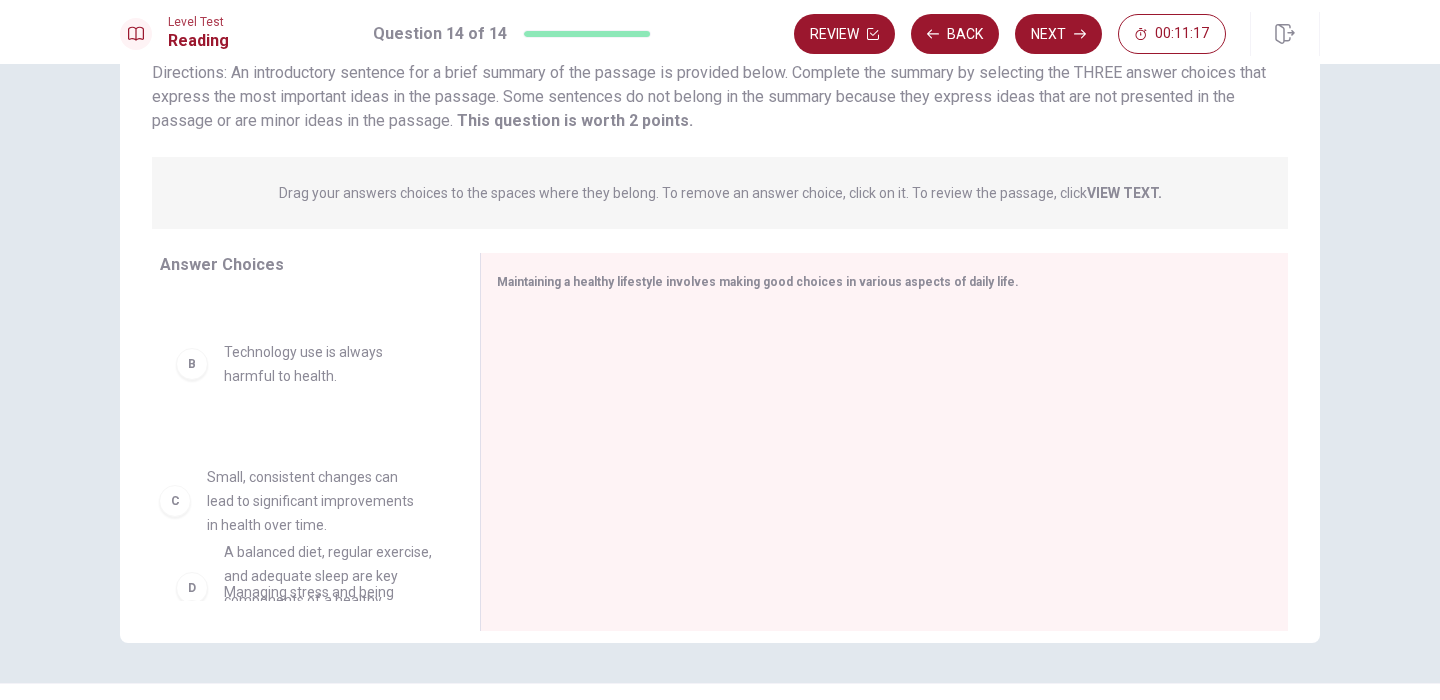 drag, startPoint x: 237, startPoint y: 523, endPoint x: 229, endPoint y: 487, distance: 36.878178 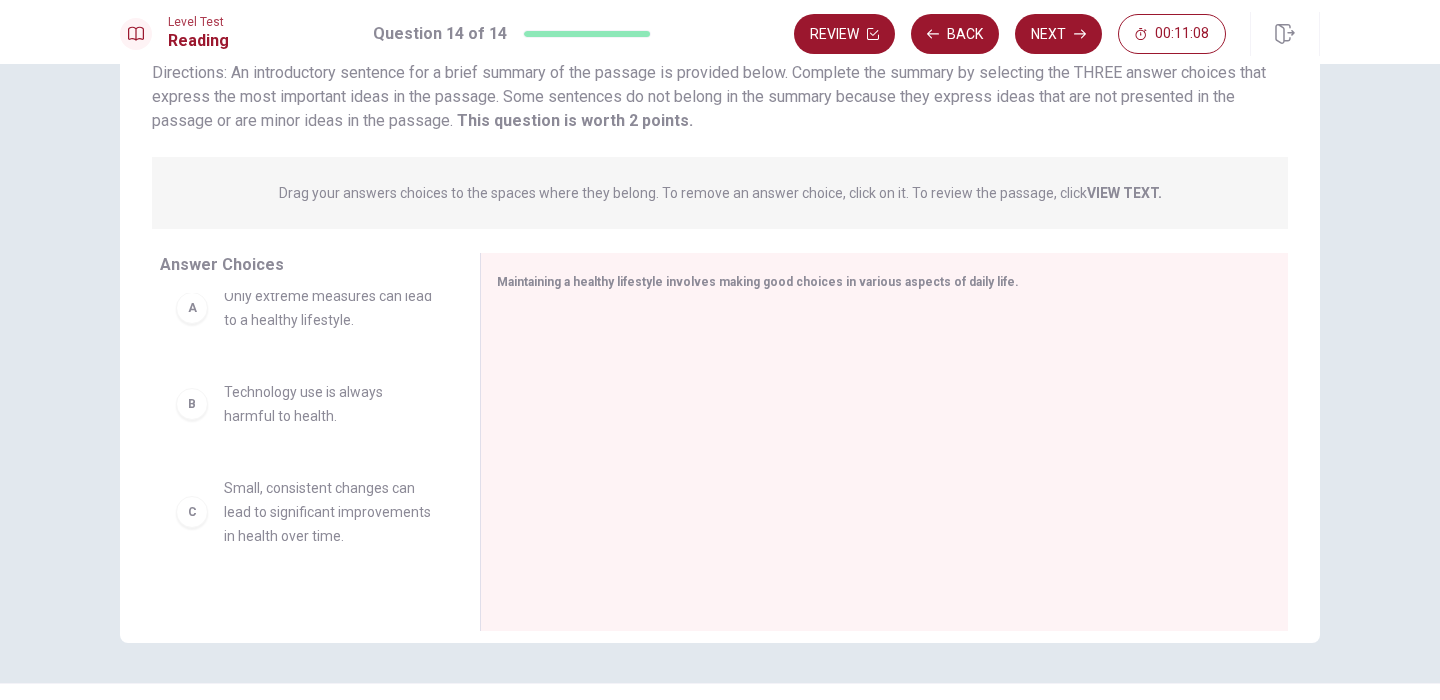 scroll, scrollTop: 0, scrollLeft: 0, axis: both 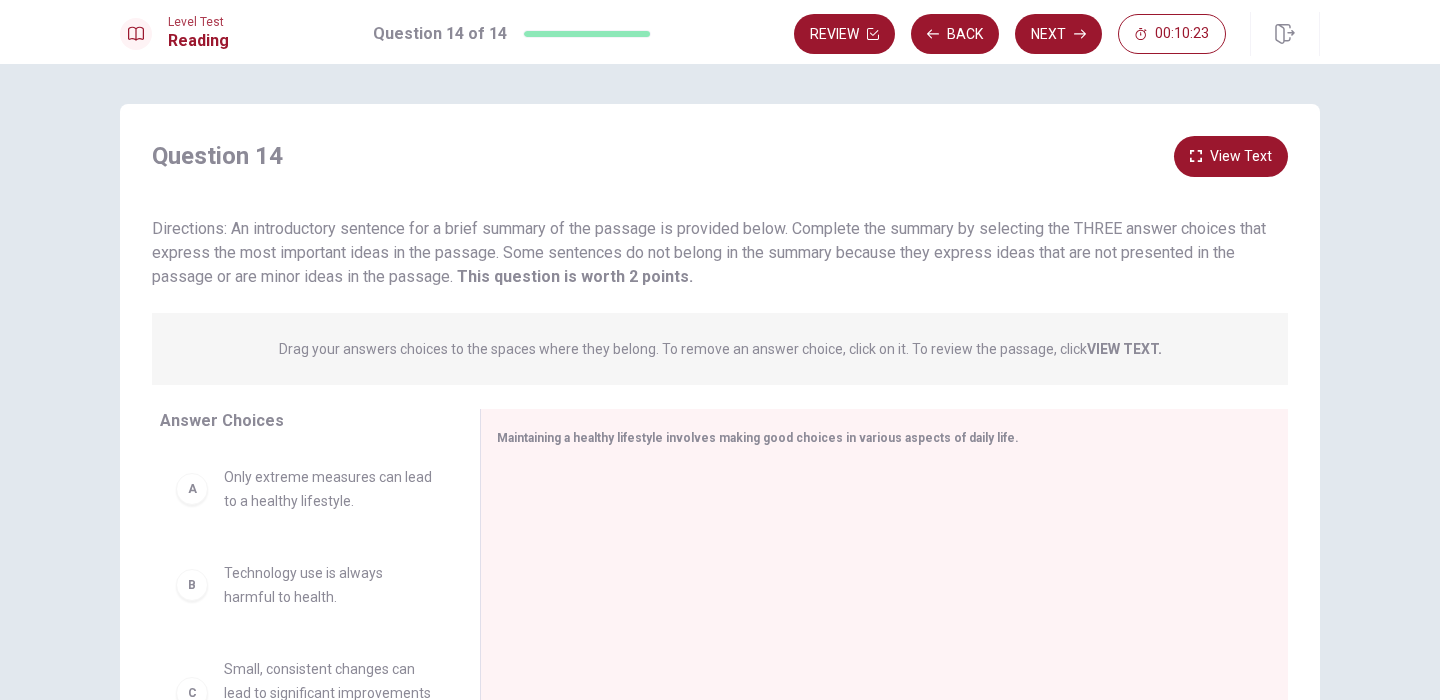 click on "Answer Choices" at bounding box center [312, 421] 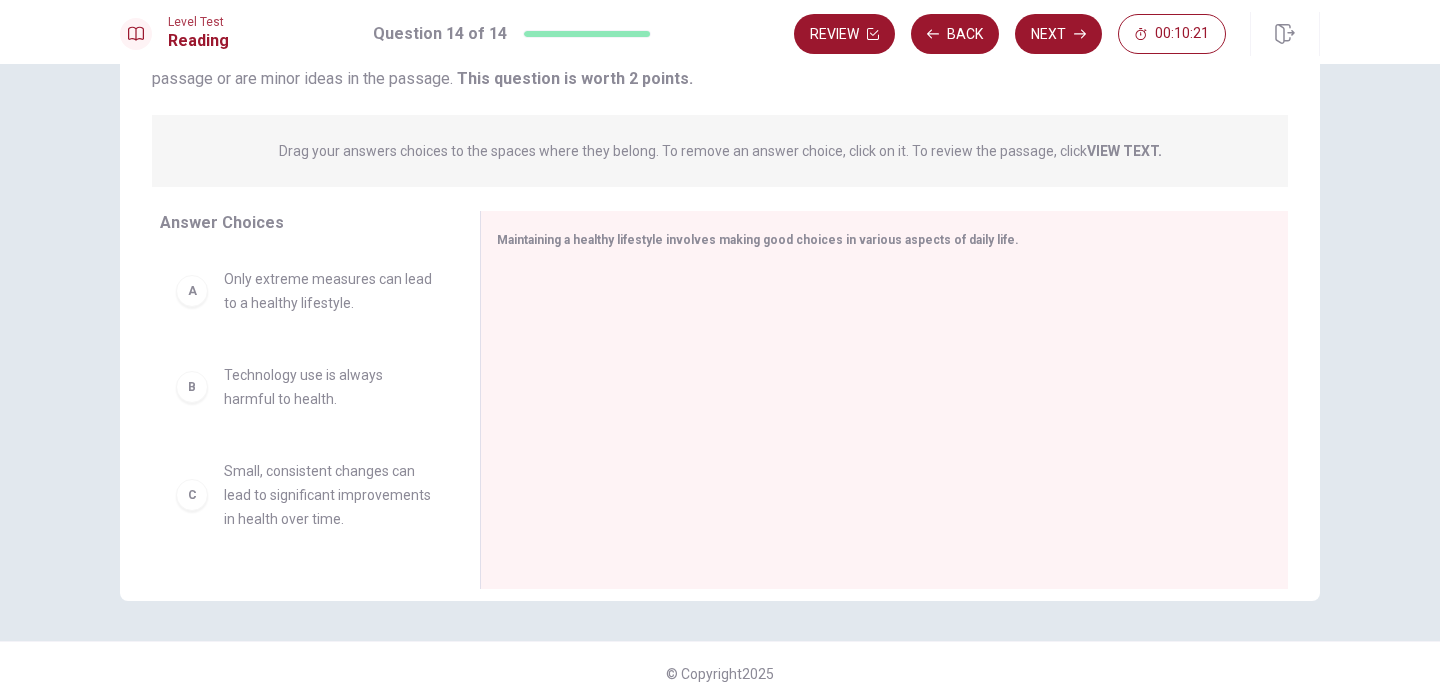 scroll, scrollTop: 200, scrollLeft: 0, axis: vertical 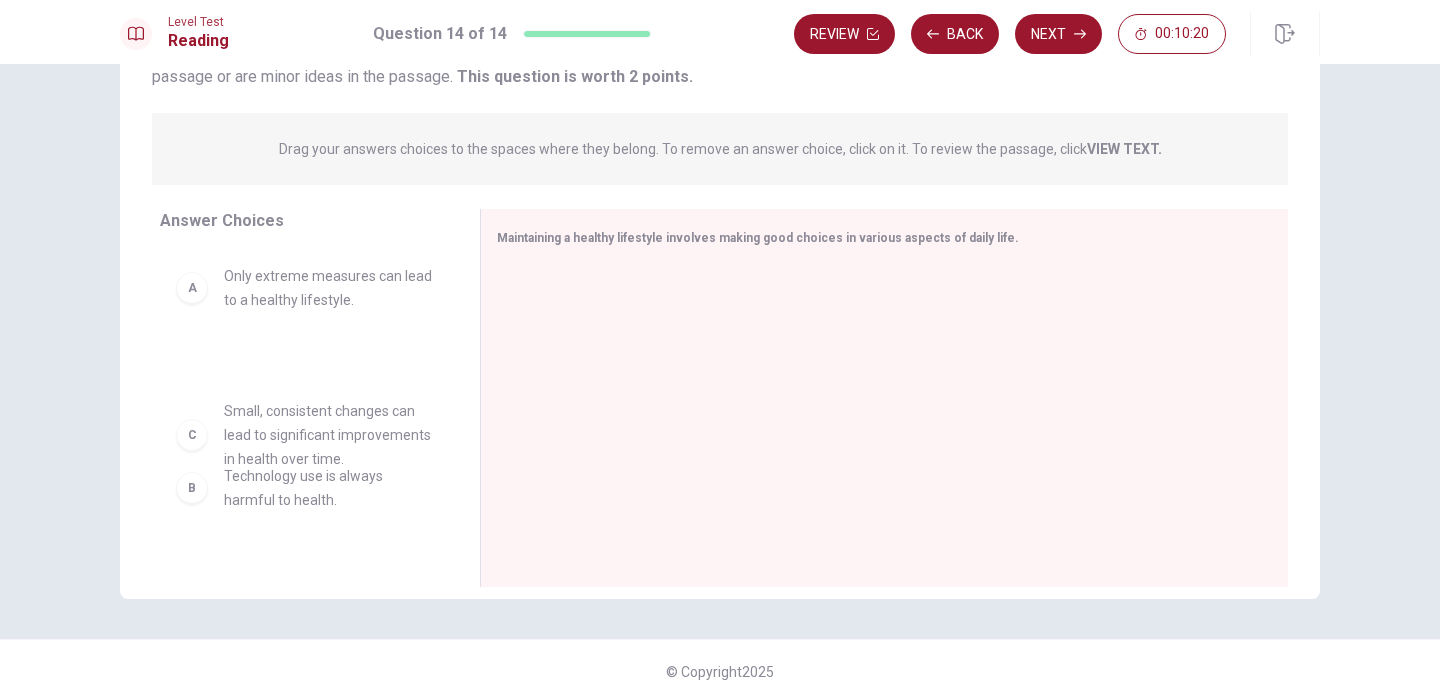 drag, startPoint x: 322, startPoint y: 490, endPoint x: 322, endPoint y: 429, distance: 61 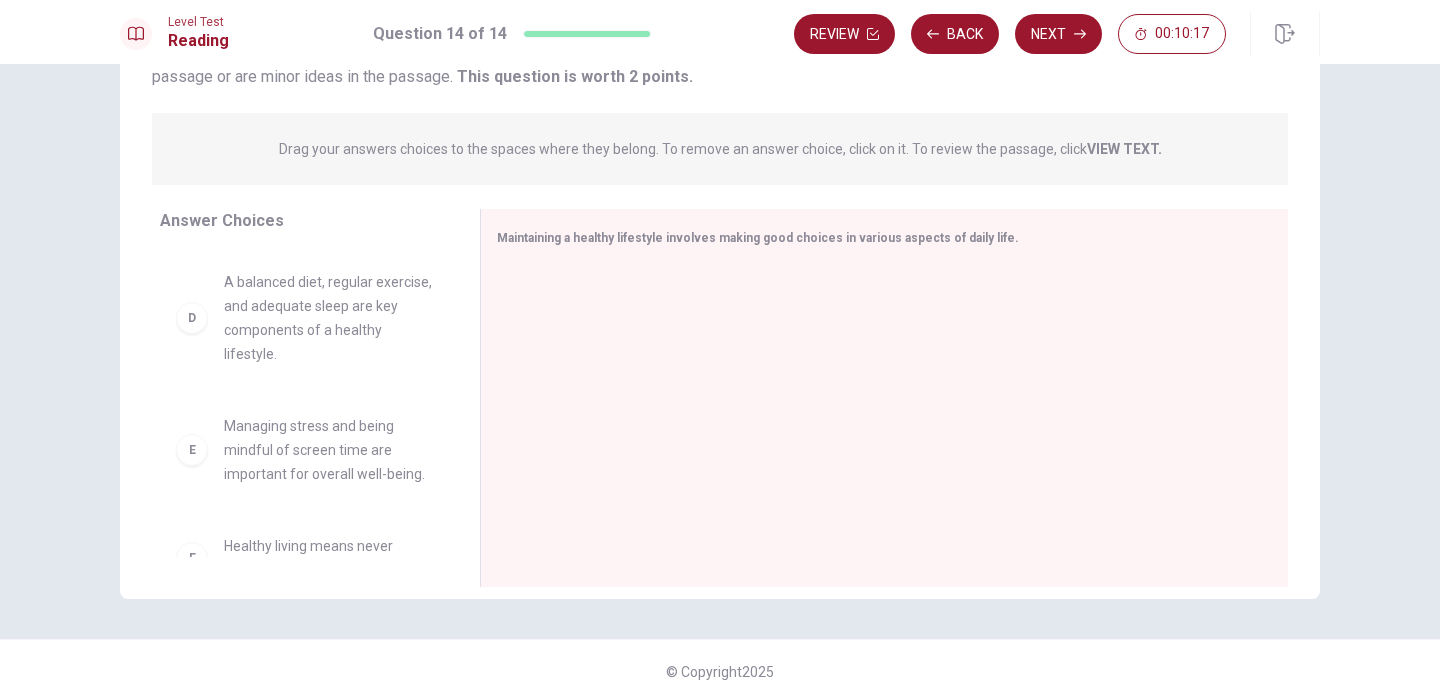 scroll, scrollTop: 345, scrollLeft: 0, axis: vertical 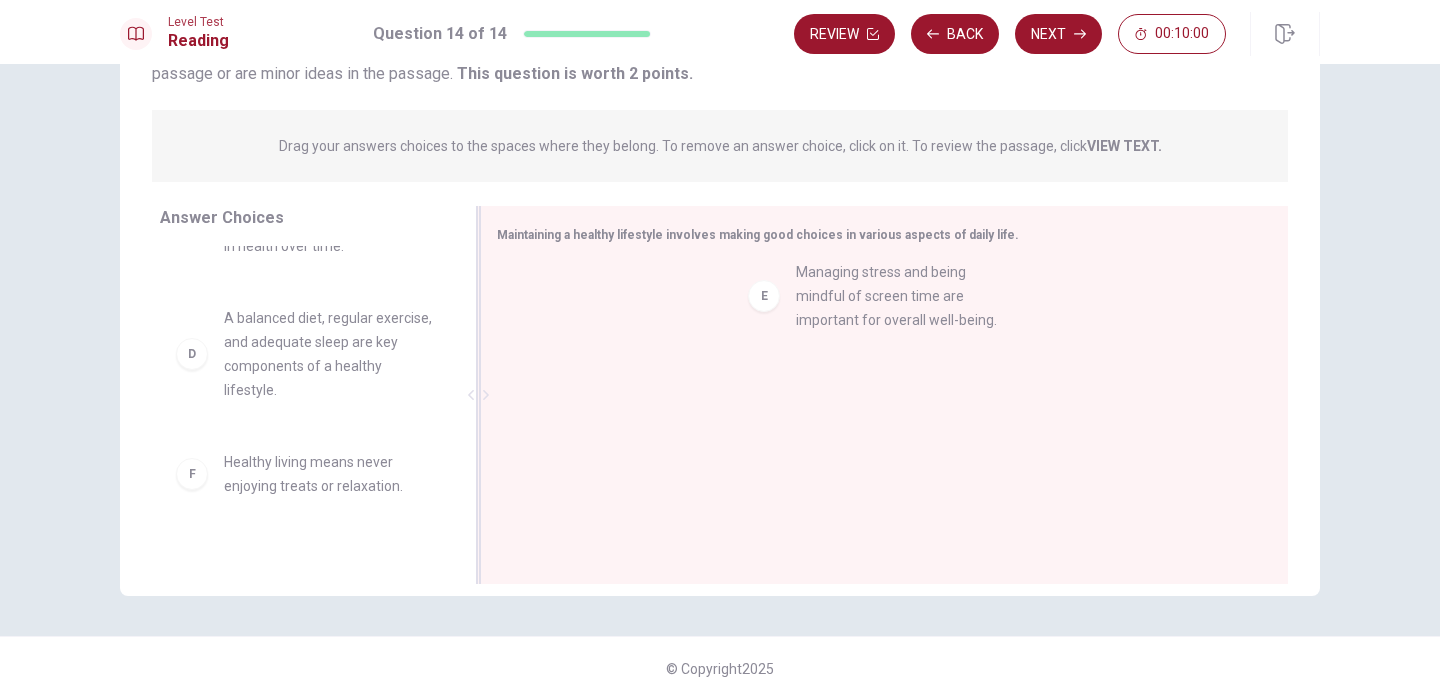 drag, startPoint x: 366, startPoint y: 461, endPoint x: 943, endPoint y: 265, distance: 609.38086 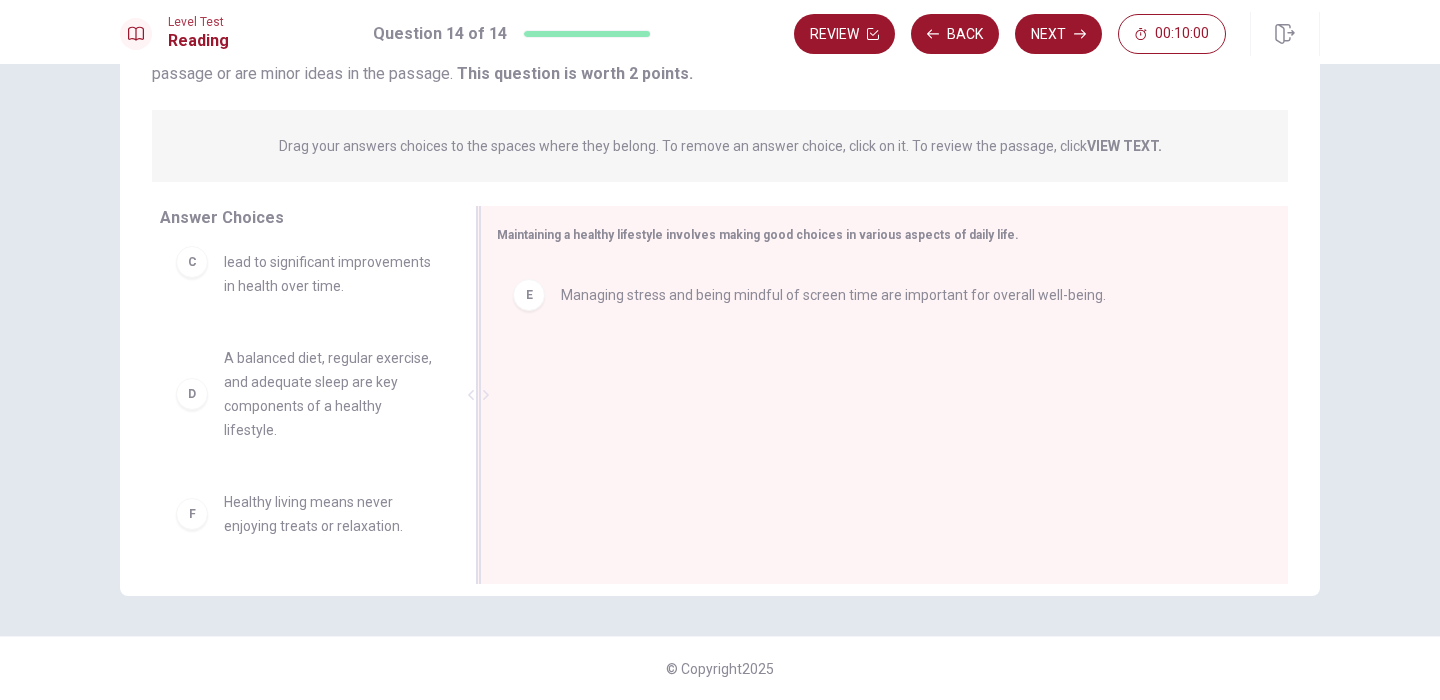 scroll, scrollTop: 228, scrollLeft: 0, axis: vertical 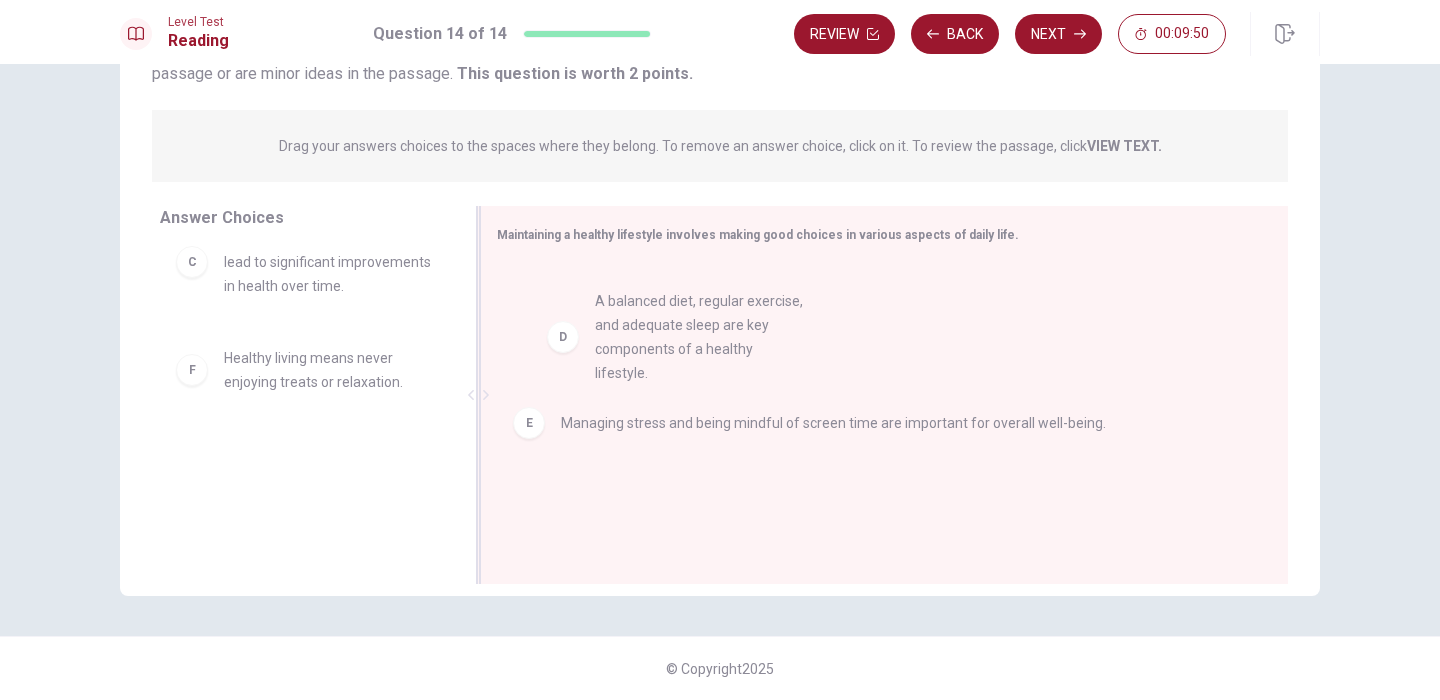 drag, startPoint x: 319, startPoint y: 401, endPoint x: 695, endPoint y: 344, distance: 380.29593 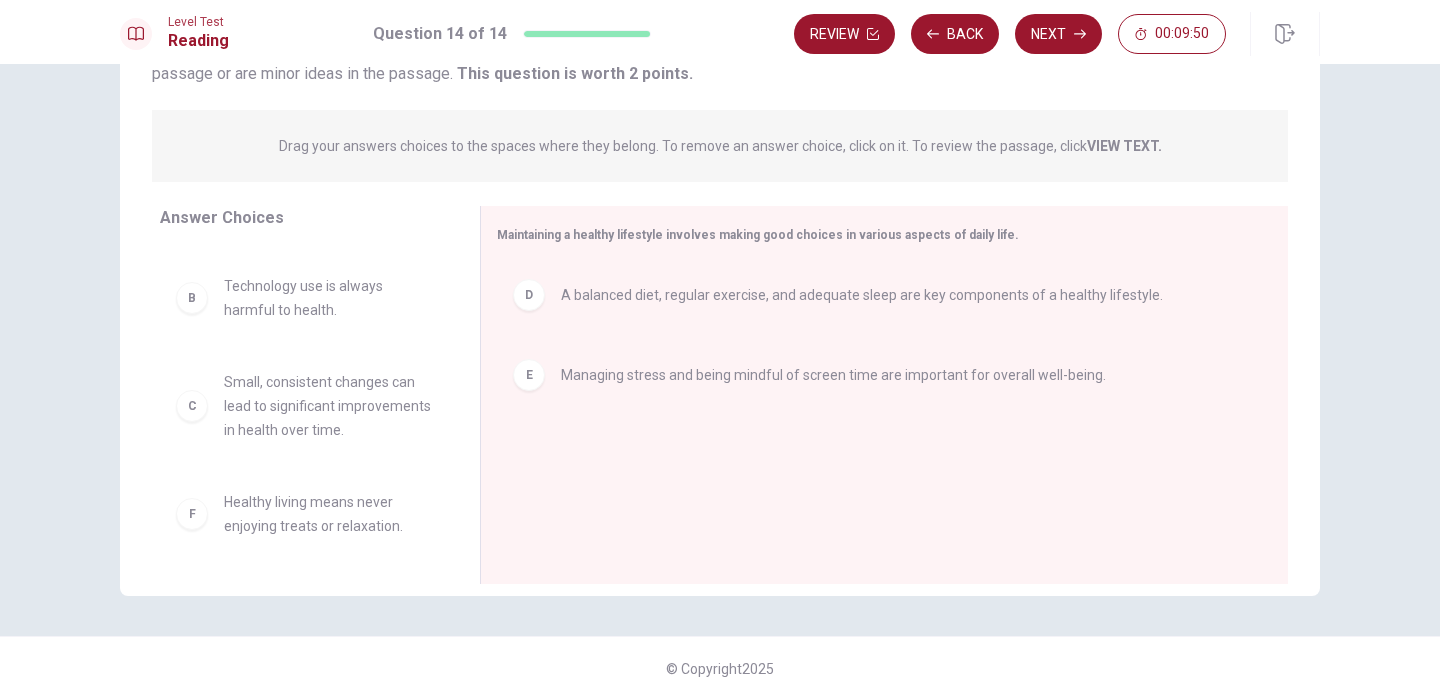scroll, scrollTop: 84, scrollLeft: 0, axis: vertical 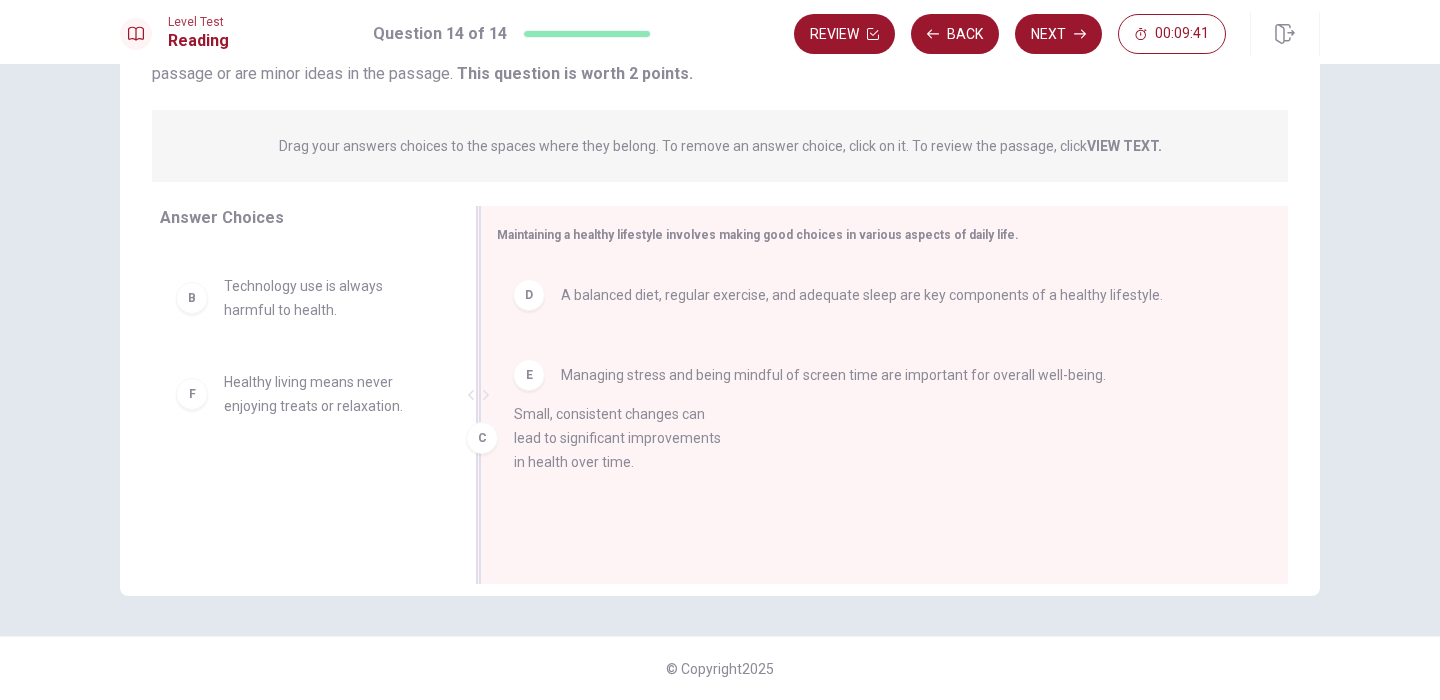 drag, startPoint x: 334, startPoint y: 397, endPoint x: 738, endPoint y: 441, distance: 406.38898 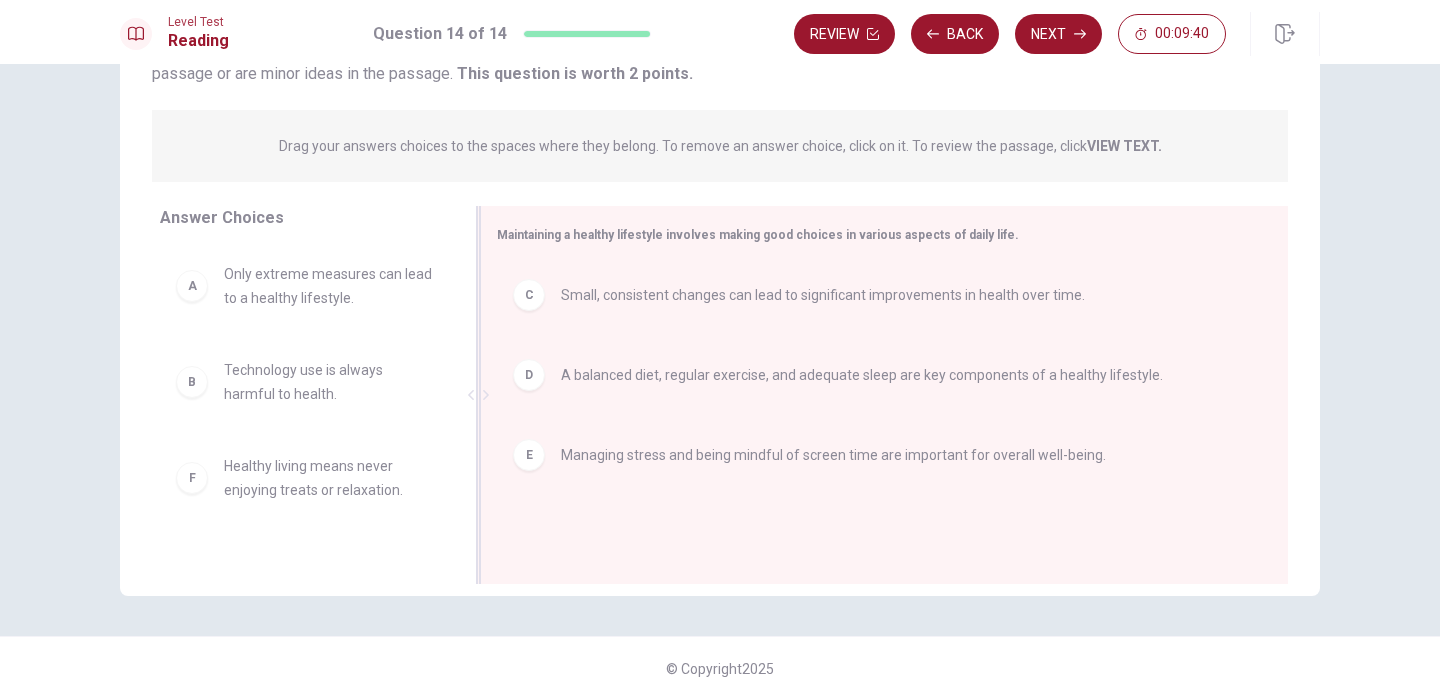 scroll, scrollTop: 0, scrollLeft: 0, axis: both 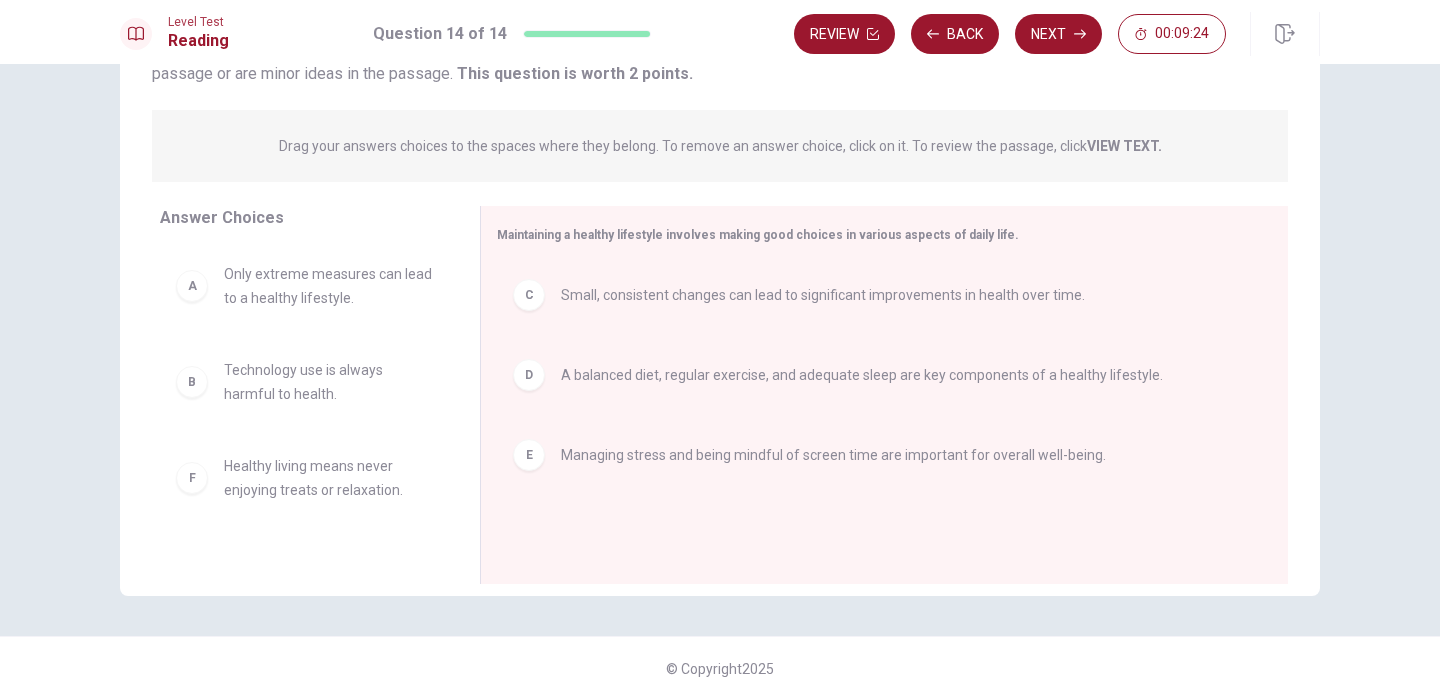 click on "Drag your answers choices to the spaces where they belong. To remove an answer choice, click on it. To review the passage, click   VIEW TEXT." at bounding box center (720, 146) 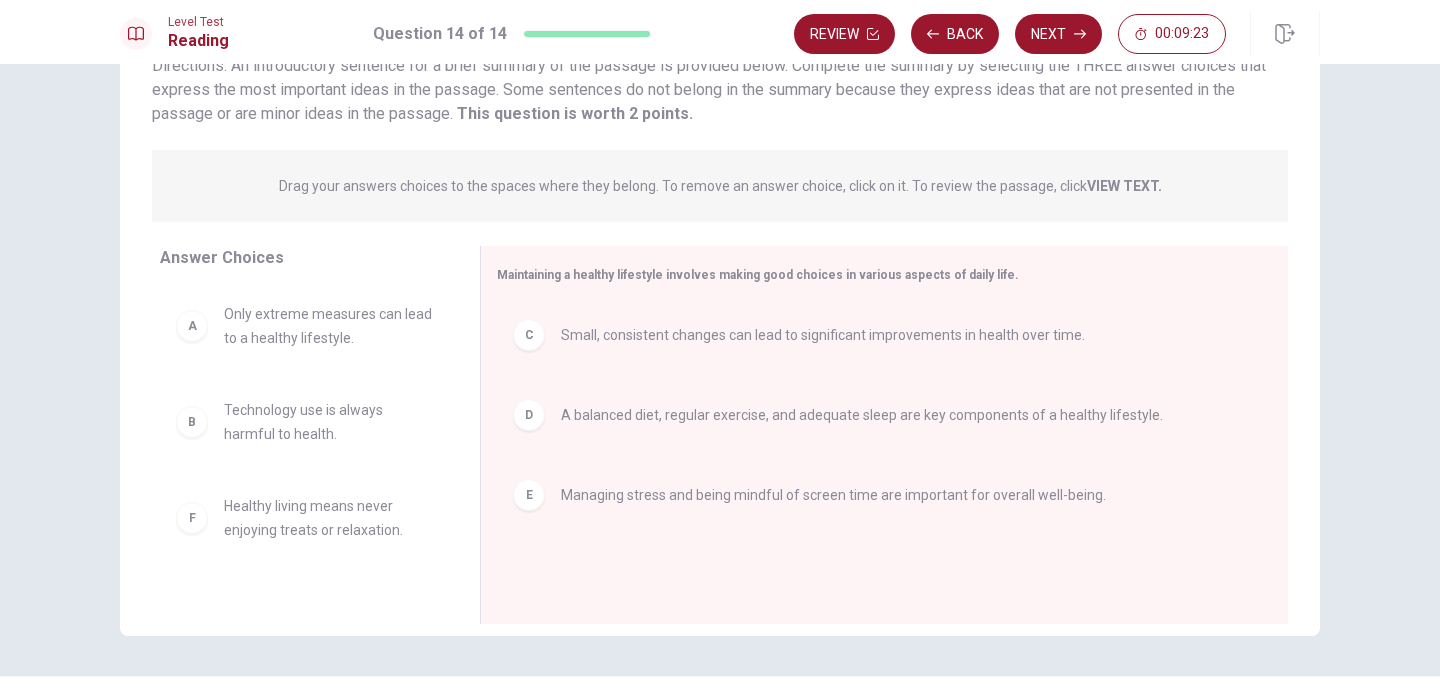 scroll, scrollTop: 123, scrollLeft: 0, axis: vertical 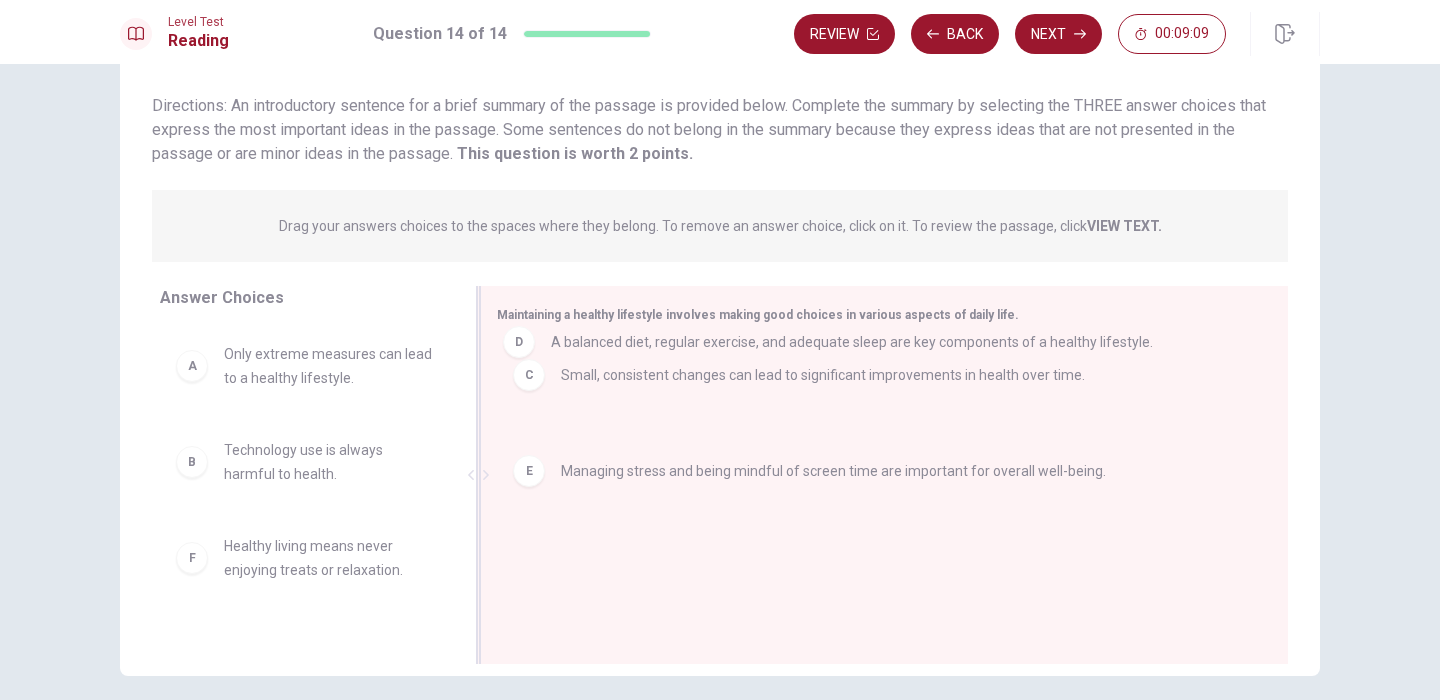 drag, startPoint x: 533, startPoint y: 459, endPoint x: 522, endPoint y: 347, distance: 112.53888 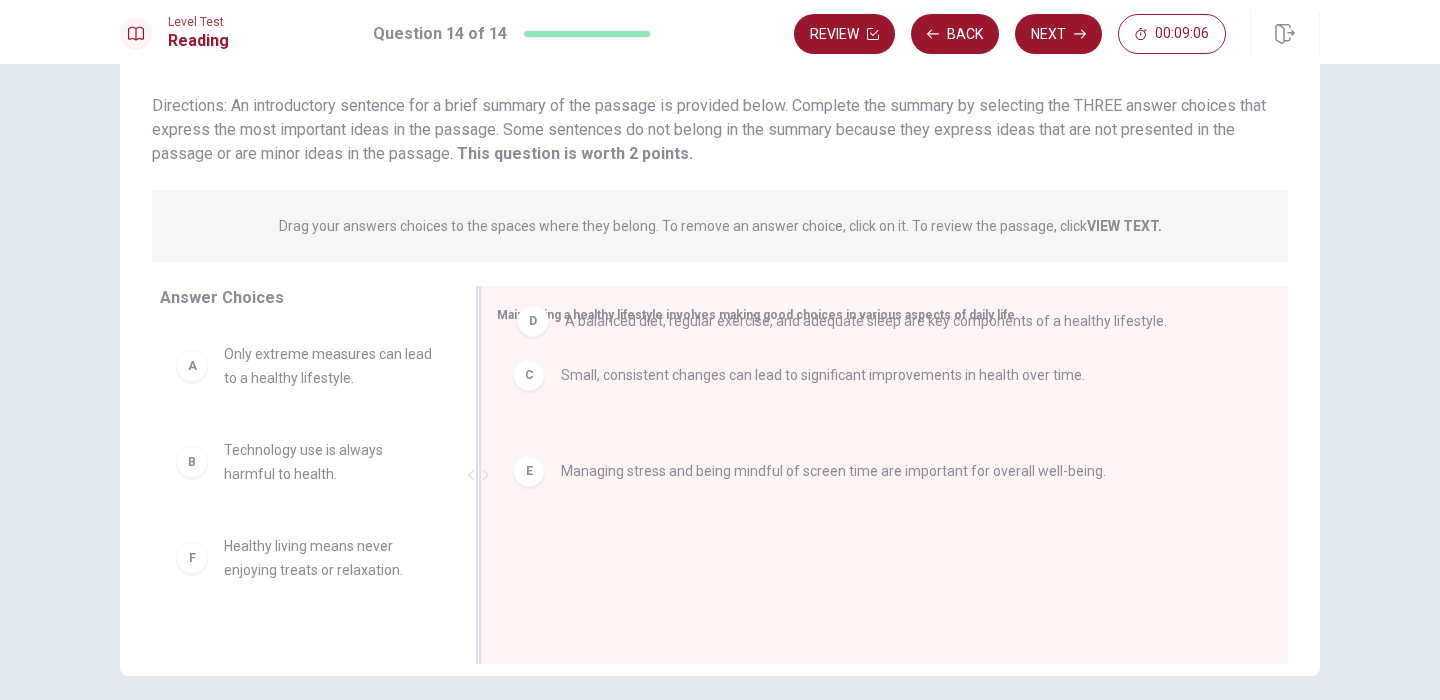 drag, startPoint x: 594, startPoint y: 468, endPoint x: 609, endPoint y: 304, distance: 164.68454 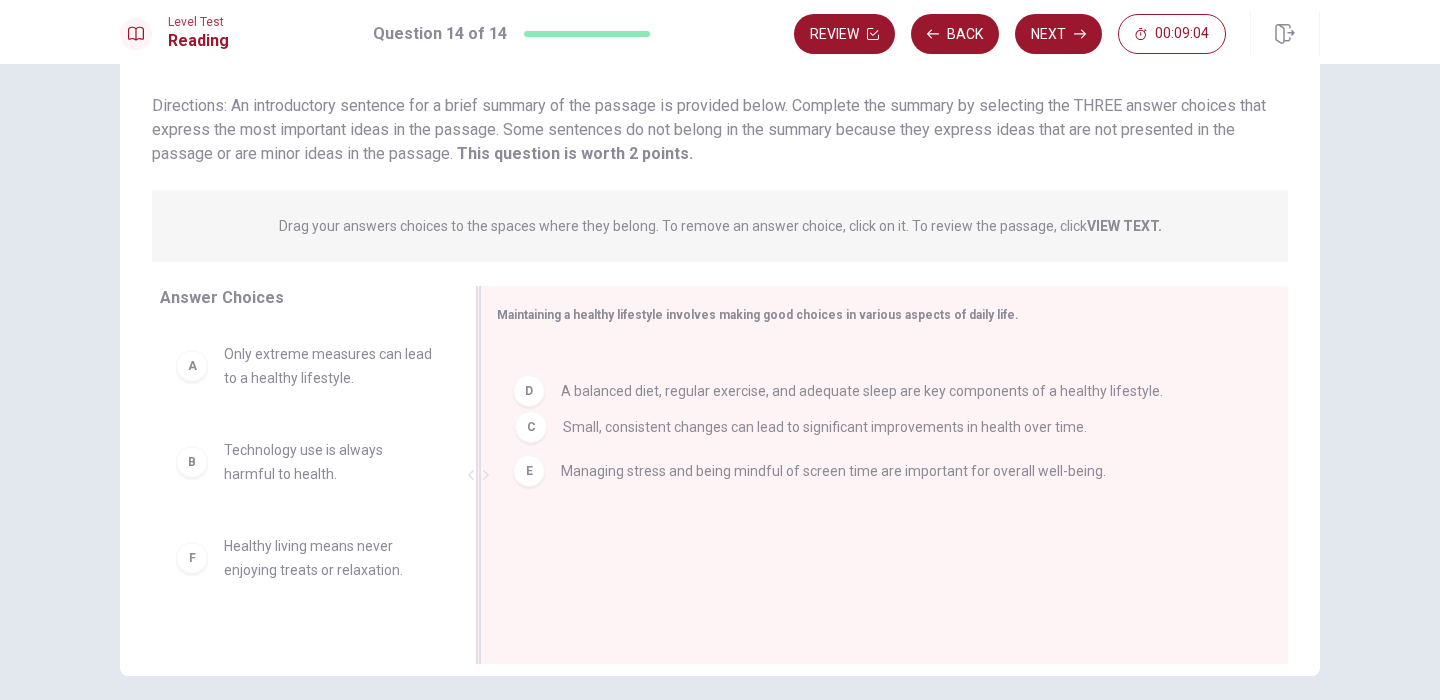drag, startPoint x: 589, startPoint y: 390, endPoint x: 590, endPoint y: 449, distance: 59.008472 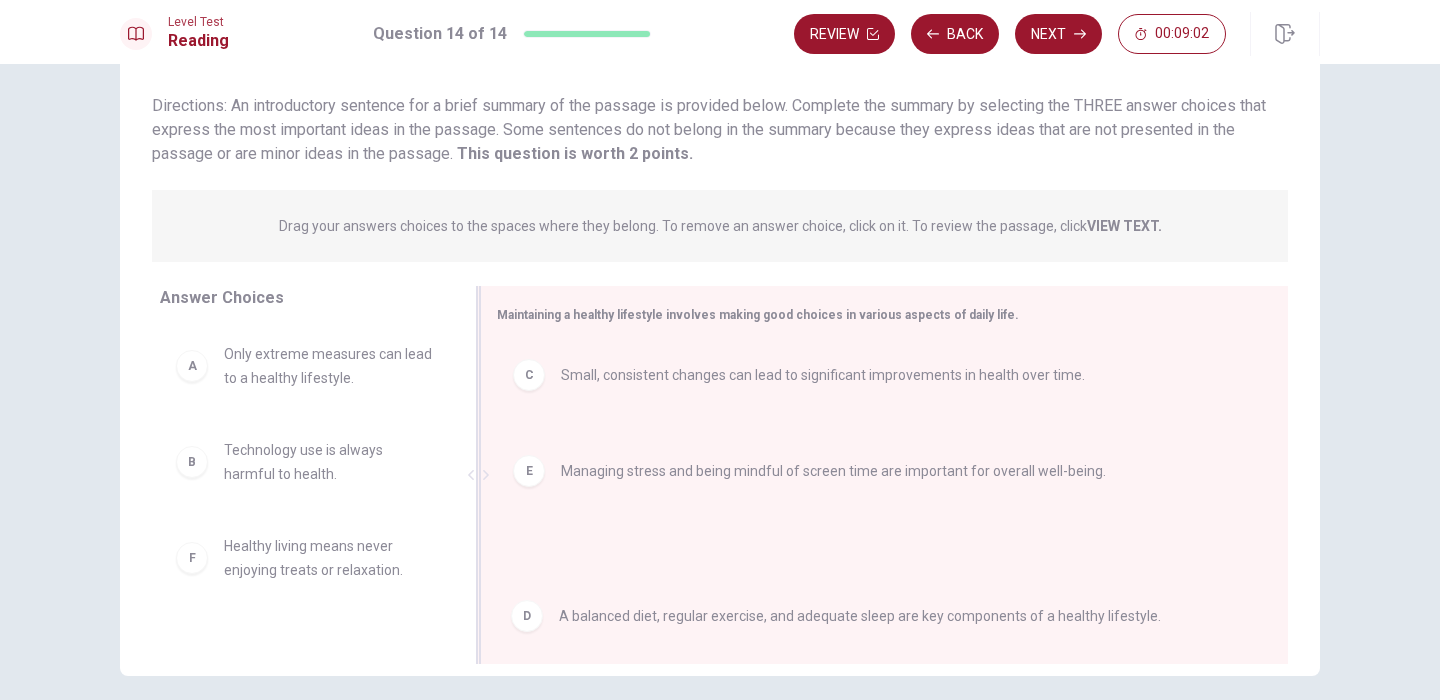 drag, startPoint x: 590, startPoint y: 452, endPoint x: 588, endPoint y: 620, distance: 168.0119 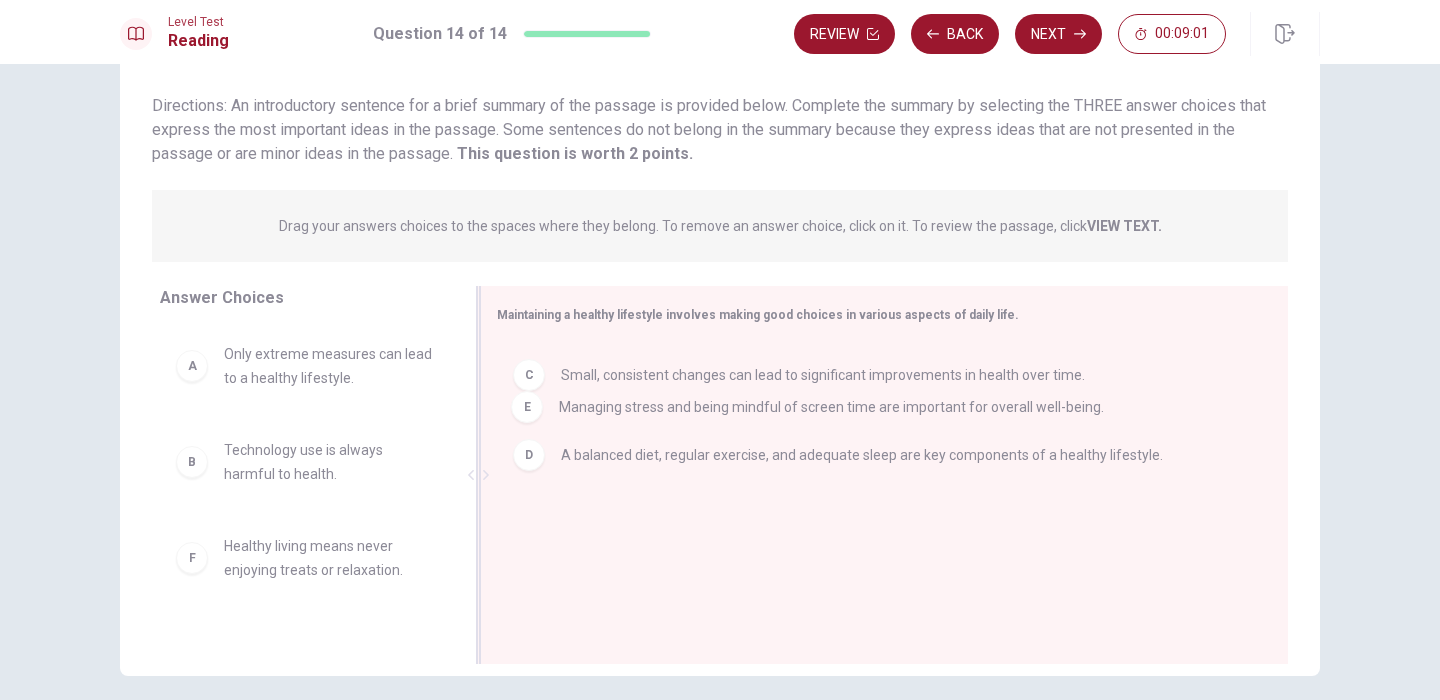 drag, startPoint x: 589, startPoint y: 543, endPoint x: 586, endPoint y: 408, distance: 135.03333 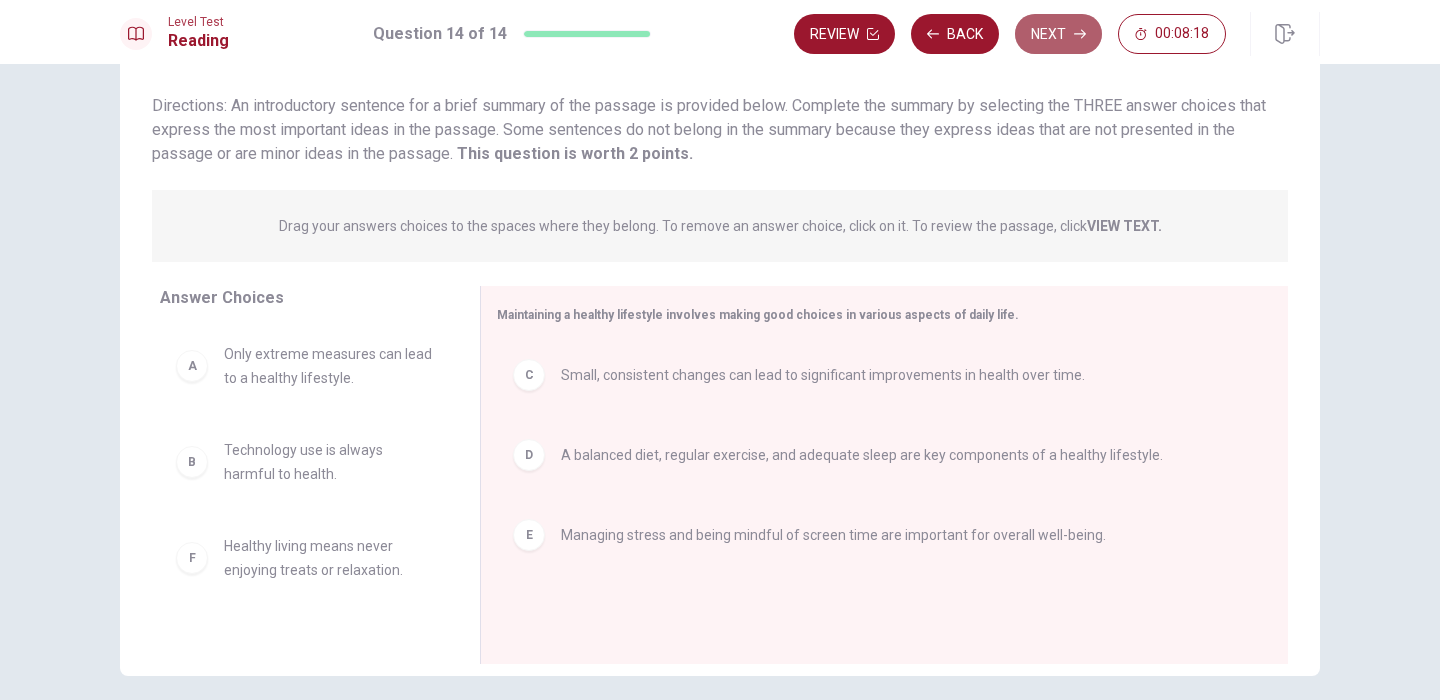 click on "Next" at bounding box center (1058, 34) 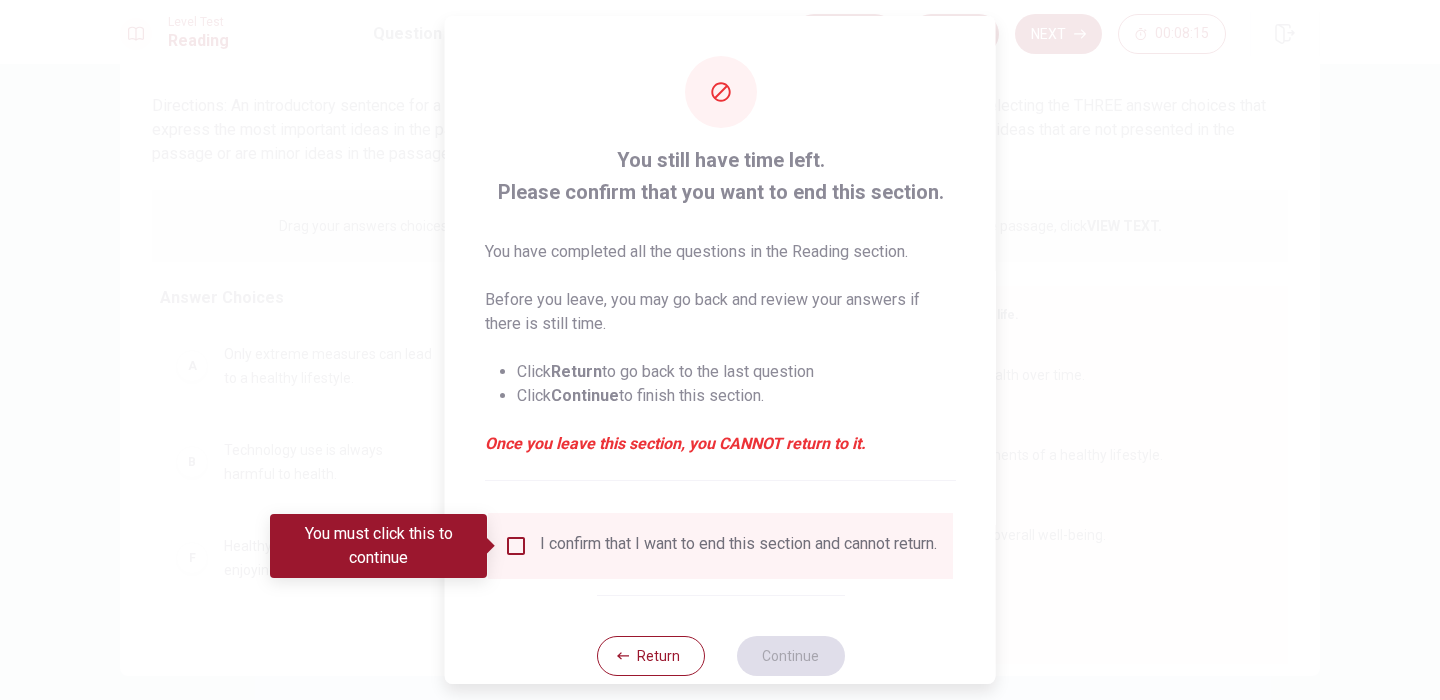 click at bounding box center (720, 350) 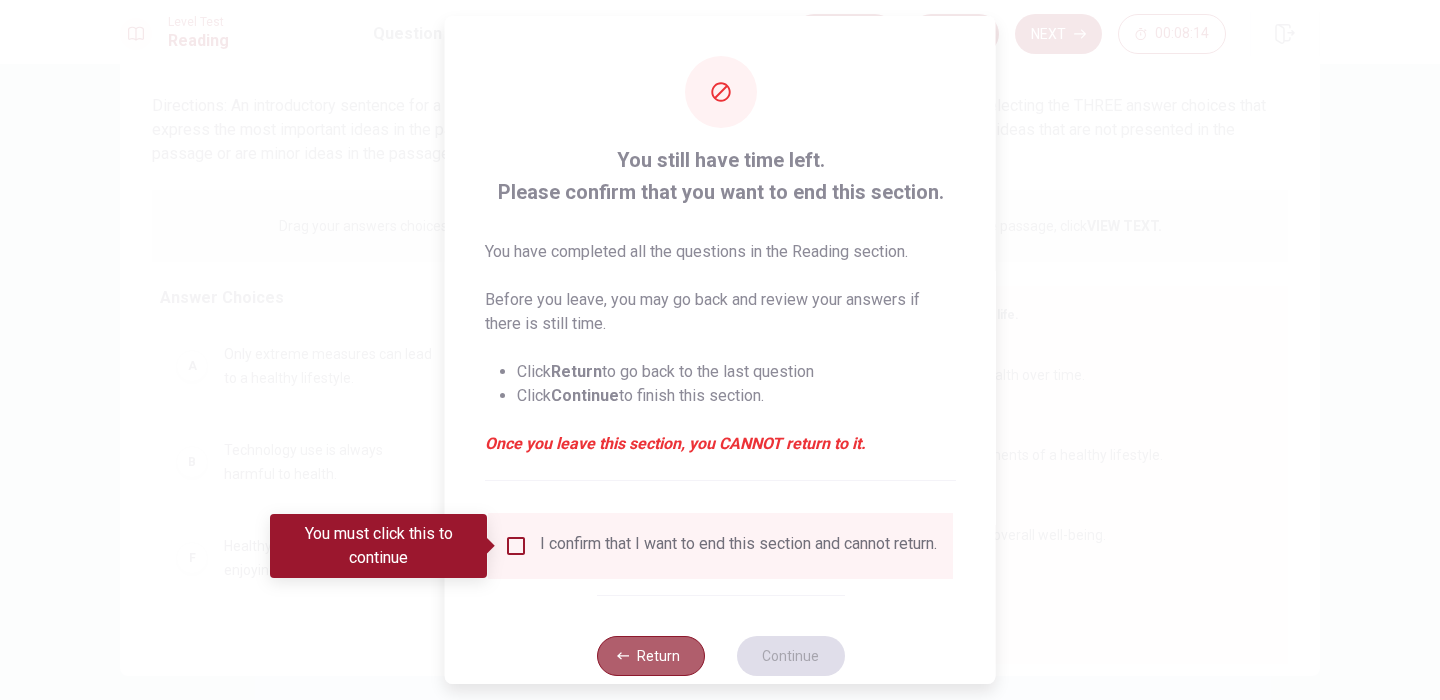 click on "Return" at bounding box center (650, 656) 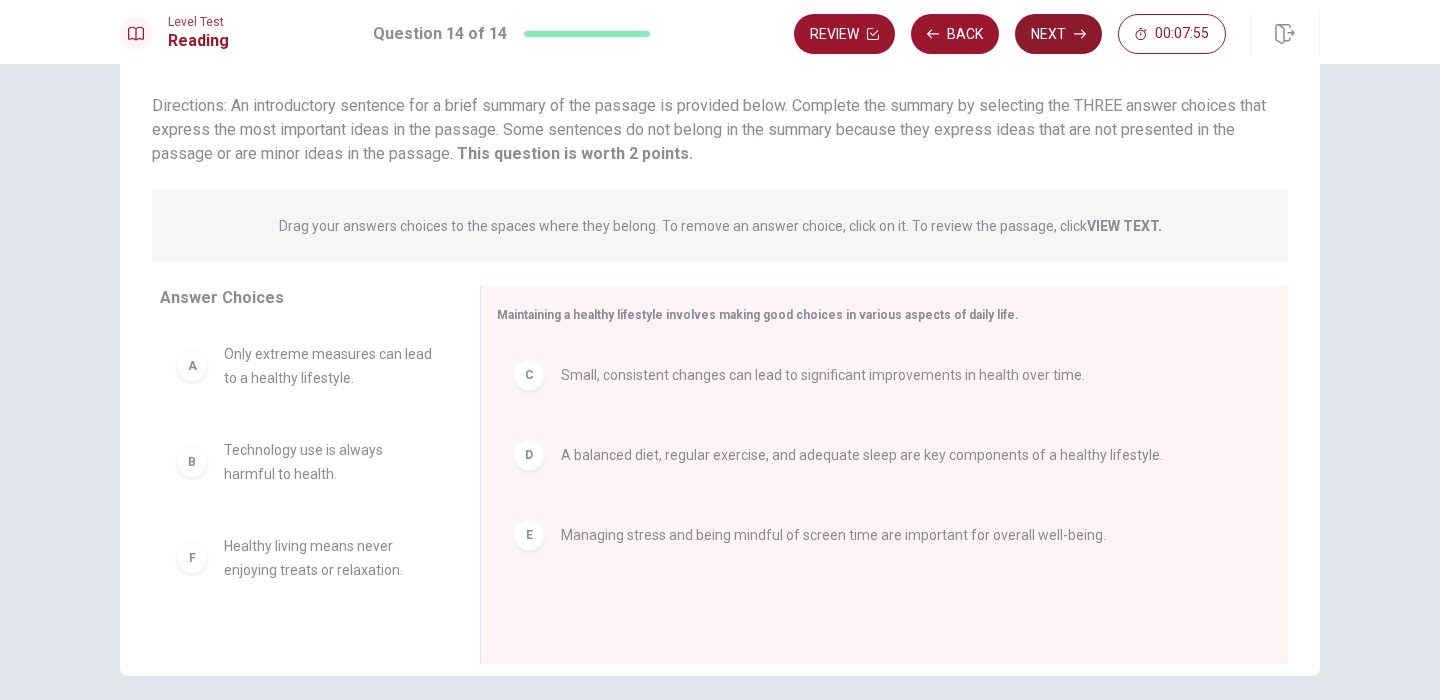 click on "Next" at bounding box center [1058, 34] 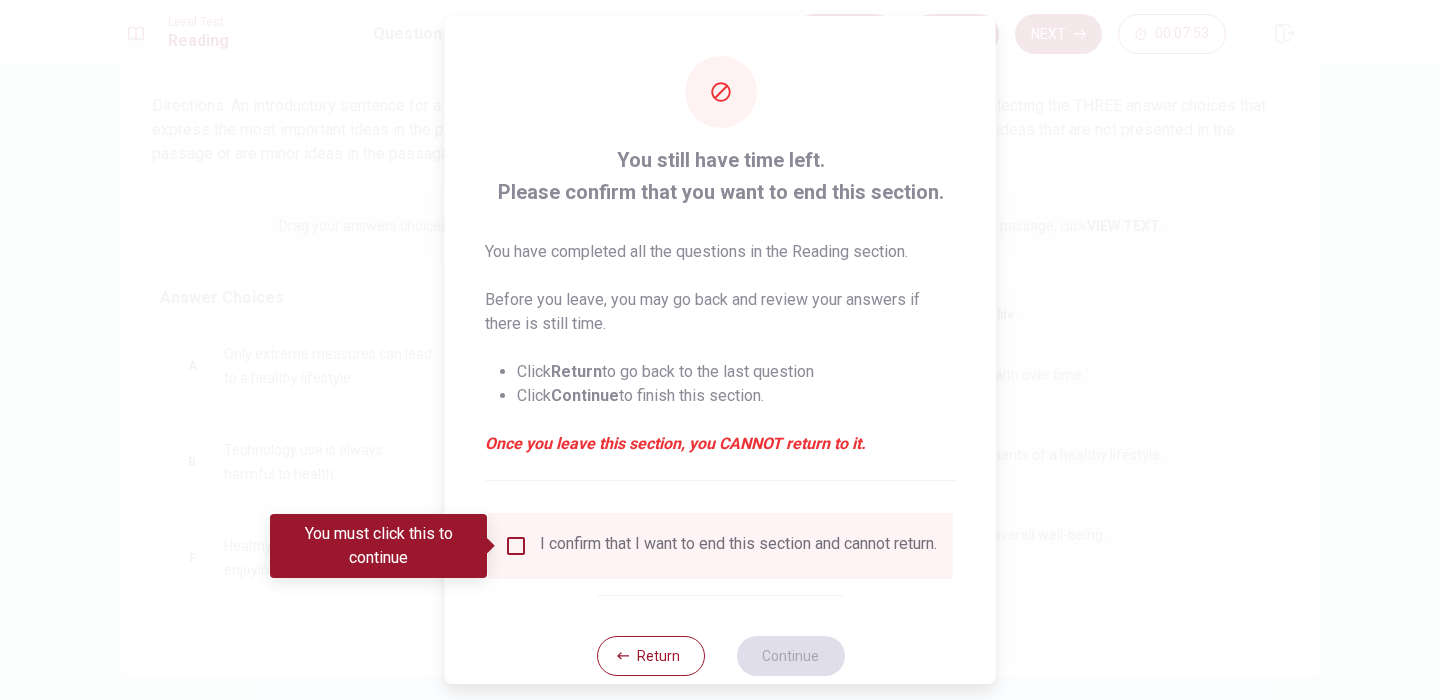click at bounding box center (516, 546) 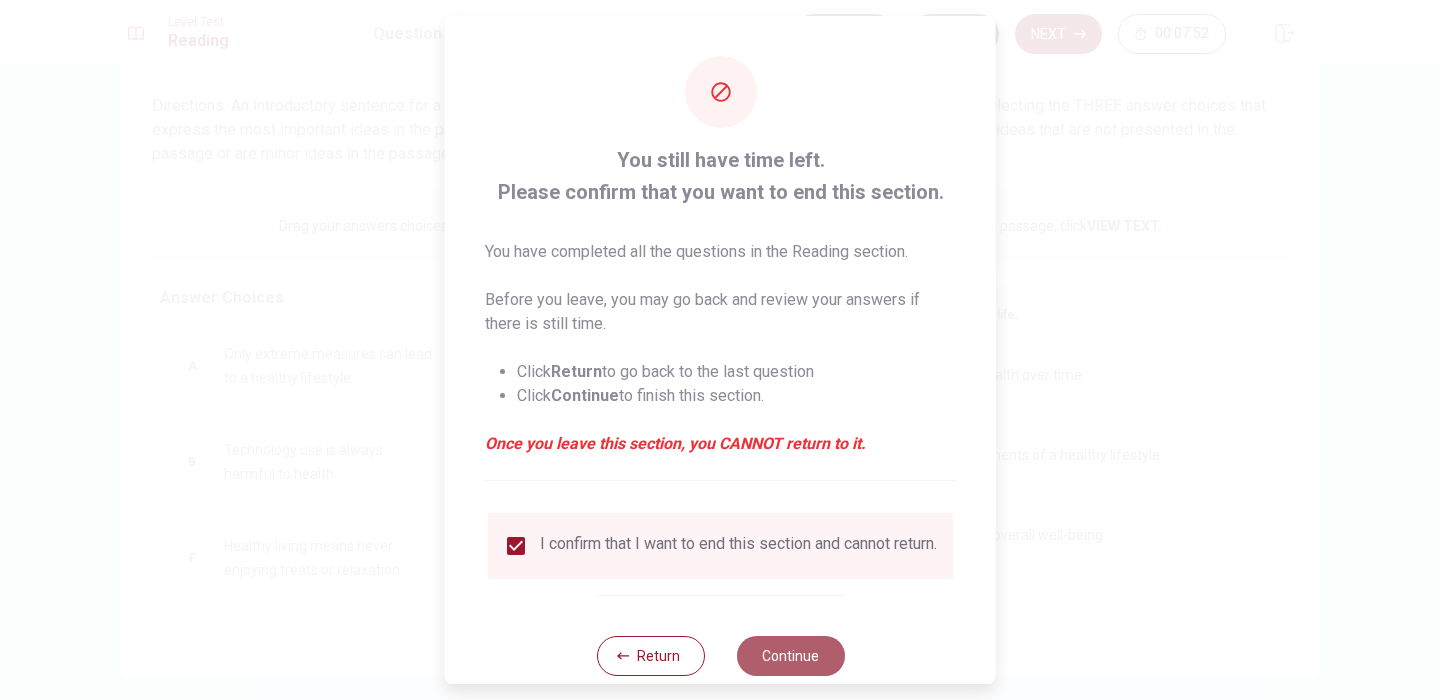 click on "Continue" at bounding box center [790, 656] 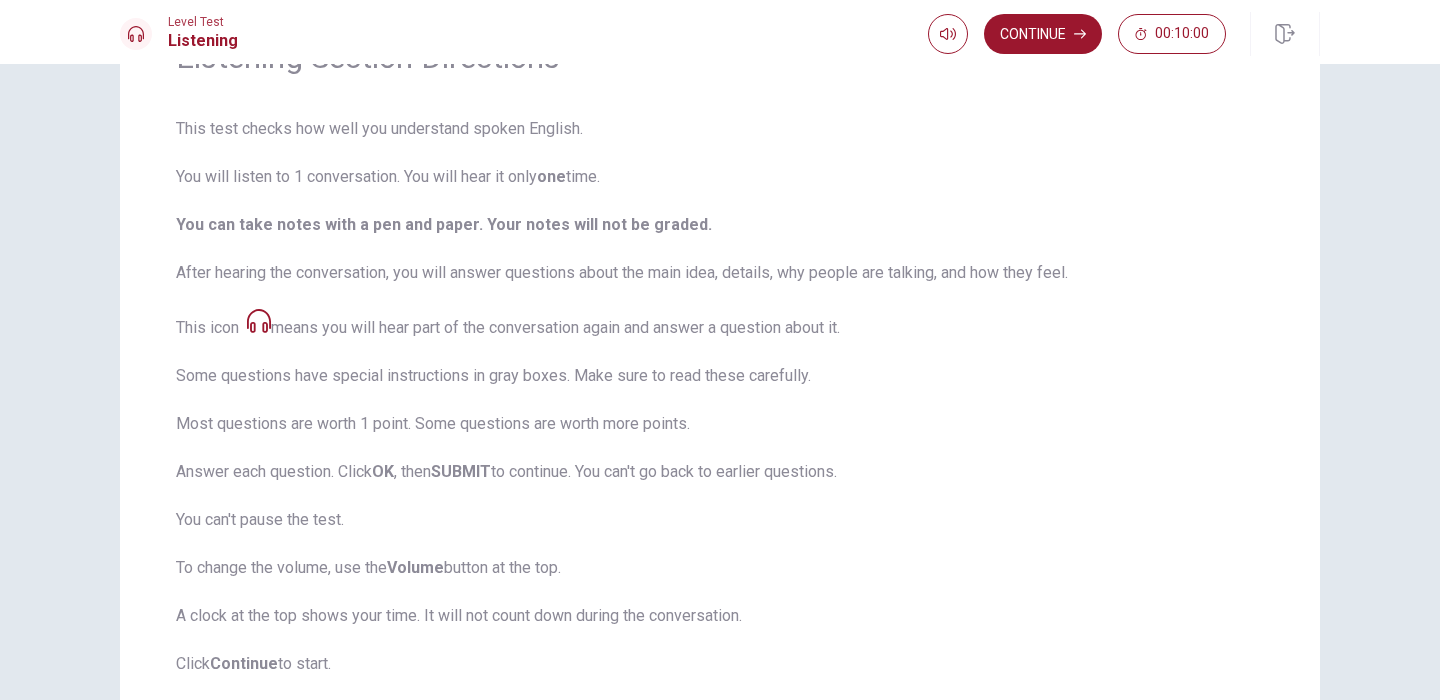 click on "This test checks how well you understand spoken English.
You will listen to 1 conversation. You will hear it only  one  time.
You can take notes with a pen and paper. Your notes will not be graded.
After hearing the conversation, you will answer questions about the main idea, details, why people are talking, and how they feel.
This icon    means you will hear part of the conversation again and answer a question about it.
Some questions have special instructions in gray boxes. Make sure to read these carefully.
Most questions are worth 1 point. Some questions are worth more points.
Answer each question. Click  OK , then  SUBMIT  to continue. You can't go back to earlier questions.
You can't pause the test.
To change the volume, use the  Volume  button at the top.
A clock at the top shows your time. It will not count down during the conversation.
Click  Continue  to start." at bounding box center [720, 396] 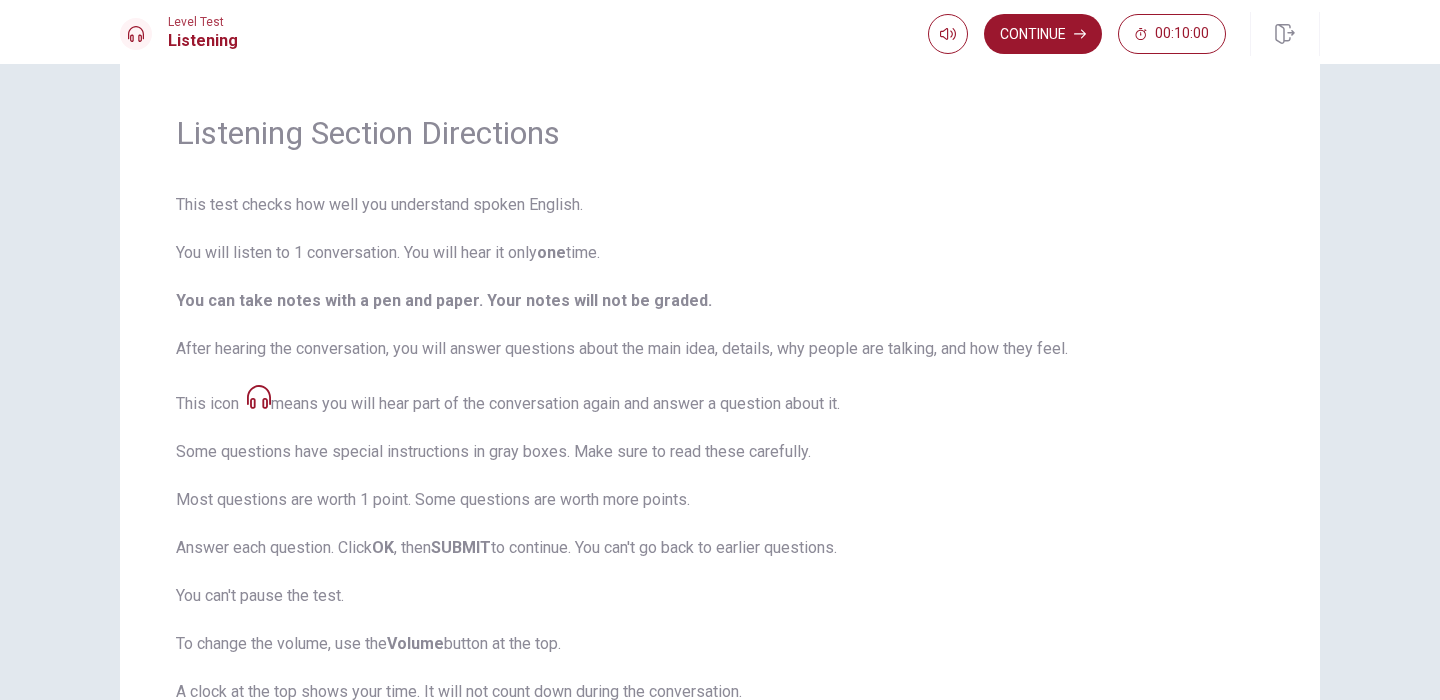 scroll, scrollTop: 43, scrollLeft: 0, axis: vertical 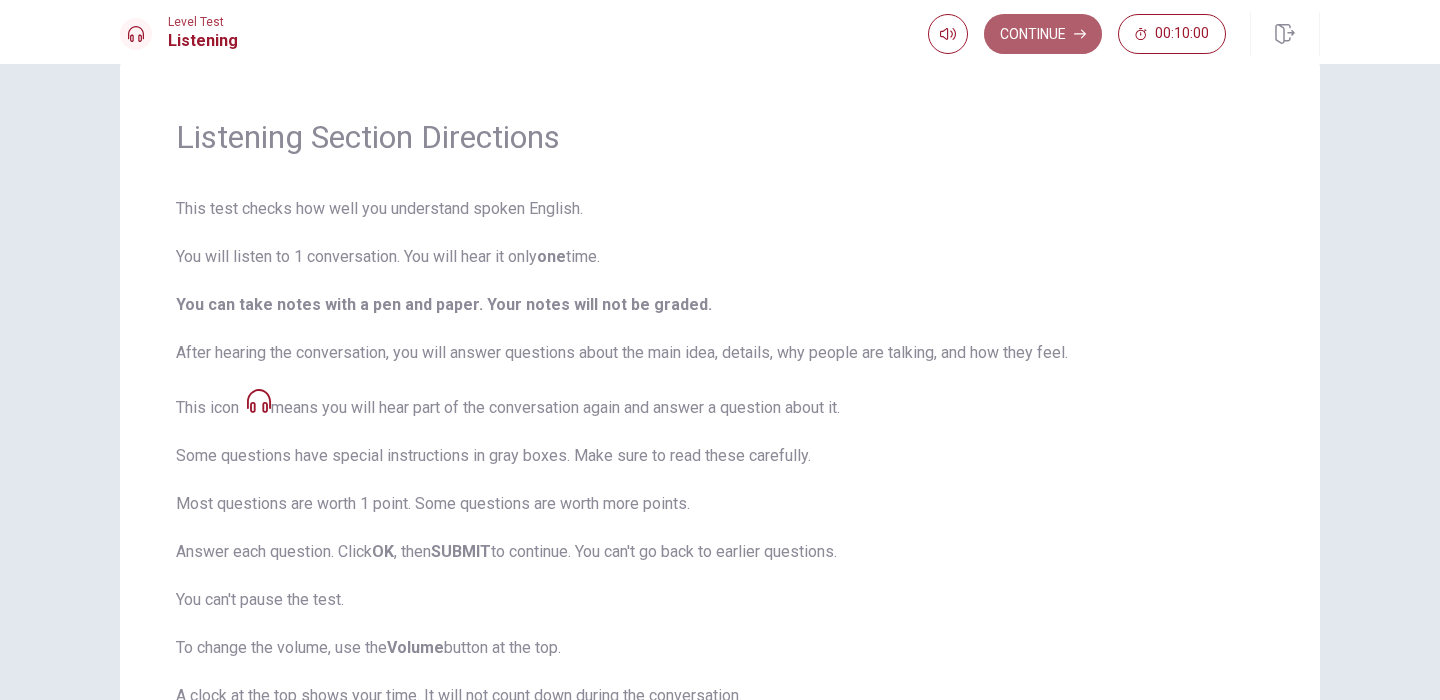 click on "Continue" at bounding box center (1043, 34) 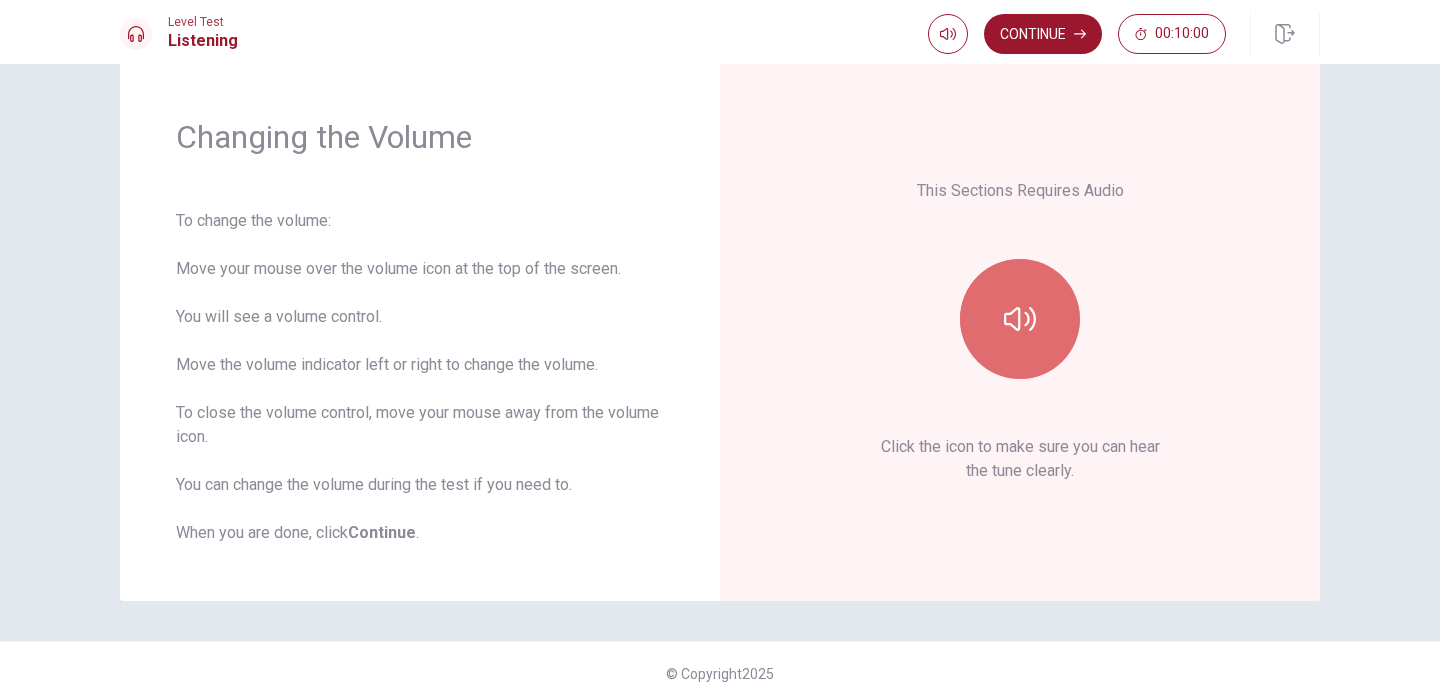 click at bounding box center (1020, 319) 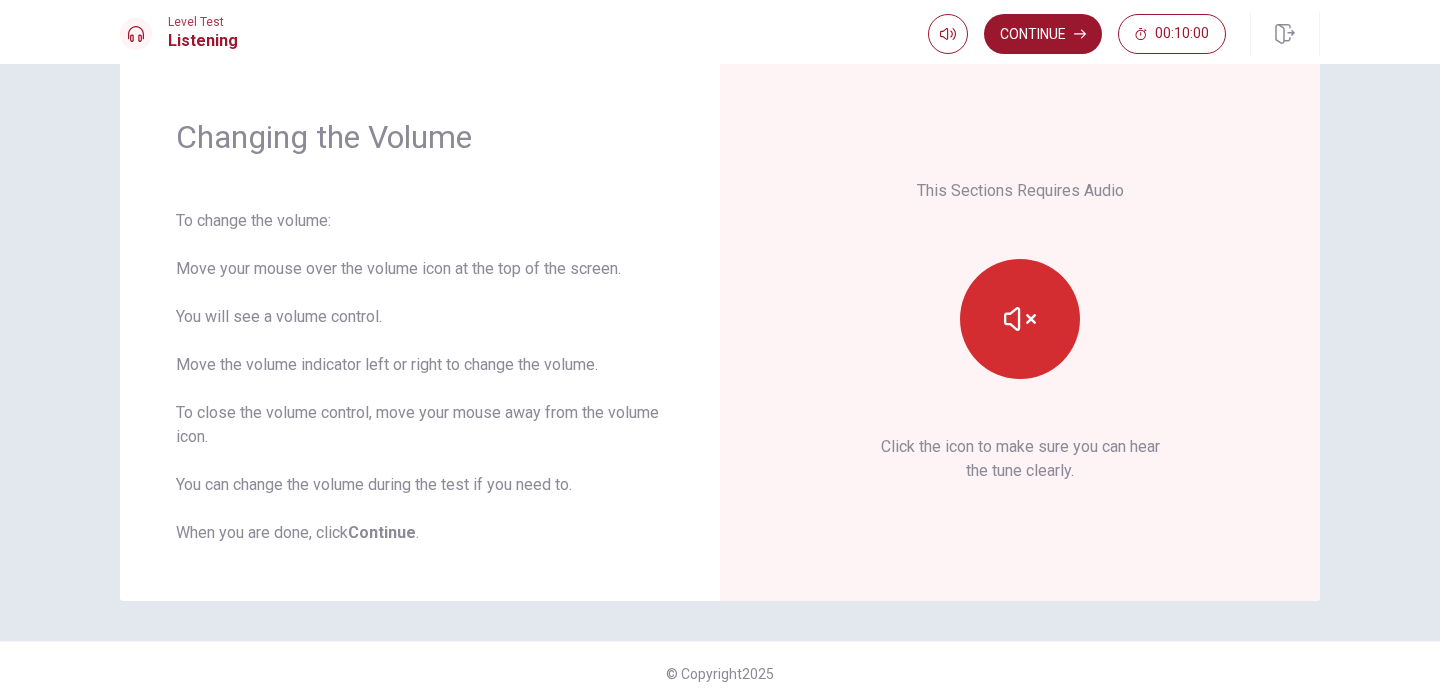 click at bounding box center (1020, 319) 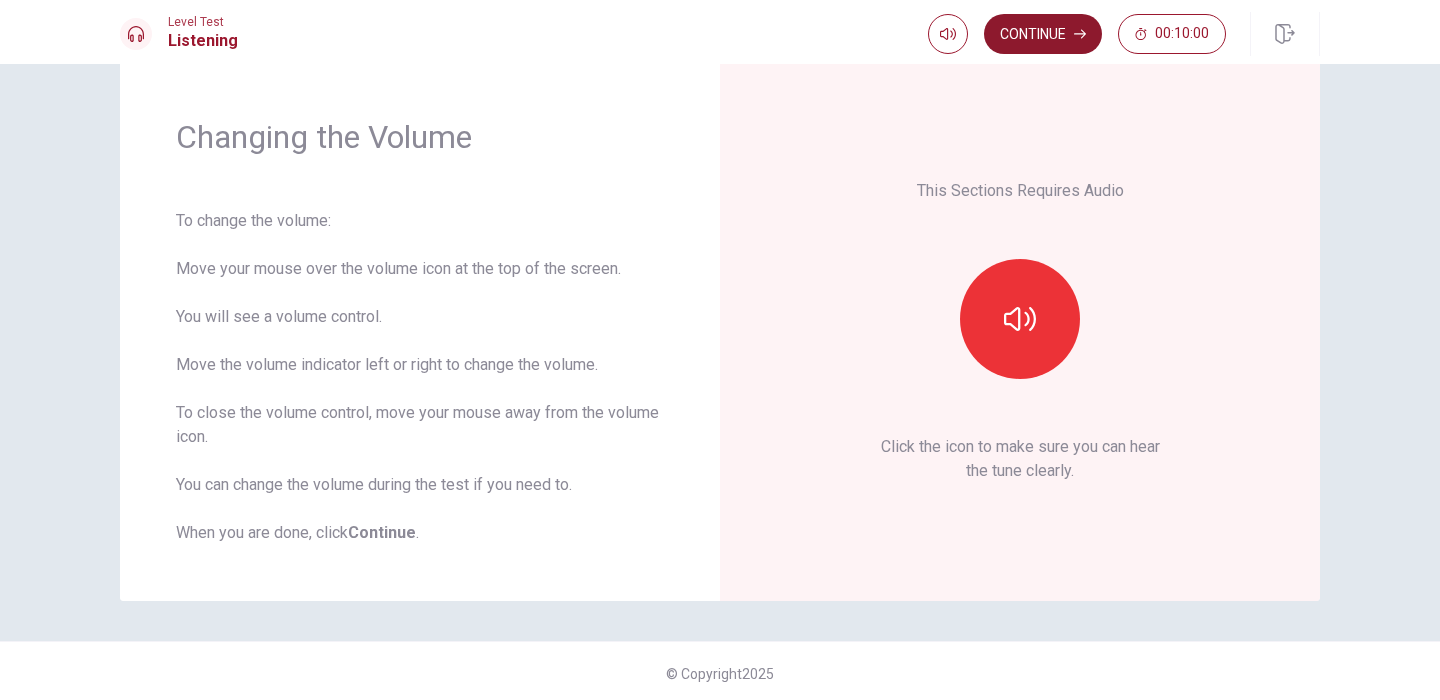 click on "Continue" at bounding box center (1043, 34) 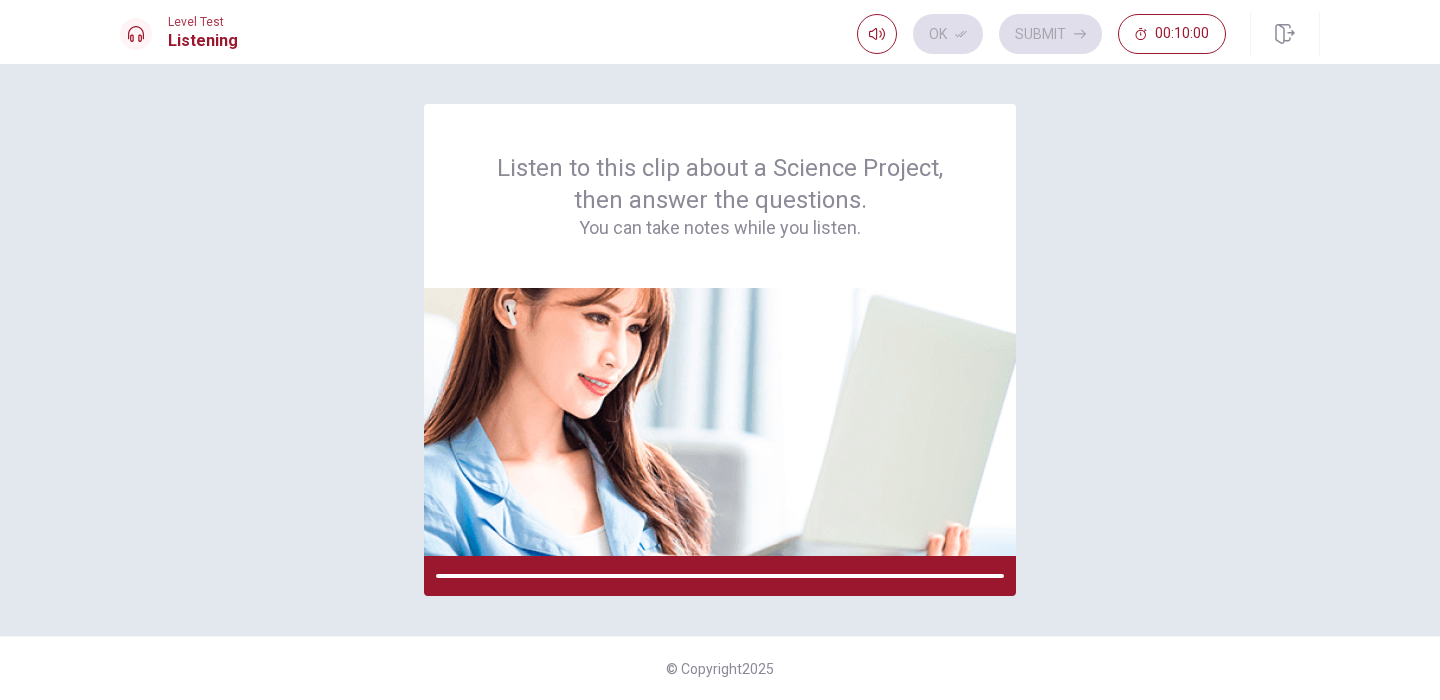 scroll, scrollTop: 0, scrollLeft: 0, axis: both 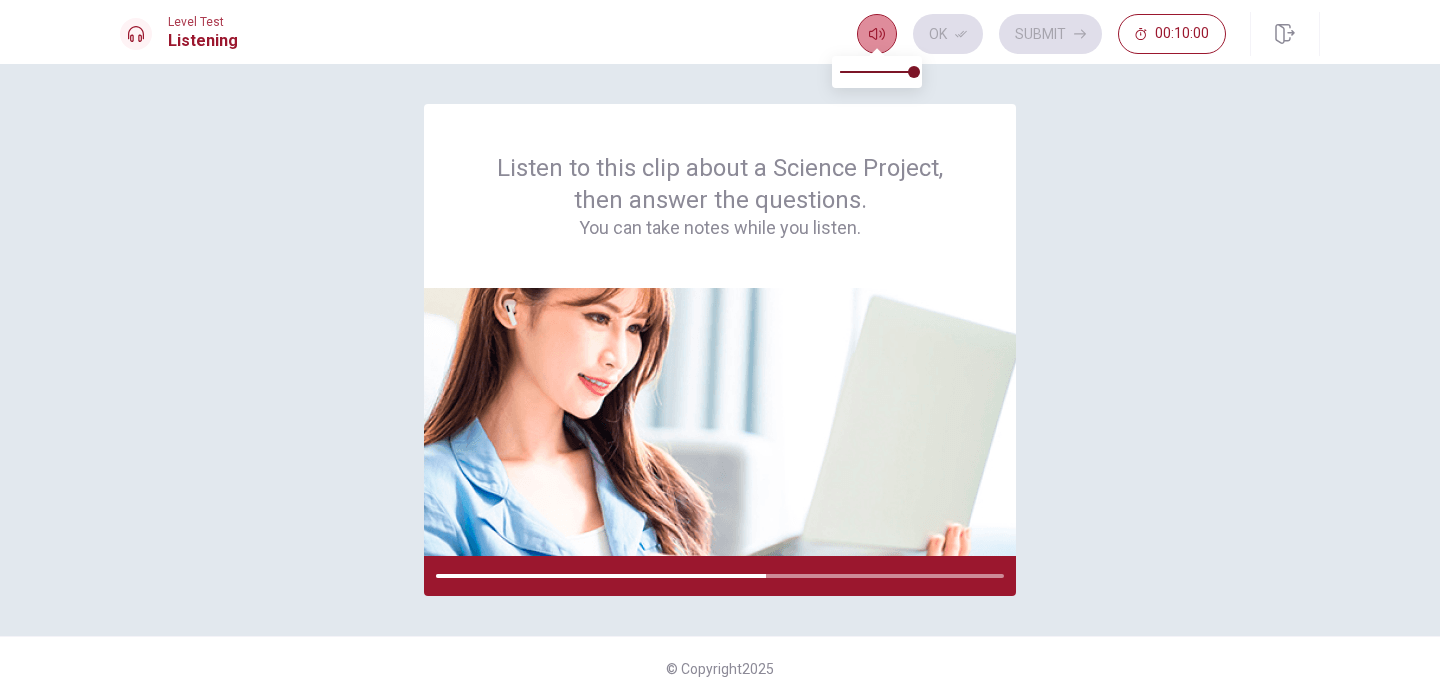 click 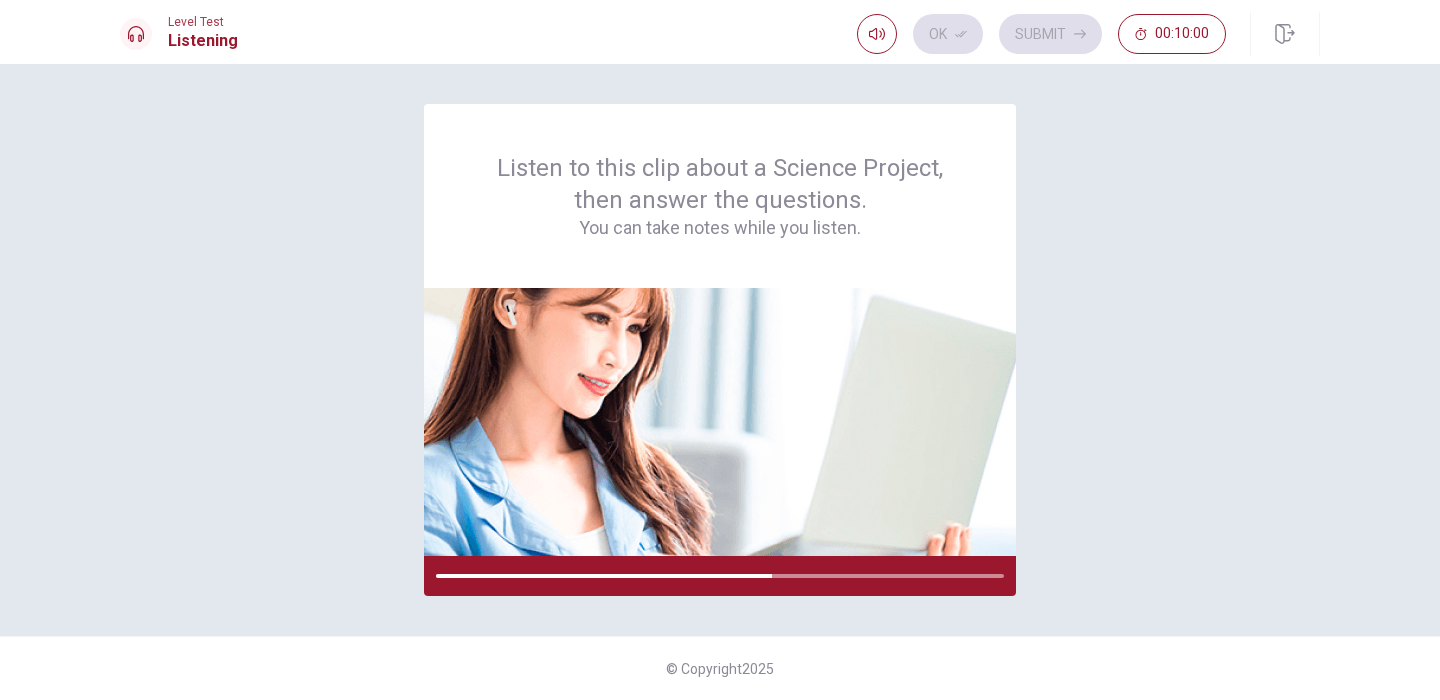 click on "Ok Submit 00:10:00" at bounding box center [1041, 34] 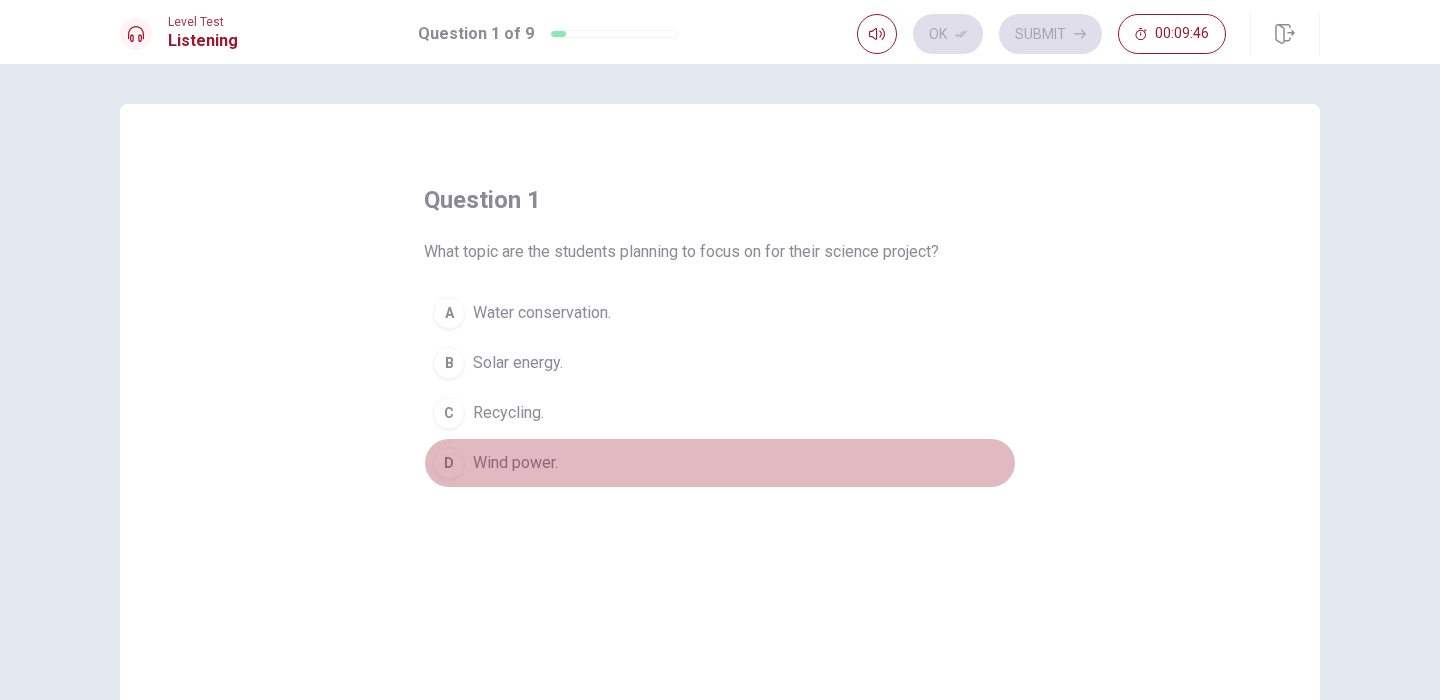 click on "Wind power." at bounding box center (515, 463) 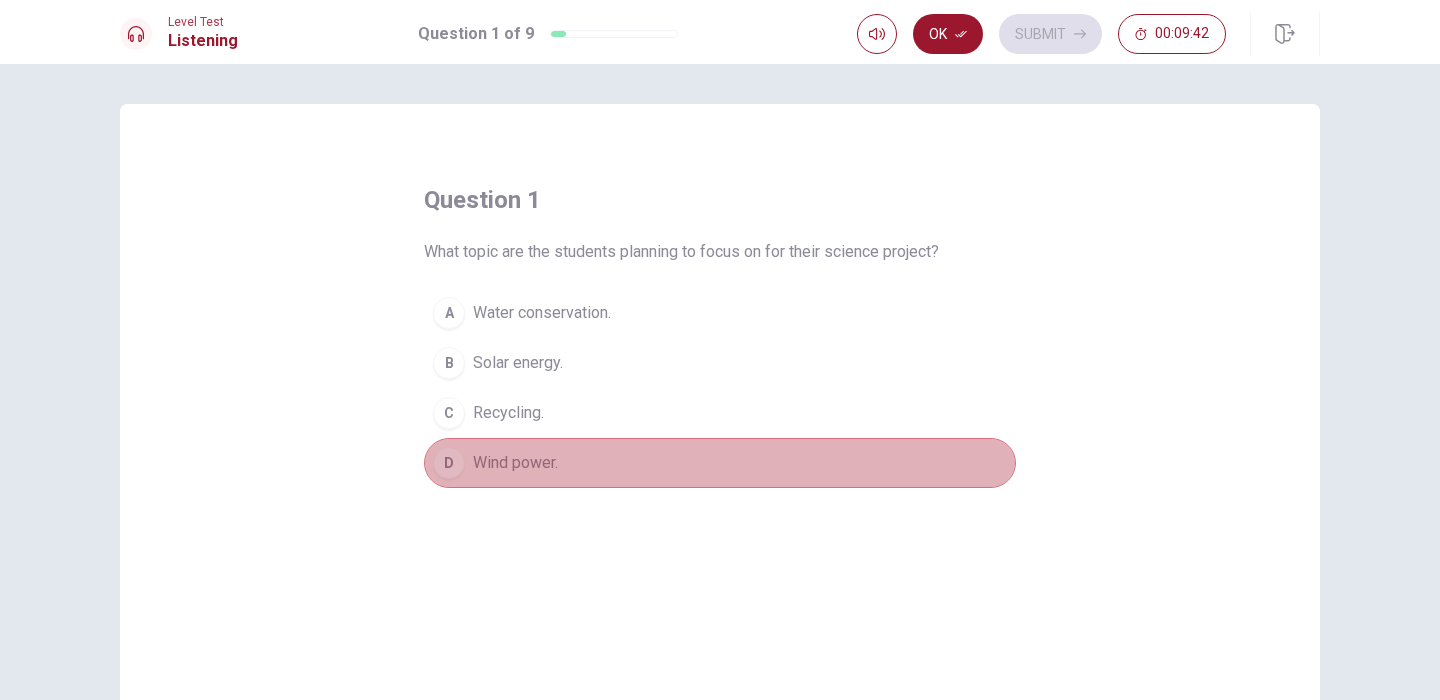 click on "D Wind power." at bounding box center [720, 463] 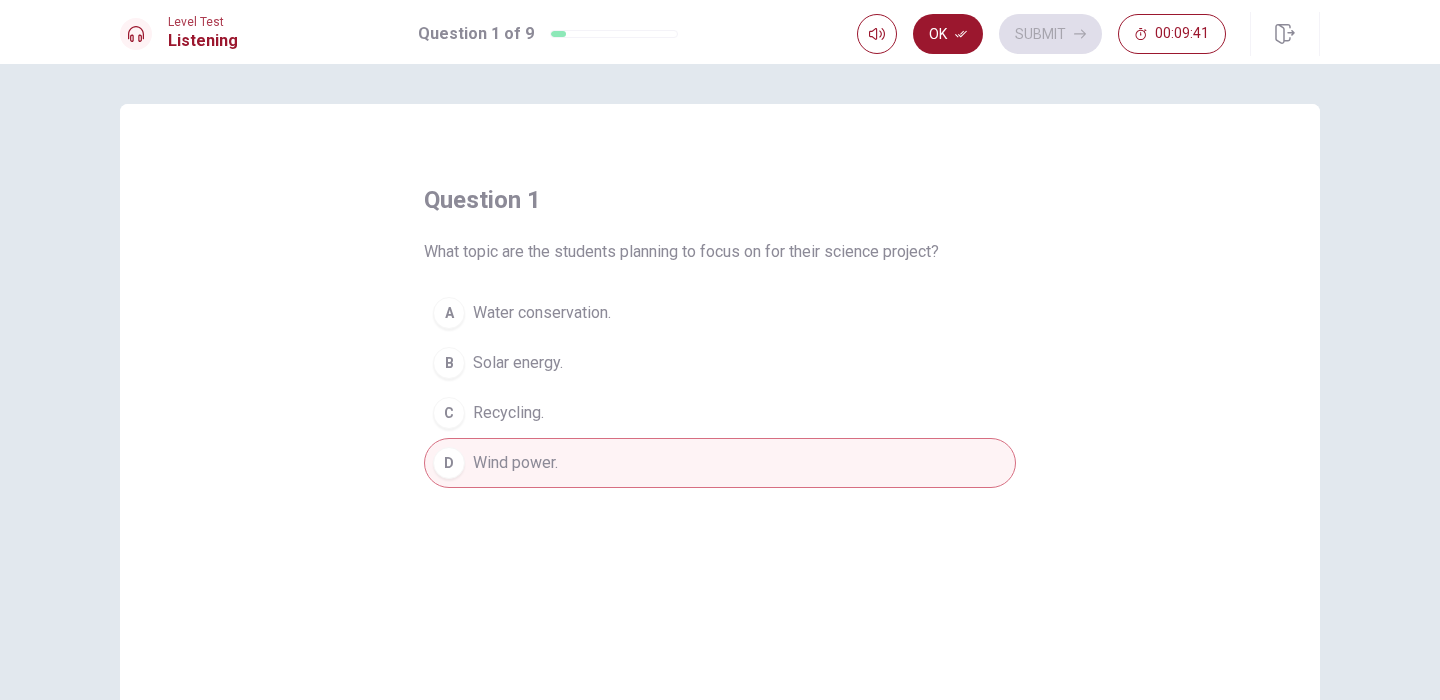 click on "Ok Submit 00:09:41" at bounding box center (1041, 34) 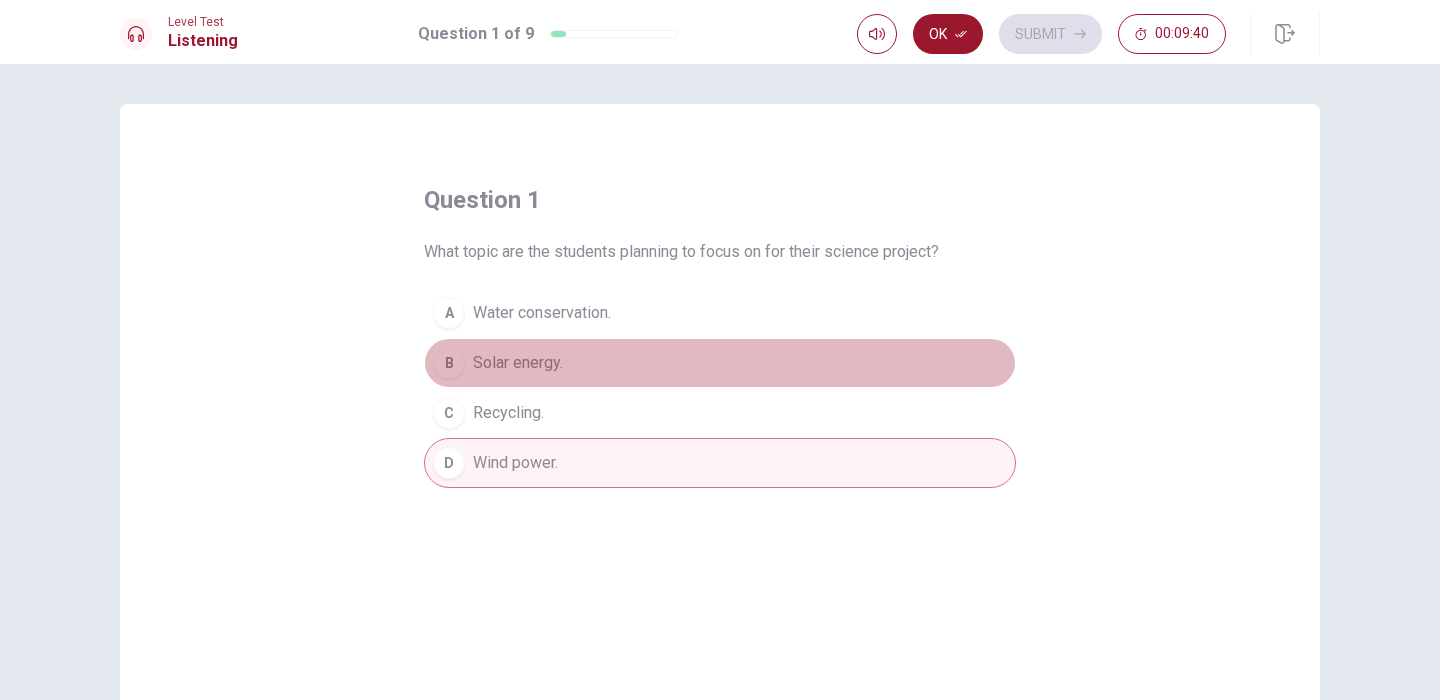 click on "B Solar energy." at bounding box center [720, 363] 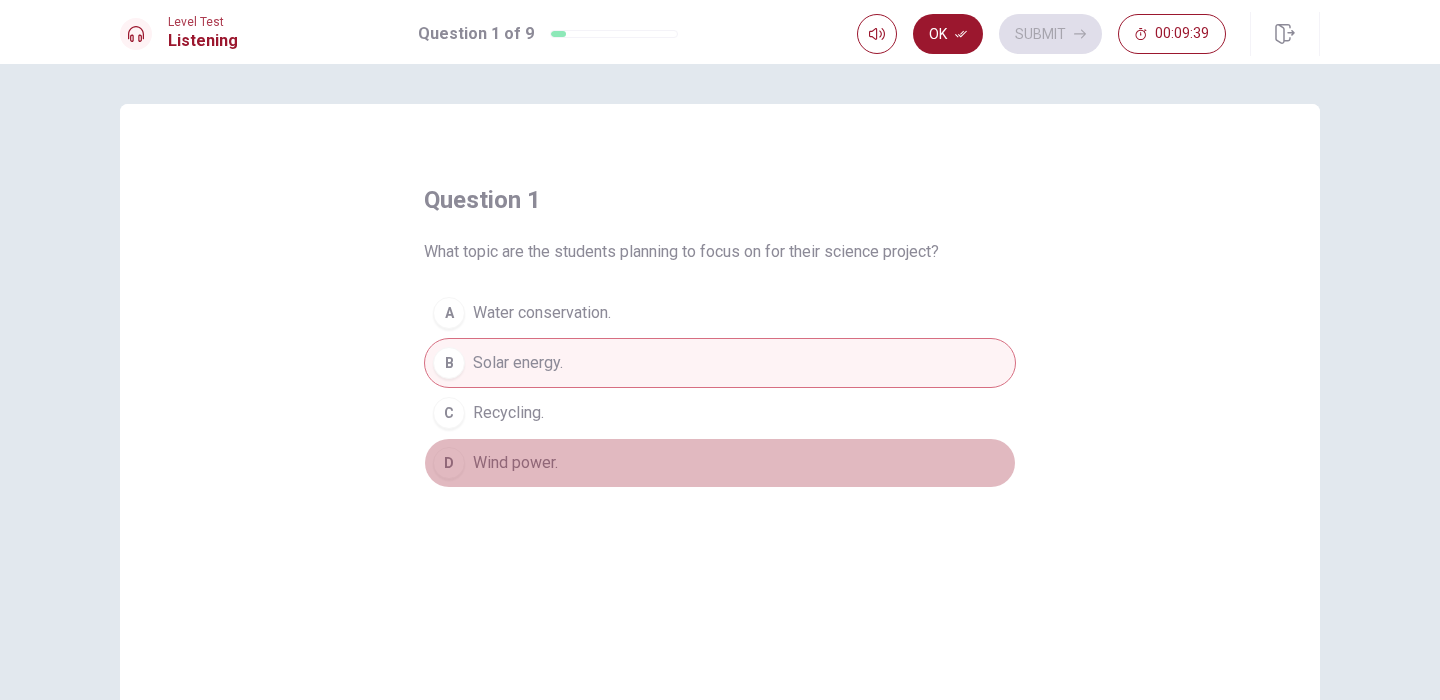 click on "Wind power." at bounding box center (515, 463) 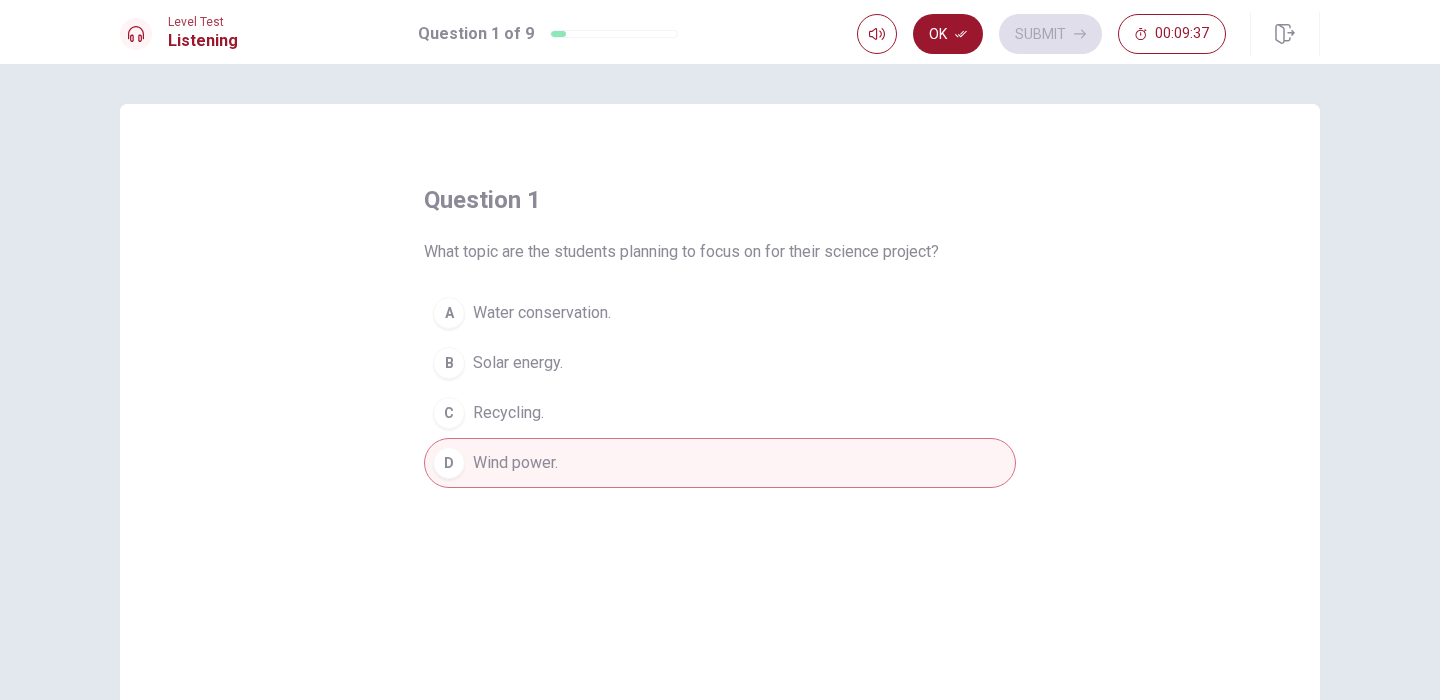 click on "question   1 What topic are the students planning to focus on for their science project? A Water conservation. B Solar energy.
C Recycling.
D Wind power." at bounding box center (720, 451) 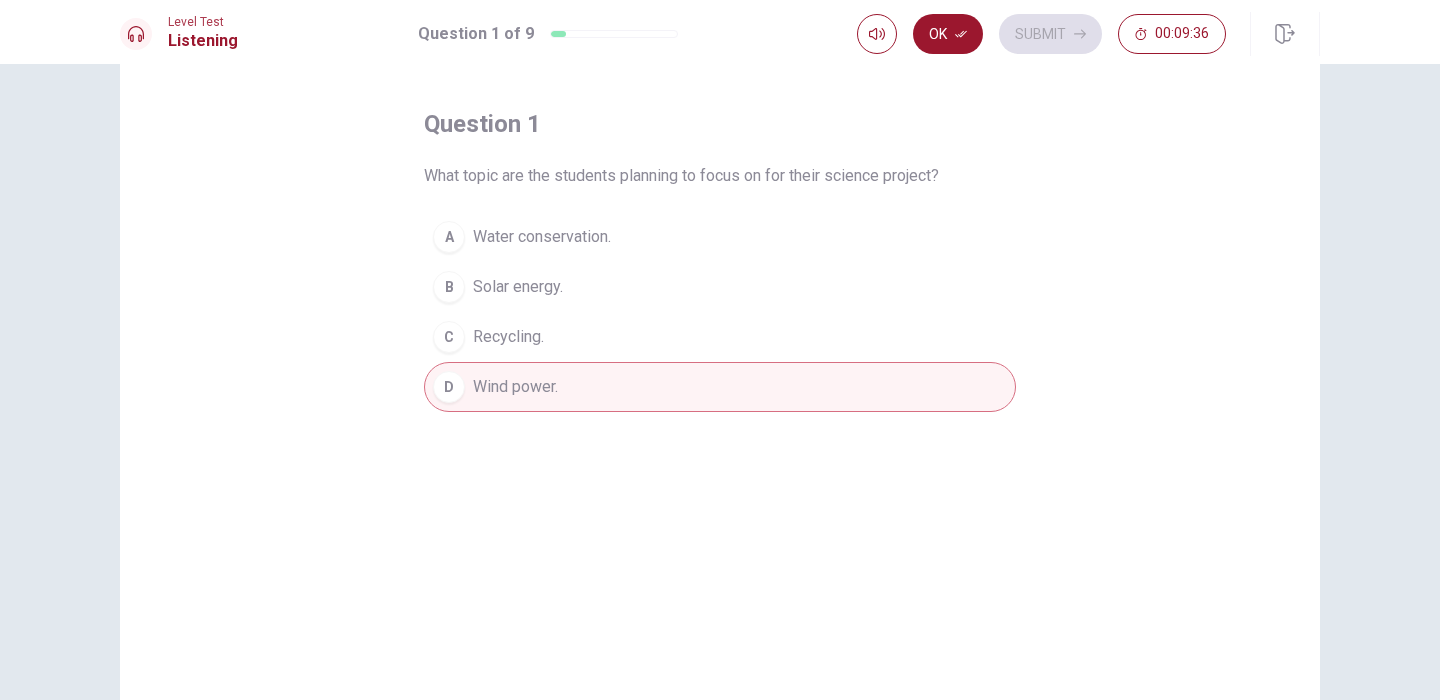 scroll, scrollTop: 80, scrollLeft: 0, axis: vertical 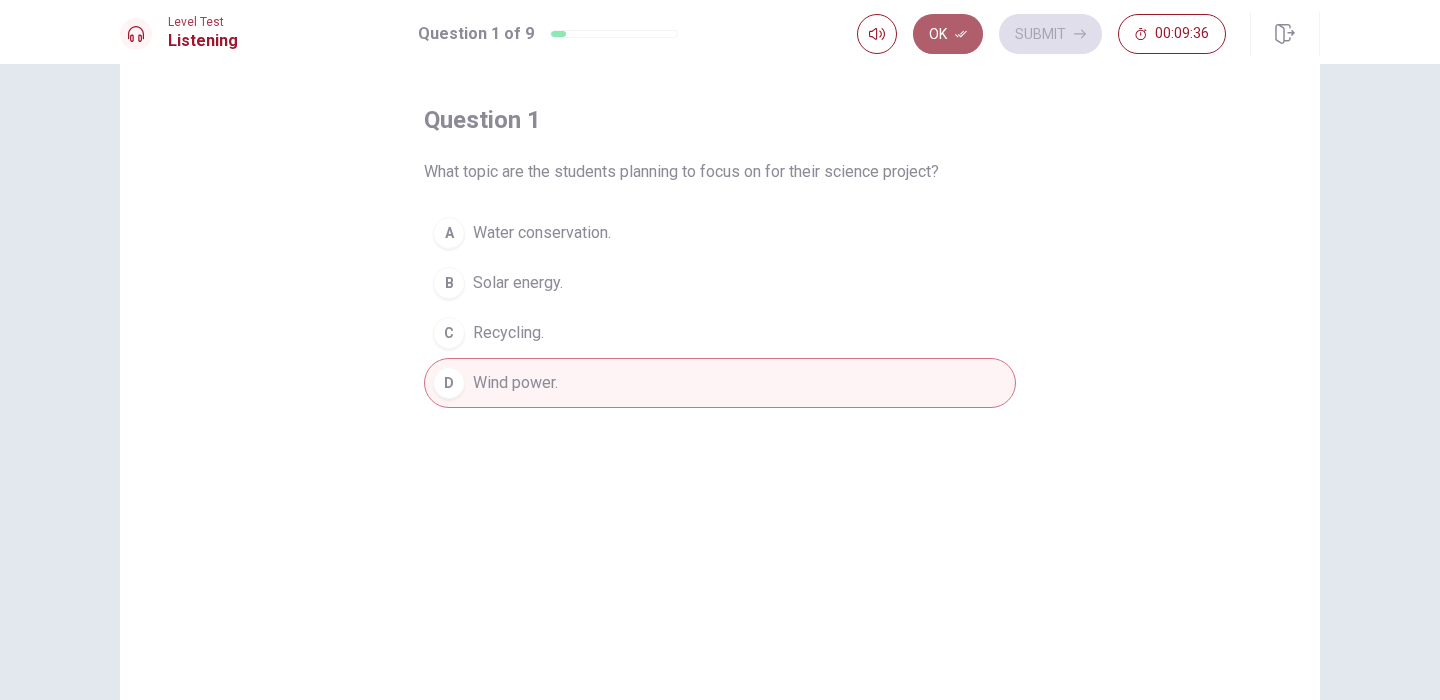 click on "Ok" at bounding box center (948, 34) 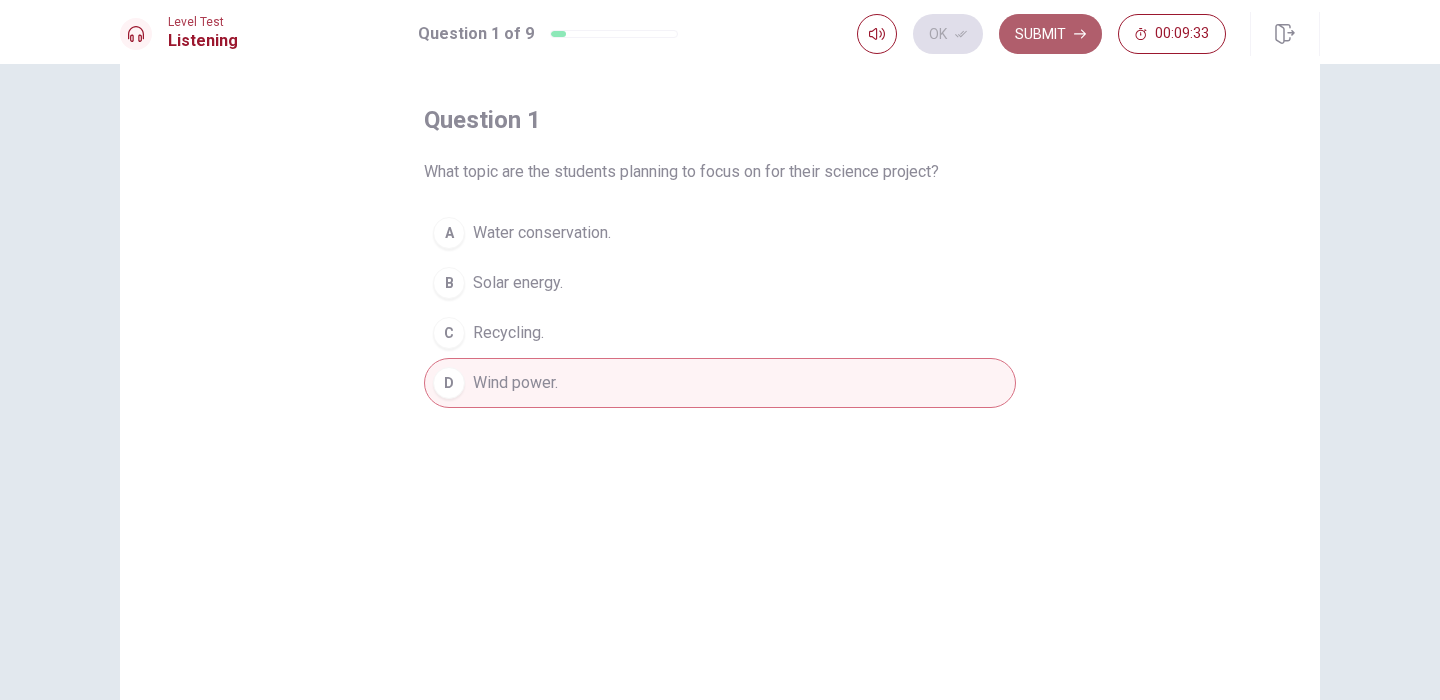 click on "Submit" at bounding box center (1050, 34) 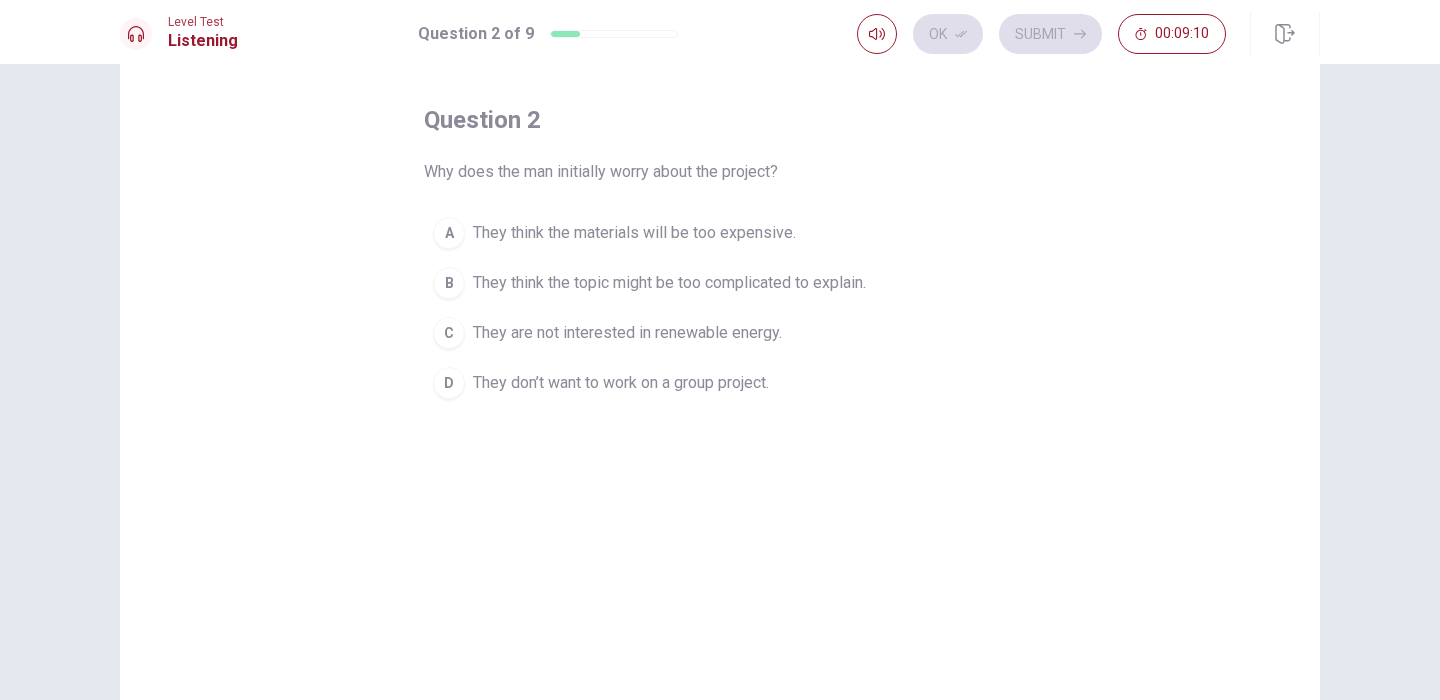 click on "They think the topic might be too complicated to explain." at bounding box center [669, 283] 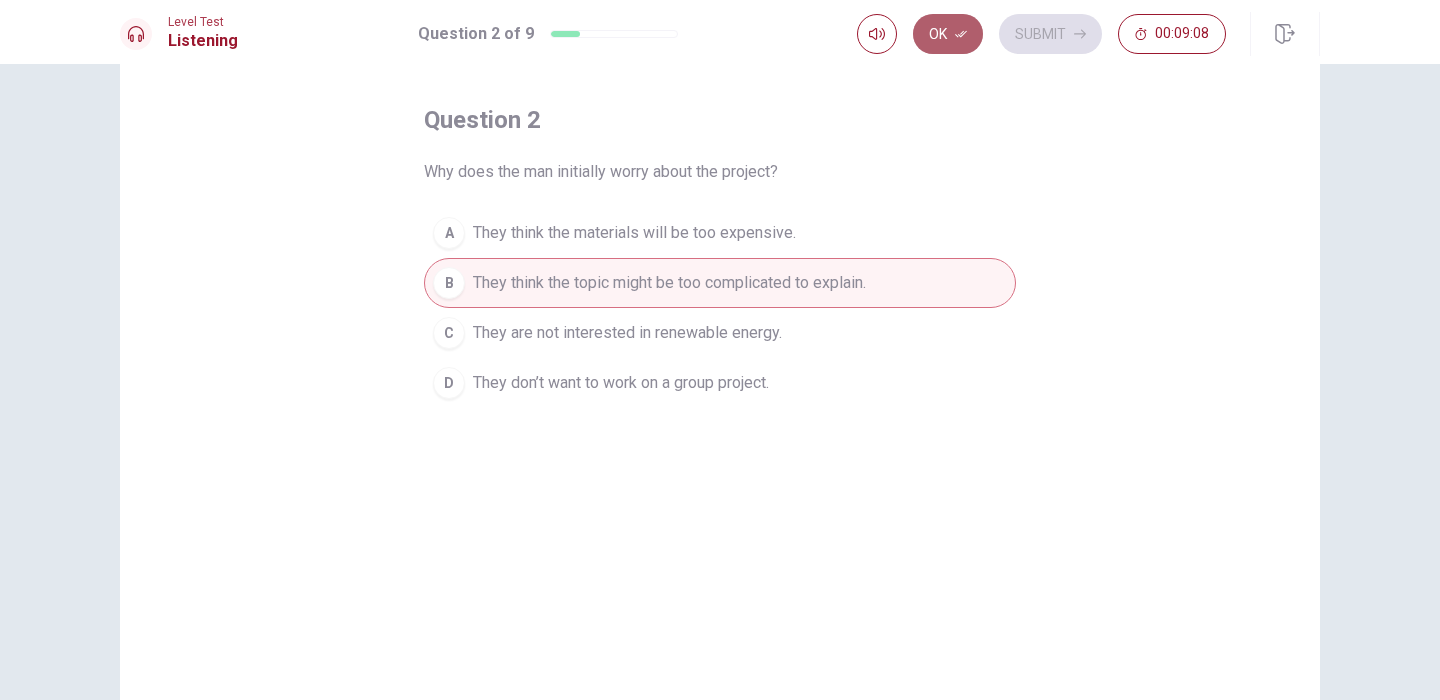 click on "Ok" at bounding box center [948, 34] 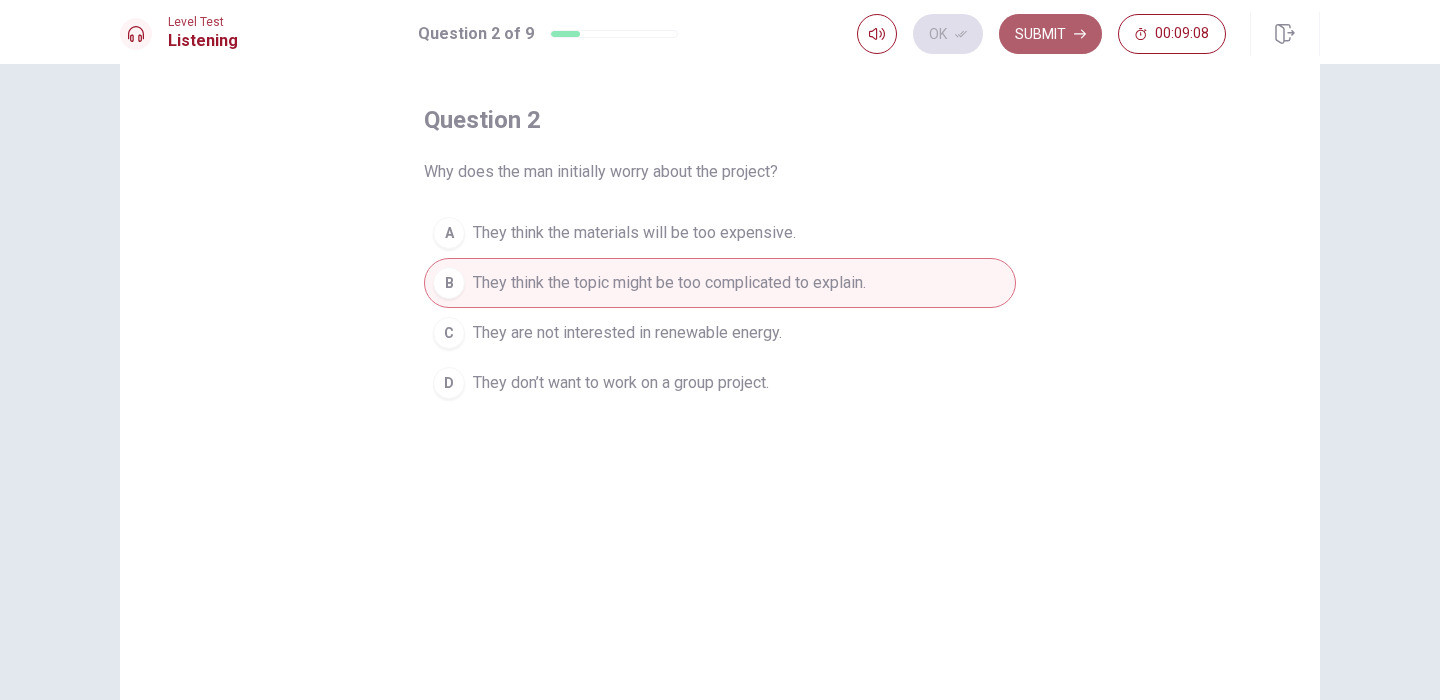 click on "Submit" at bounding box center [1050, 34] 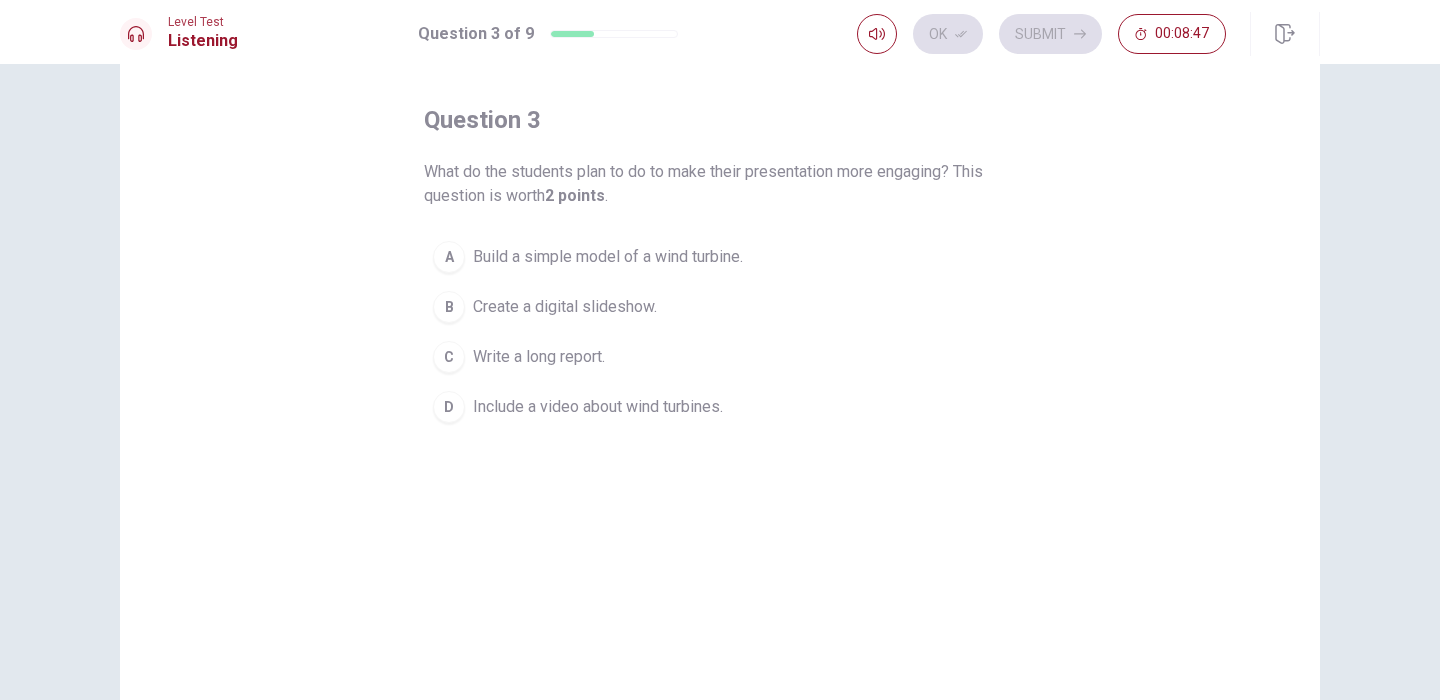click on "Build a simple model of a wind turbine." at bounding box center (608, 257) 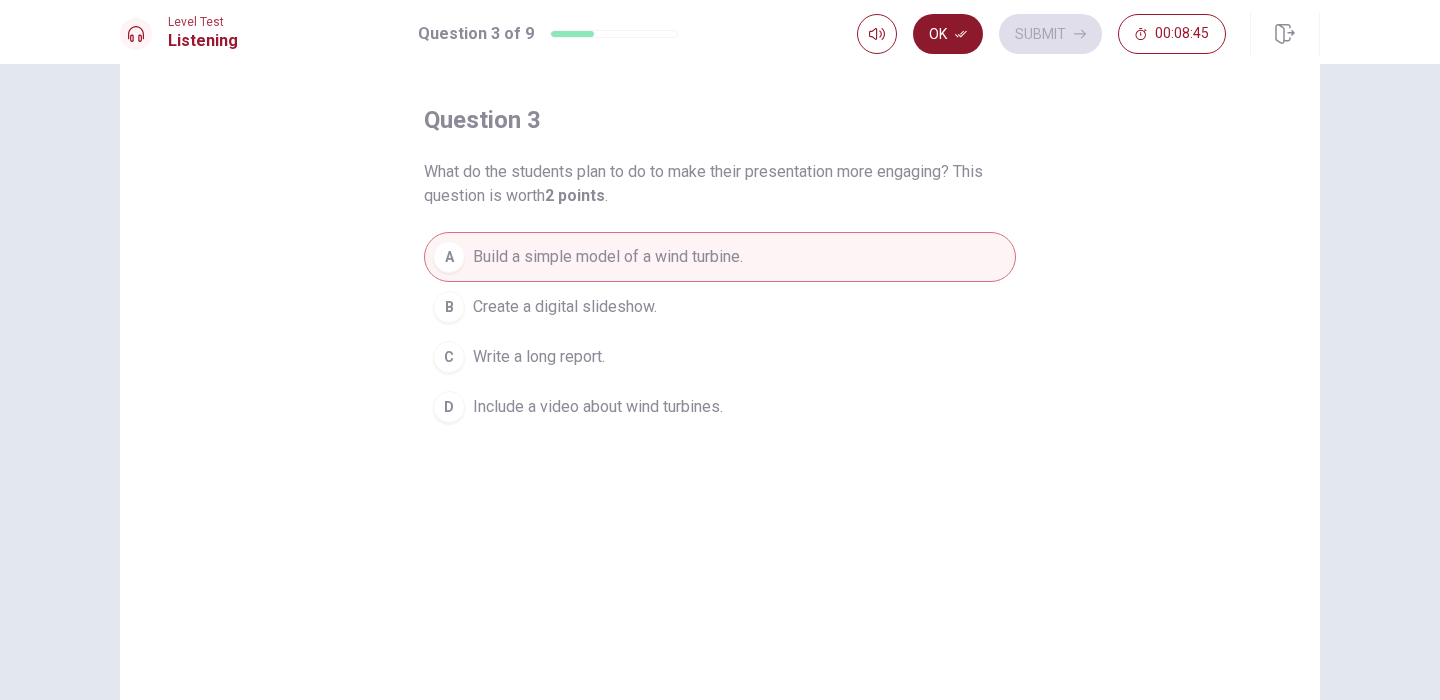 click on "Ok" at bounding box center (948, 34) 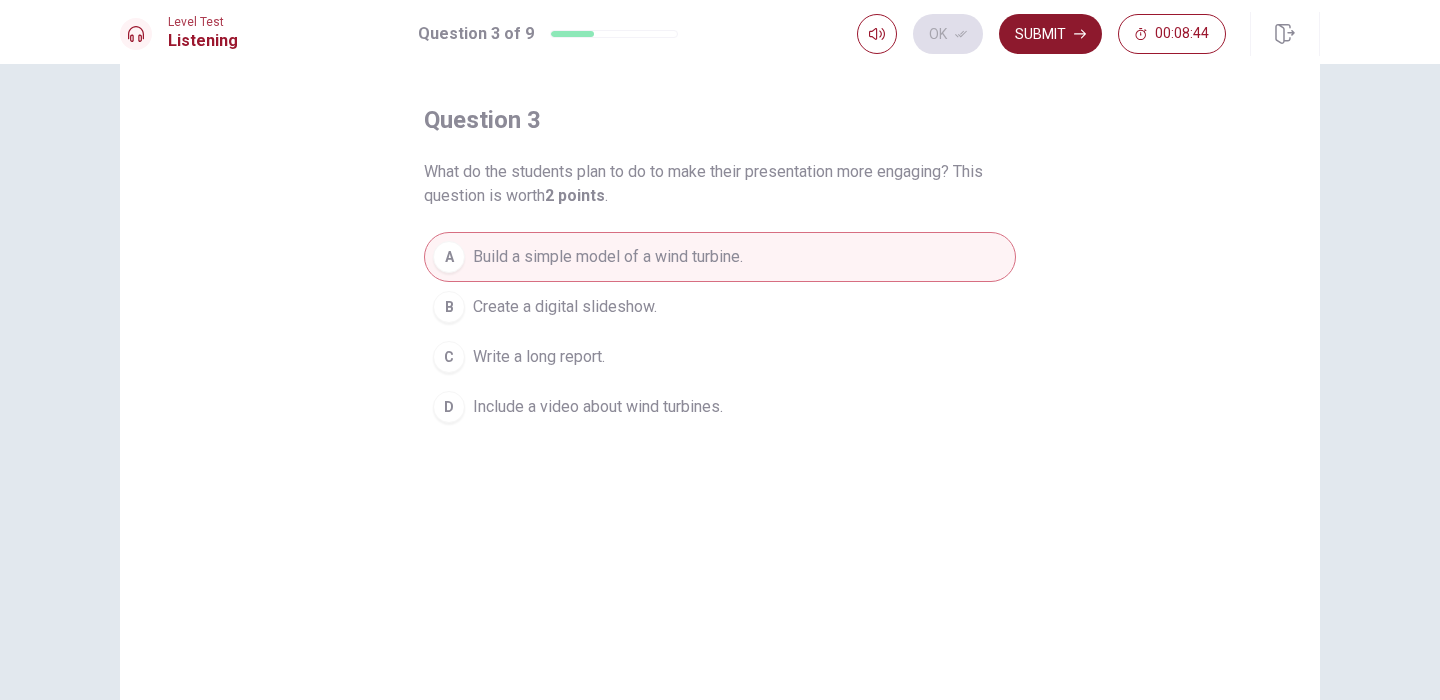 click on "Submit" at bounding box center (1050, 34) 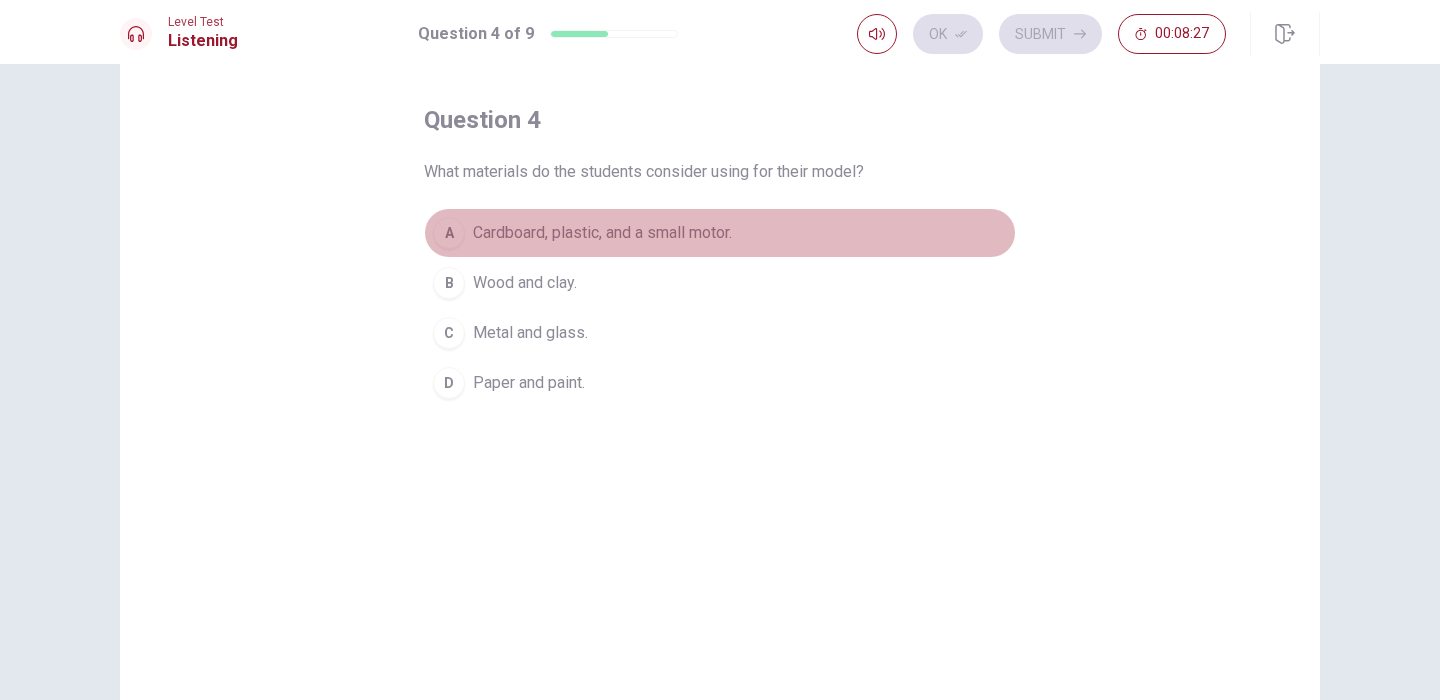 click on "Cardboard, plastic, and a small motor." at bounding box center [602, 233] 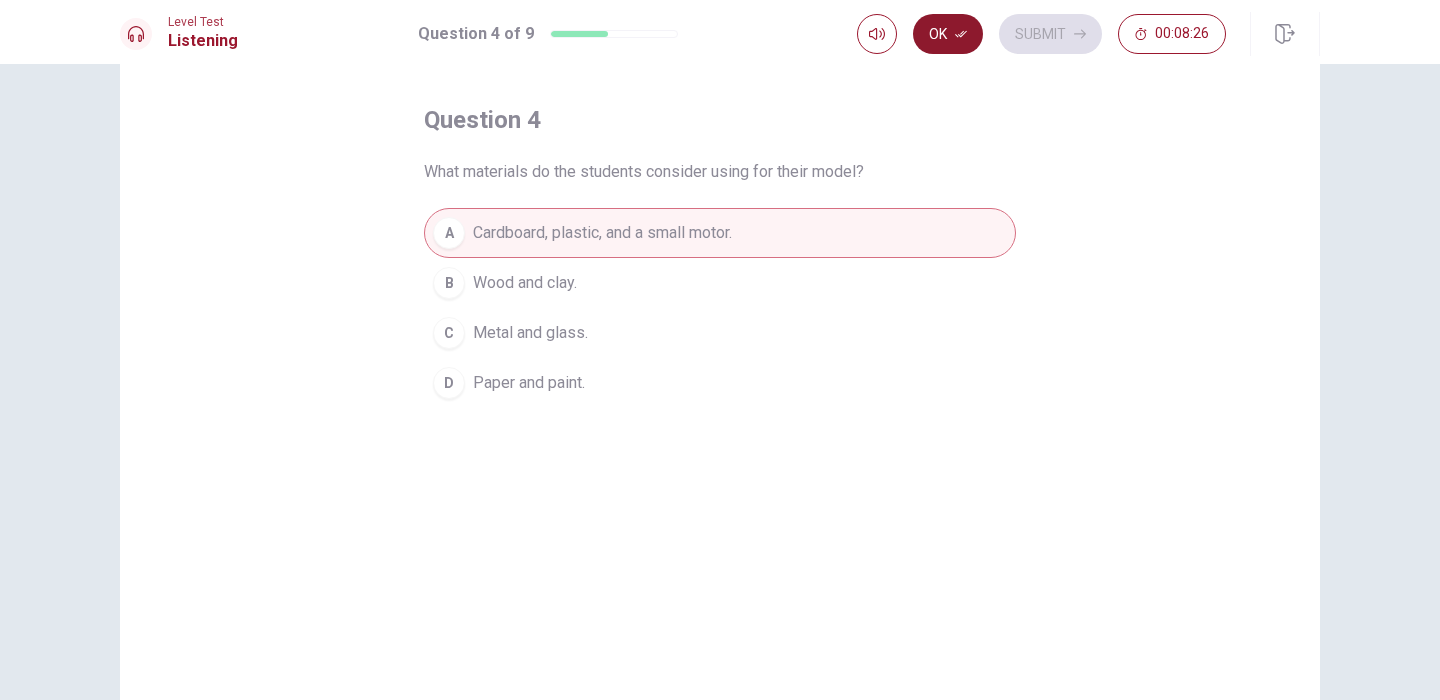 click 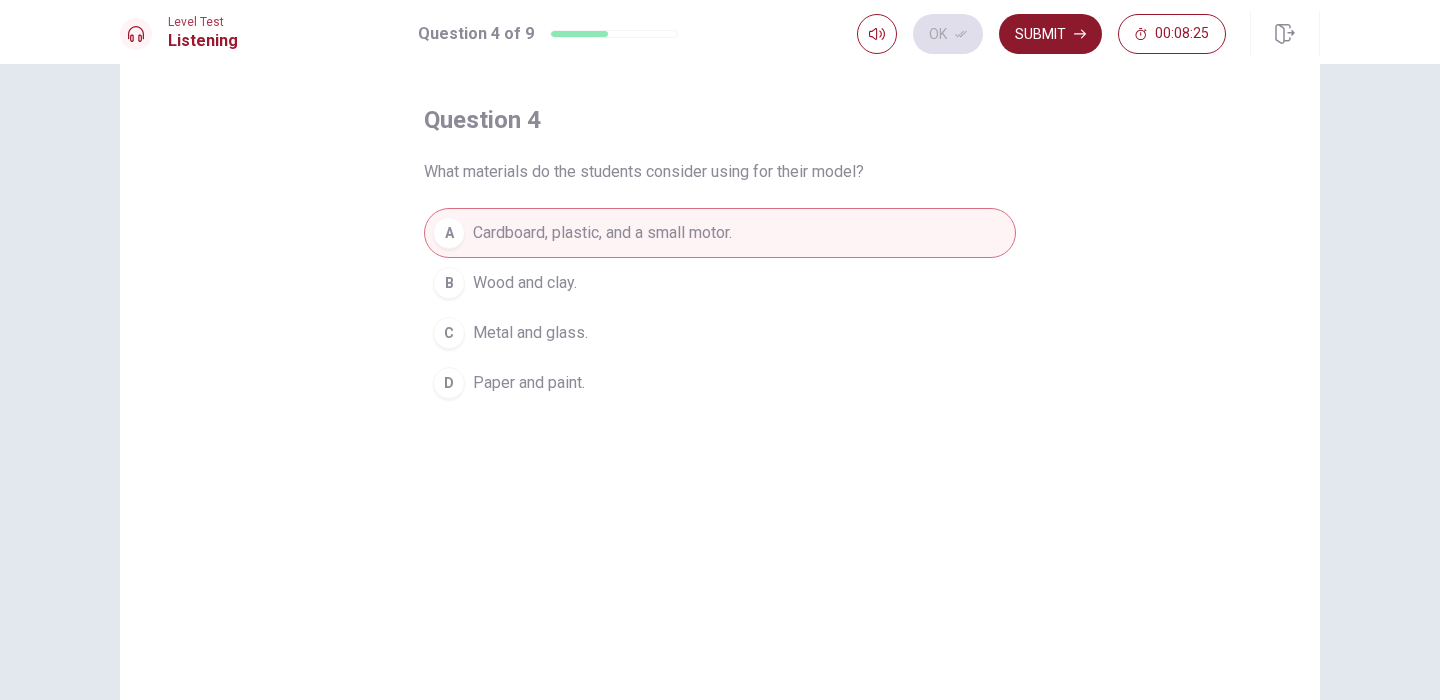 click on "Submit" at bounding box center [1050, 34] 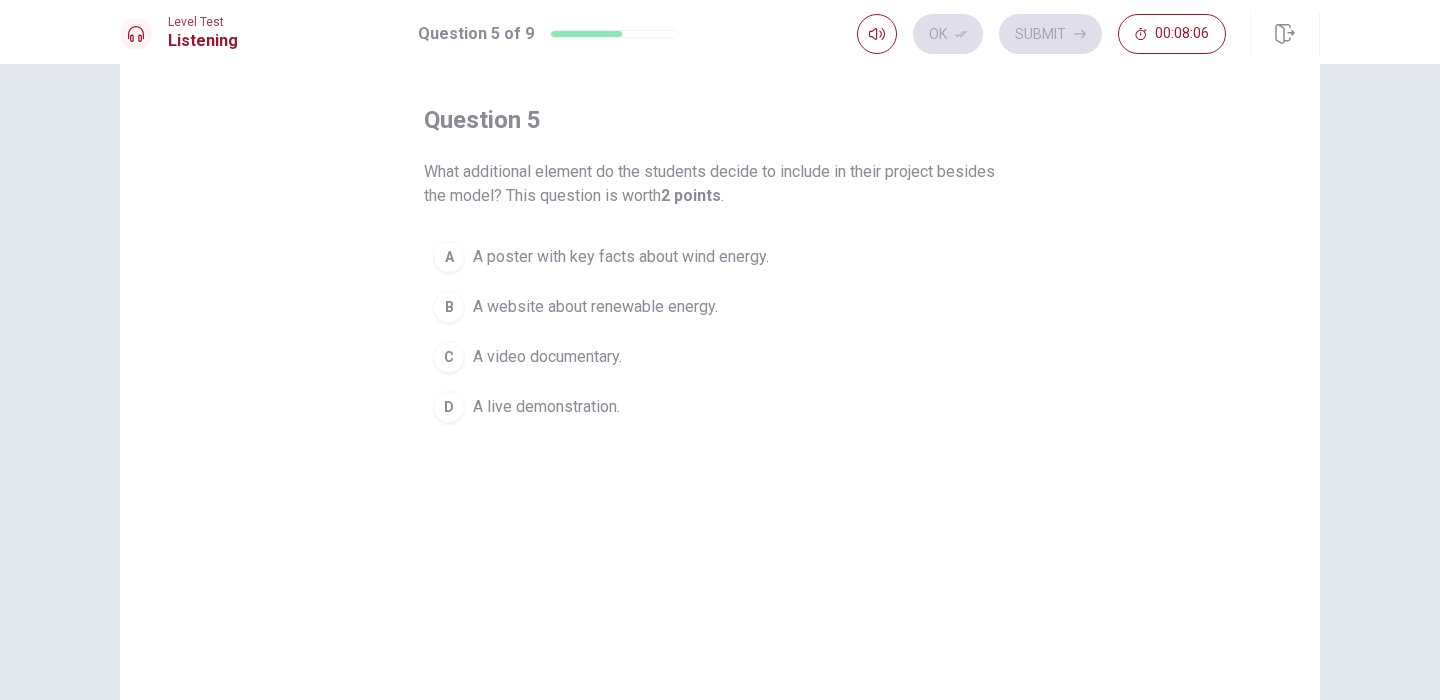 click on "A poster with key facts about wind energy." at bounding box center [621, 257] 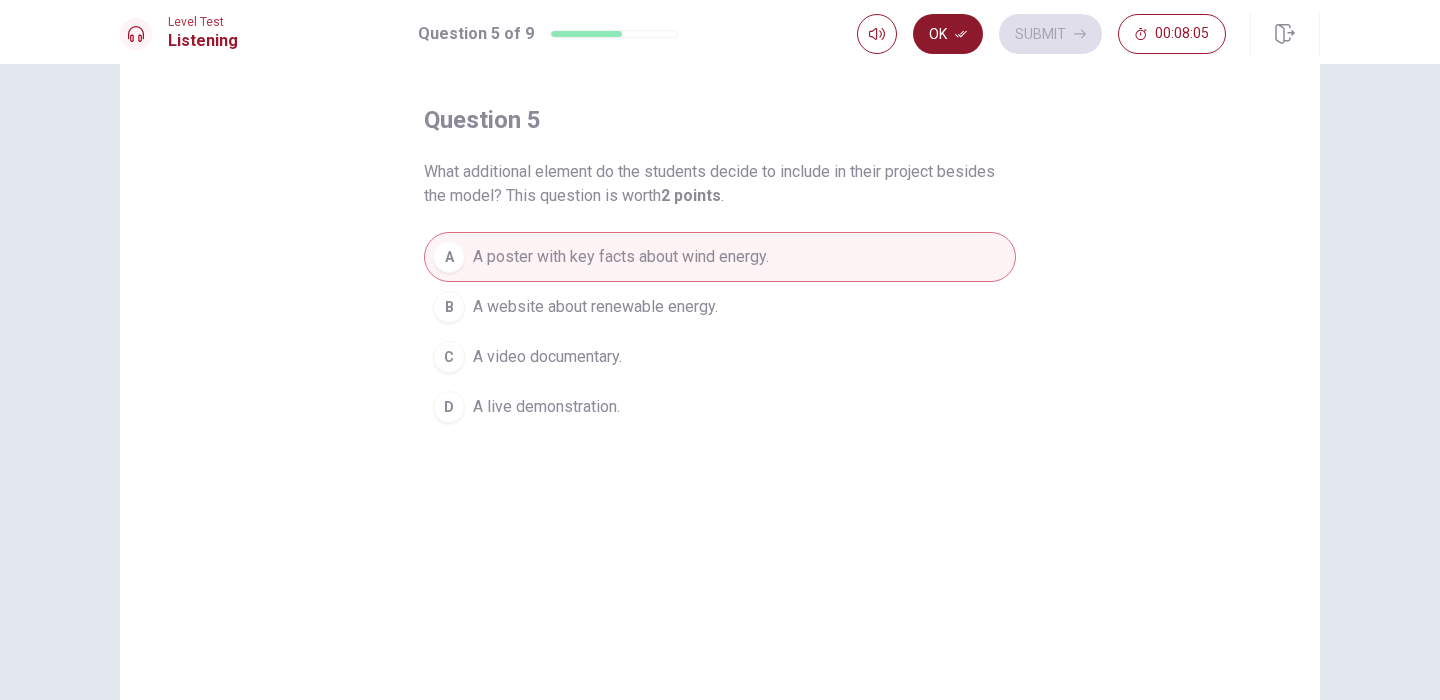 click on "Ok" at bounding box center [948, 34] 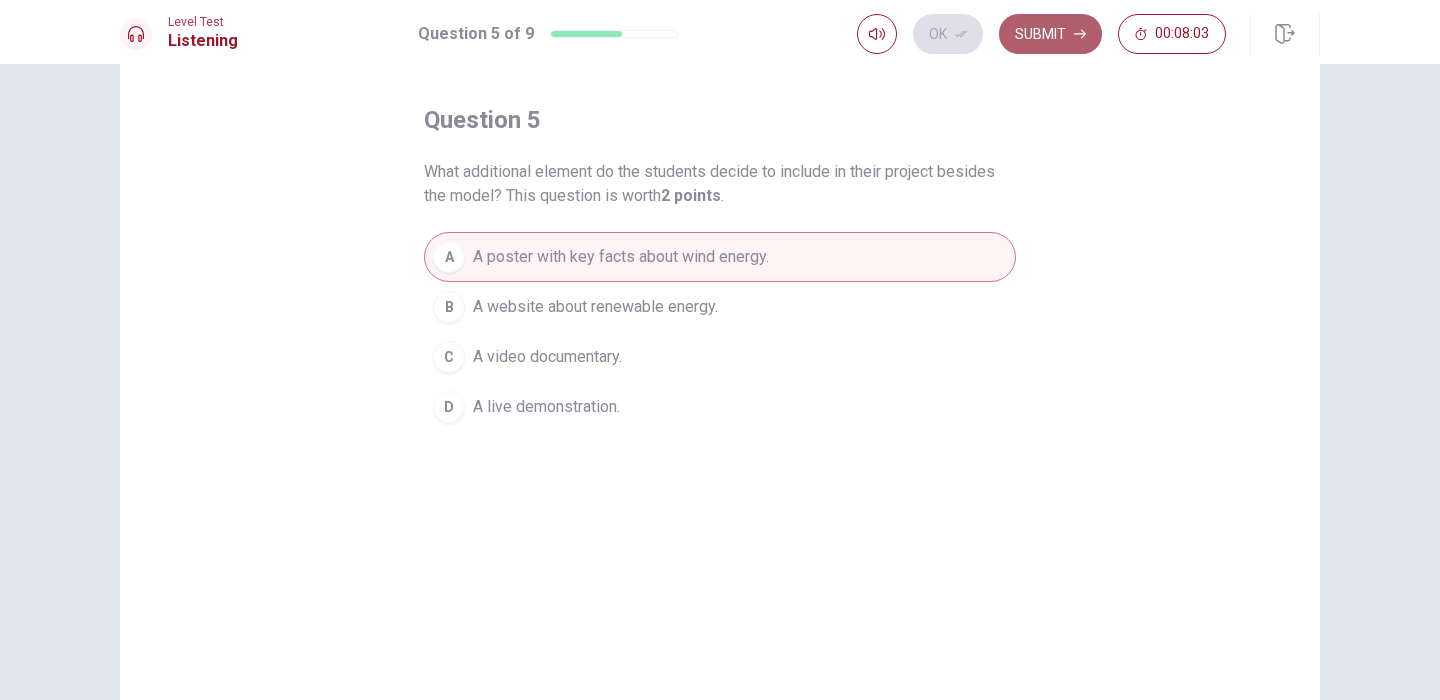 click on "Submit" at bounding box center [1050, 34] 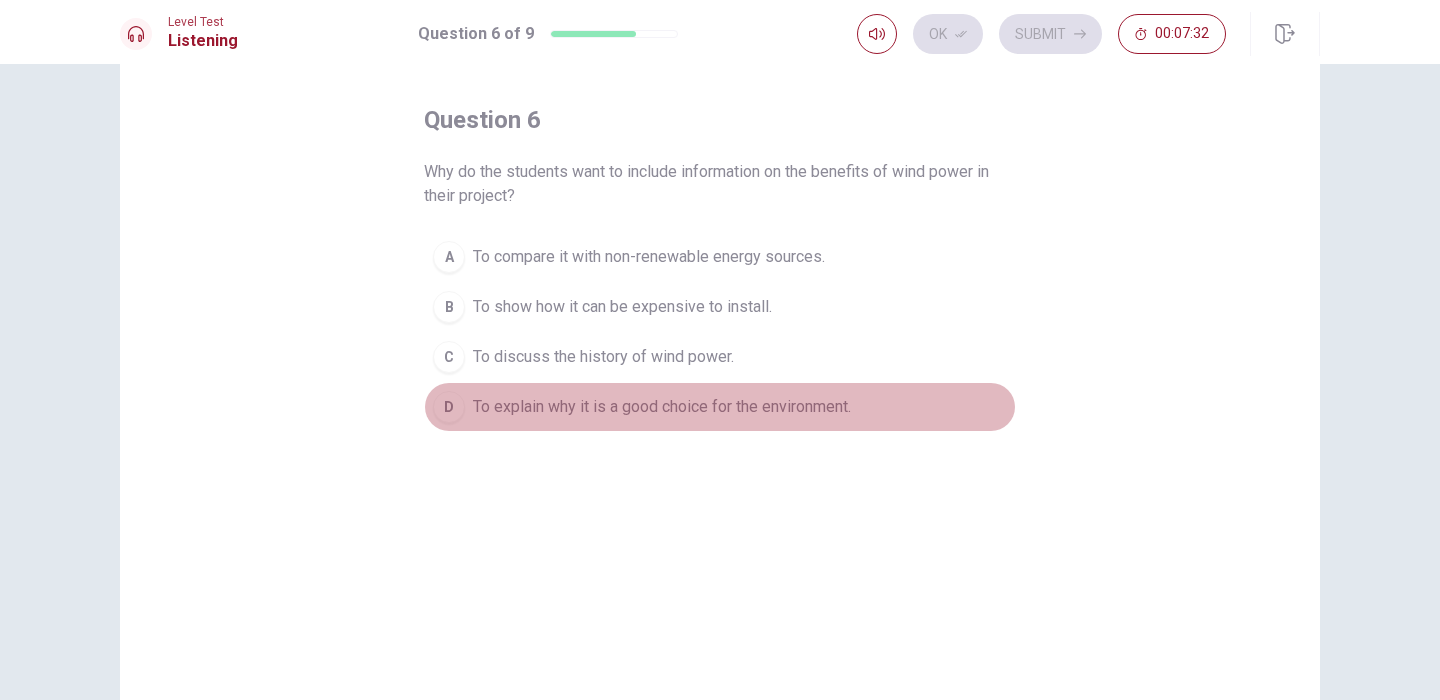 click on "To explain why it is a good choice for the environment." at bounding box center [662, 407] 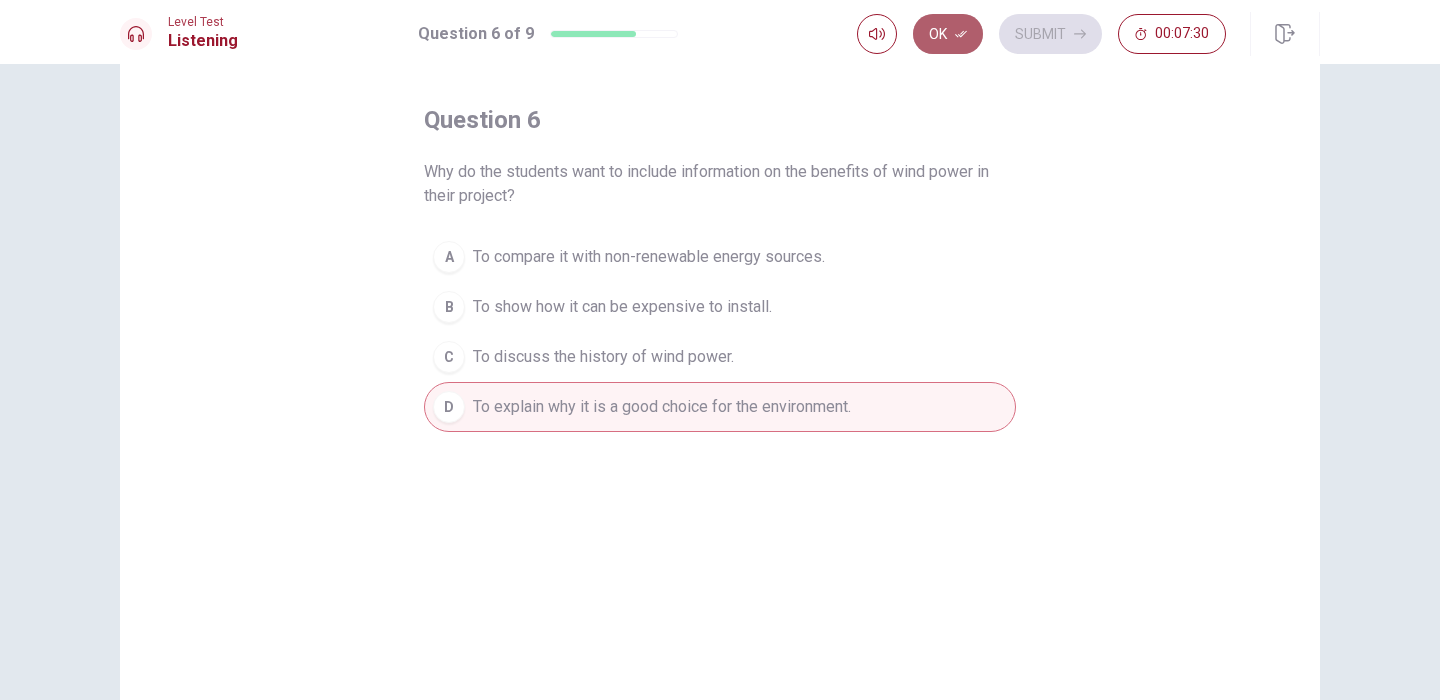 click on "Ok" at bounding box center (948, 34) 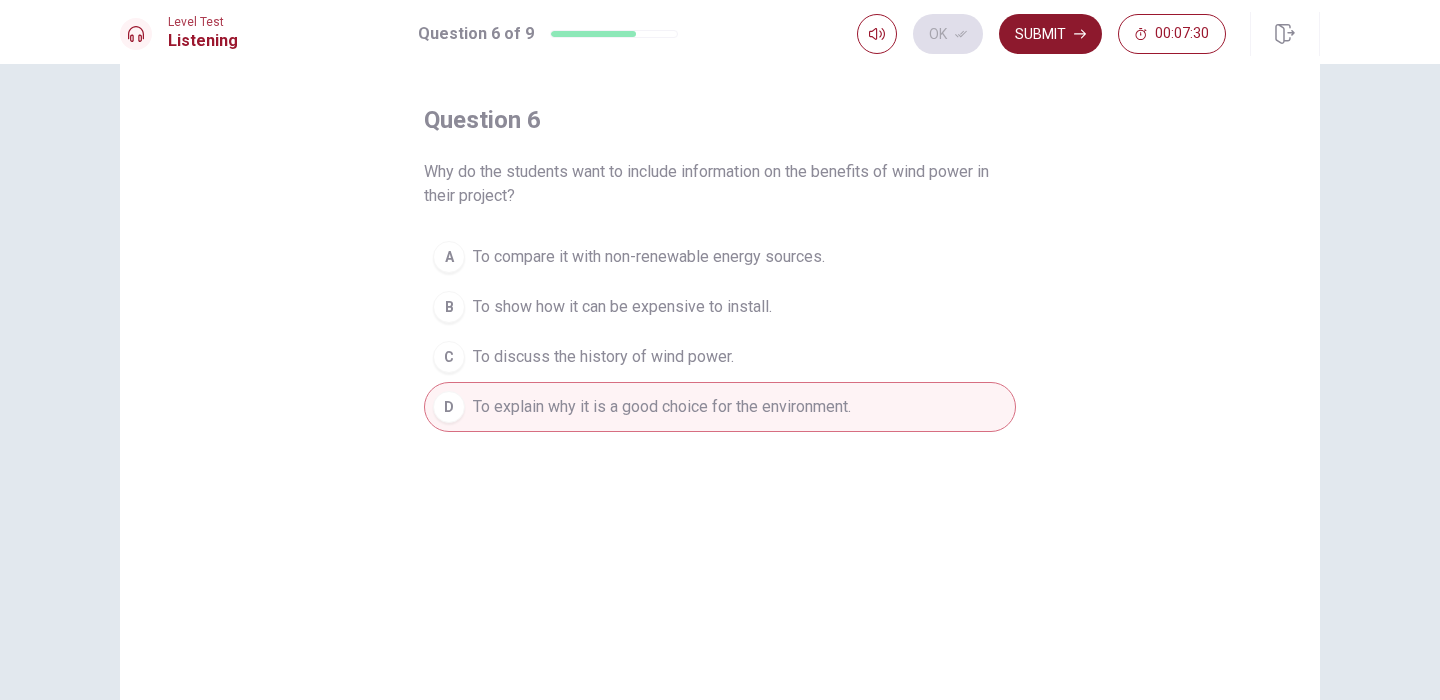 click on "Submit" at bounding box center [1050, 34] 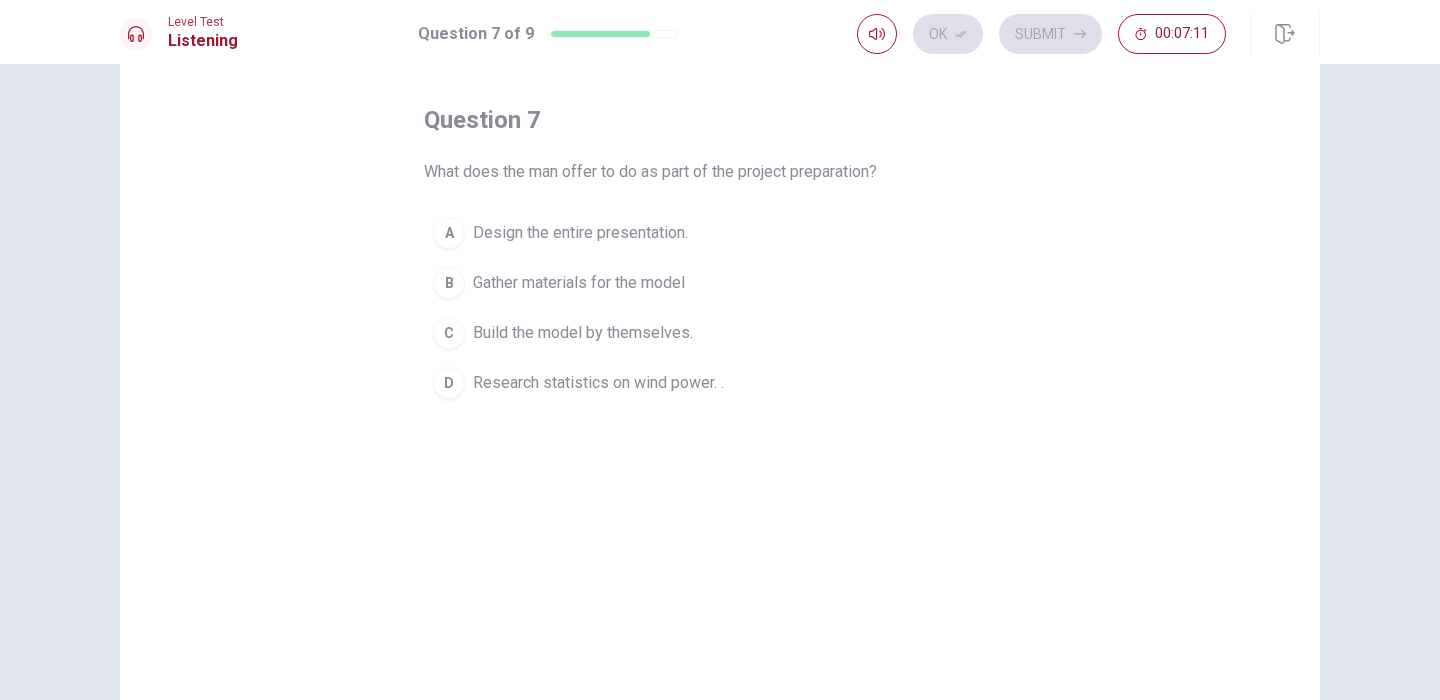 click on "Research statistics on wind power.
." at bounding box center (598, 383) 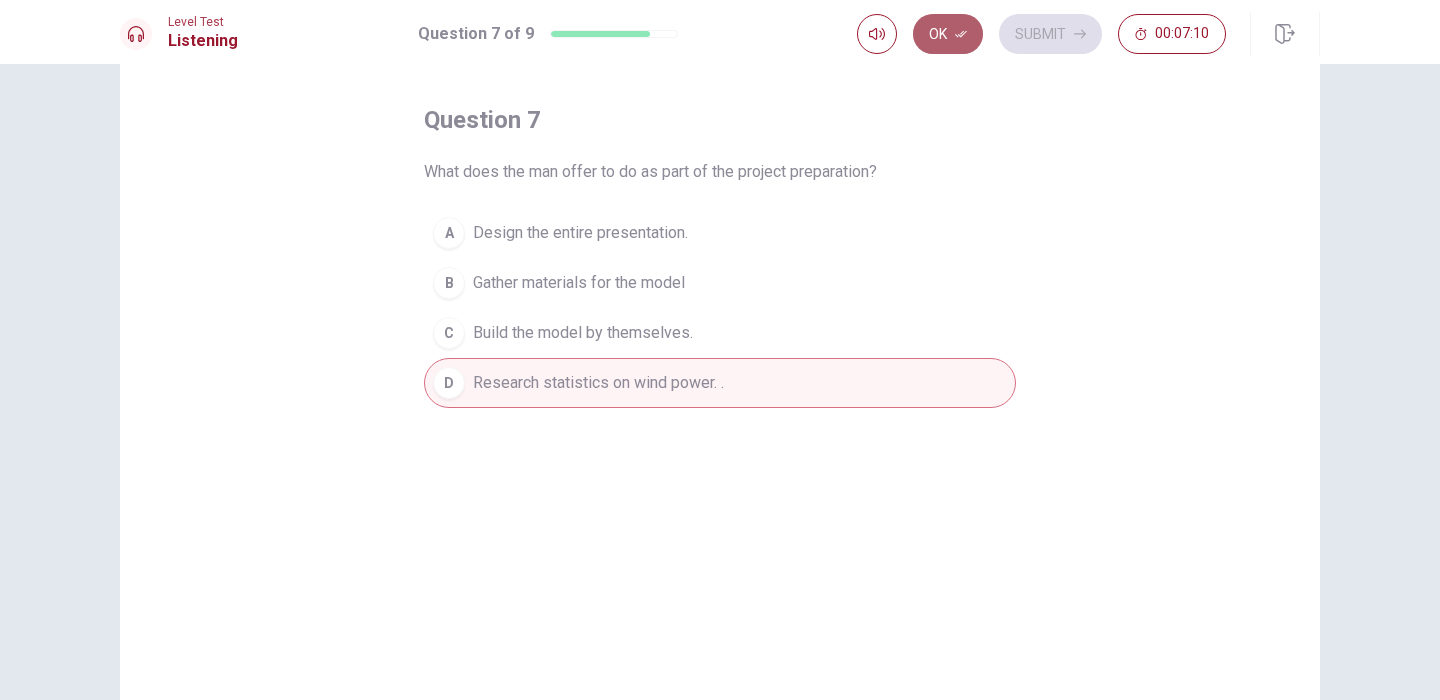 click on "Ok" at bounding box center [948, 34] 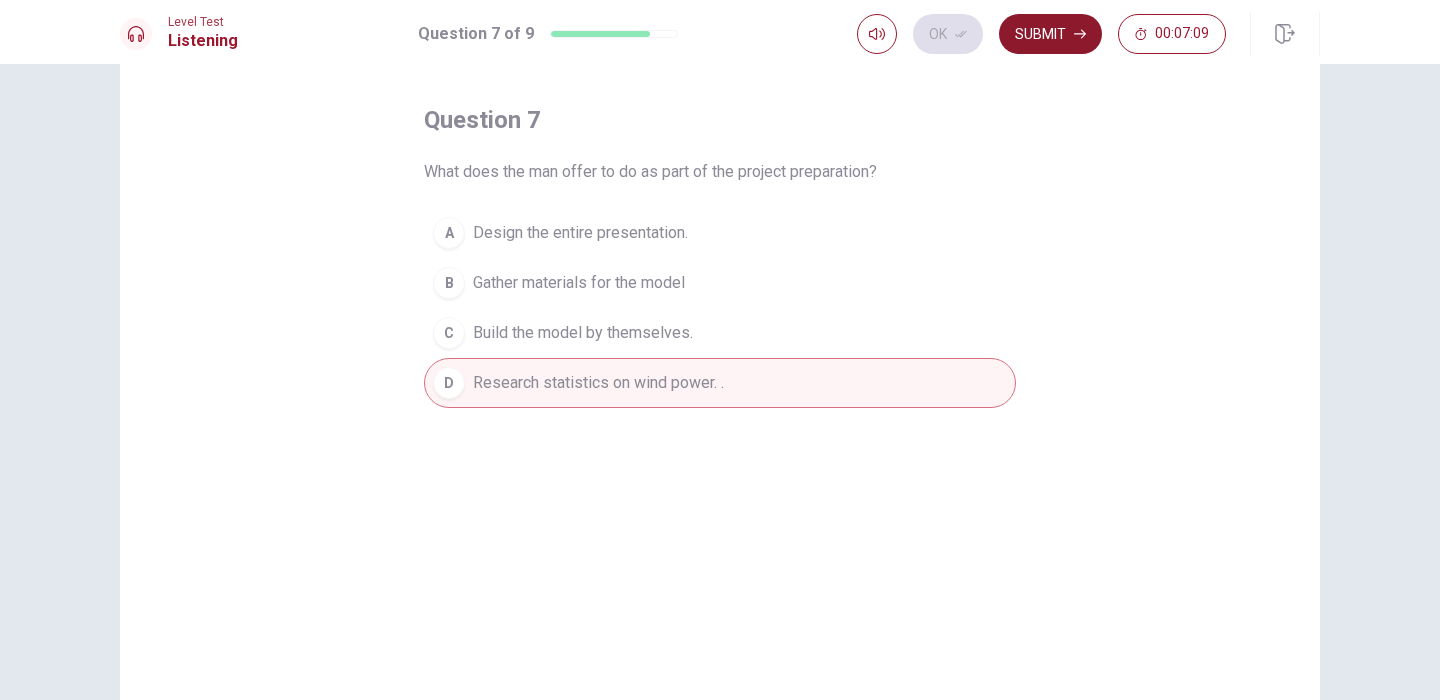 click on "Submit" at bounding box center (1050, 34) 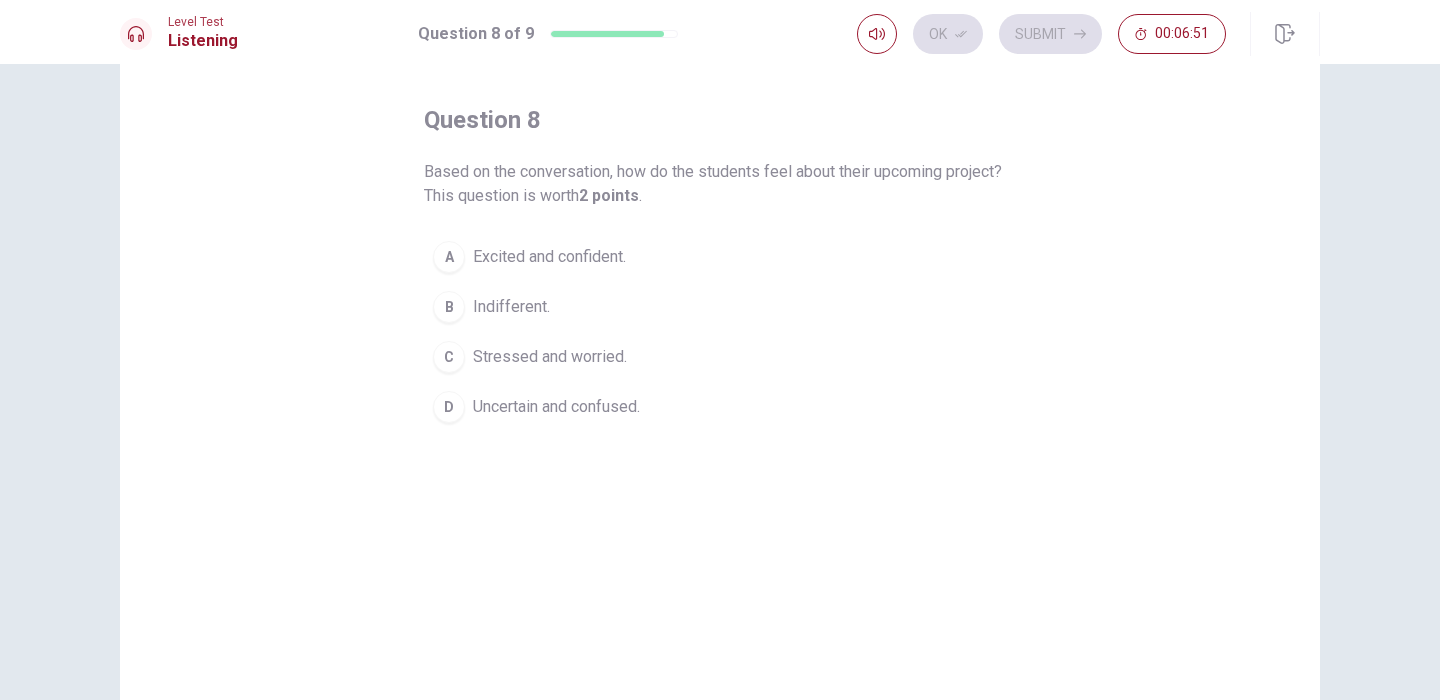 click on "Excited and confident." at bounding box center (549, 257) 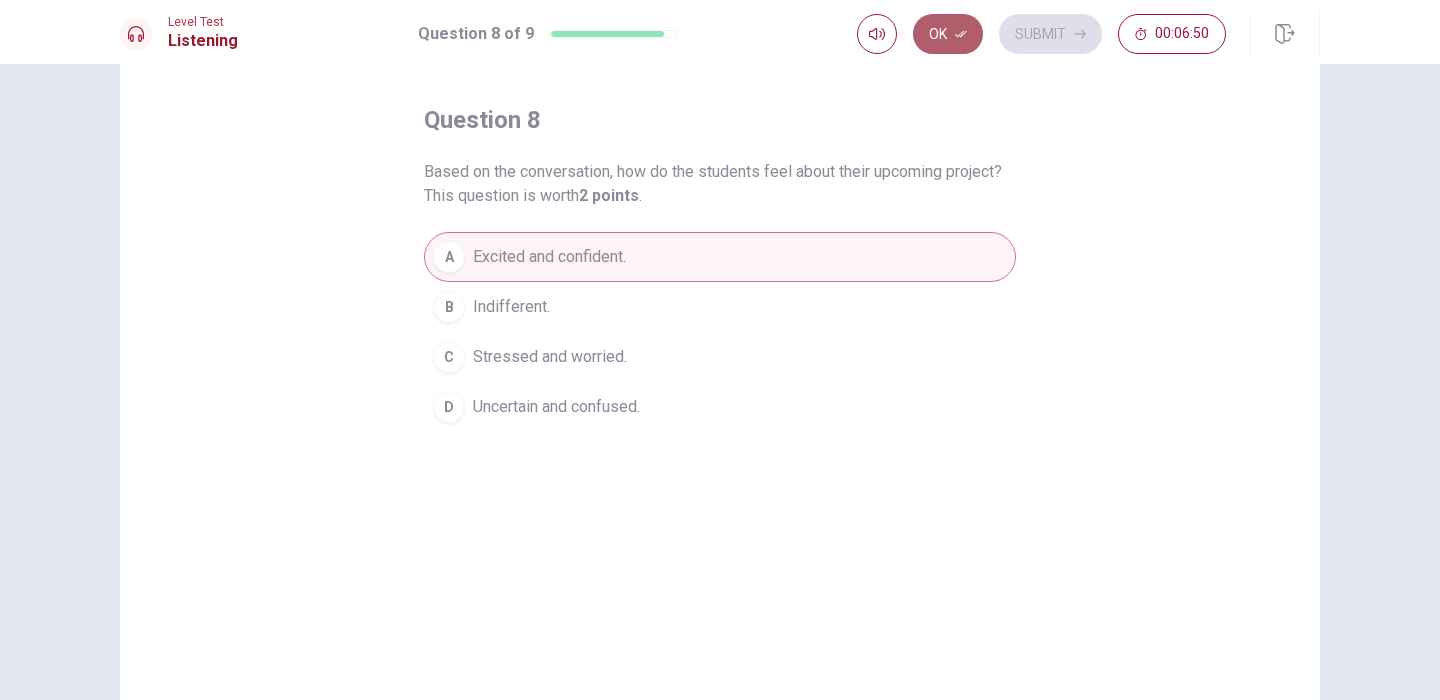 click on "Ok" at bounding box center (948, 34) 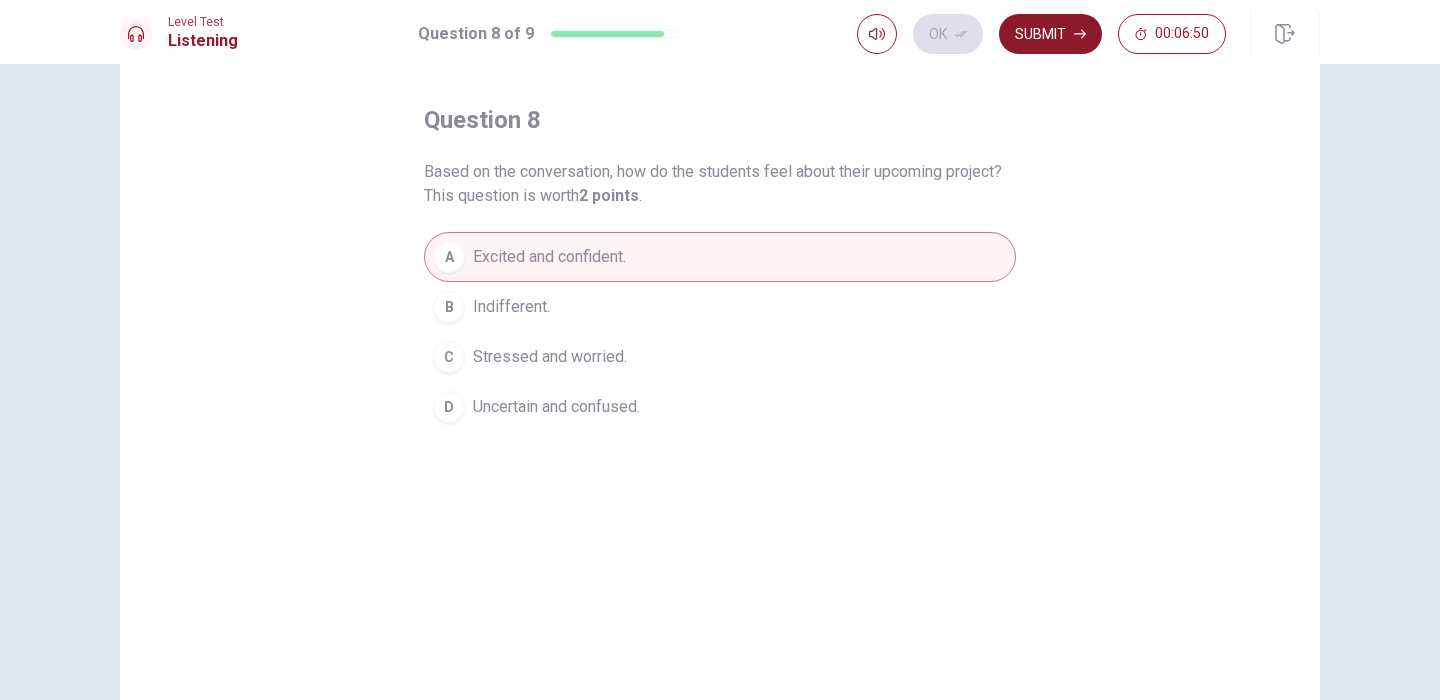 click on "Submit" at bounding box center (1050, 34) 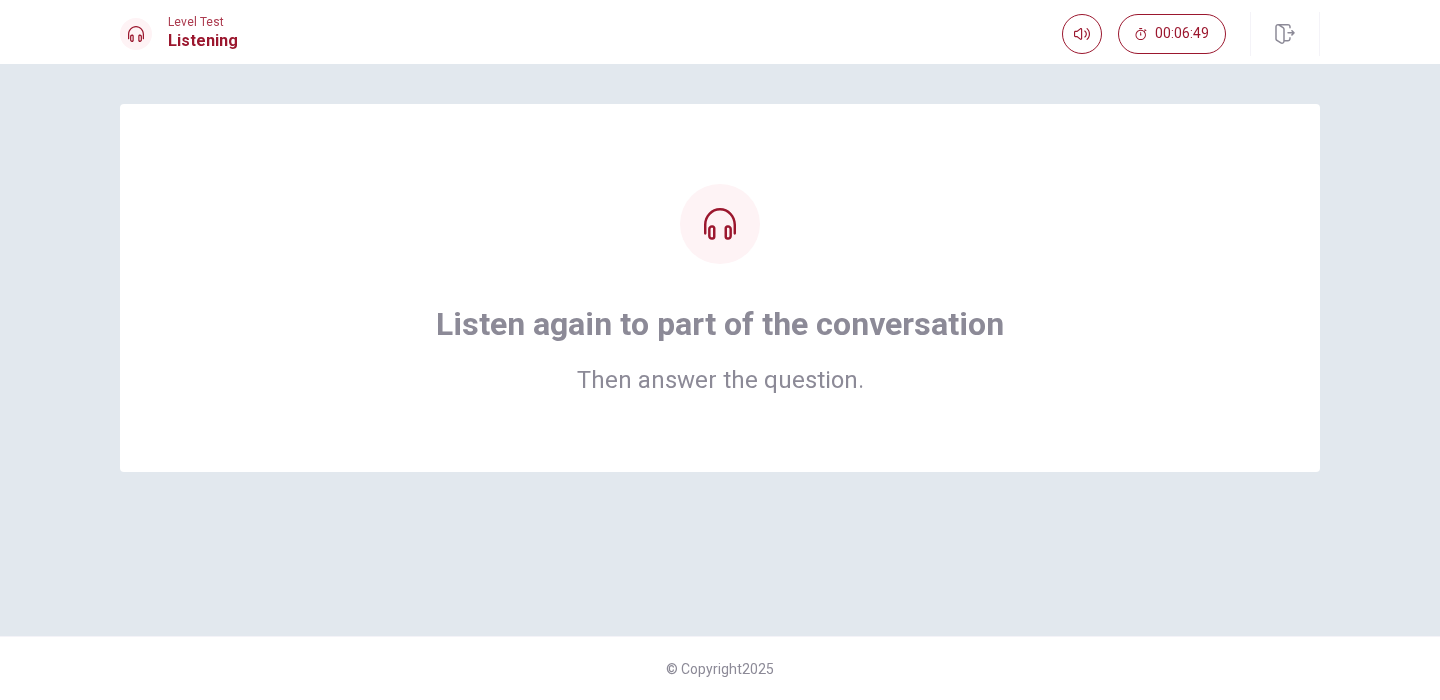 scroll, scrollTop: 0, scrollLeft: 0, axis: both 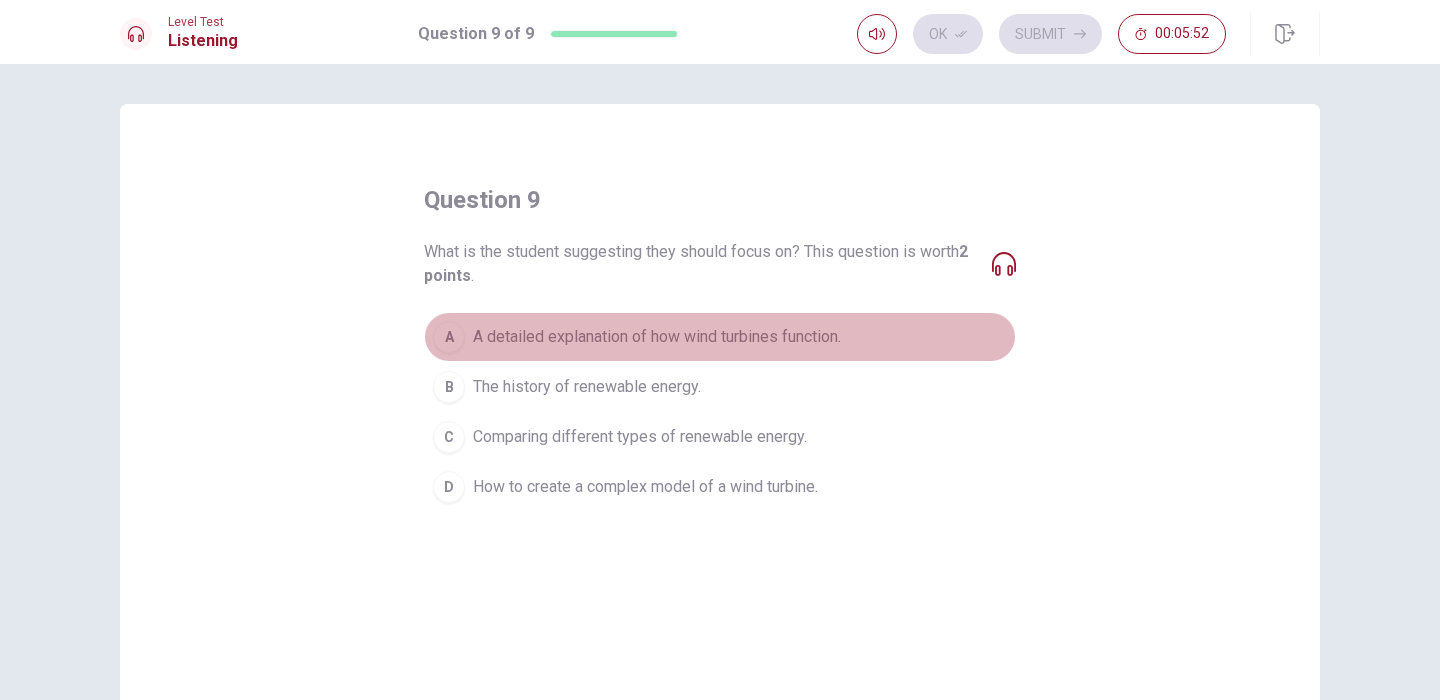 click on "A" at bounding box center [449, 337] 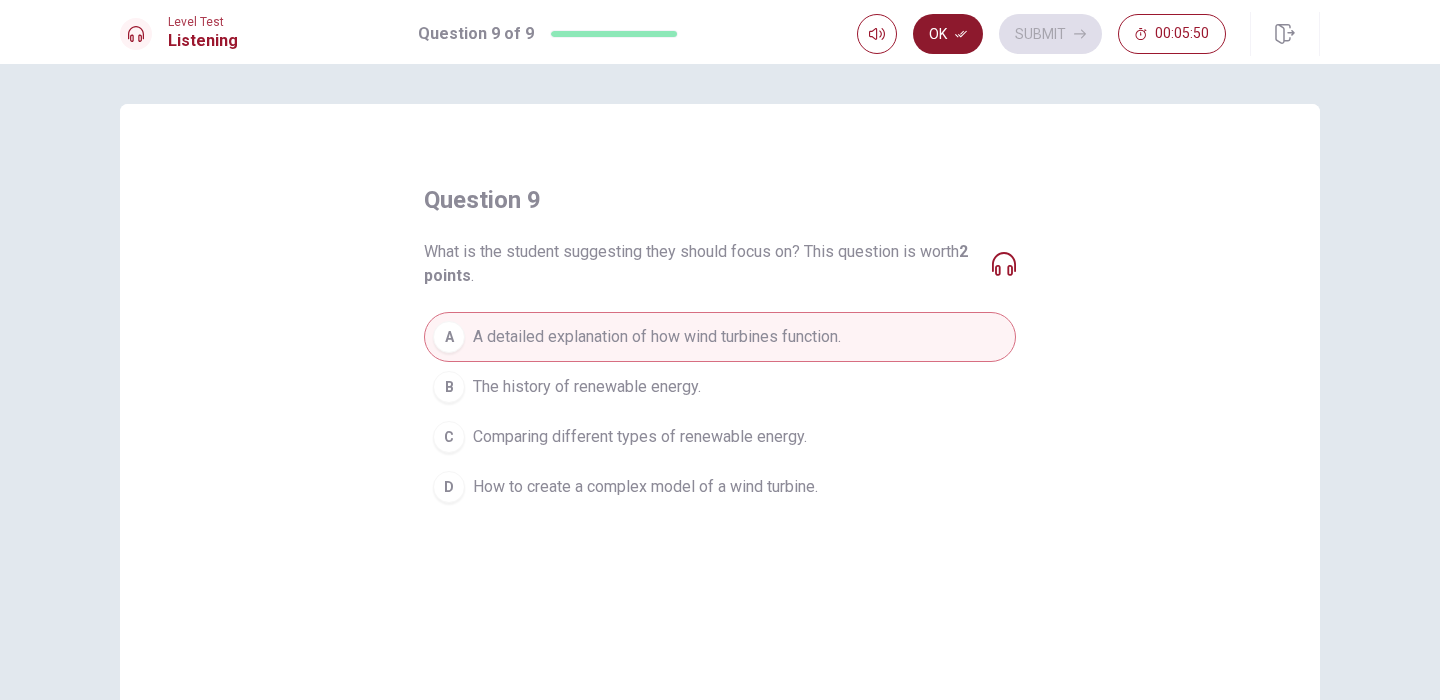 click on "Ok" at bounding box center [948, 34] 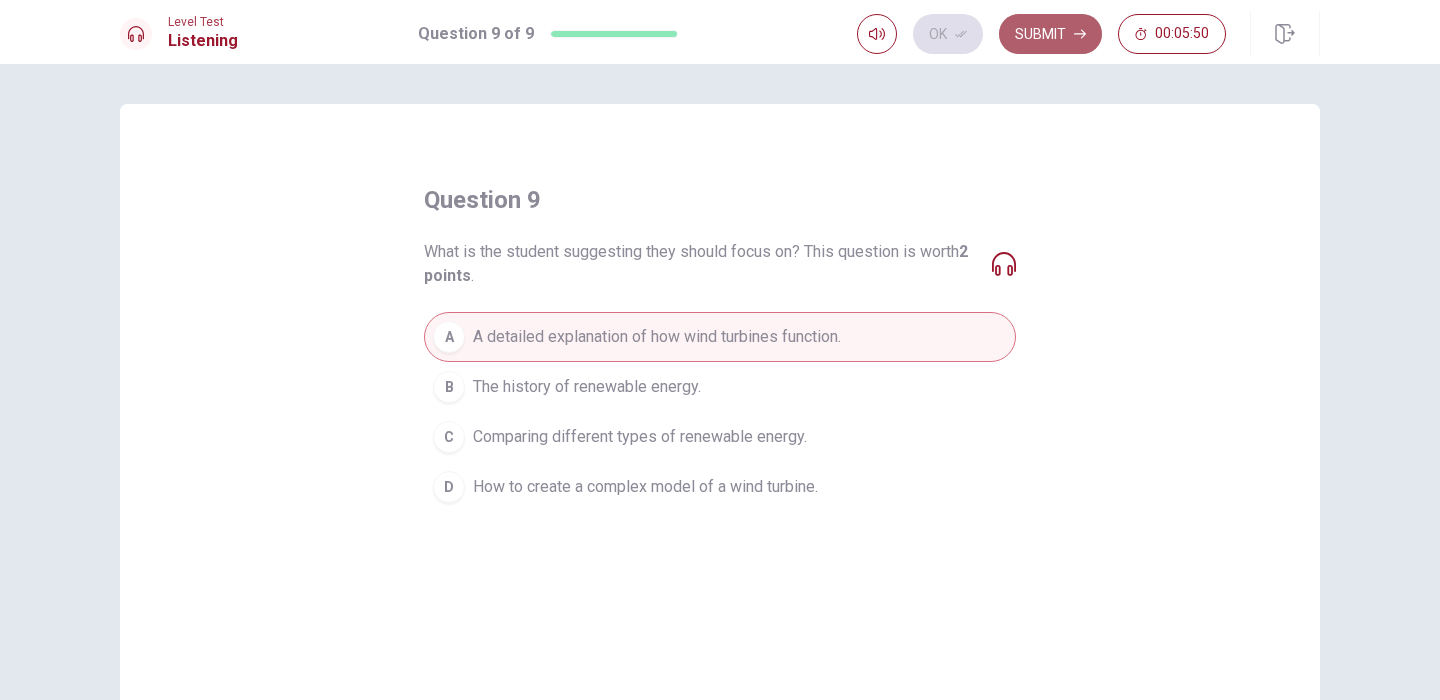 click on "Submit" at bounding box center [1050, 34] 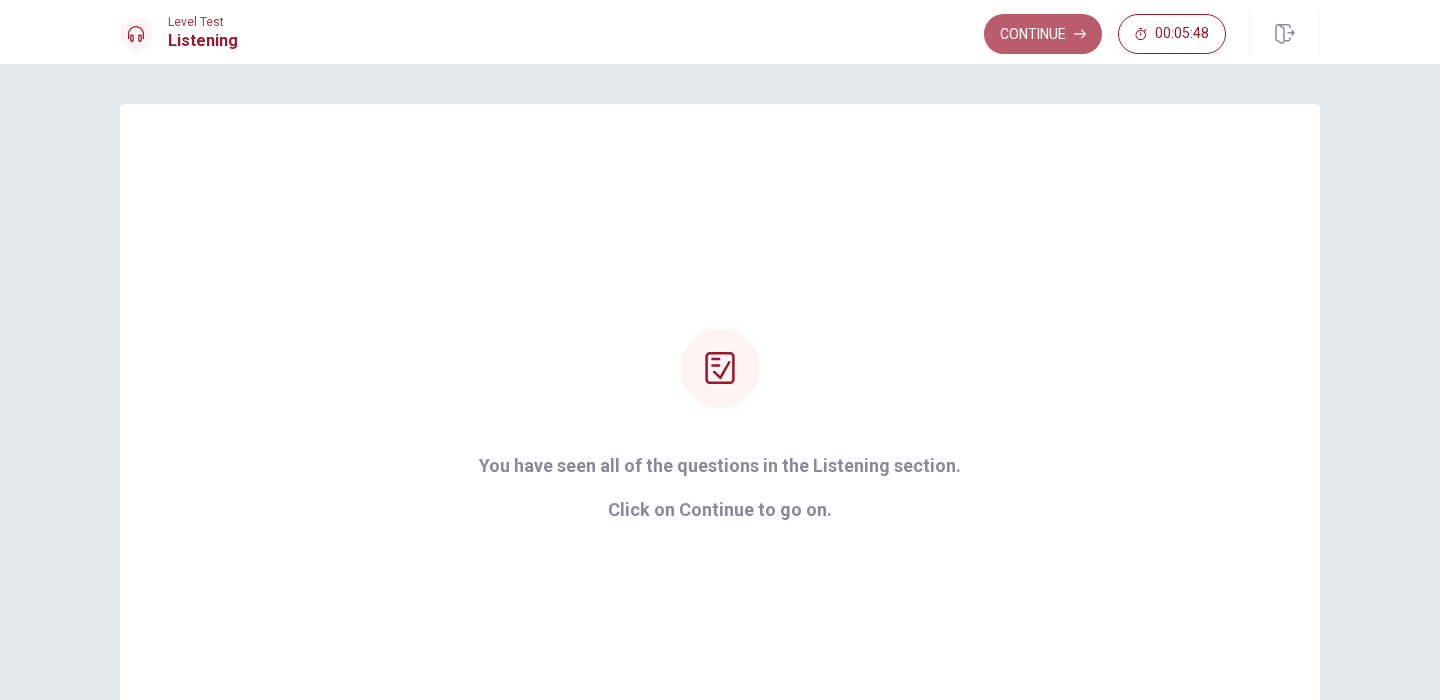 click on "Continue" at bounding box center (1043, 34) 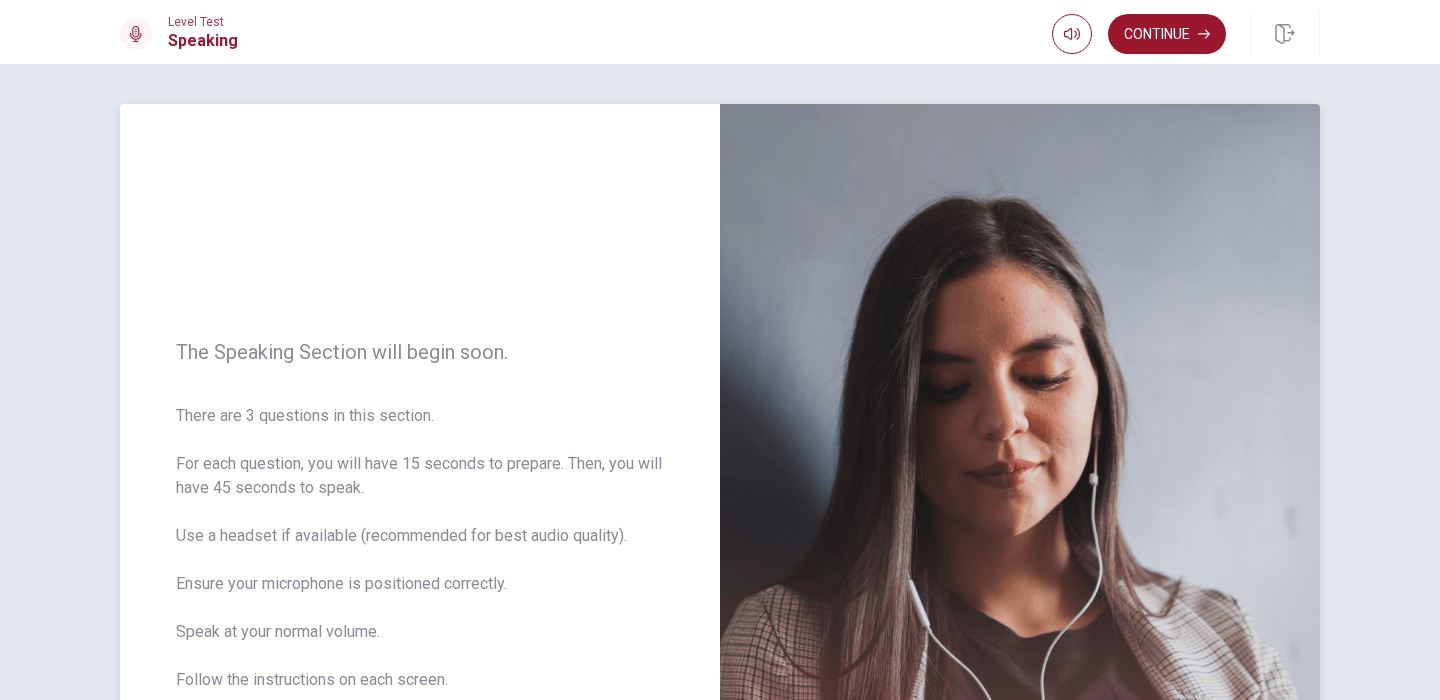 click on "There are 3 questions in this section.
For each question, you will have 15 seconds to prepare. Then, you will have 45 seconds to speak.
Use a headset if available (recommended for best audio quality).
Ensure your microphone is positioned correctly.
Speak at your normal volume.
Follow the instructions on each screen.
Click  CONTINUE  to move on." at bounding box center [420, 572] 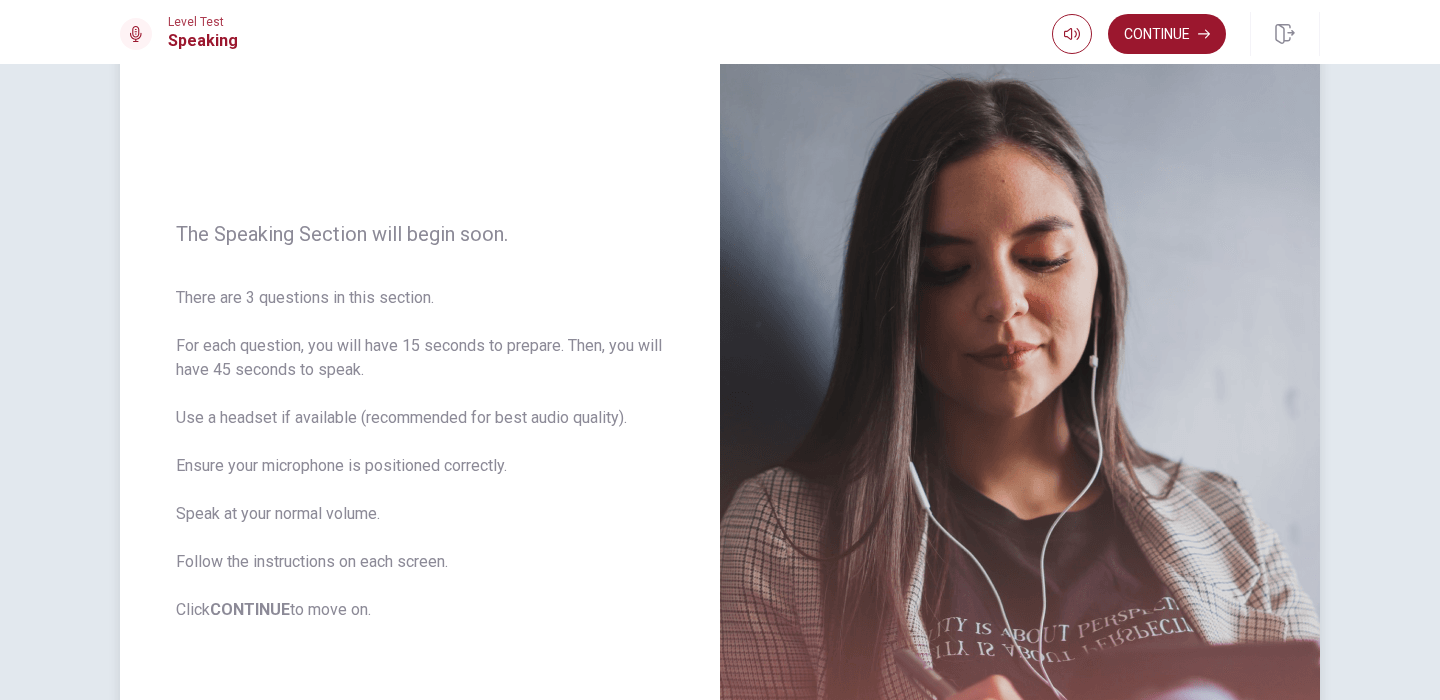 scroll, scrollTop: 120, scrollLeft: 0, axis: vertical 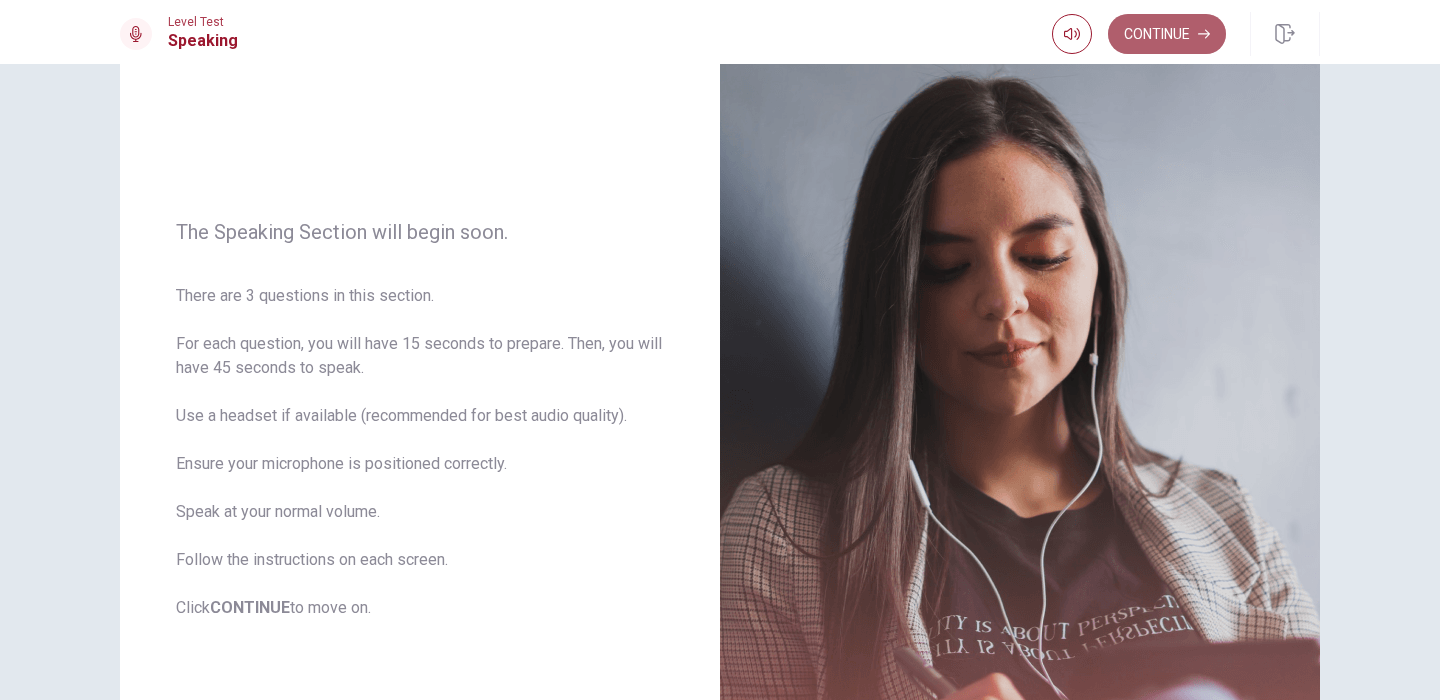 click on "Continue" at bounding box center [1167, 34] 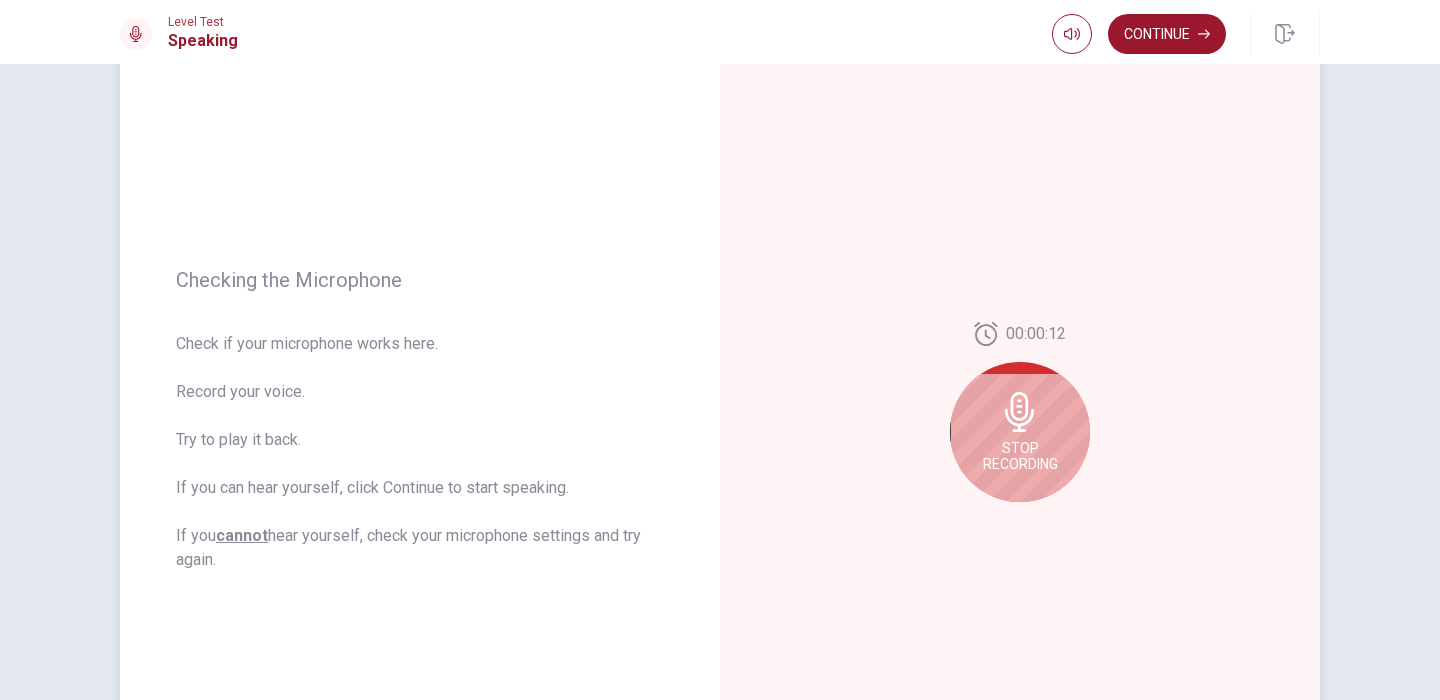 click on "Stop   Recording" at bounding box center (1020, 432) 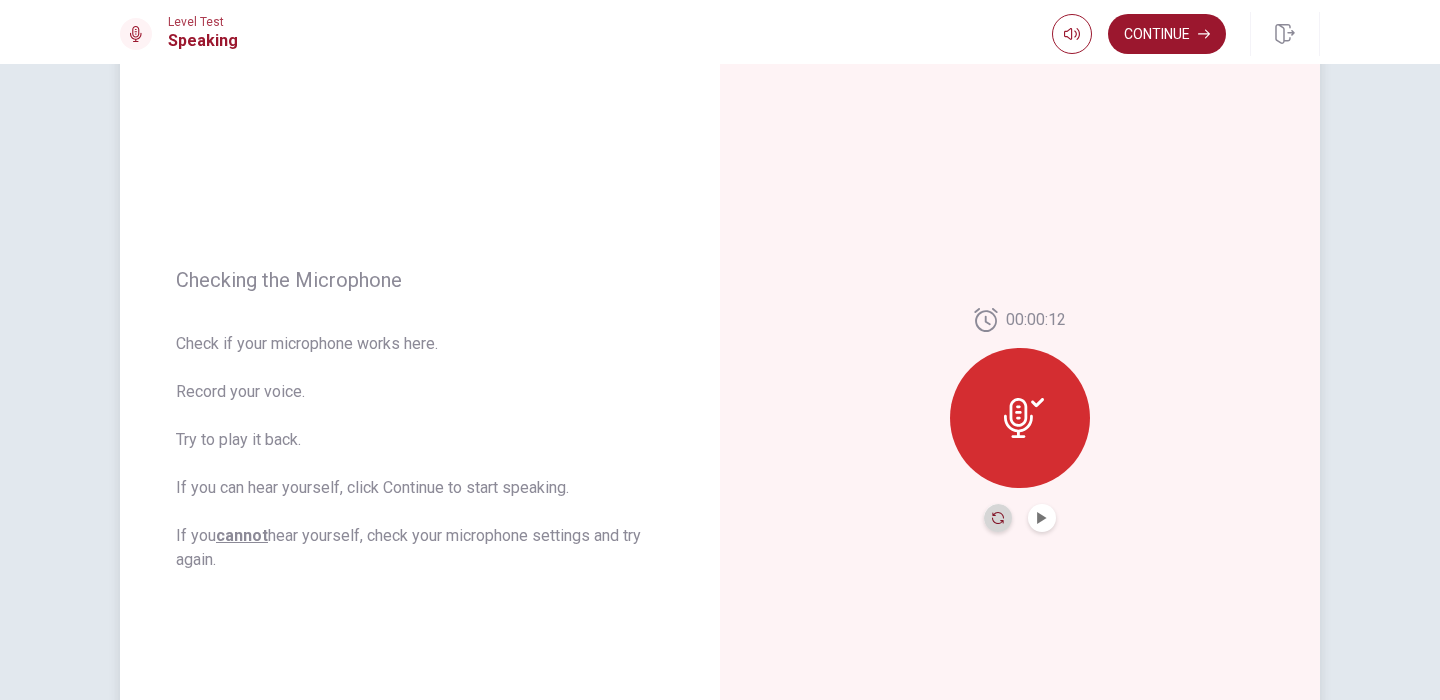 click 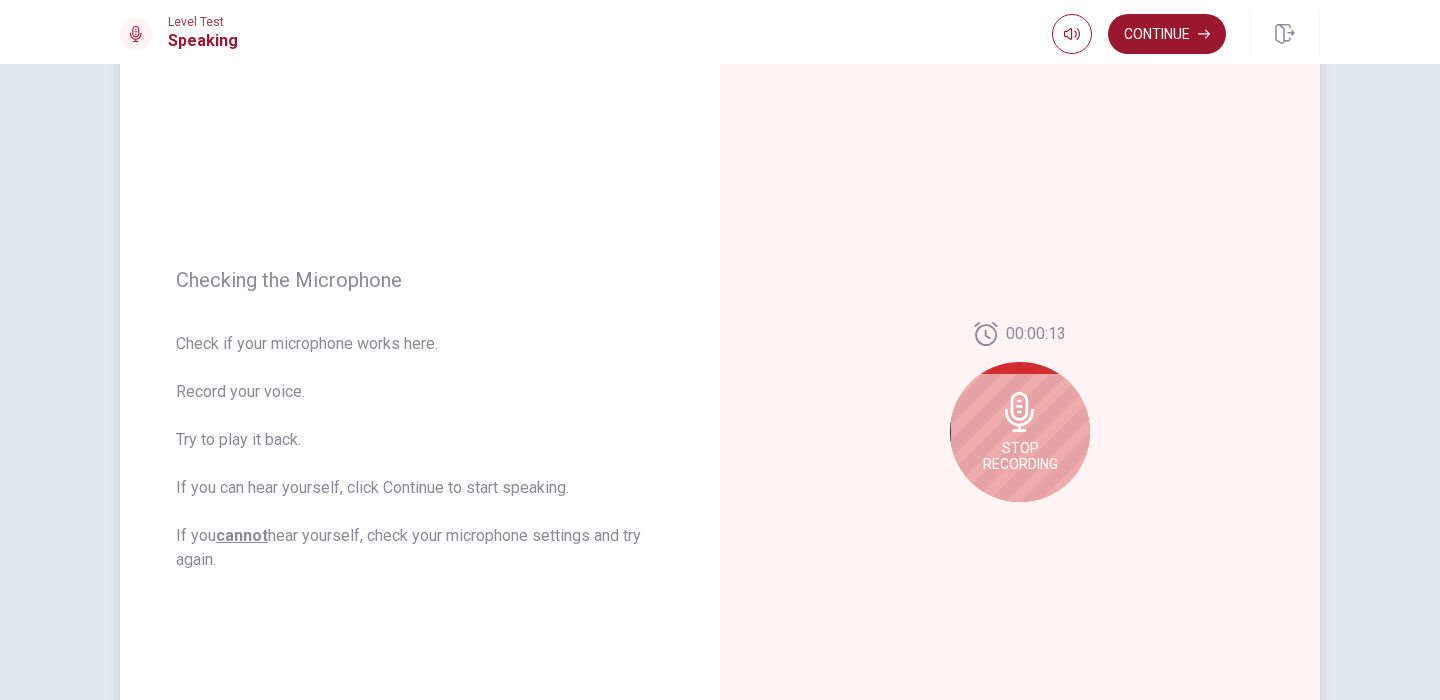 click 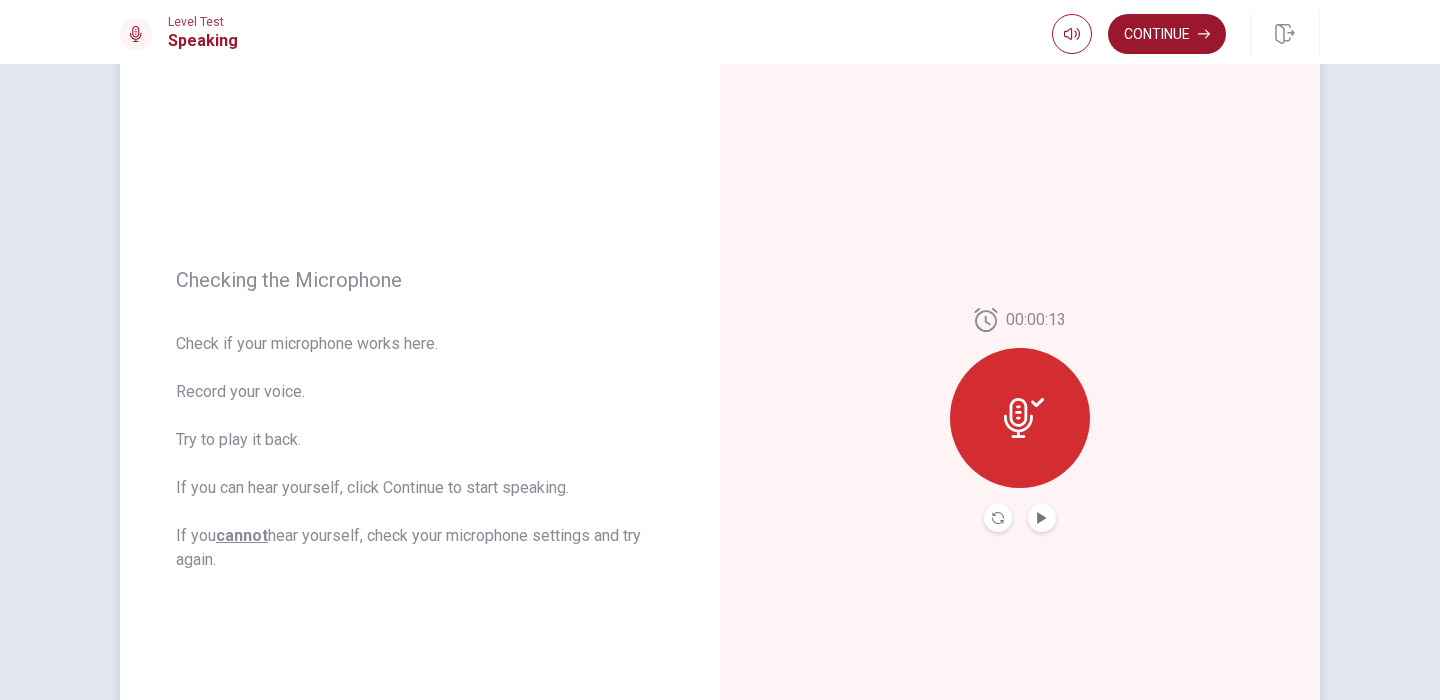 click at bounding box center (1042, 518) 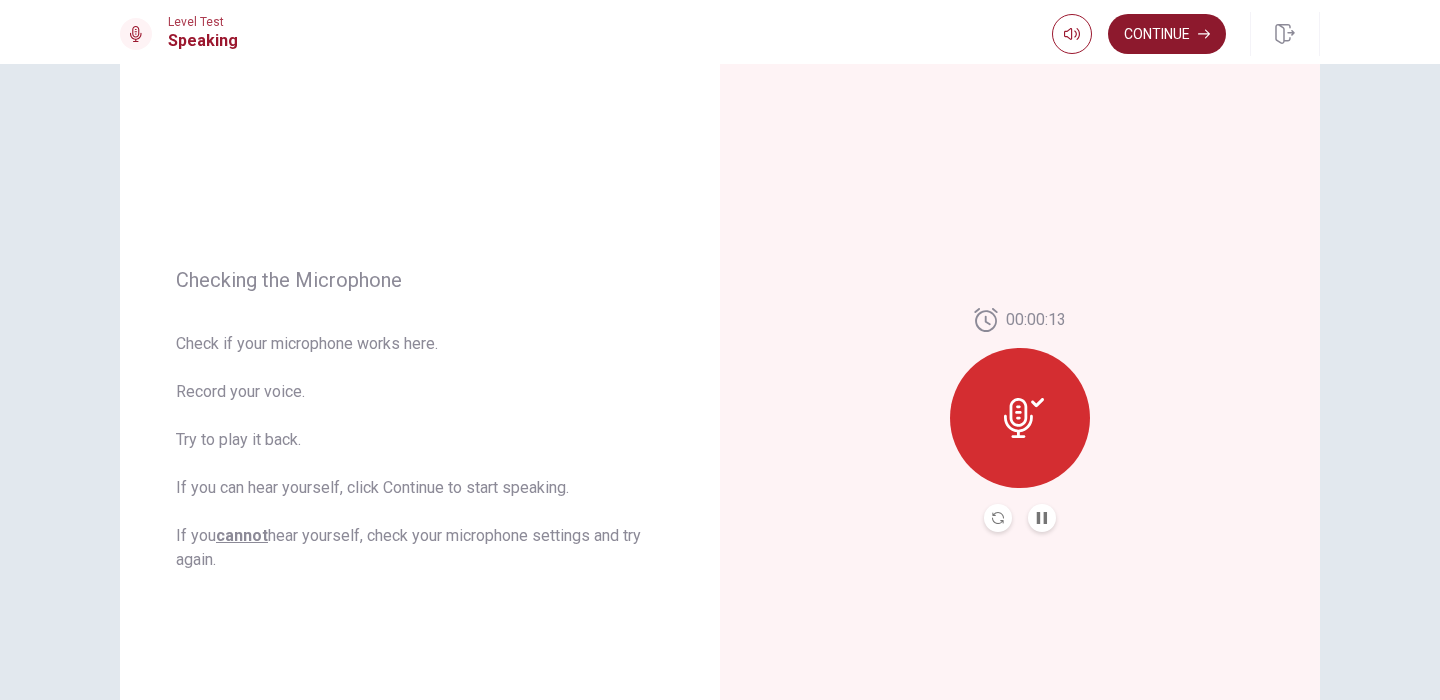 click on "Continue" at bounding box center (1167, 34) 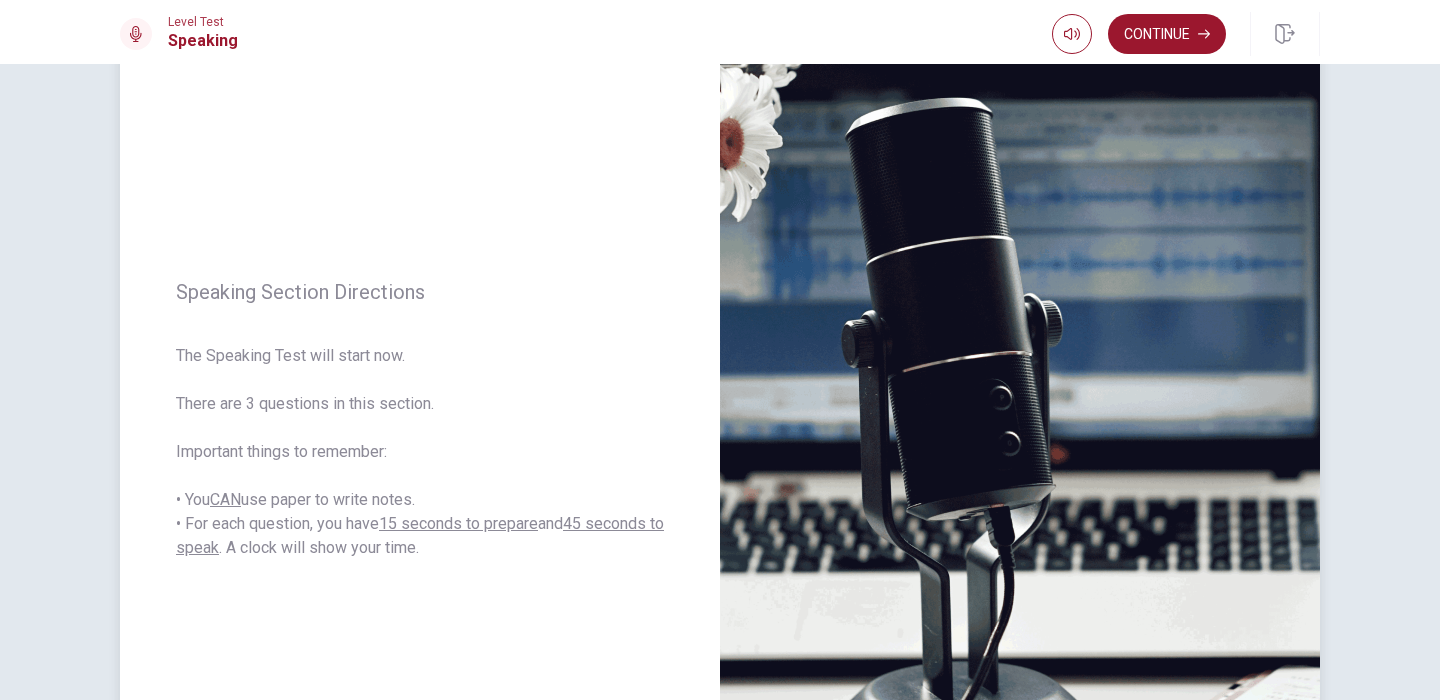 click on "The Speaking Test will start now.
There are 3 questions in this section.
Important things to remember:
• You  CAN  use paper to write notes.
• For each question, you have  15 seconds to prepare  and  45 seconds to speak . A clock will show your time." at bounding box center [420, 452] 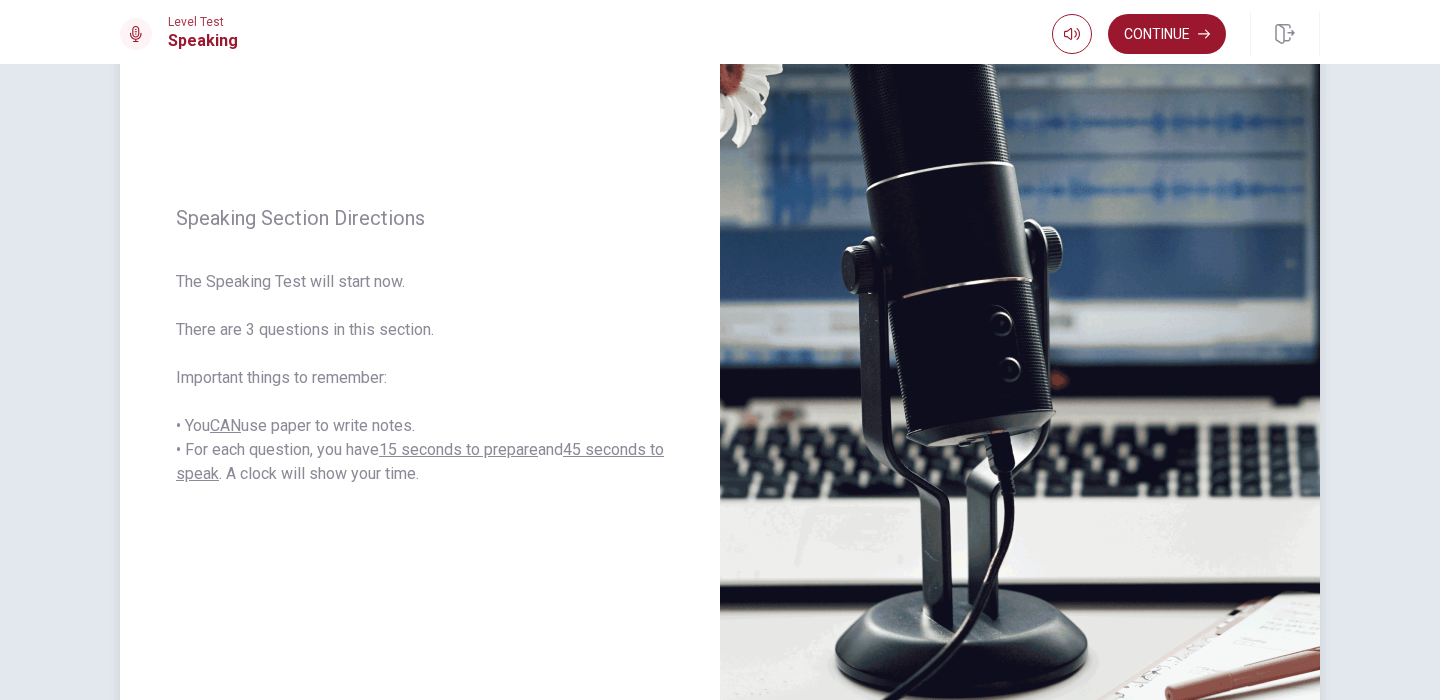 scroll, scrollTop: 160, scrollLeft: 0, axis: vertical 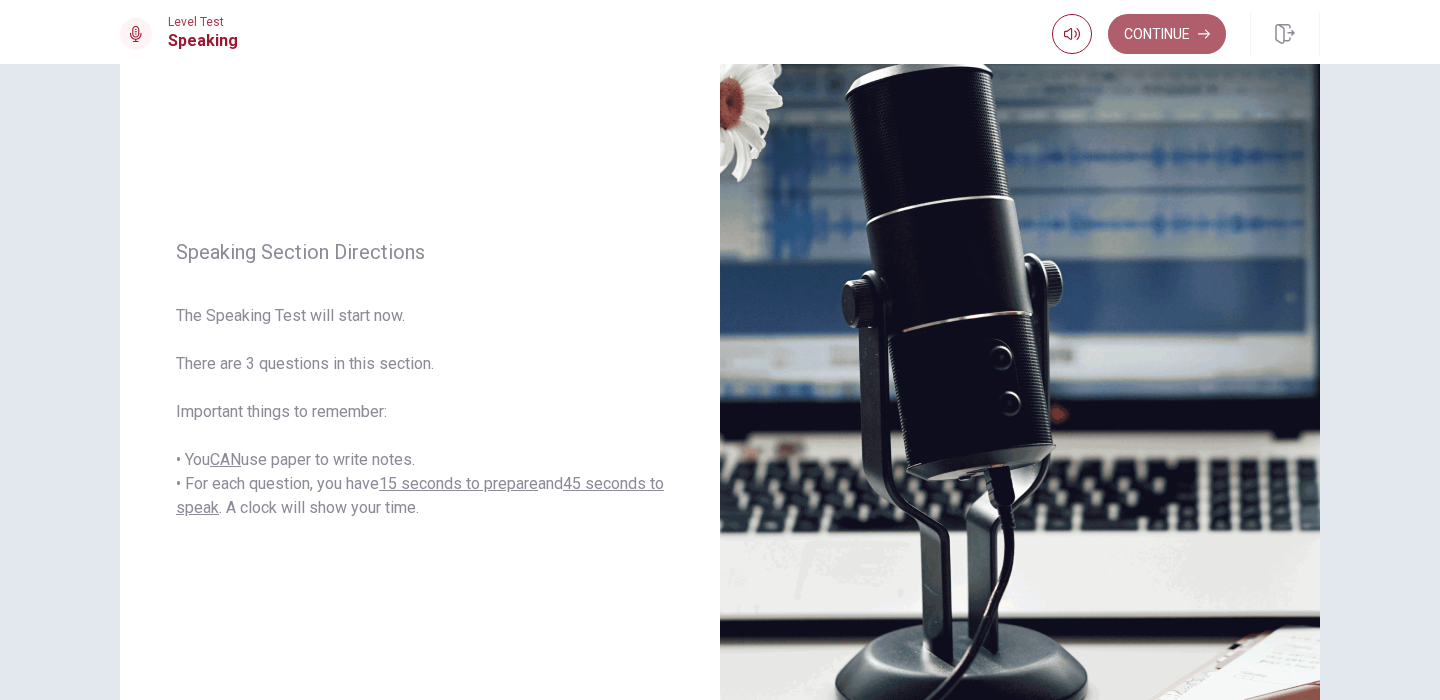 click on "Continue" at bounding box center [1167, 34] 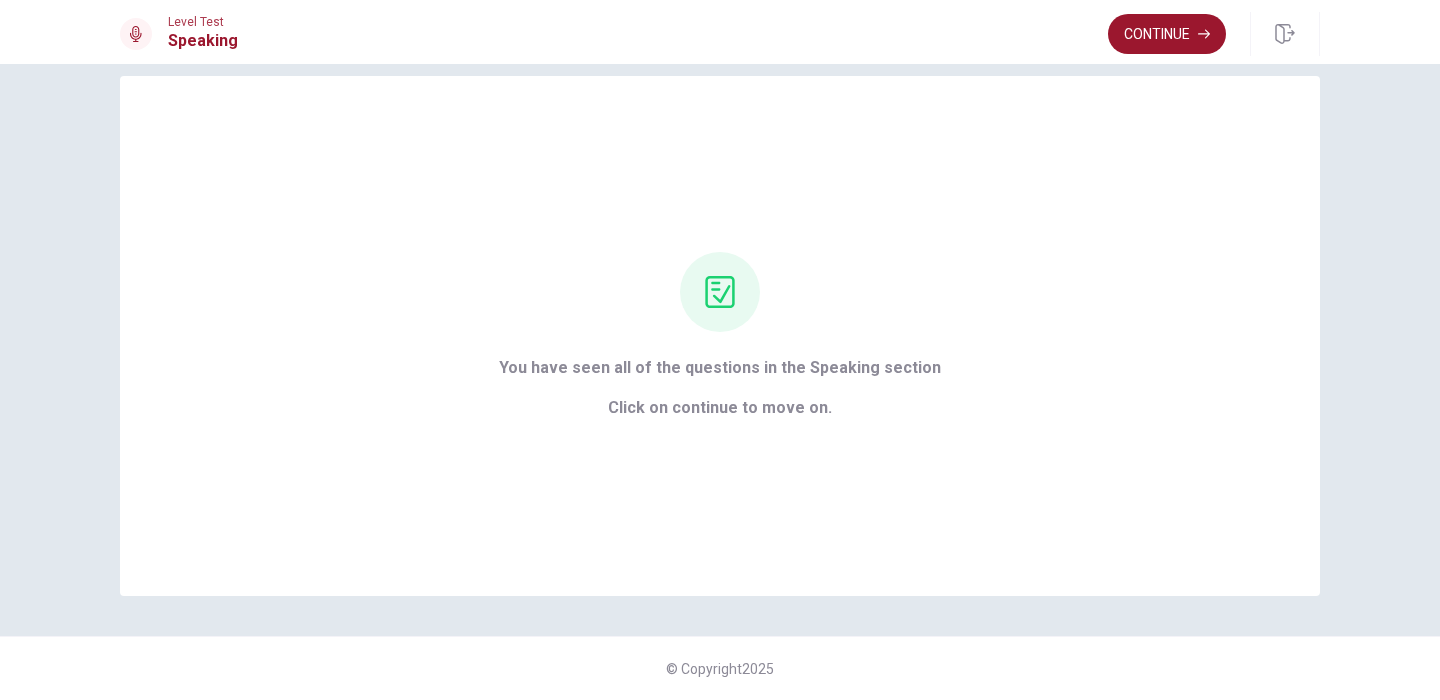 scroll, scrollTop: 28, scrollLeft: 0, axis: vertical 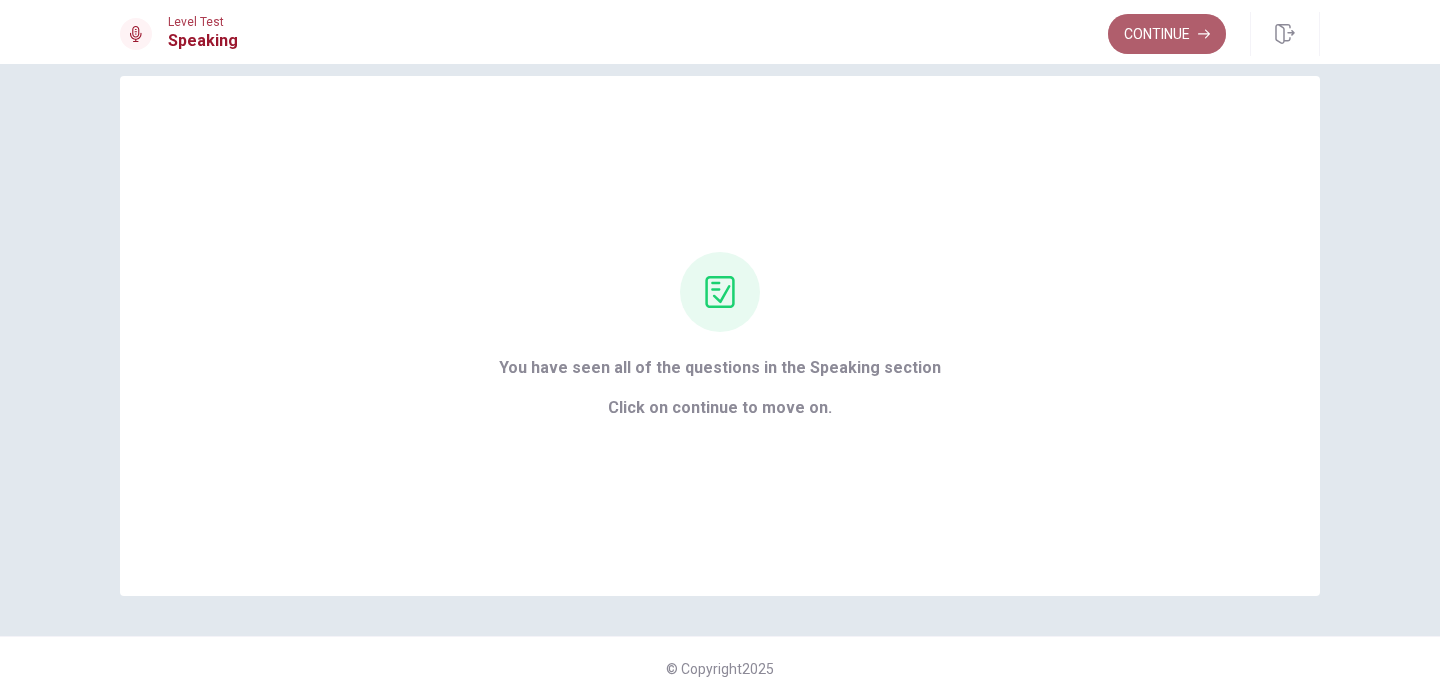 click on "Continue" at bounding box center [1167, 34] 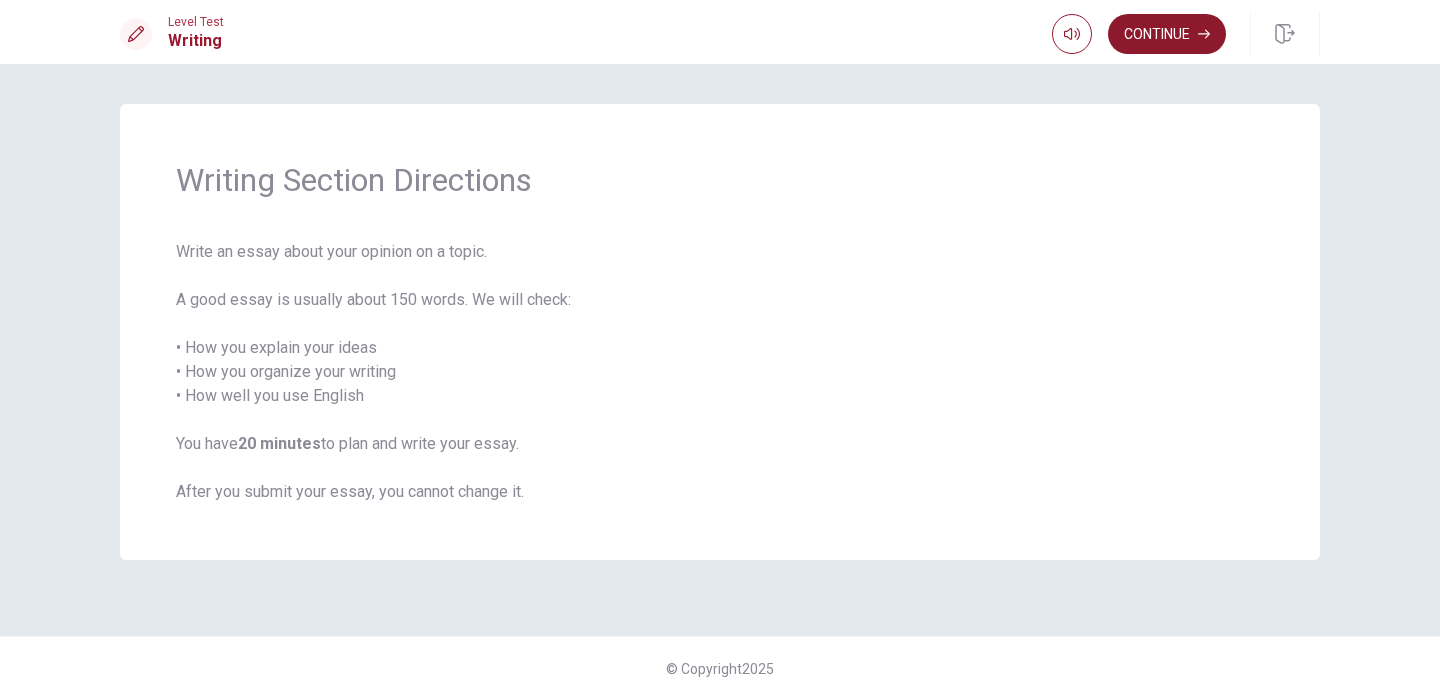 click on "Continue" at bounding box center (1167, 34) 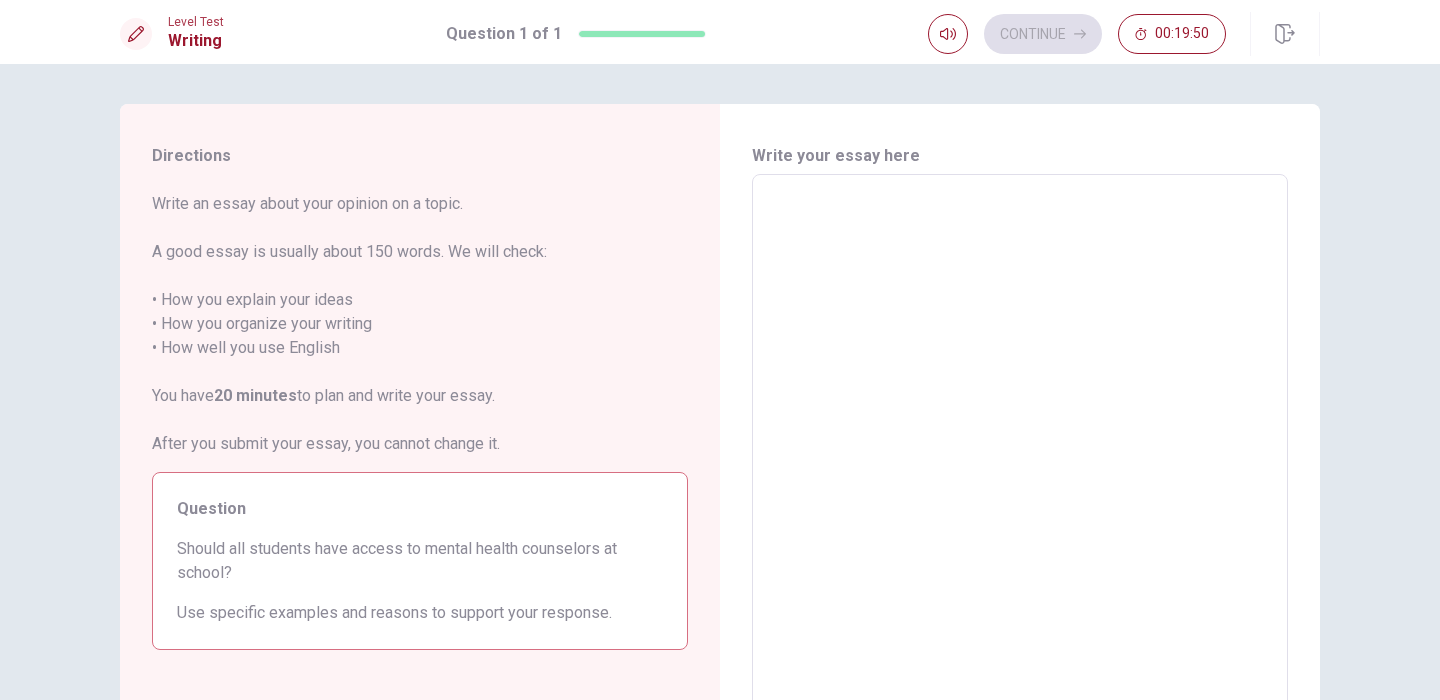 click at bounding box center (1020, 451) 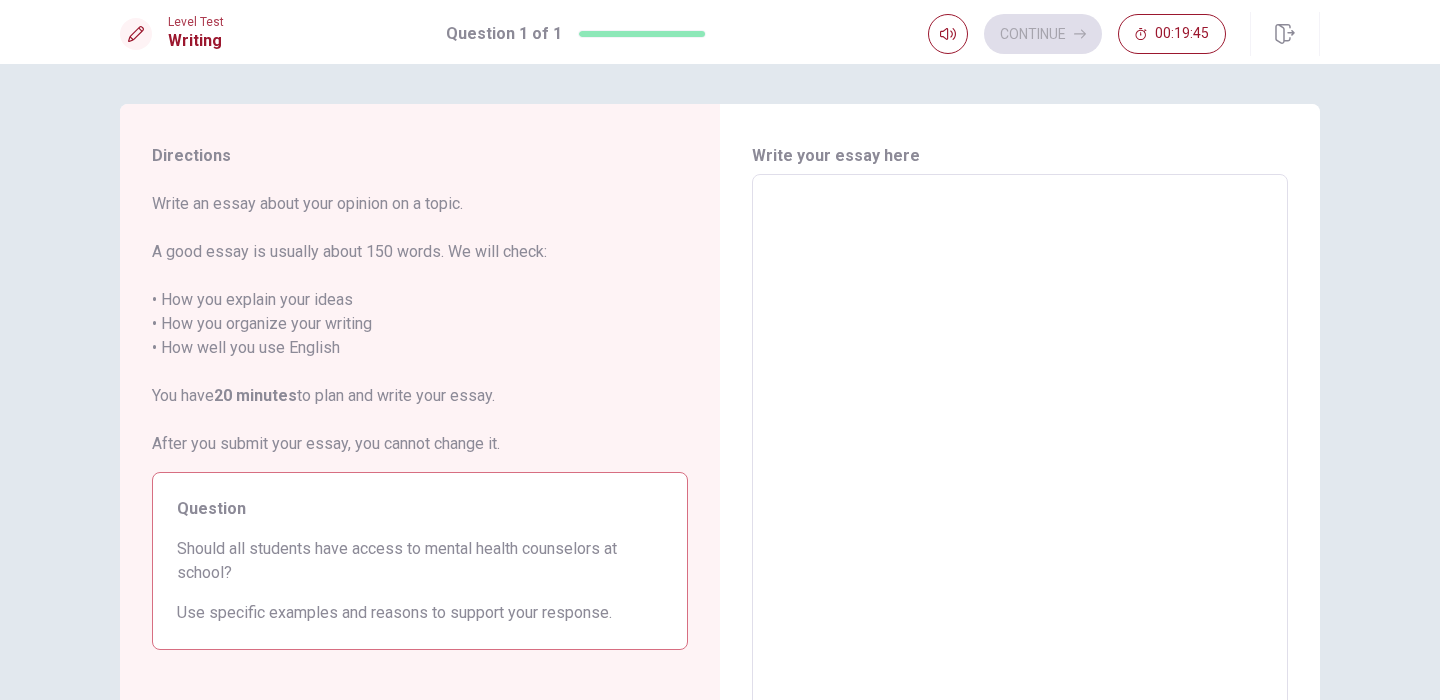 type on "O" 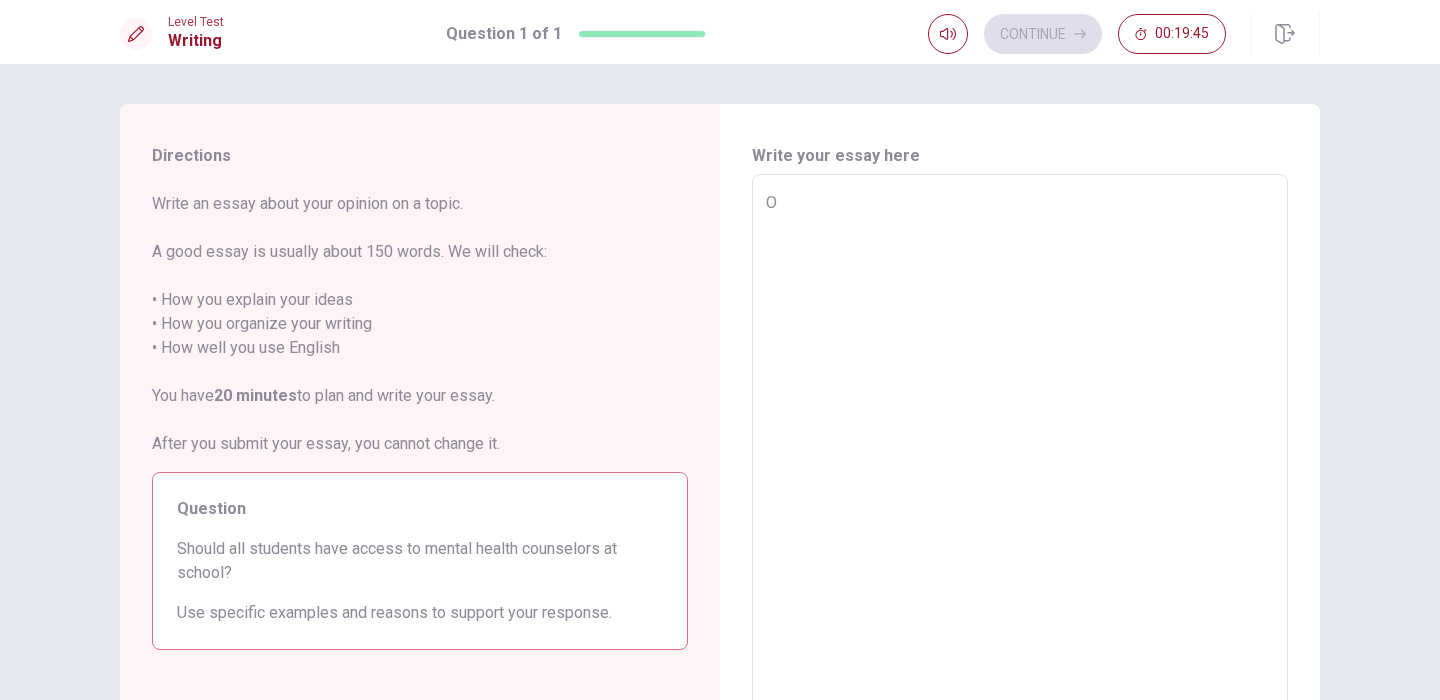 type on "x" 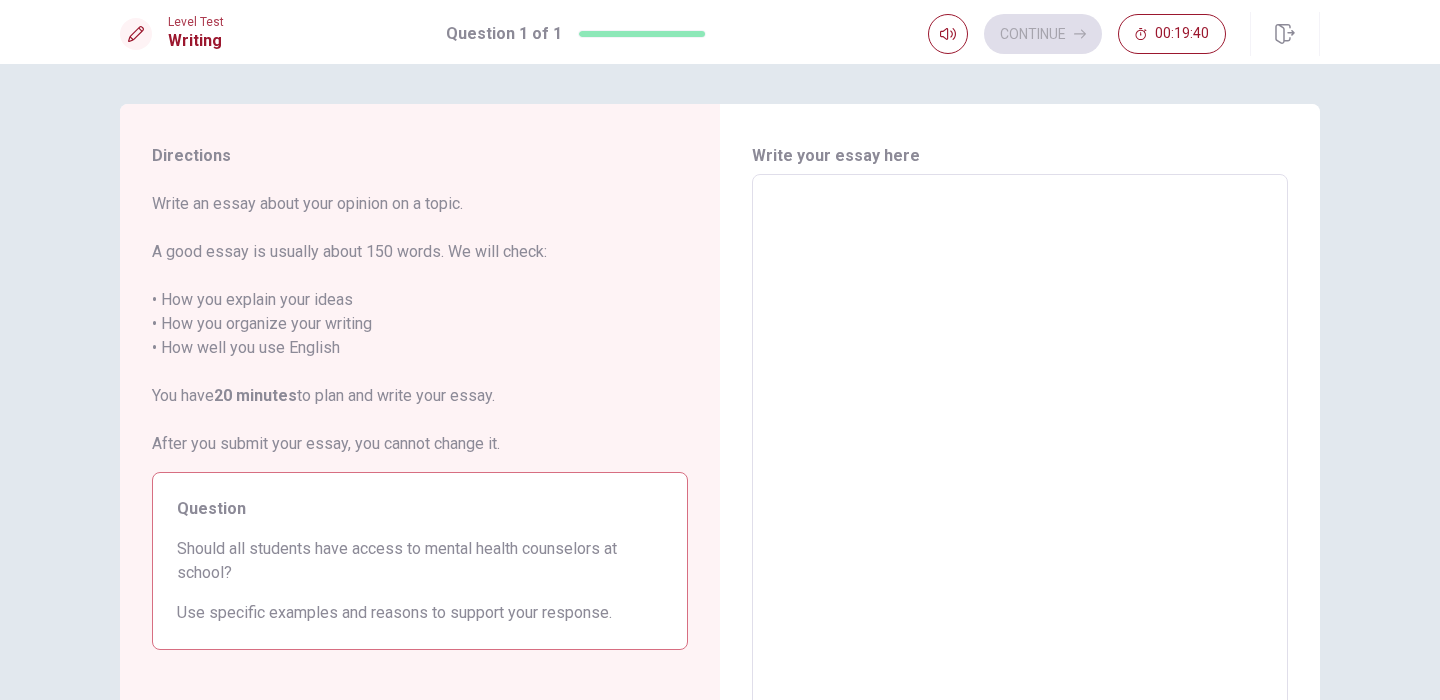 type on "y" 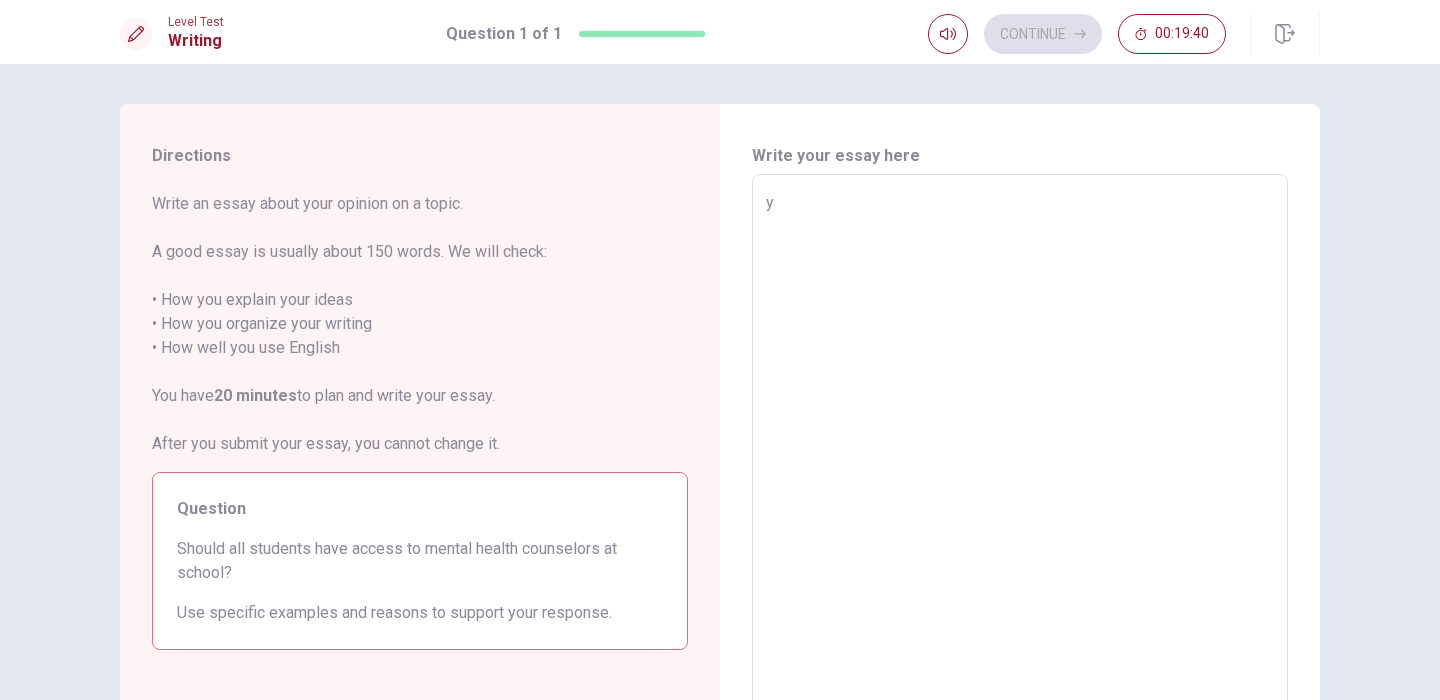 type on "x" 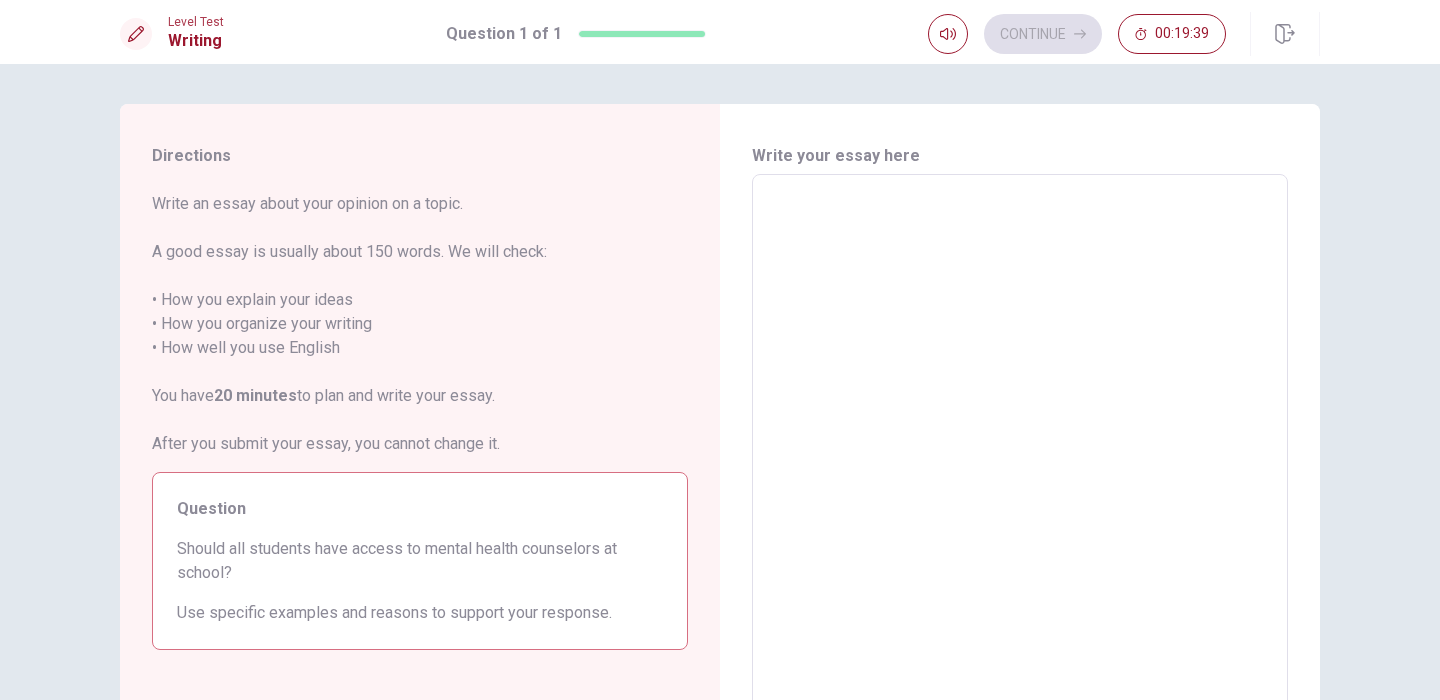 type on "Y" 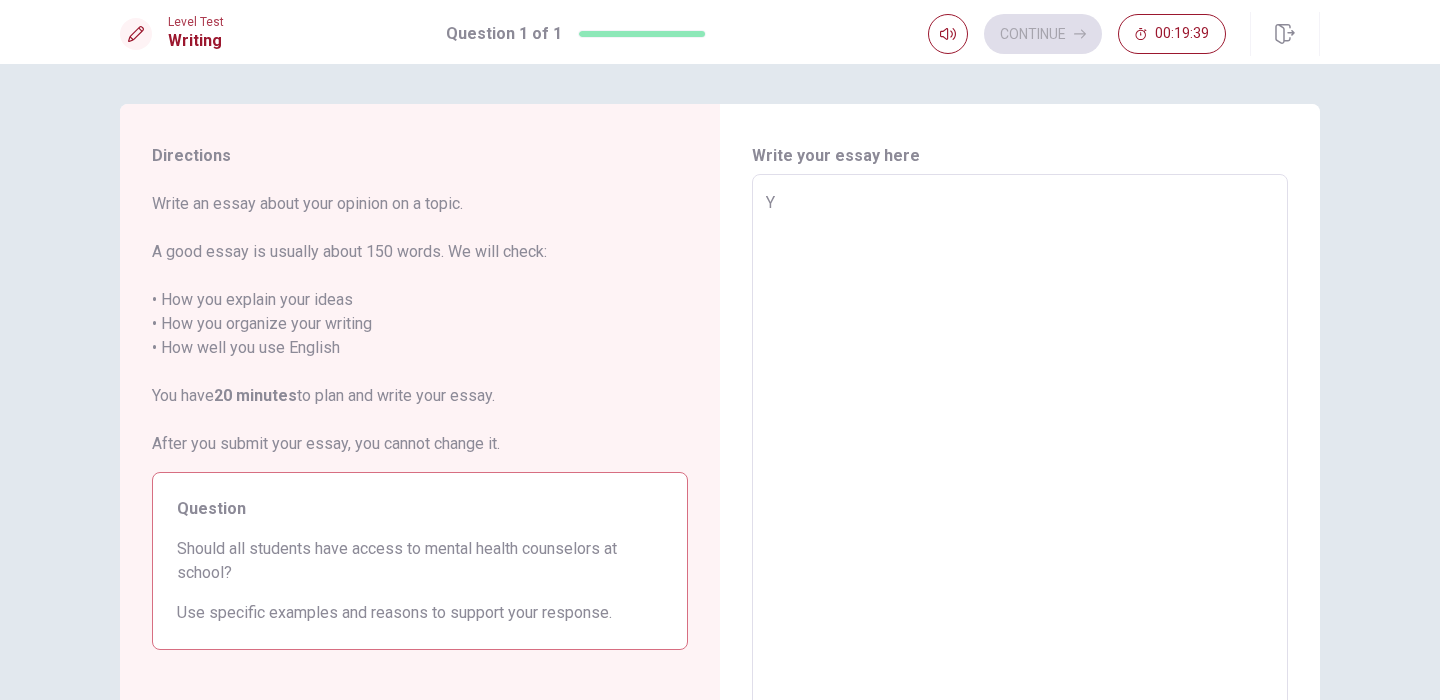 type on "x" 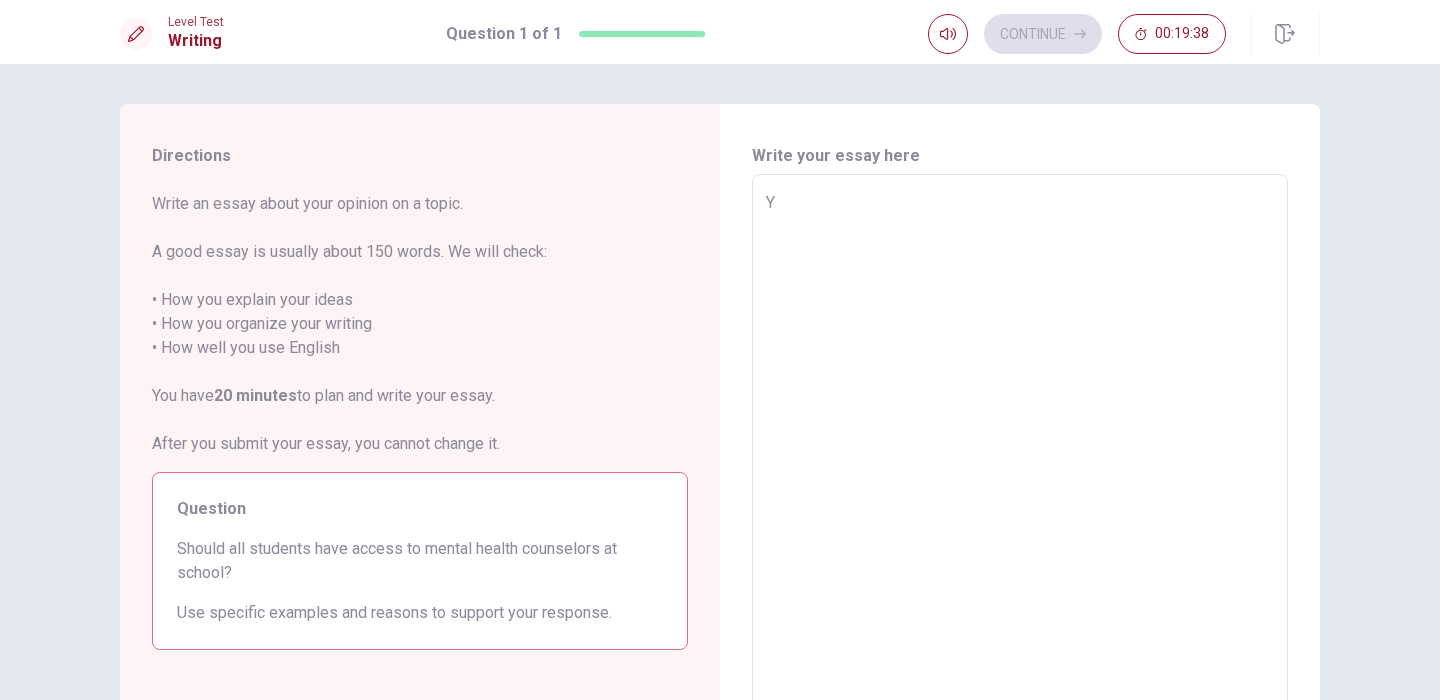 type on "Ye" 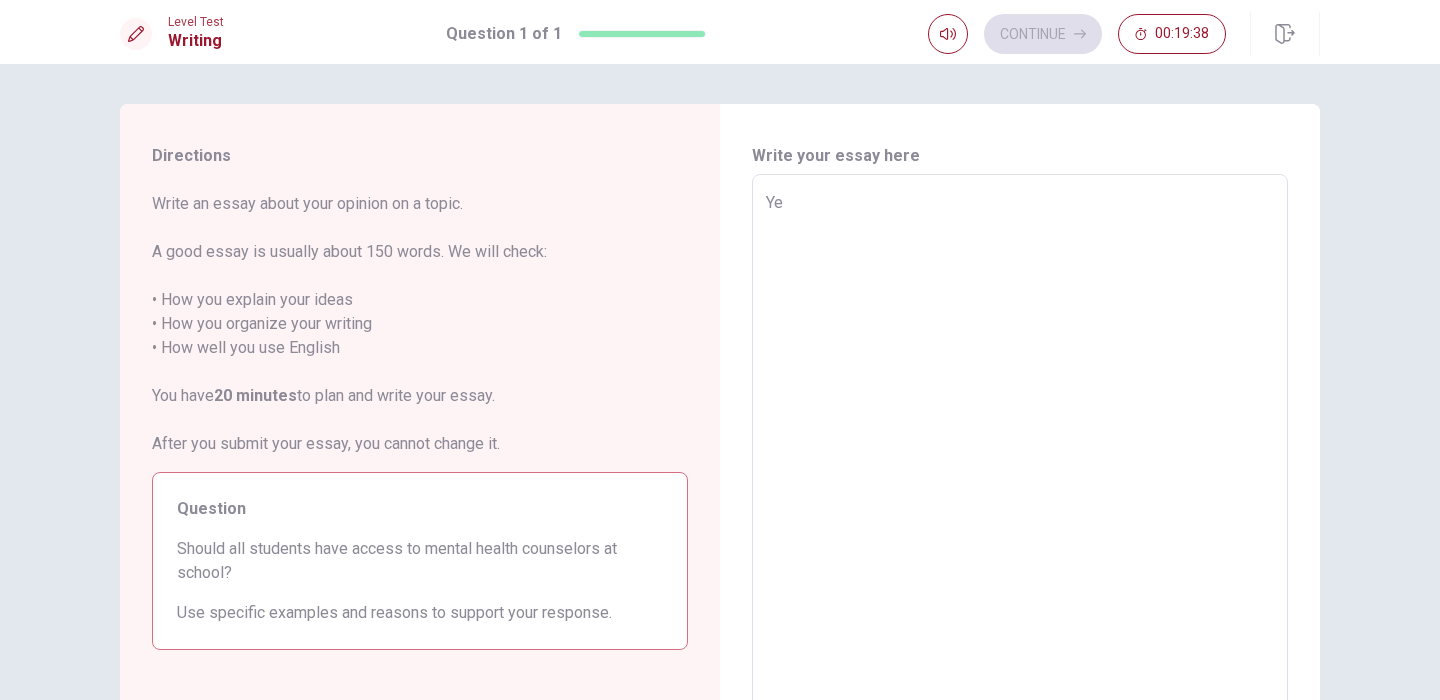 type on "x" 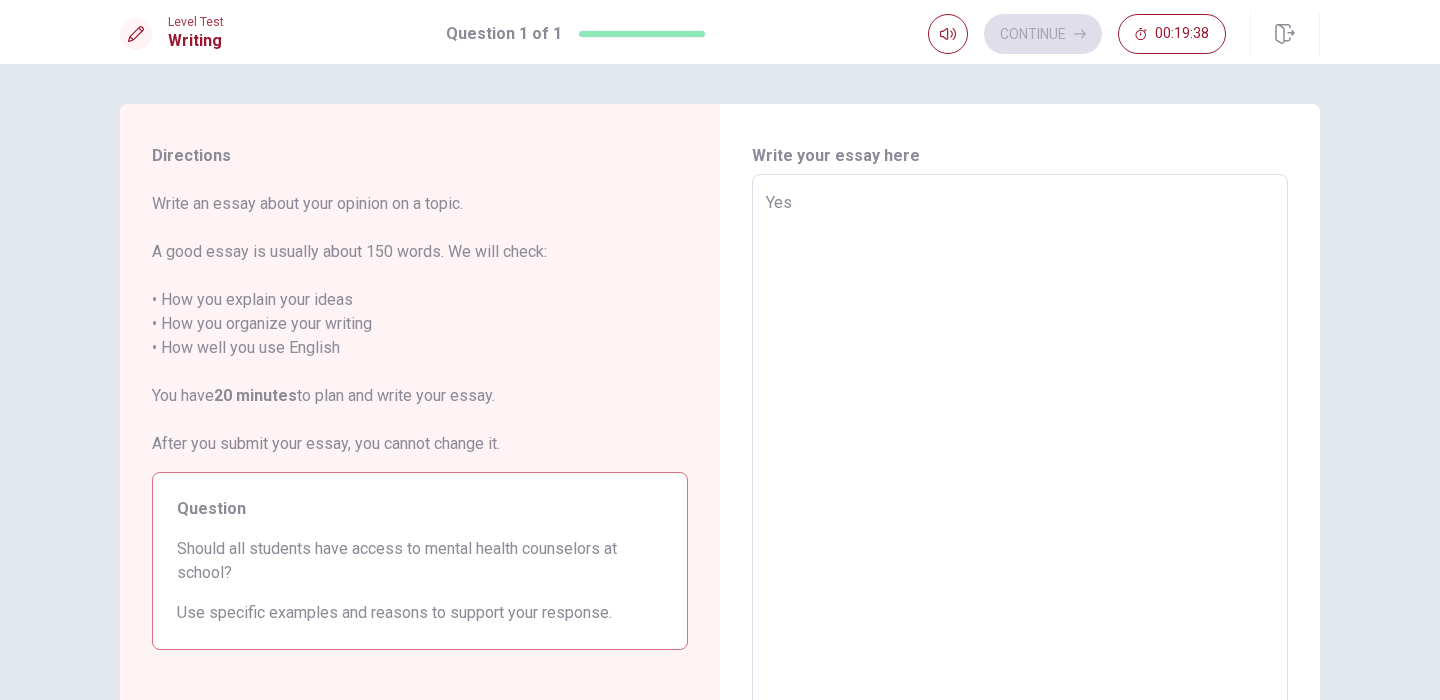 type on "x" 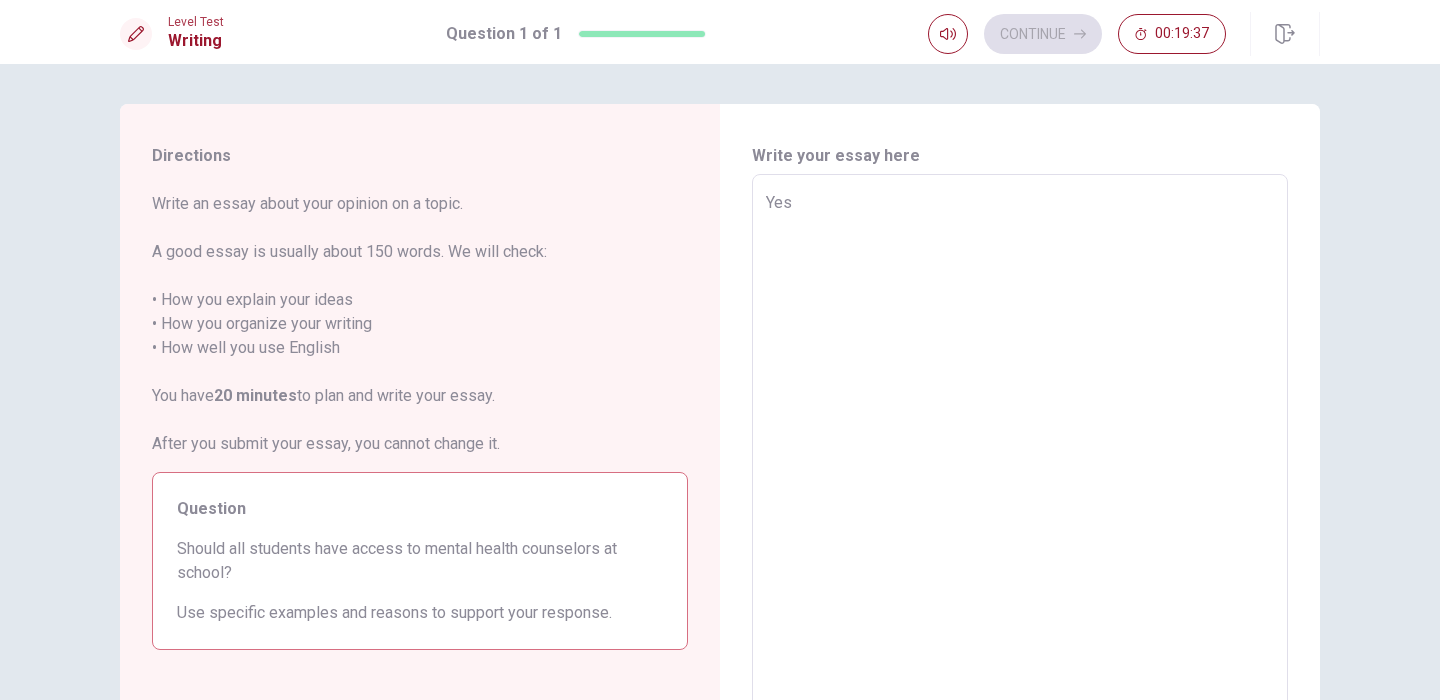 type on "Yes," 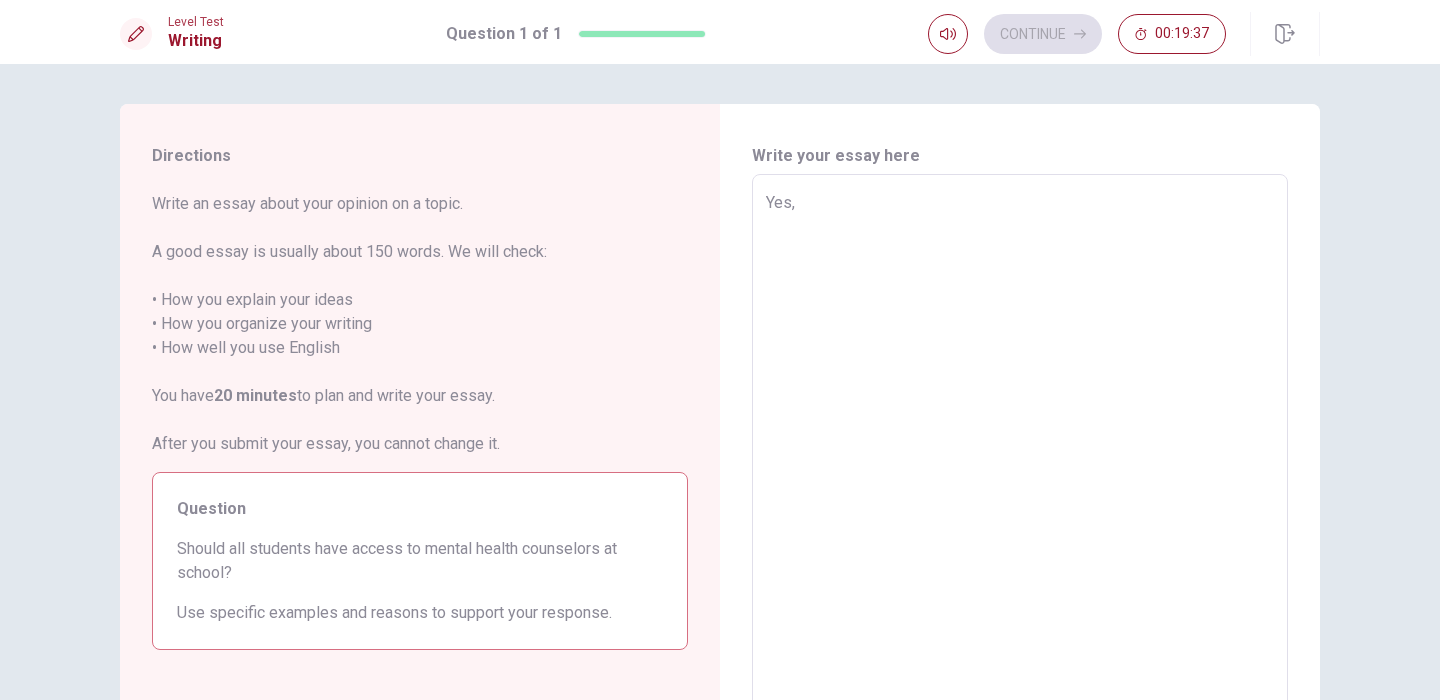 type on "x" 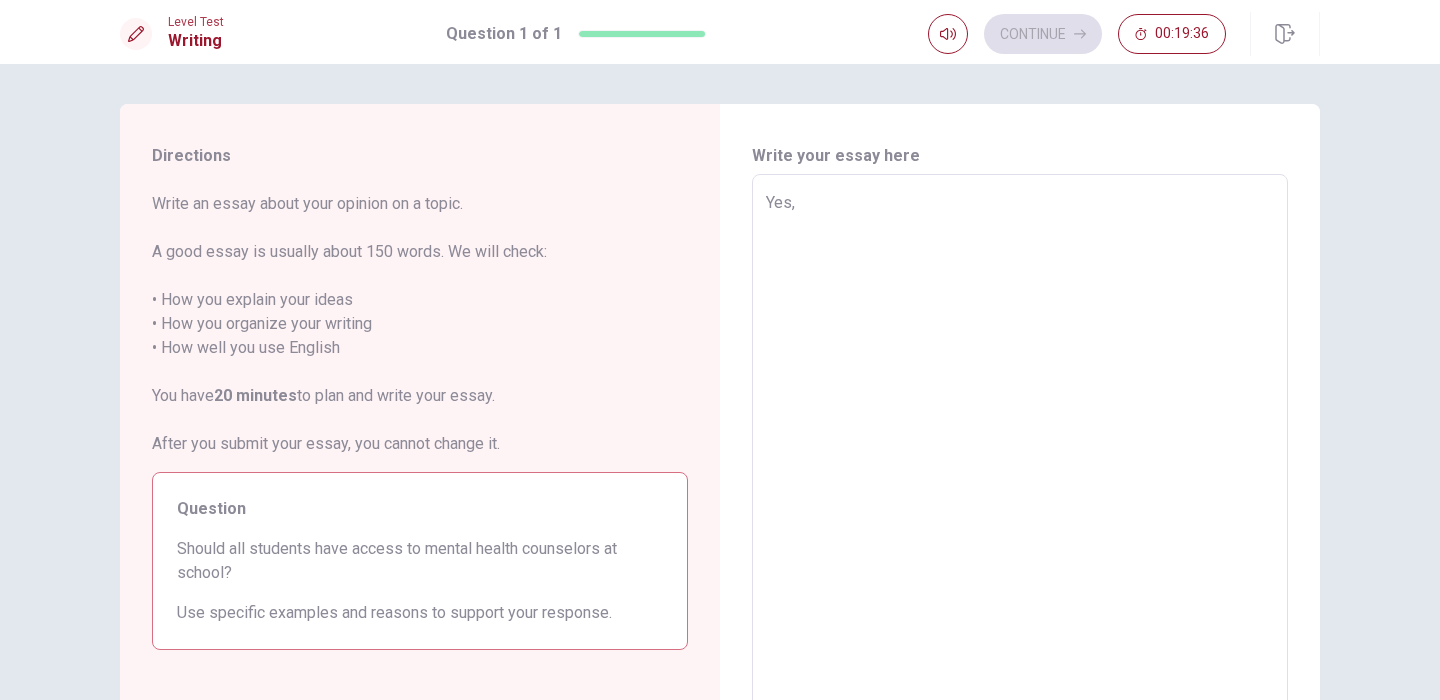 type on "Yes, a" 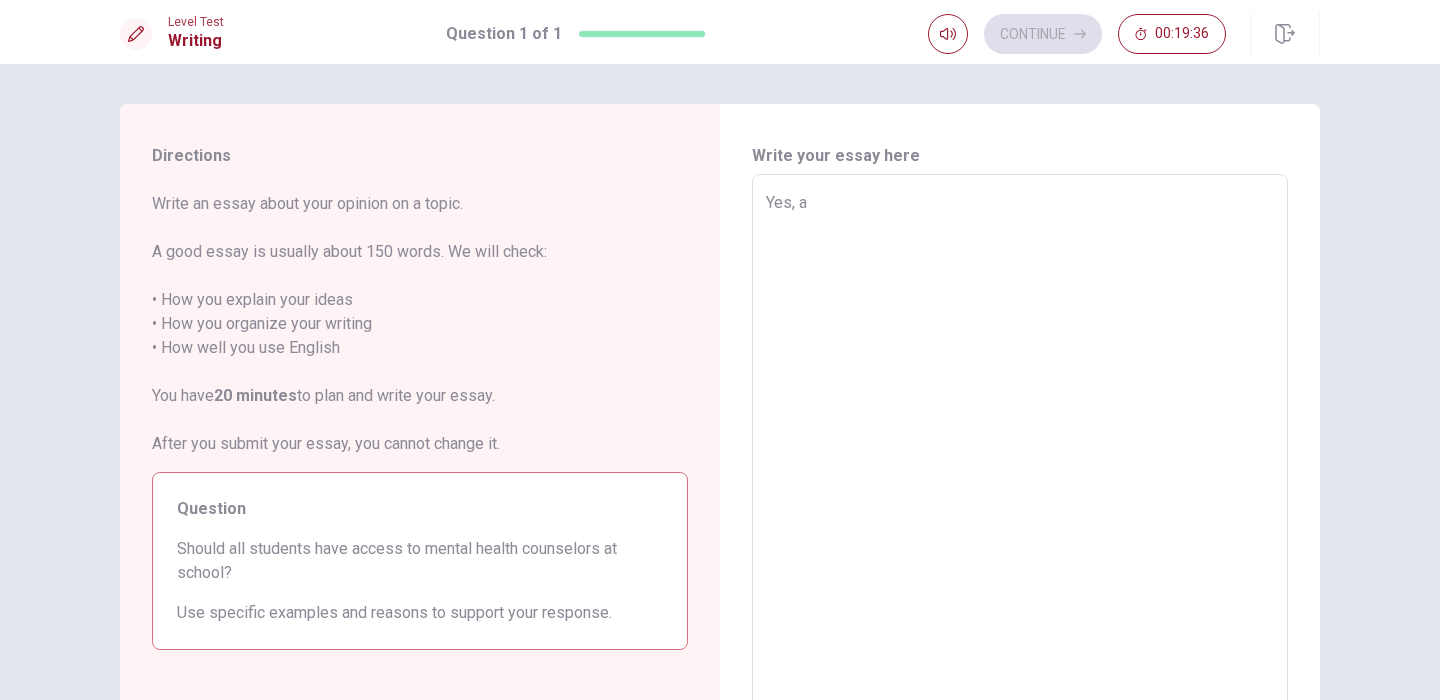 type on "x" 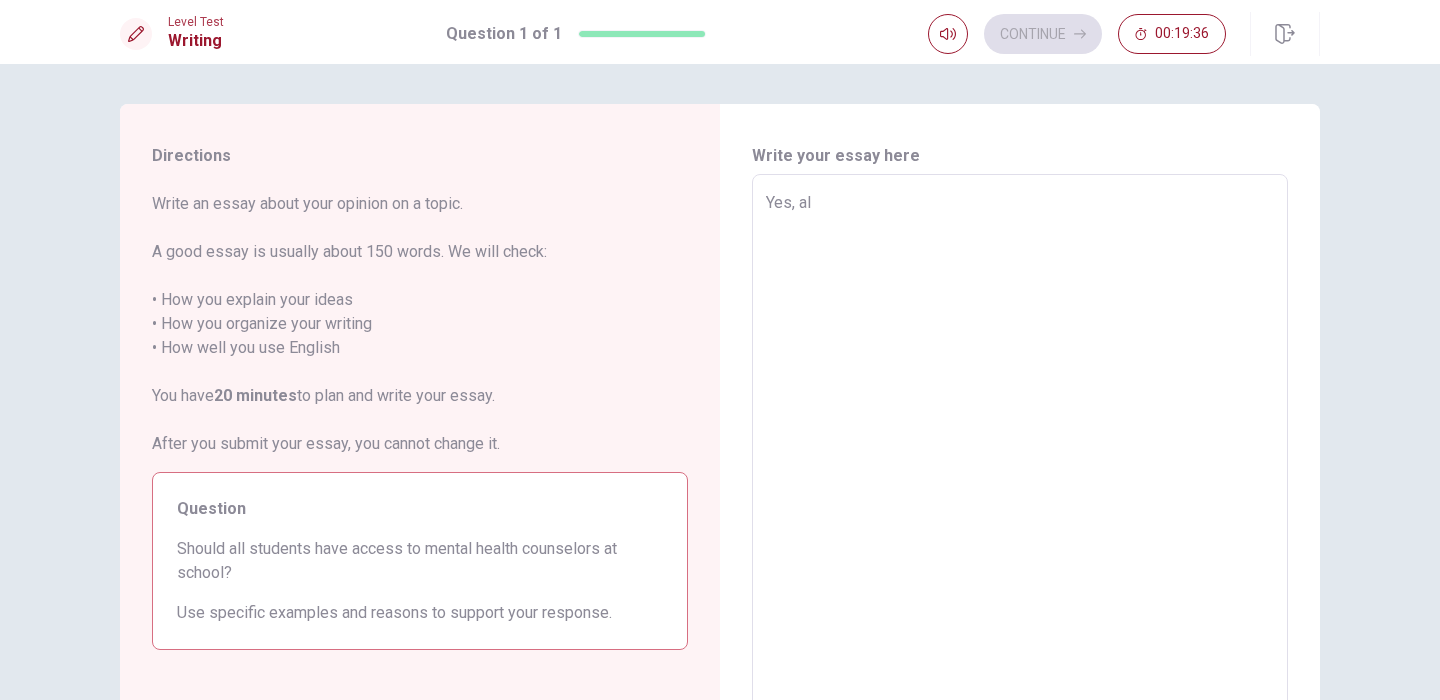 type on "x" 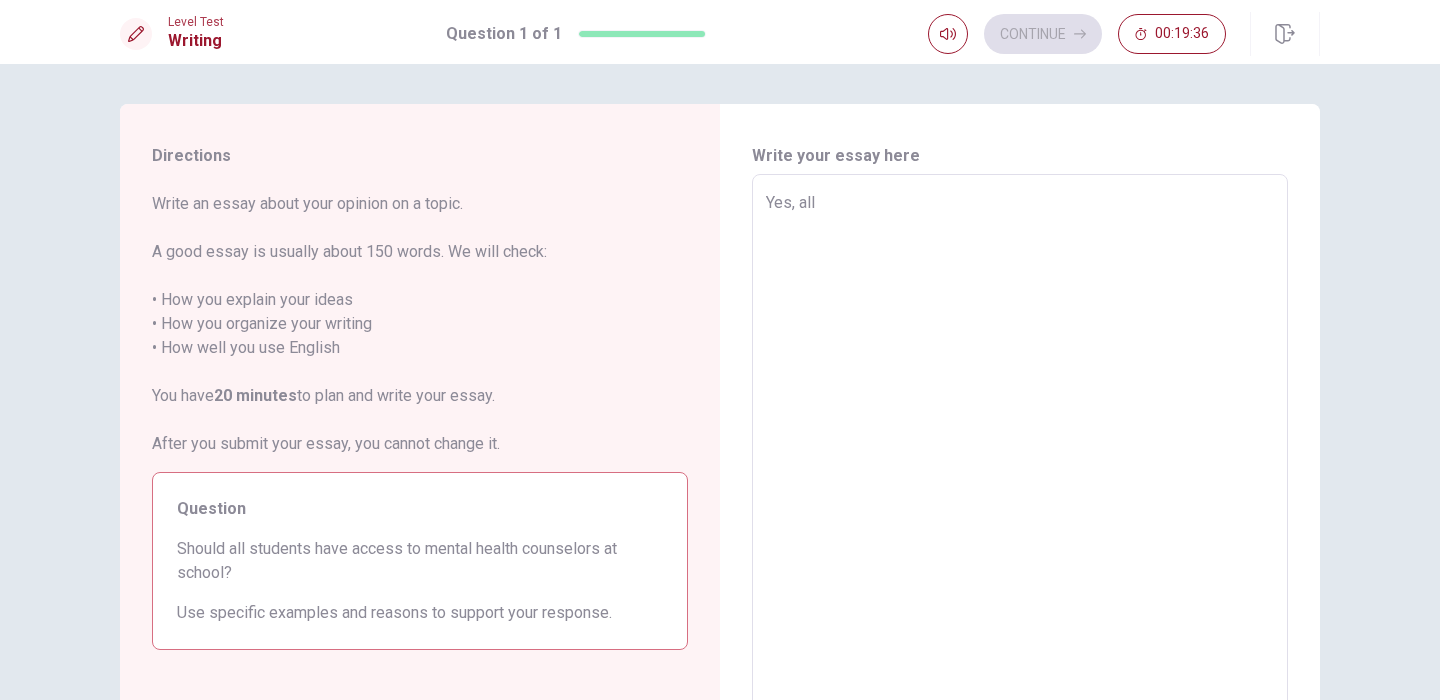 type on "x" 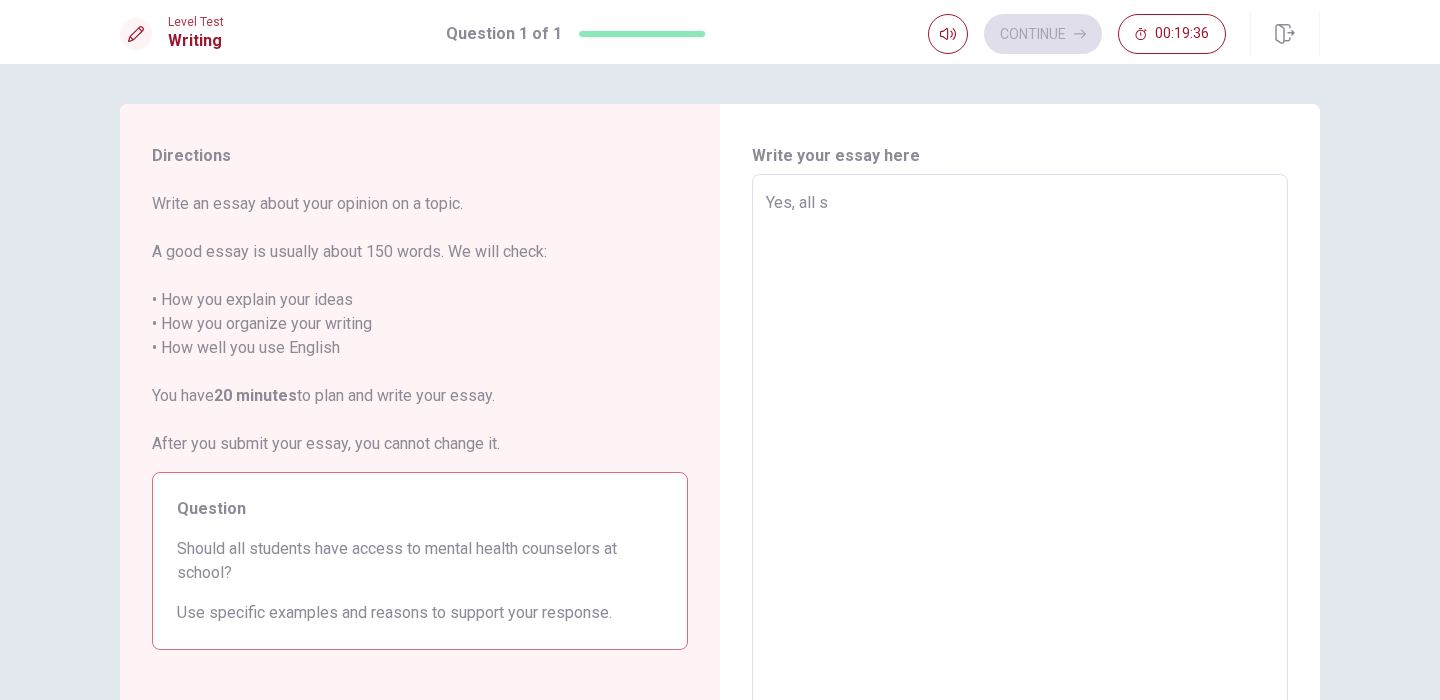 type on "x" 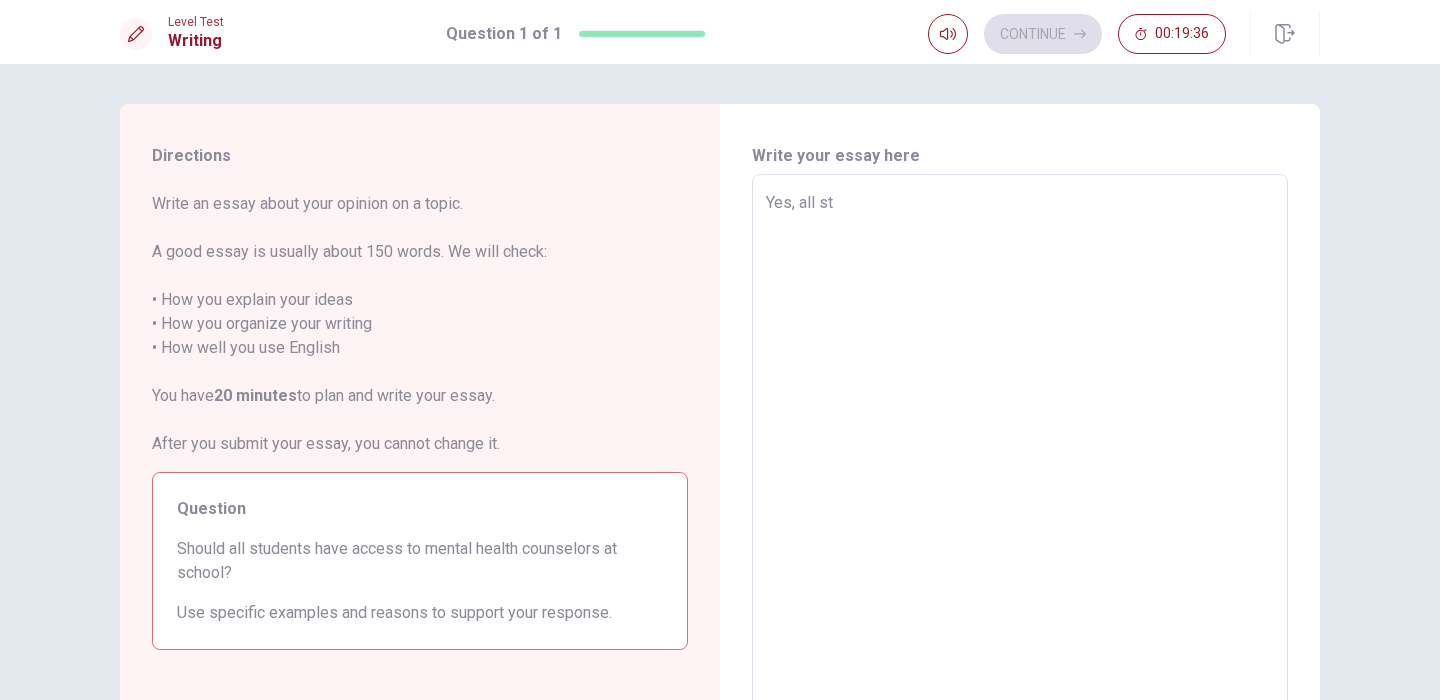 type on "x" 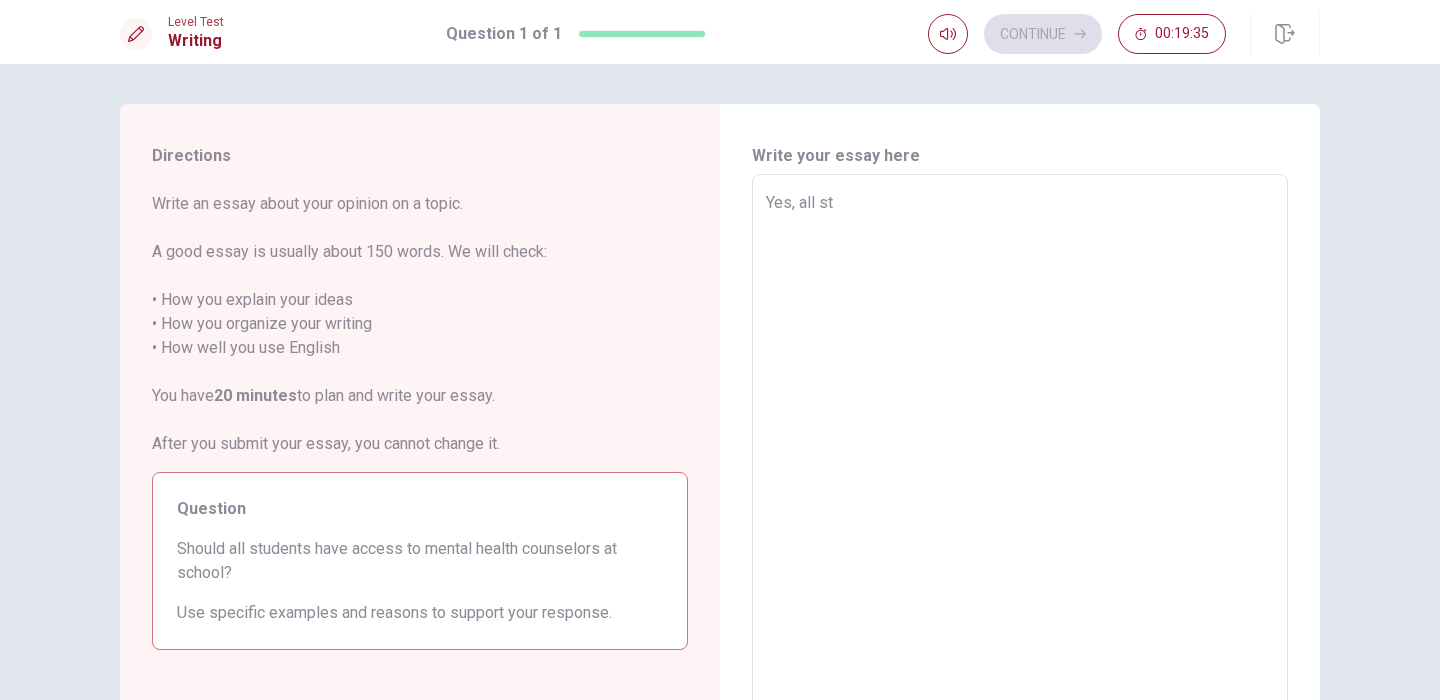type on "Yes, all stu" 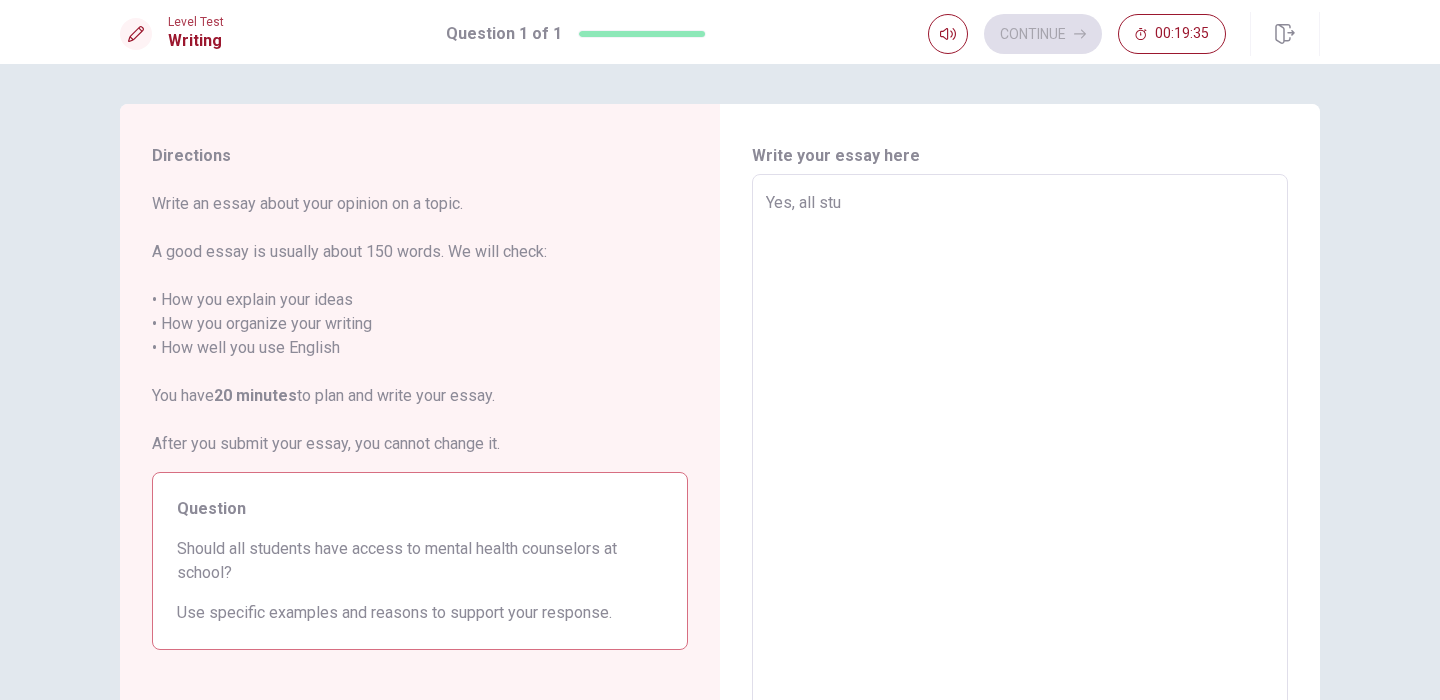 type on "x" 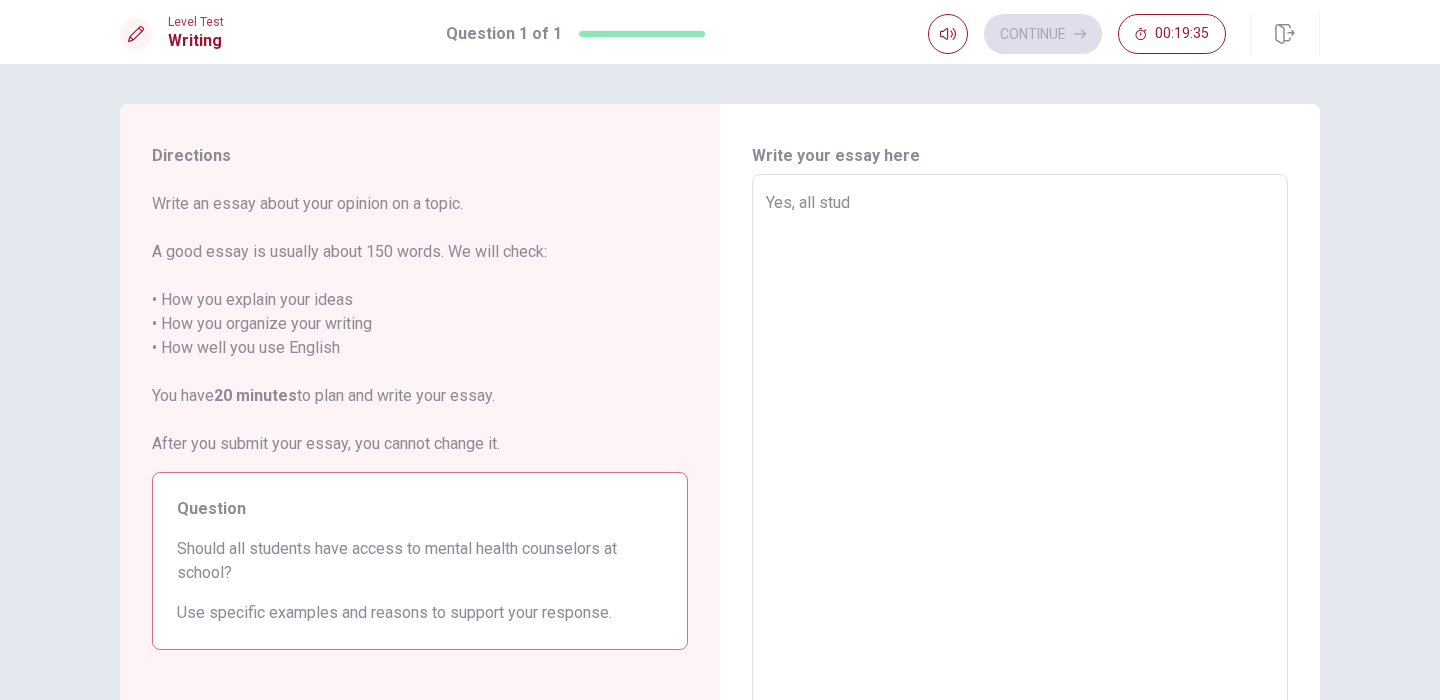 type on "x" 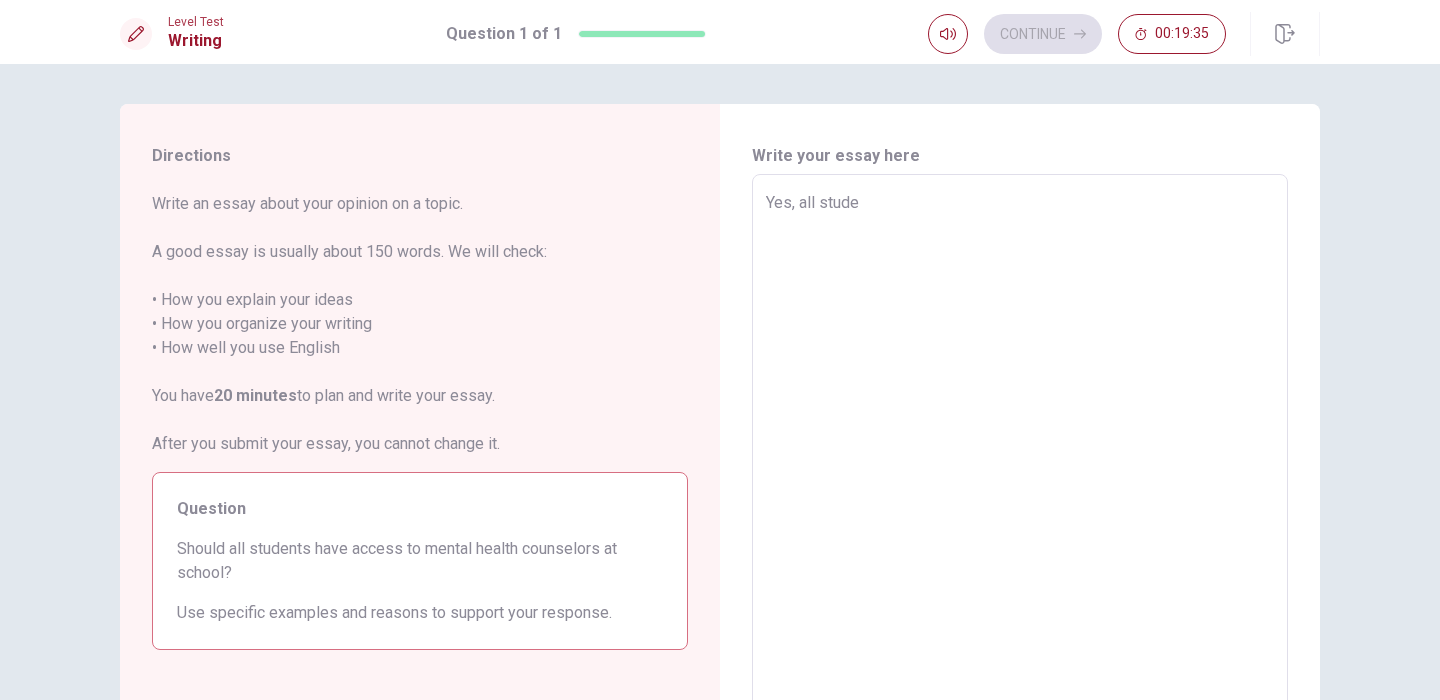 type on "x" 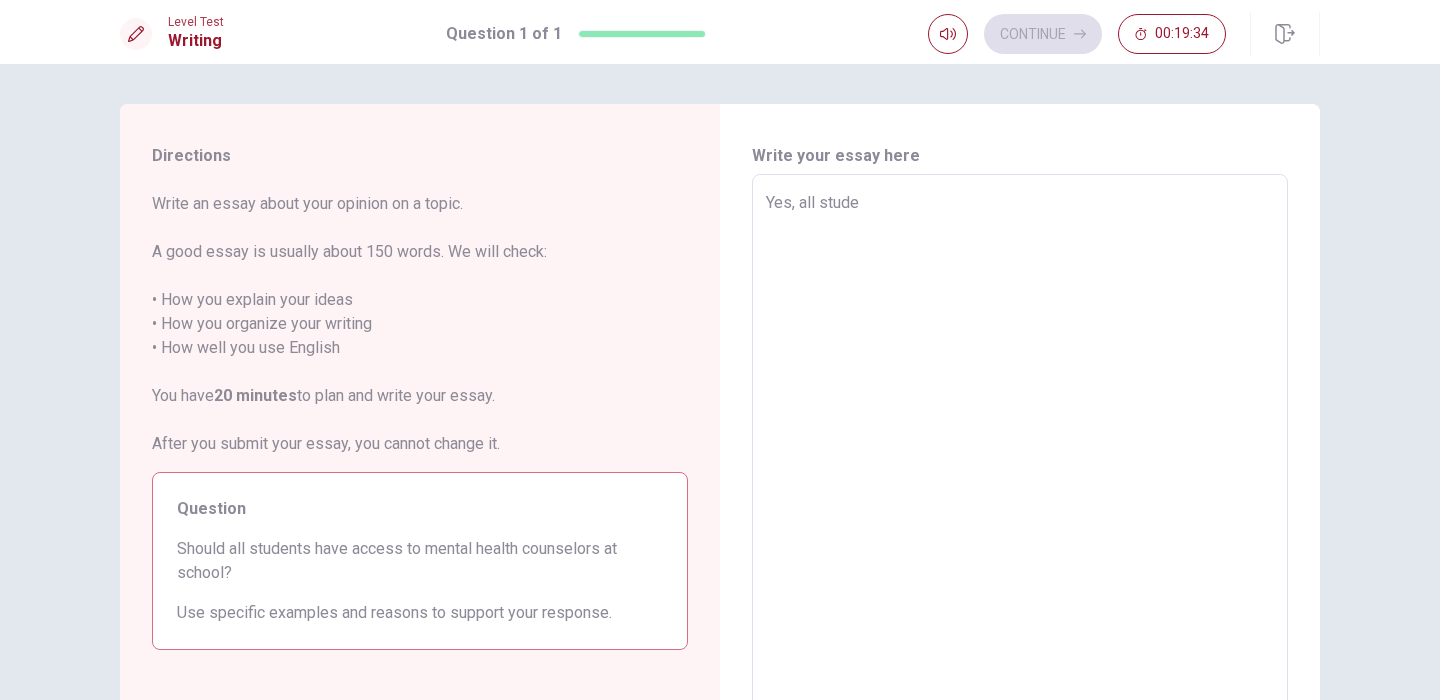 type on "Yes, all studen" 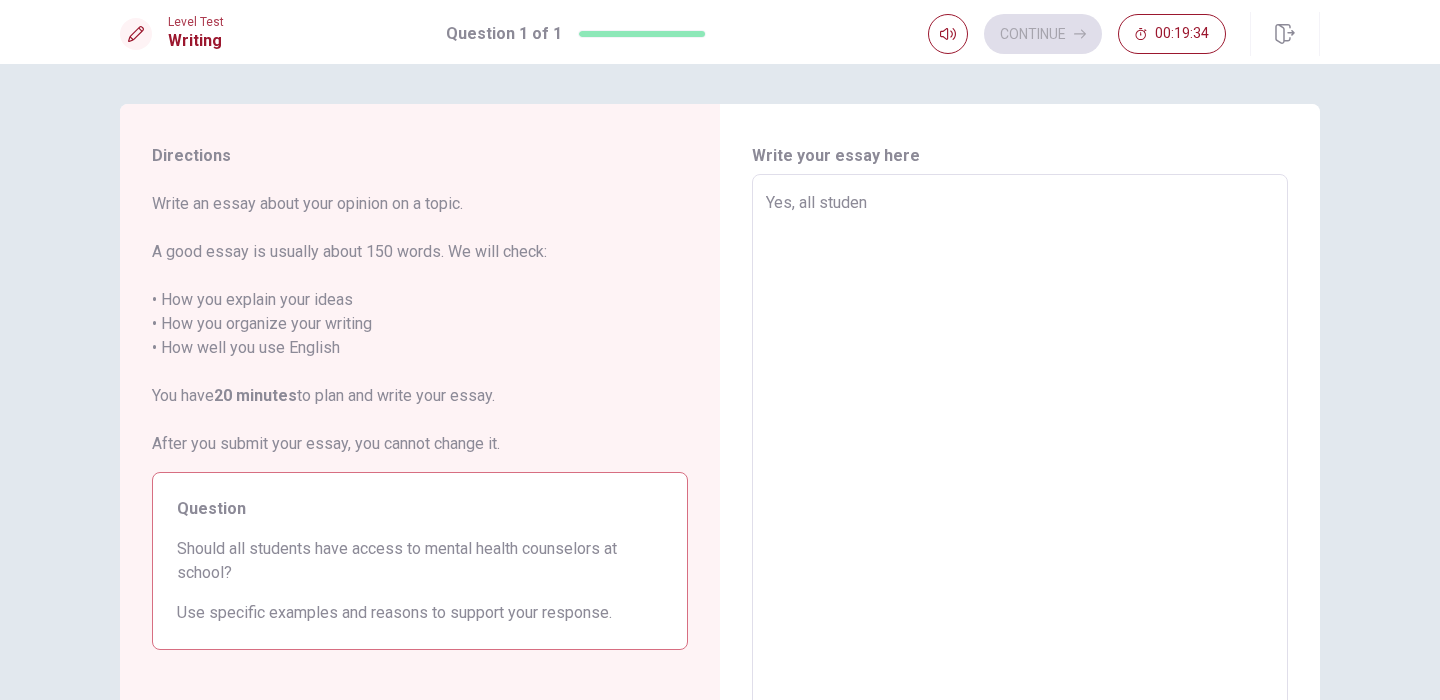 type on "x" 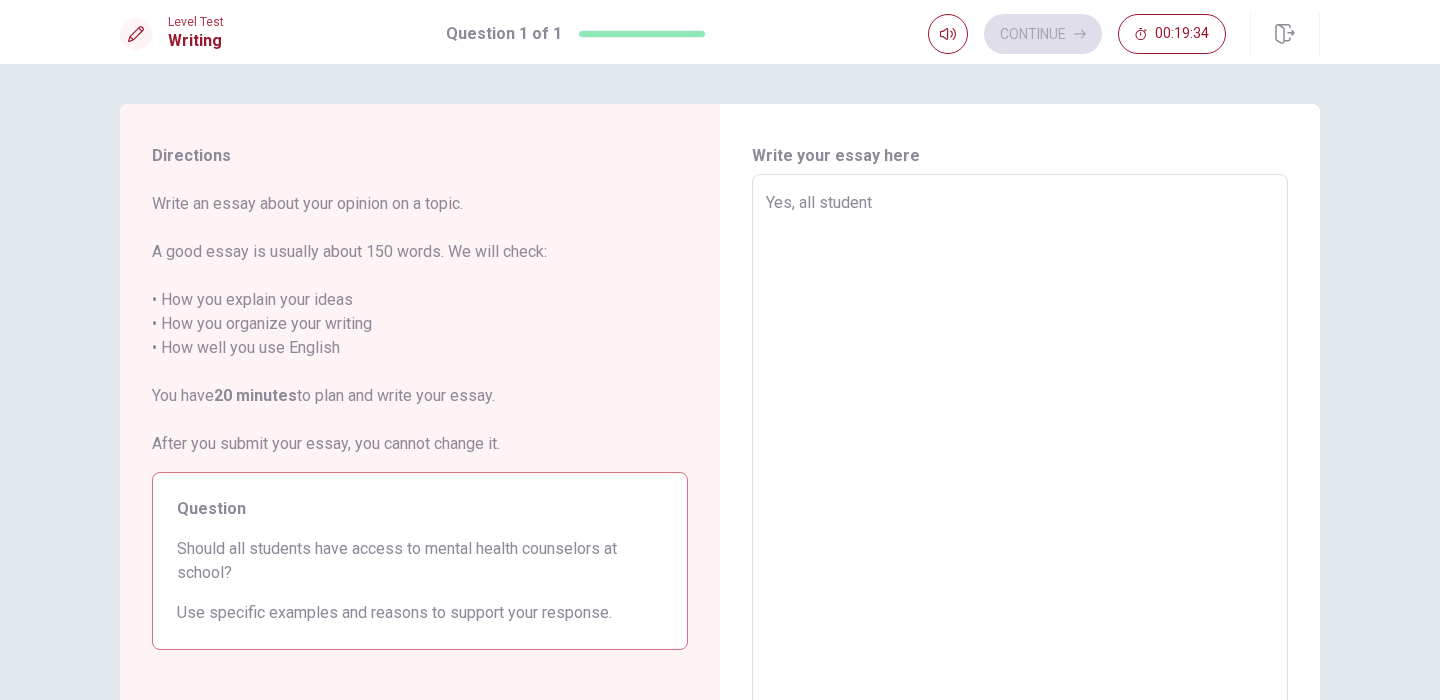 type on "x" 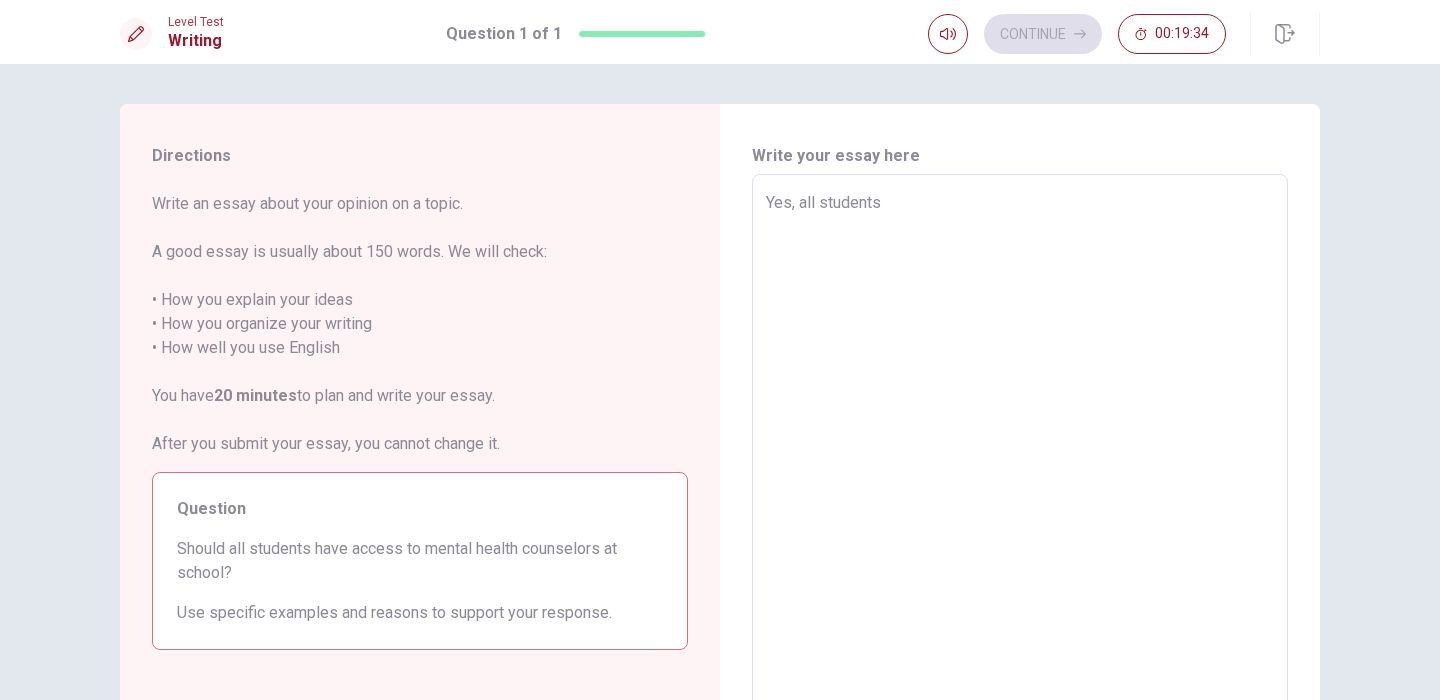 type on "x" 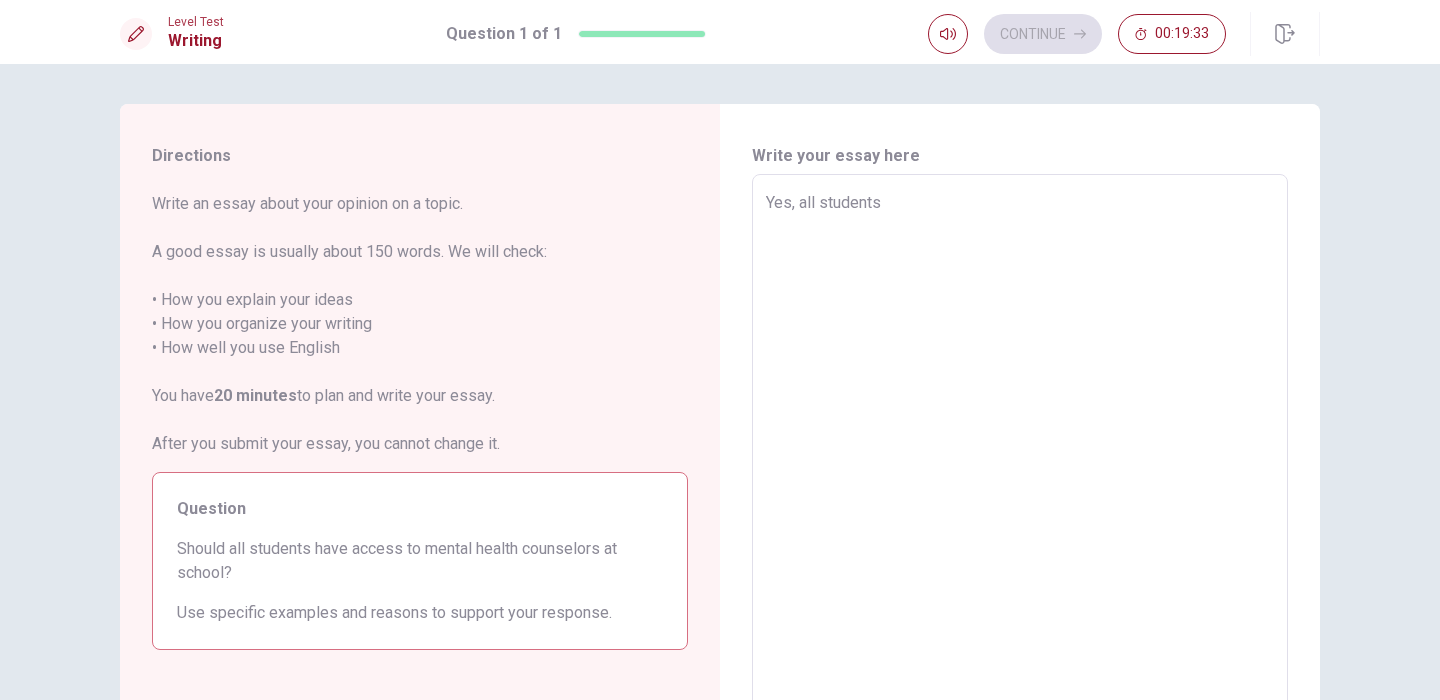 type on "x" 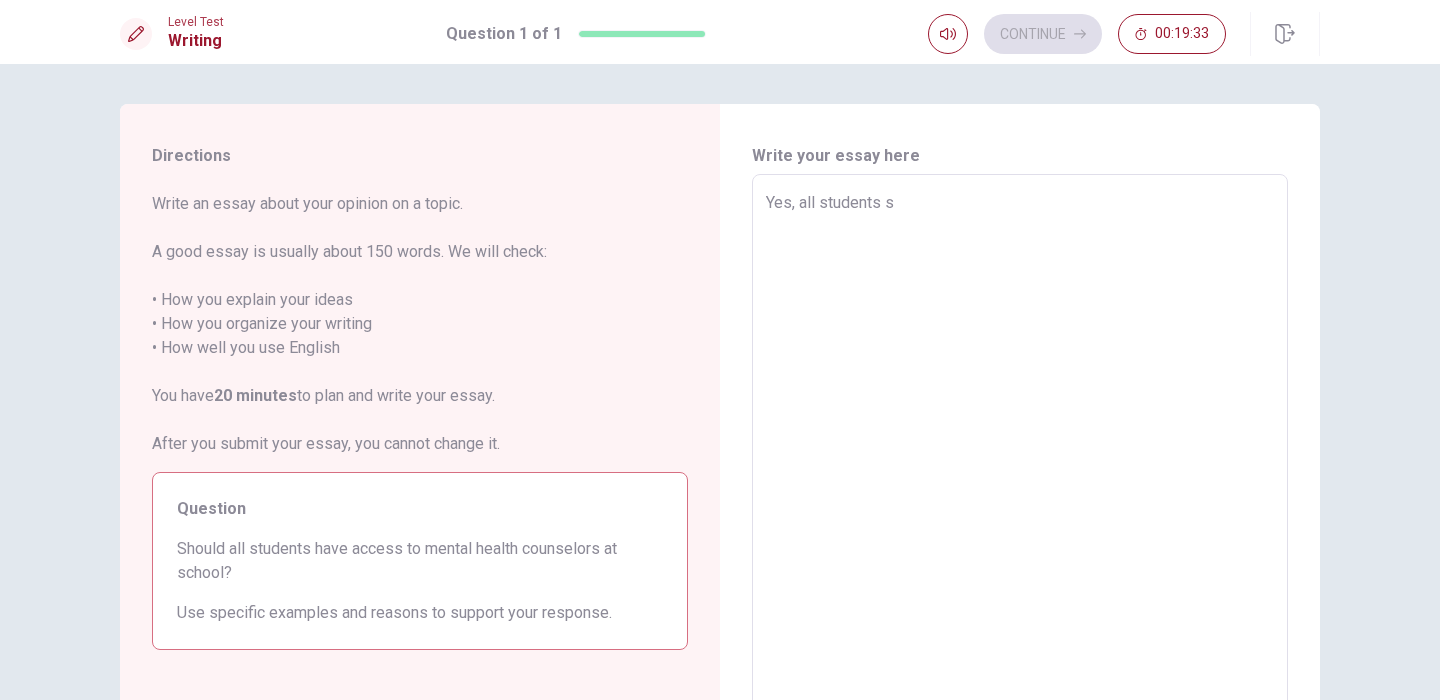 type on "x" 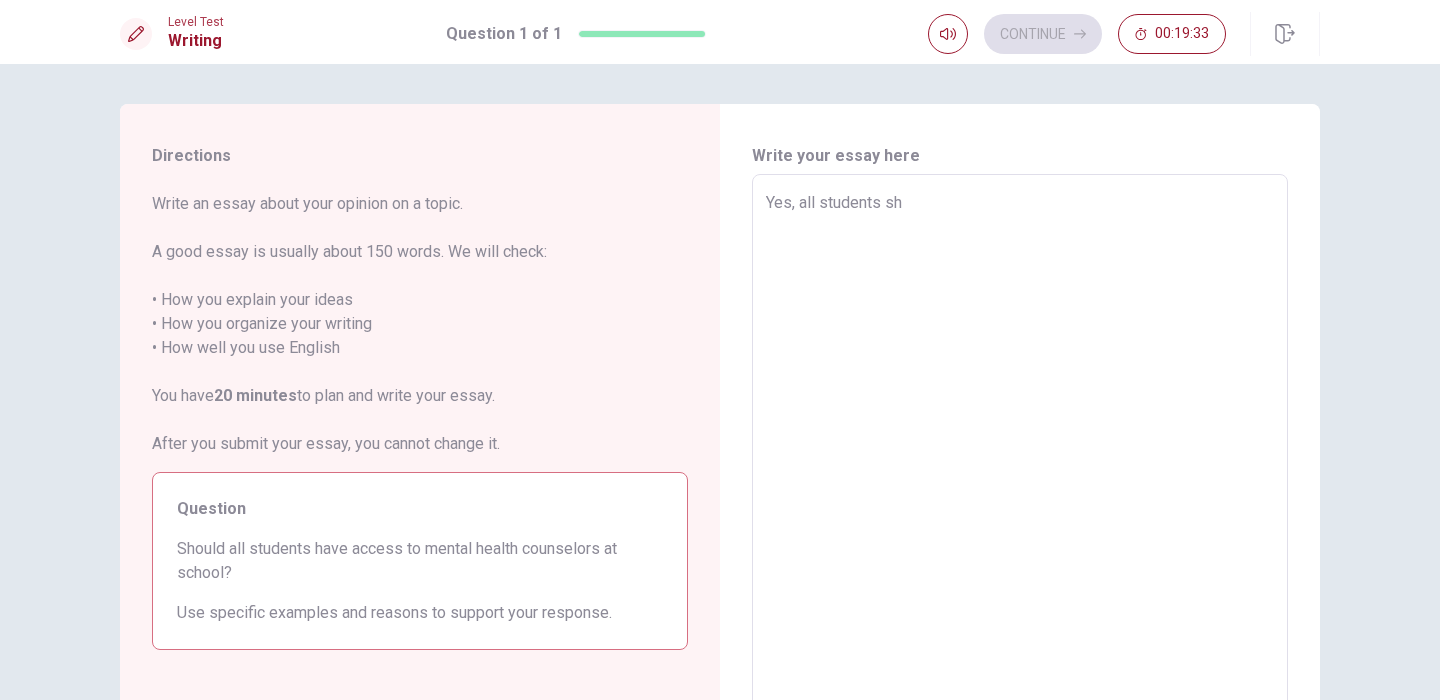 type on "x" 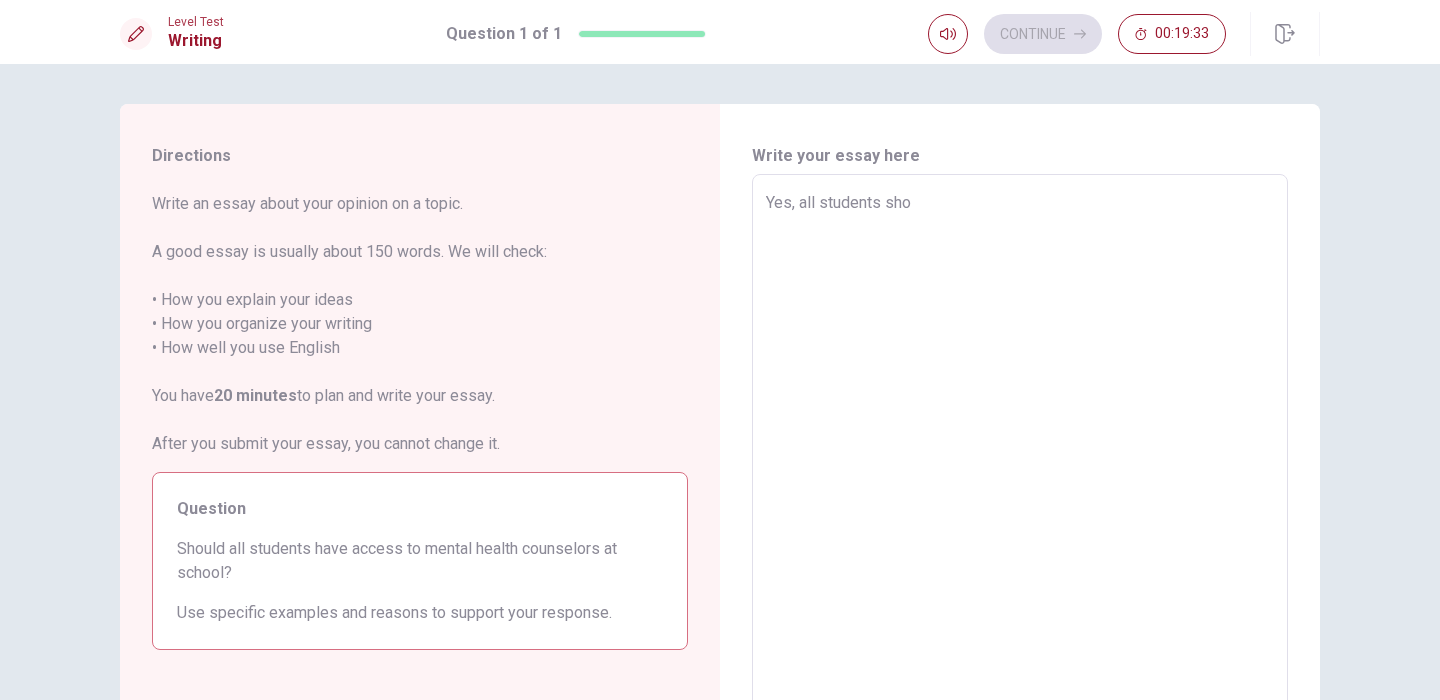 type on "x" 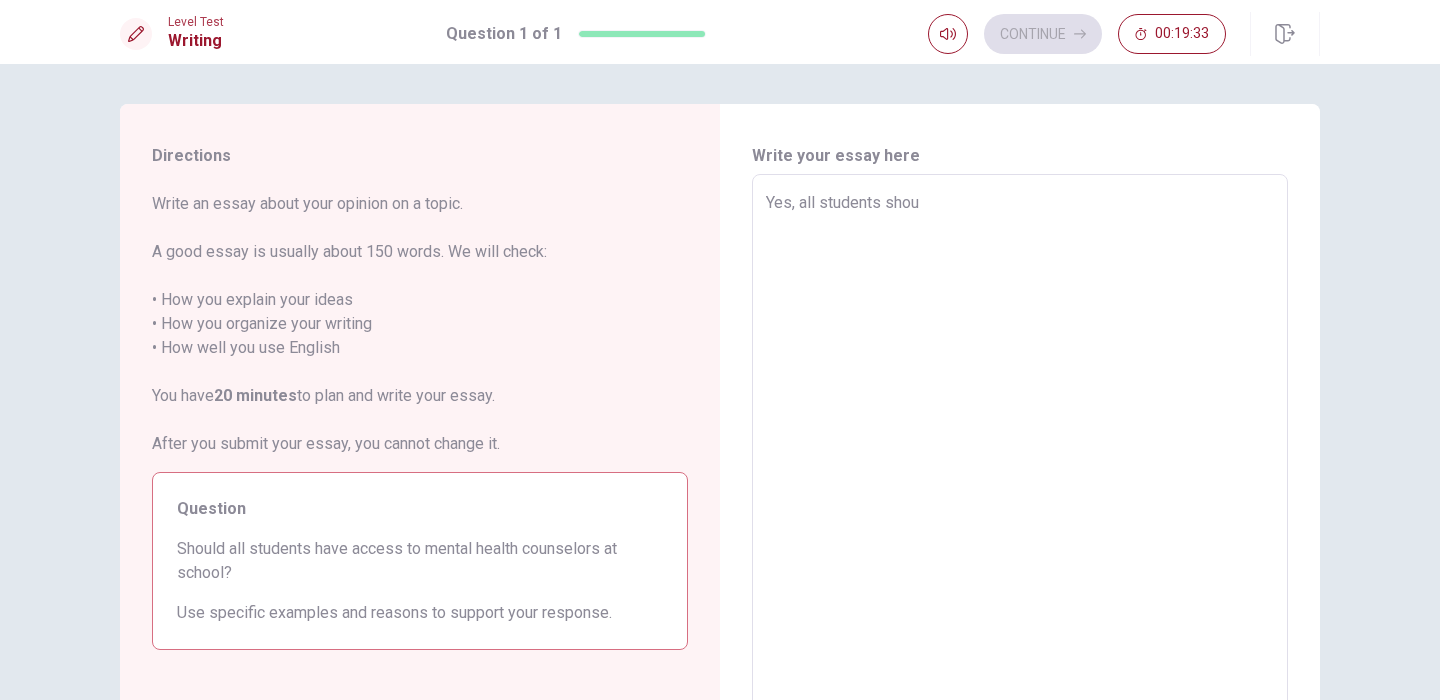 type on "x" 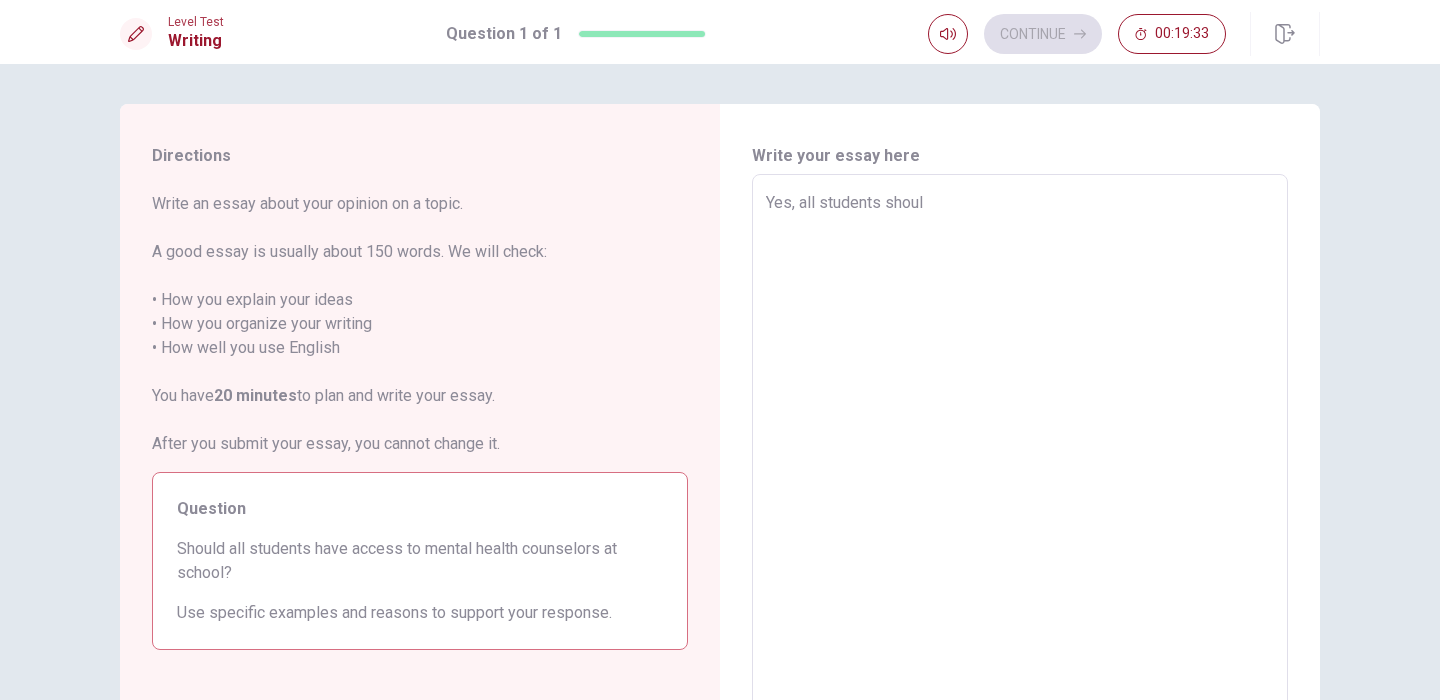type on "x" 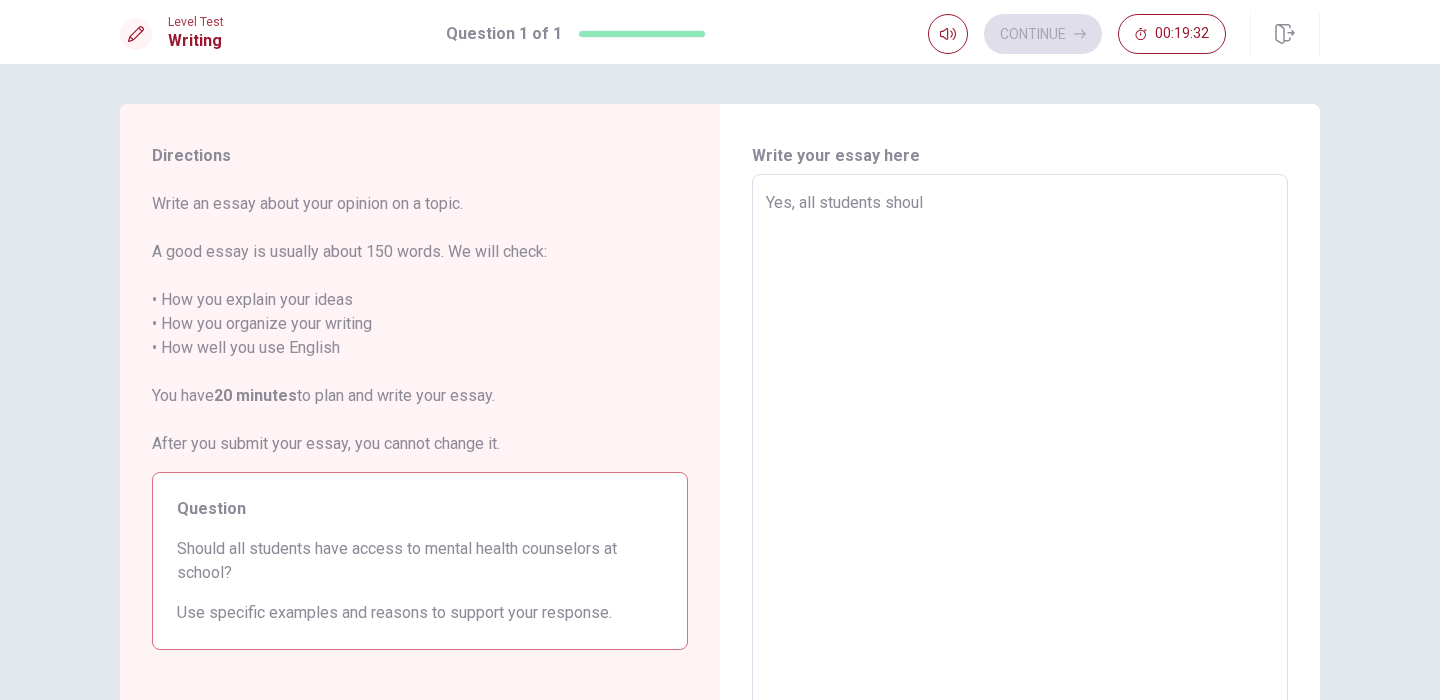type on "Yes, all students should" 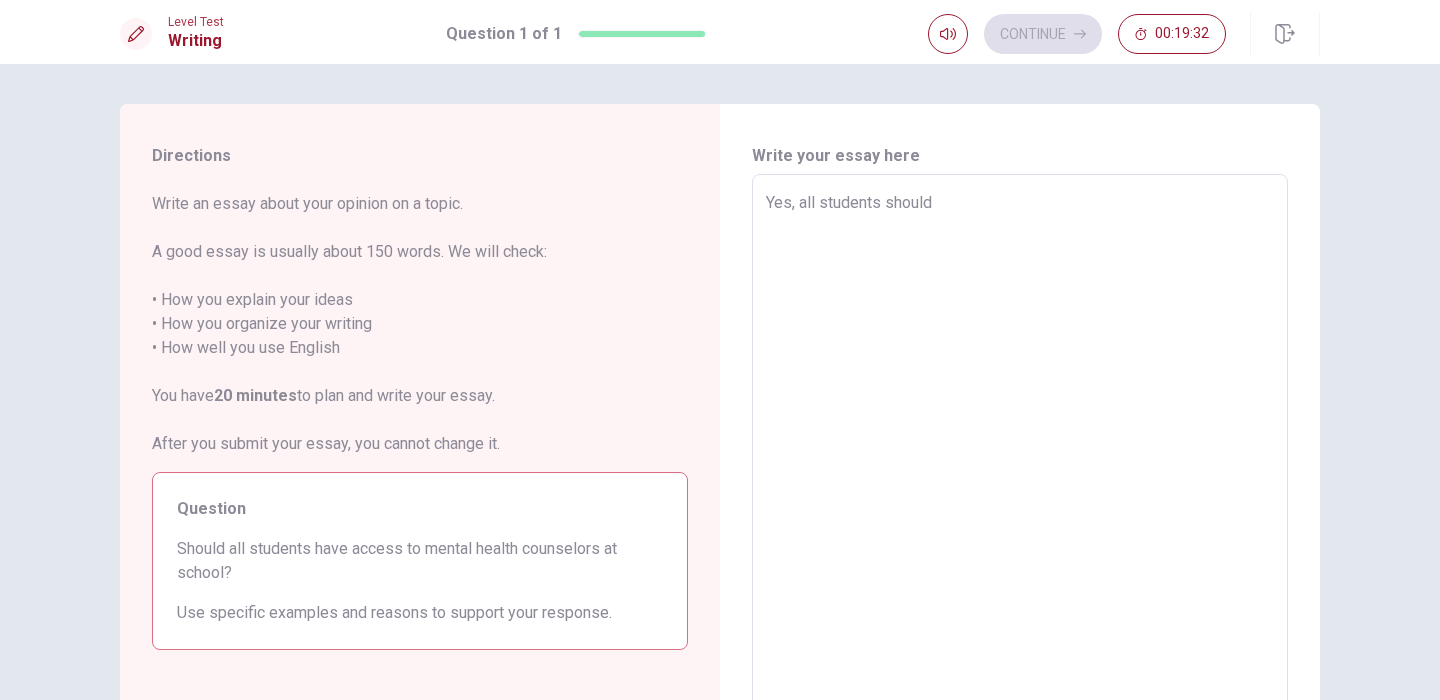 type on "x" 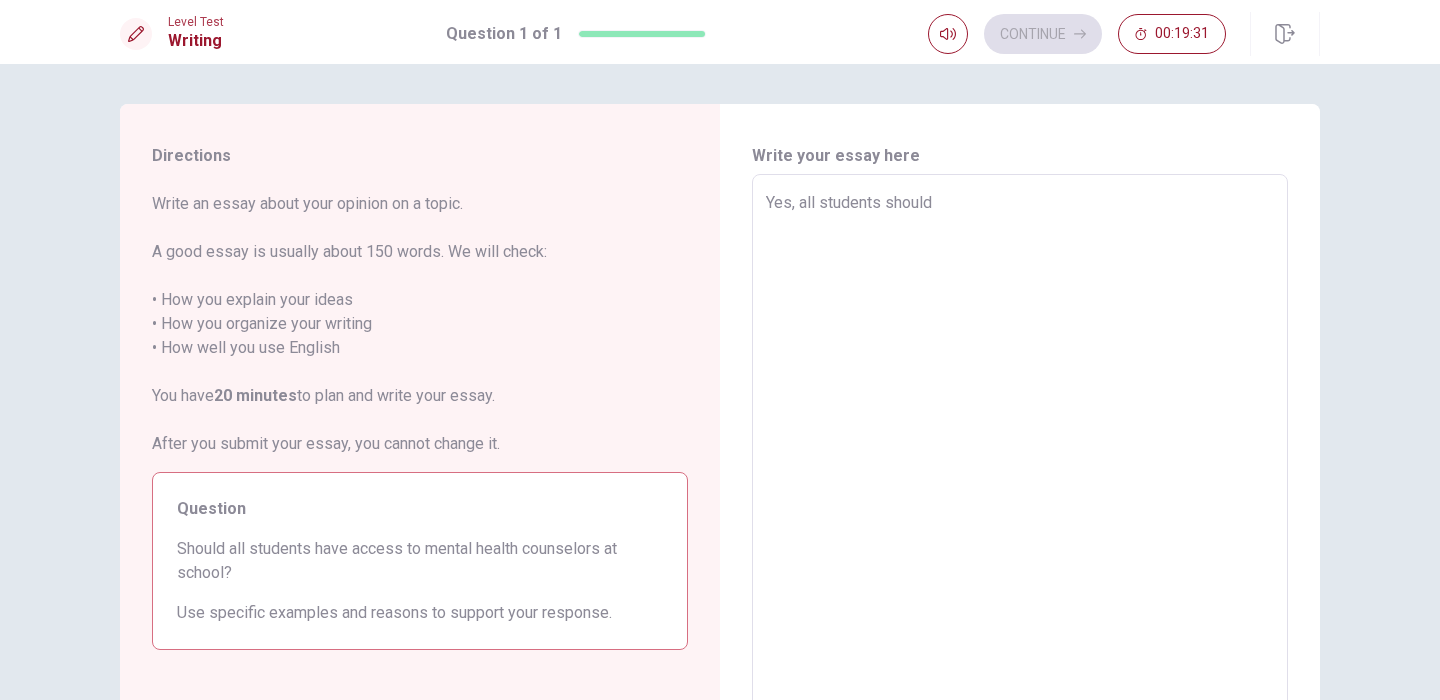 type on "Yes, all students should h" 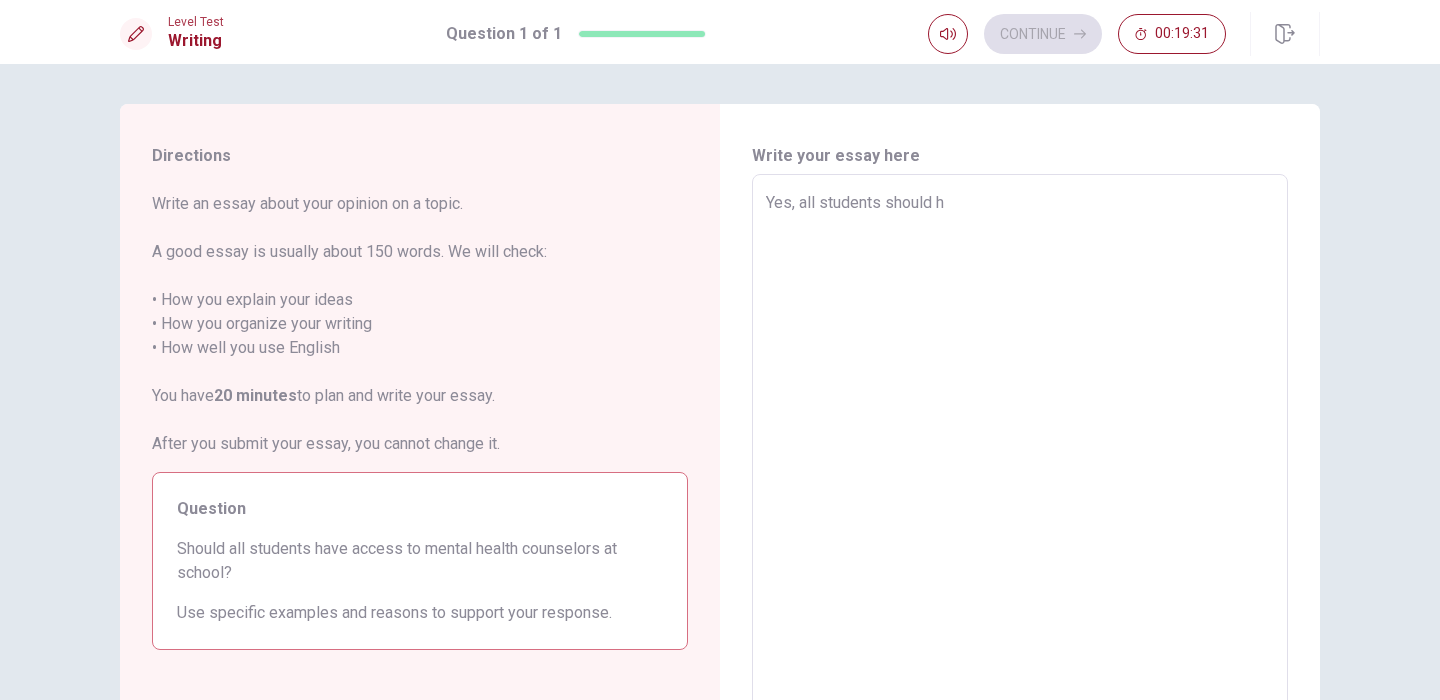 type on "x" 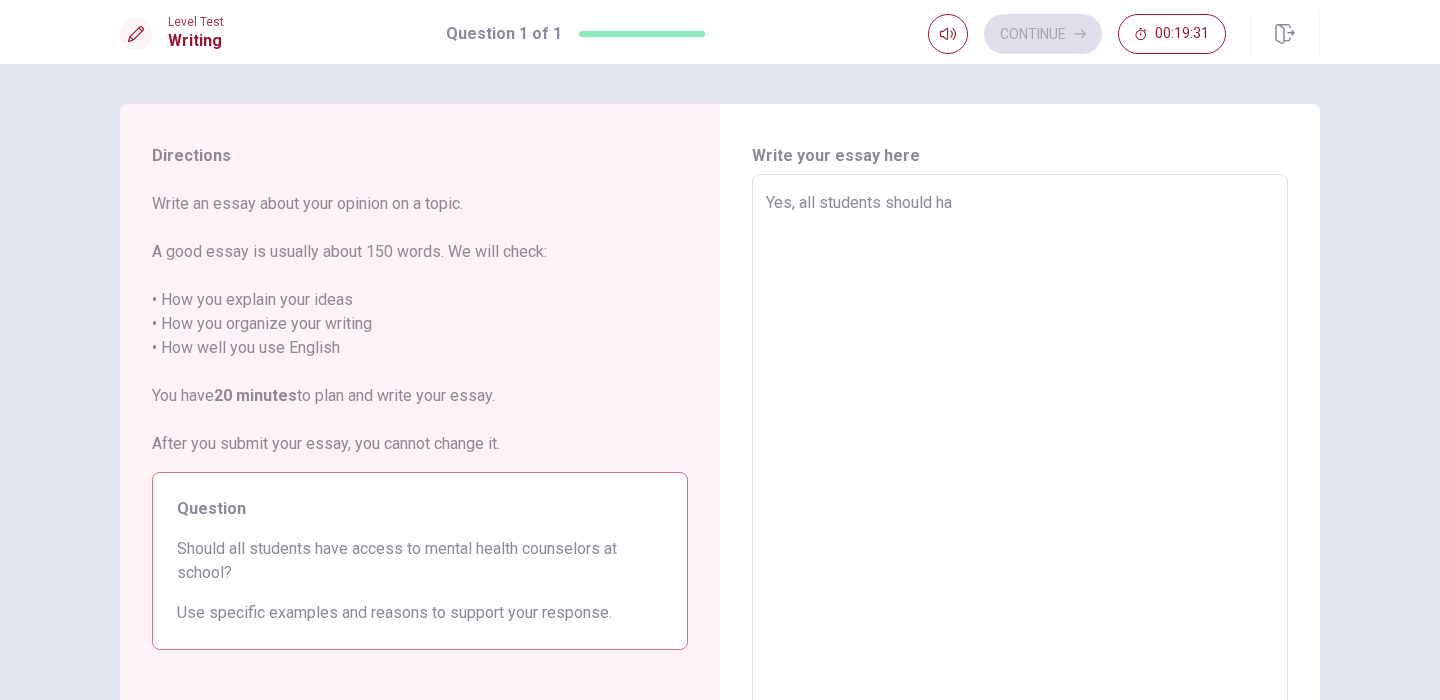 type on "Yes, all students should hav" 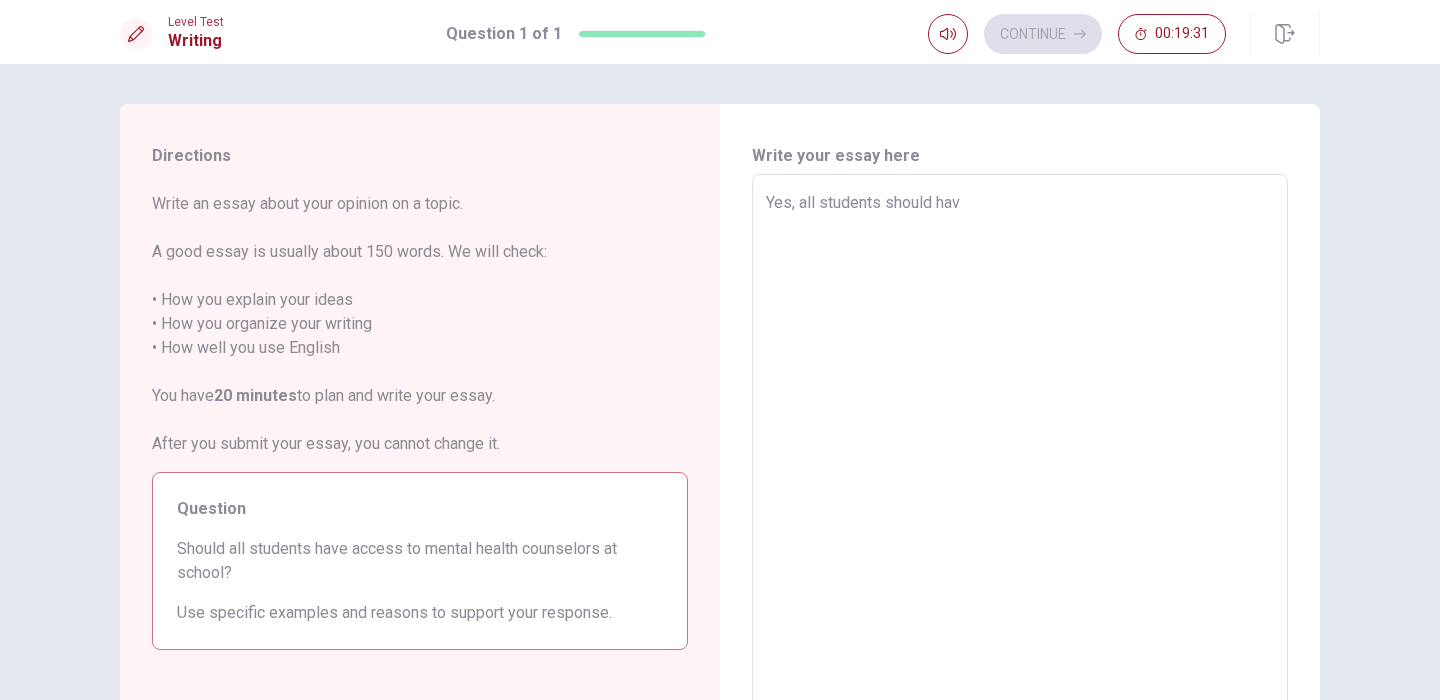 type on "x" 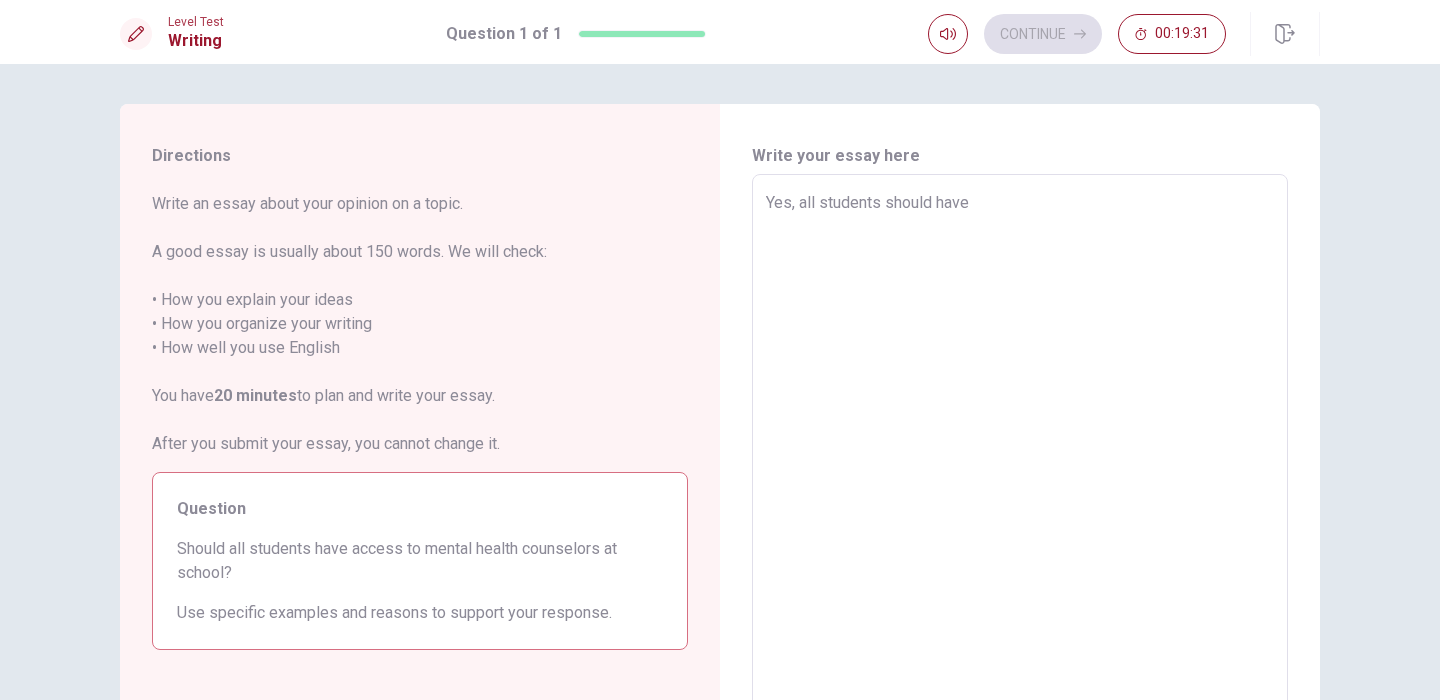 type on "x" 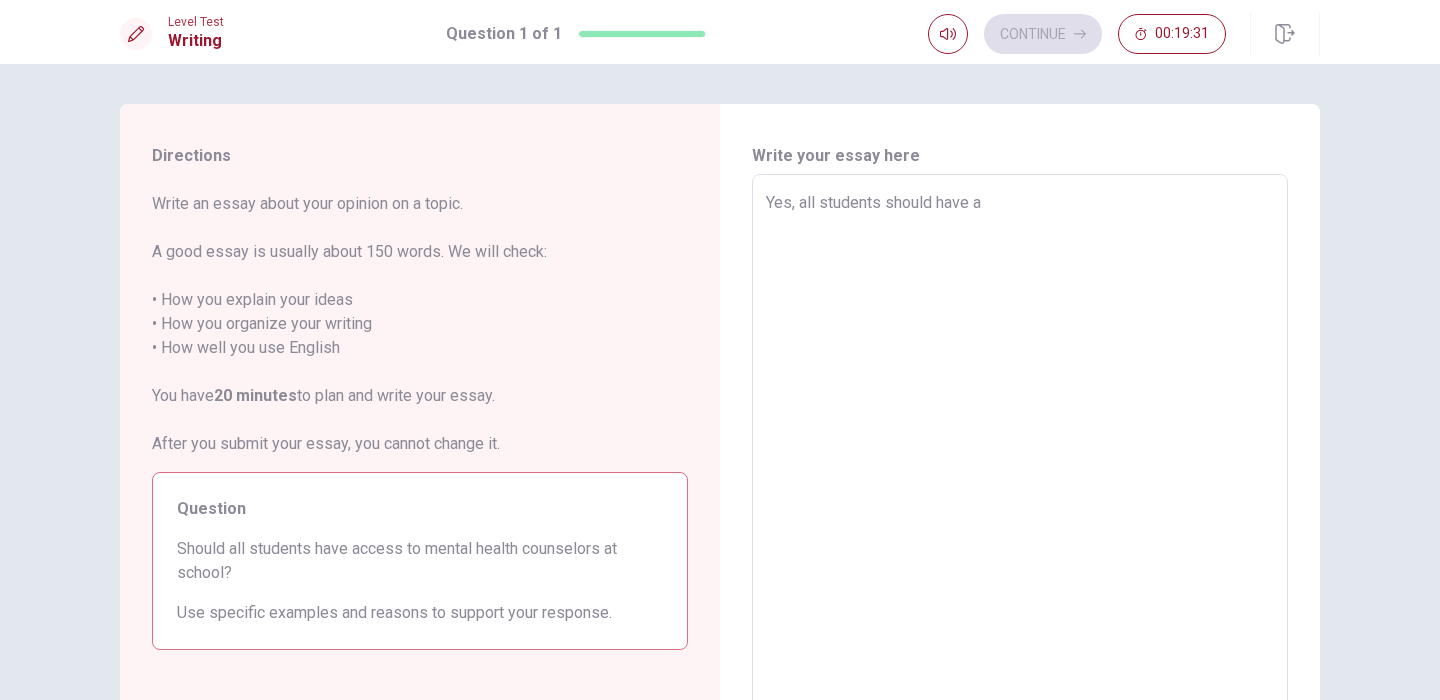 type on "x" 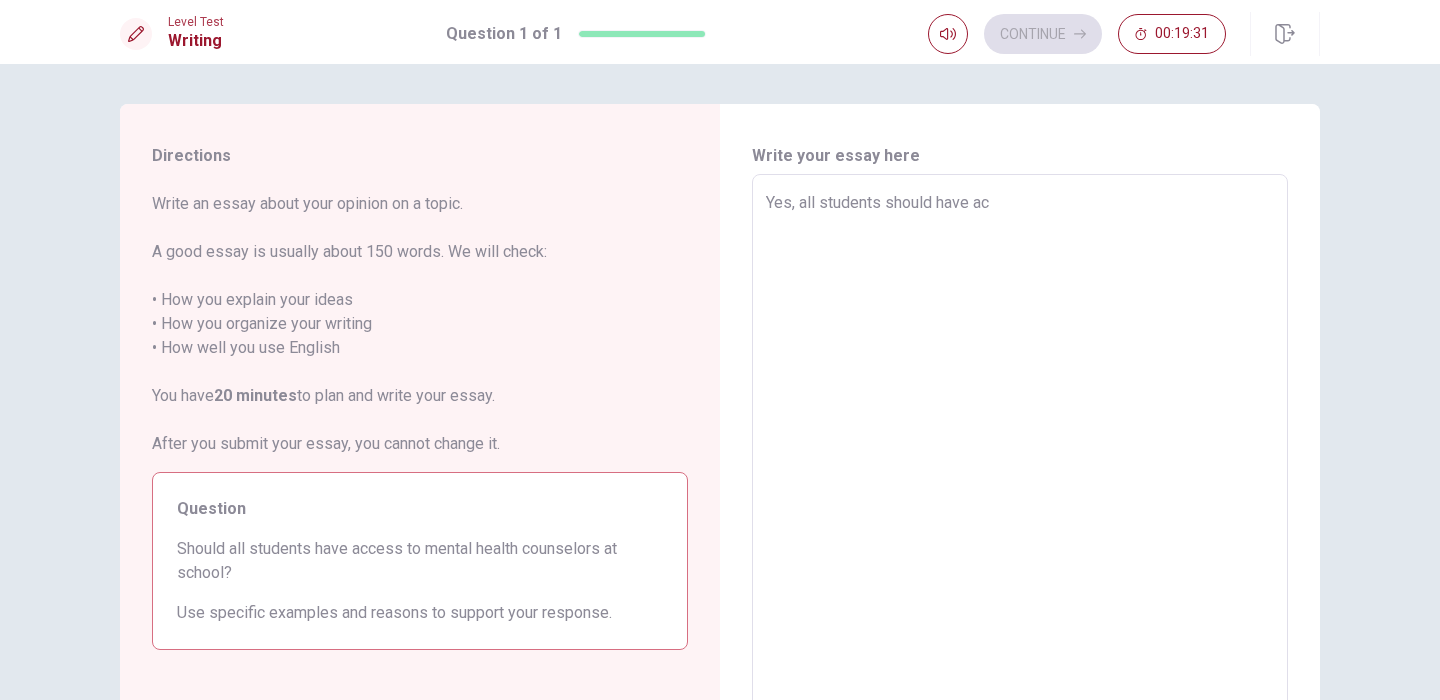 type on "x" 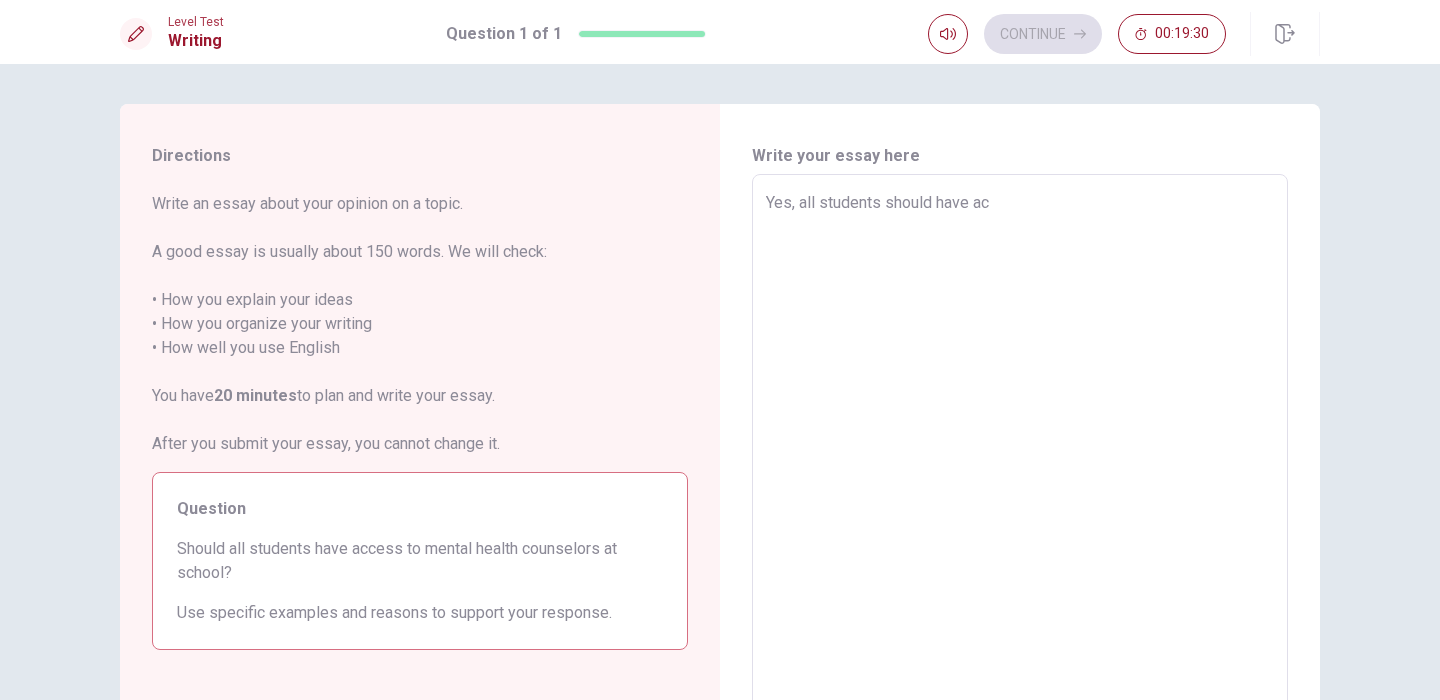 type on "Yes, all students should have acc" 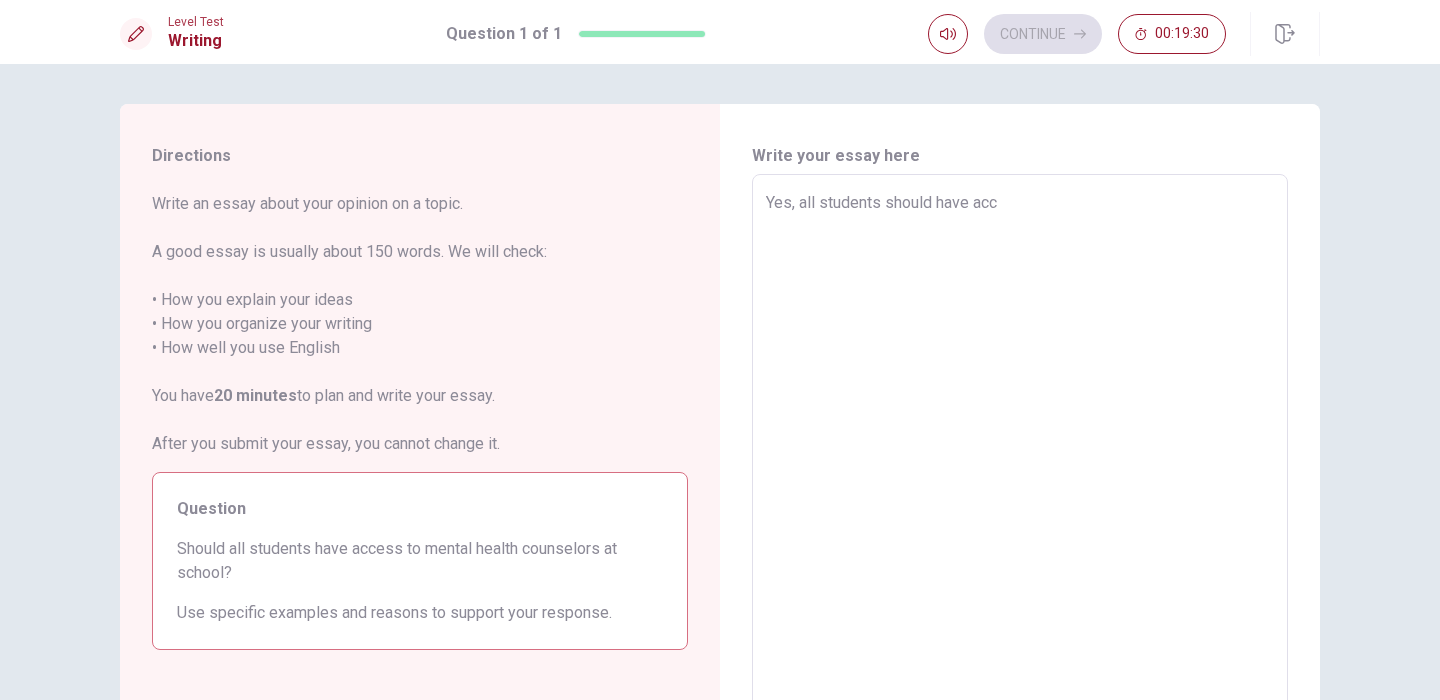type on "x" 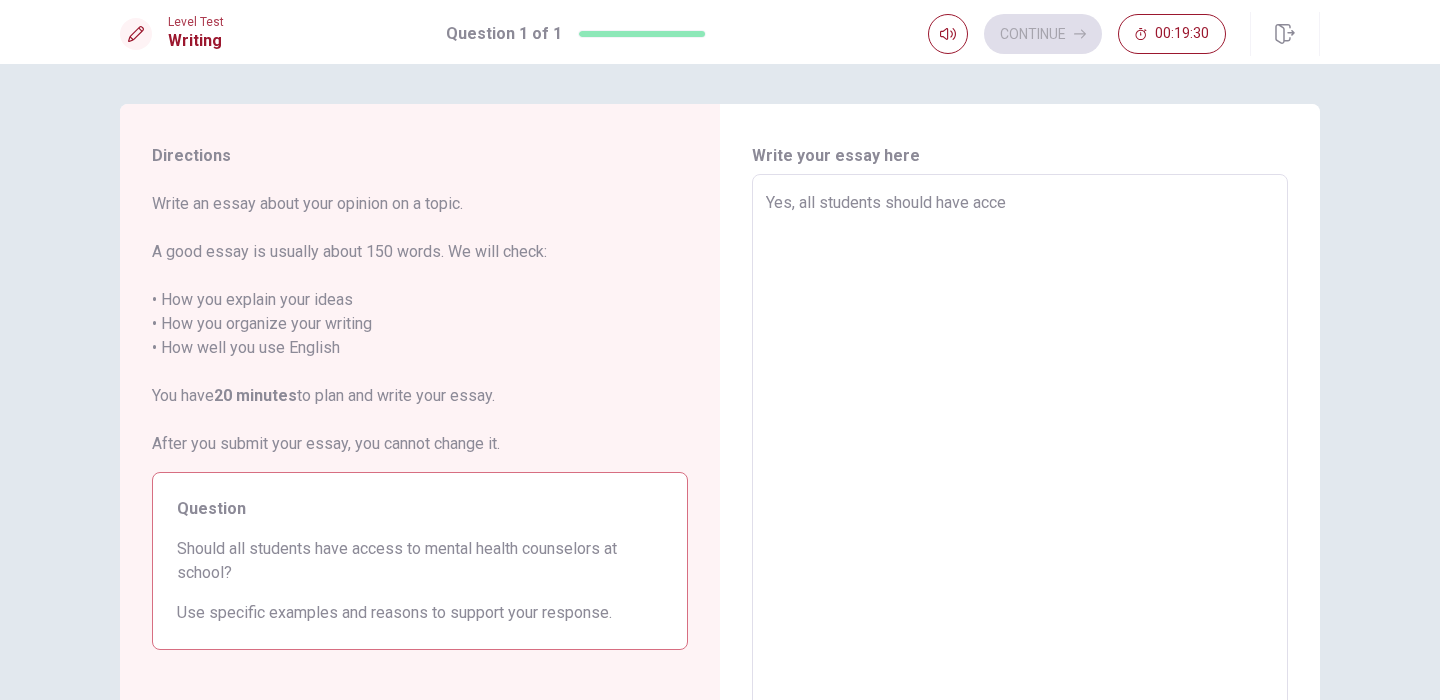 type on "x" 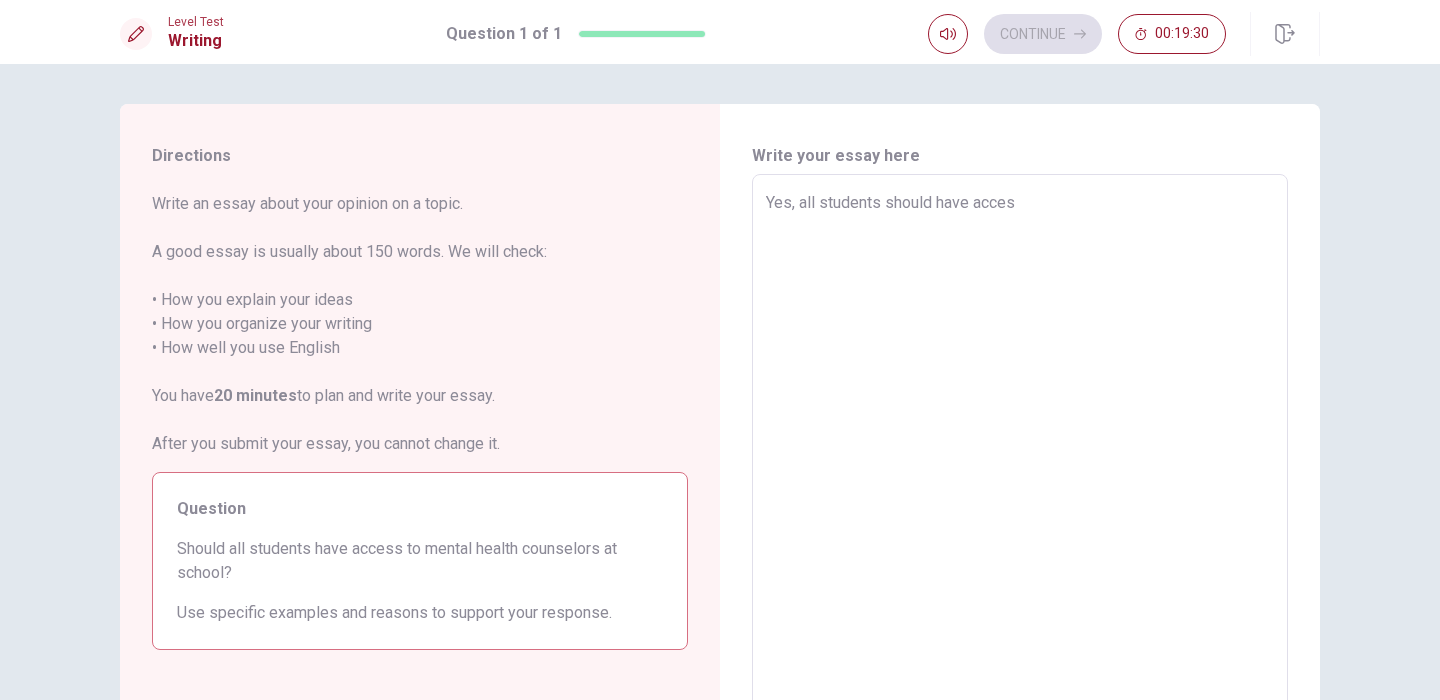 type on "x" 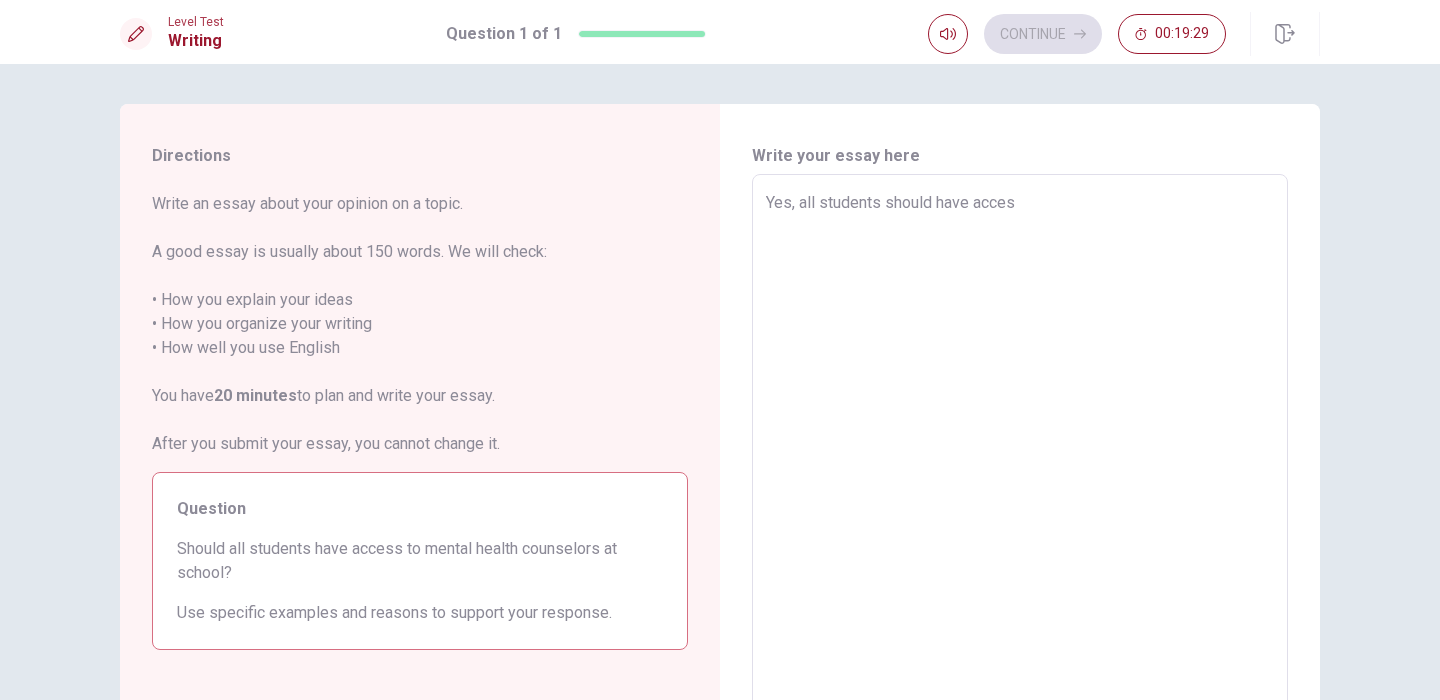 type on "Yes, all students should have acces" 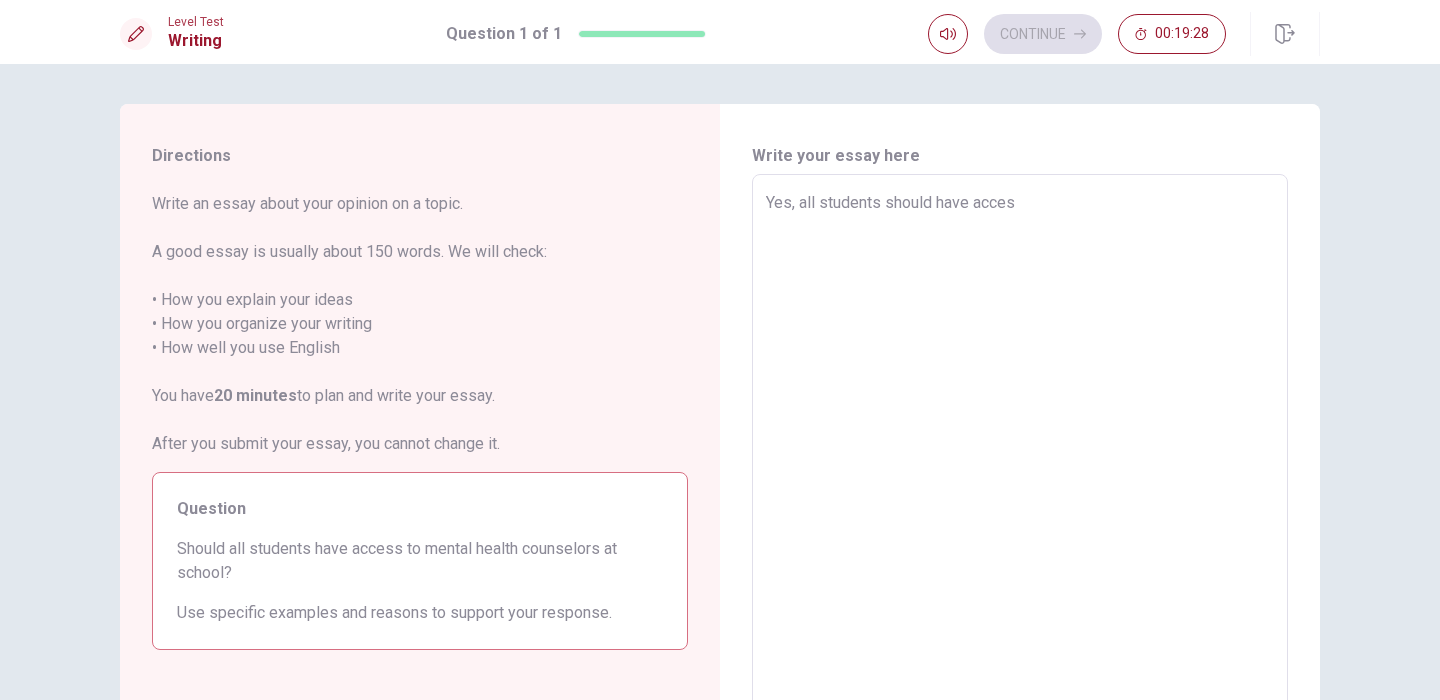 type on "Yes, all students should have access" 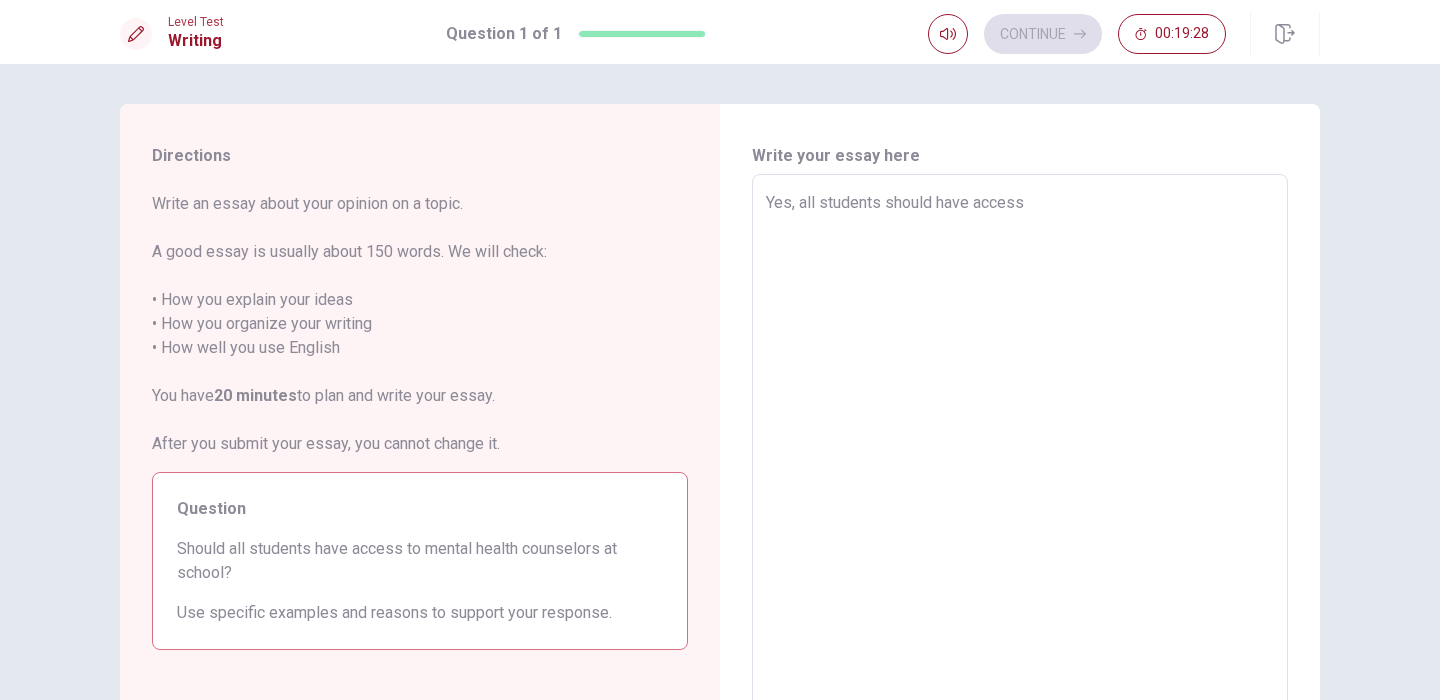type on "x" 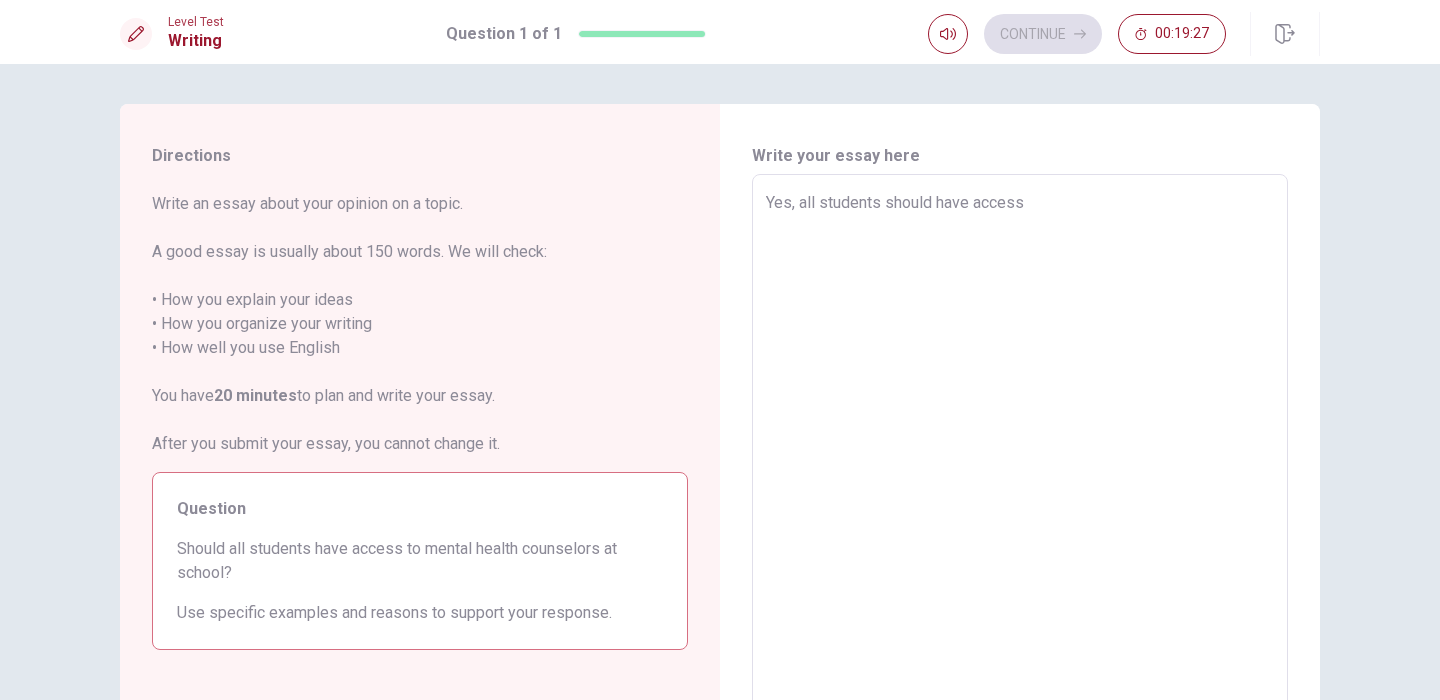 type on "Yes, all students should have access" 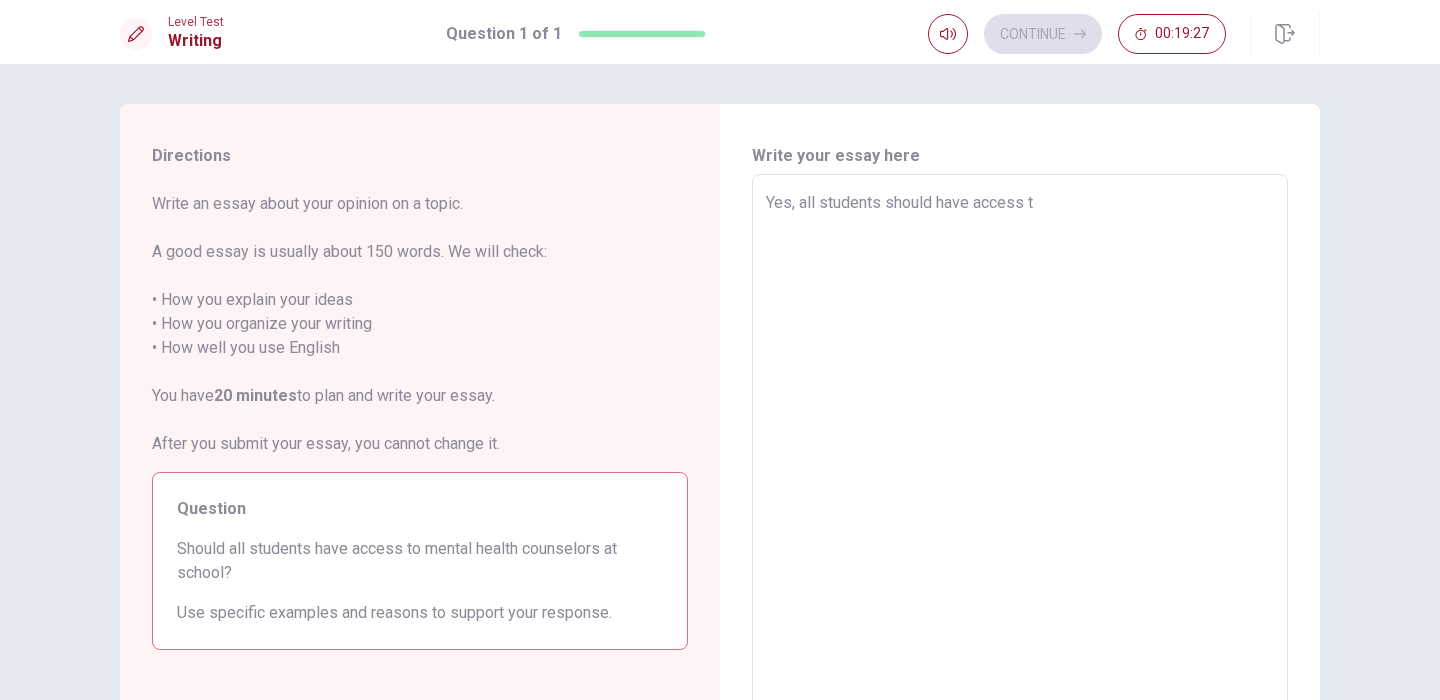 type on "x" 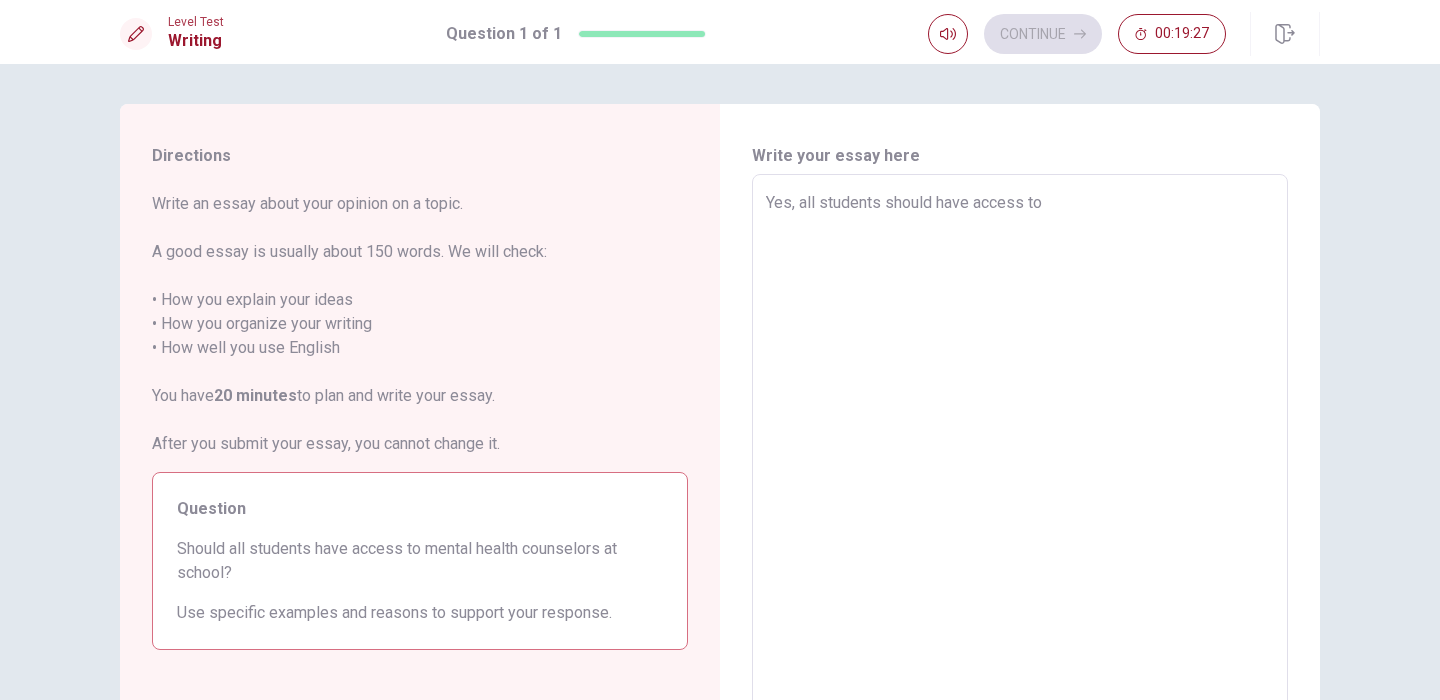 type on "x" 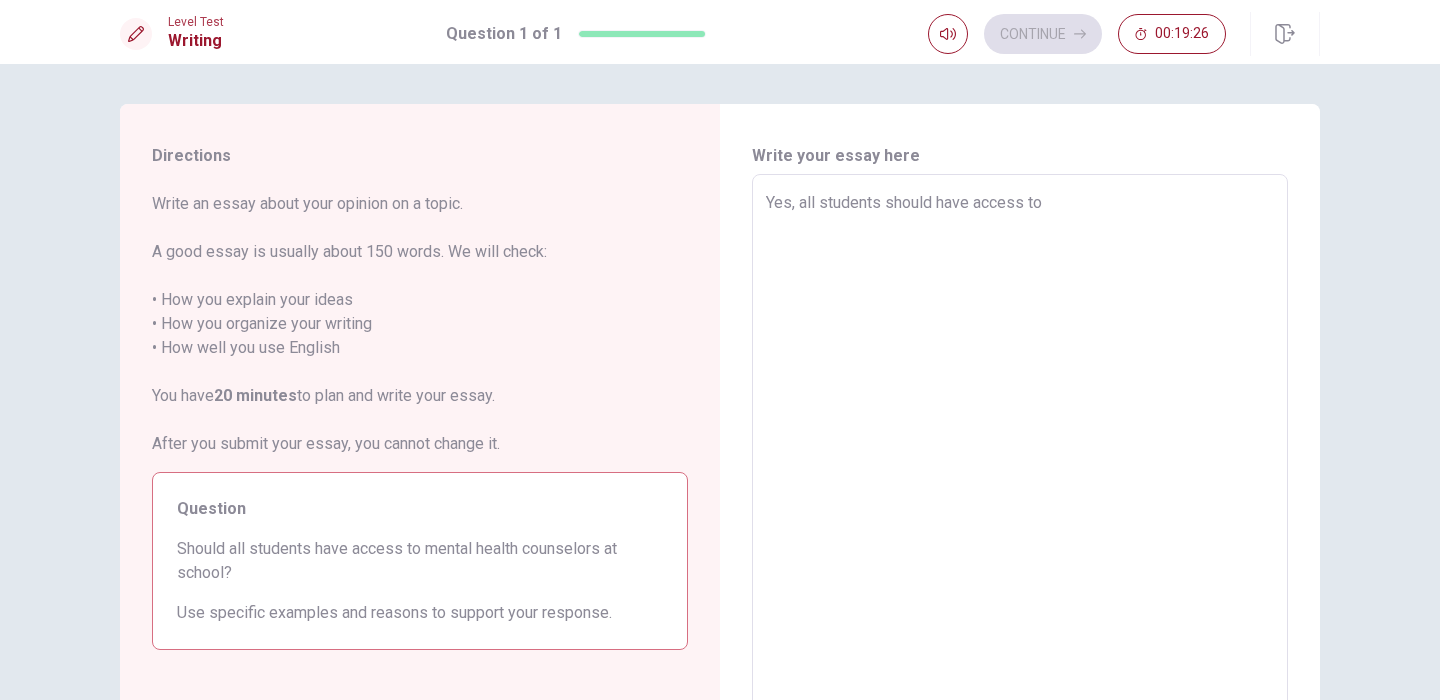 type on "Yes, all students should have access to m" 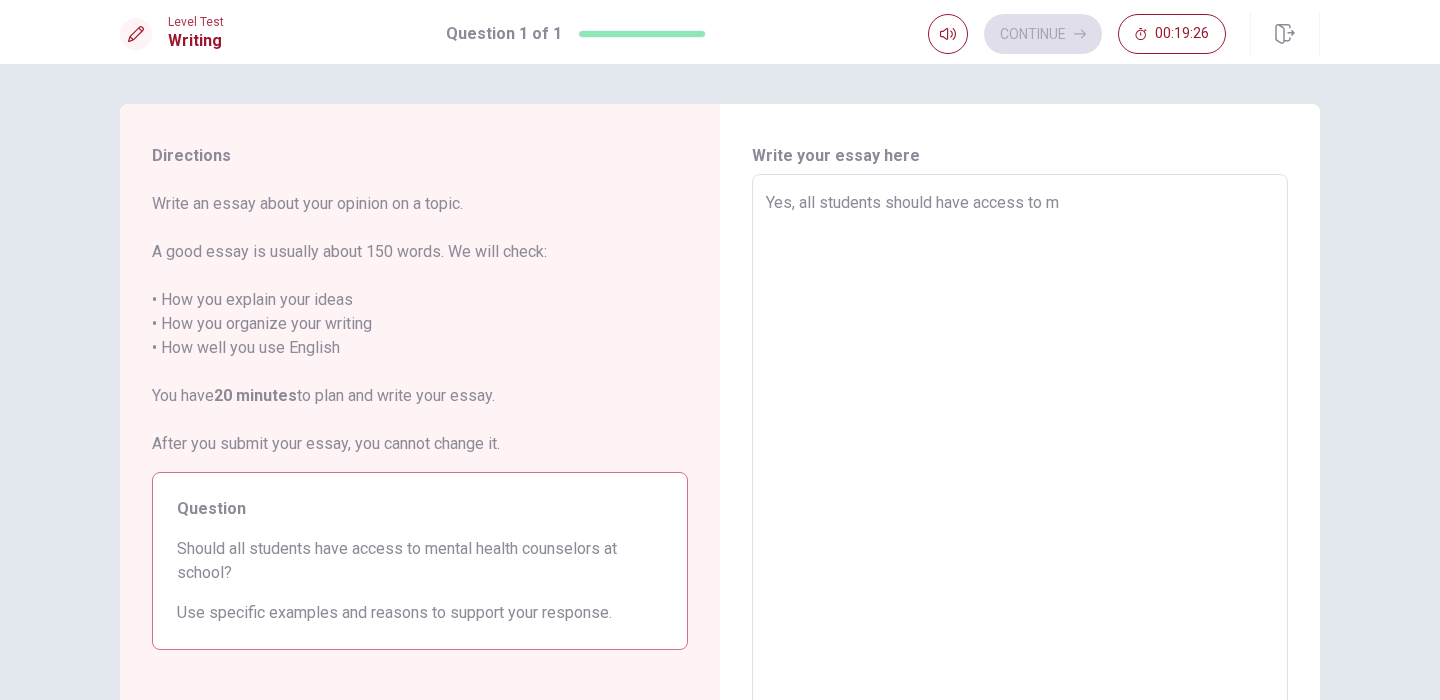 type on "x" 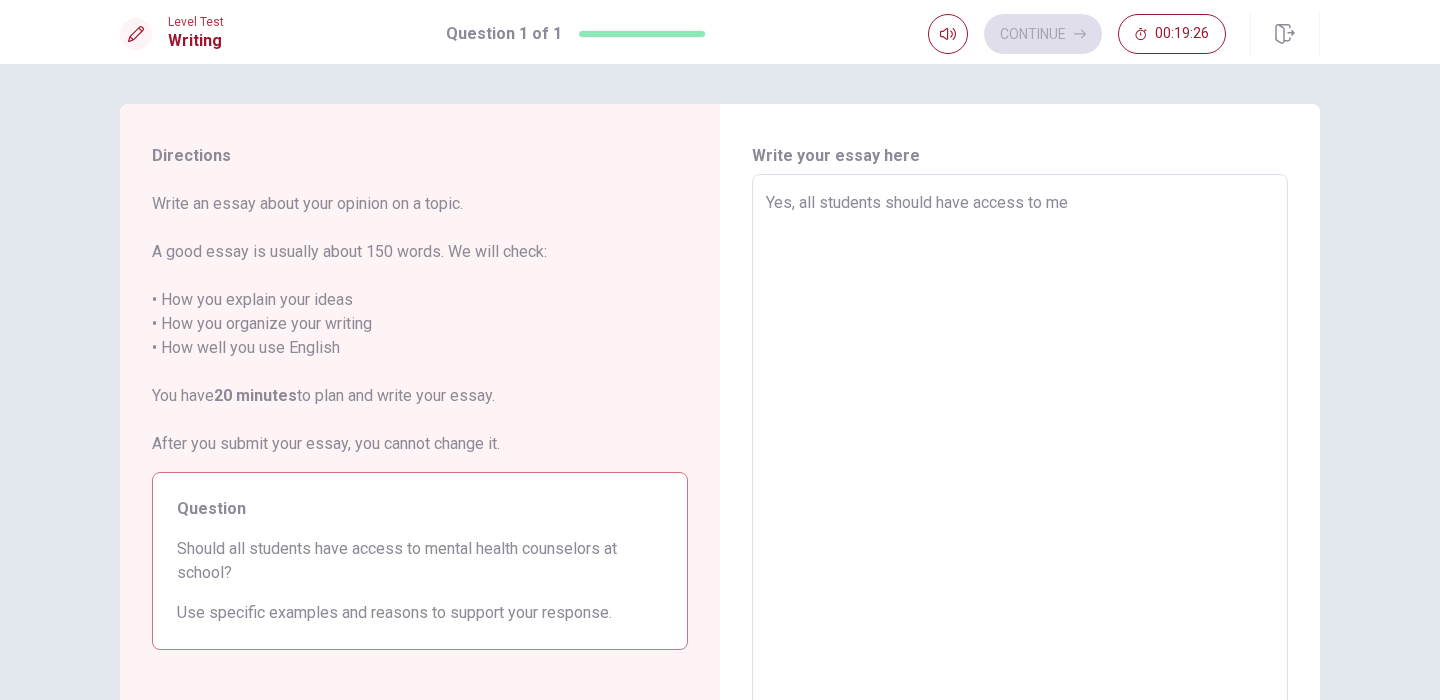 type on "x" 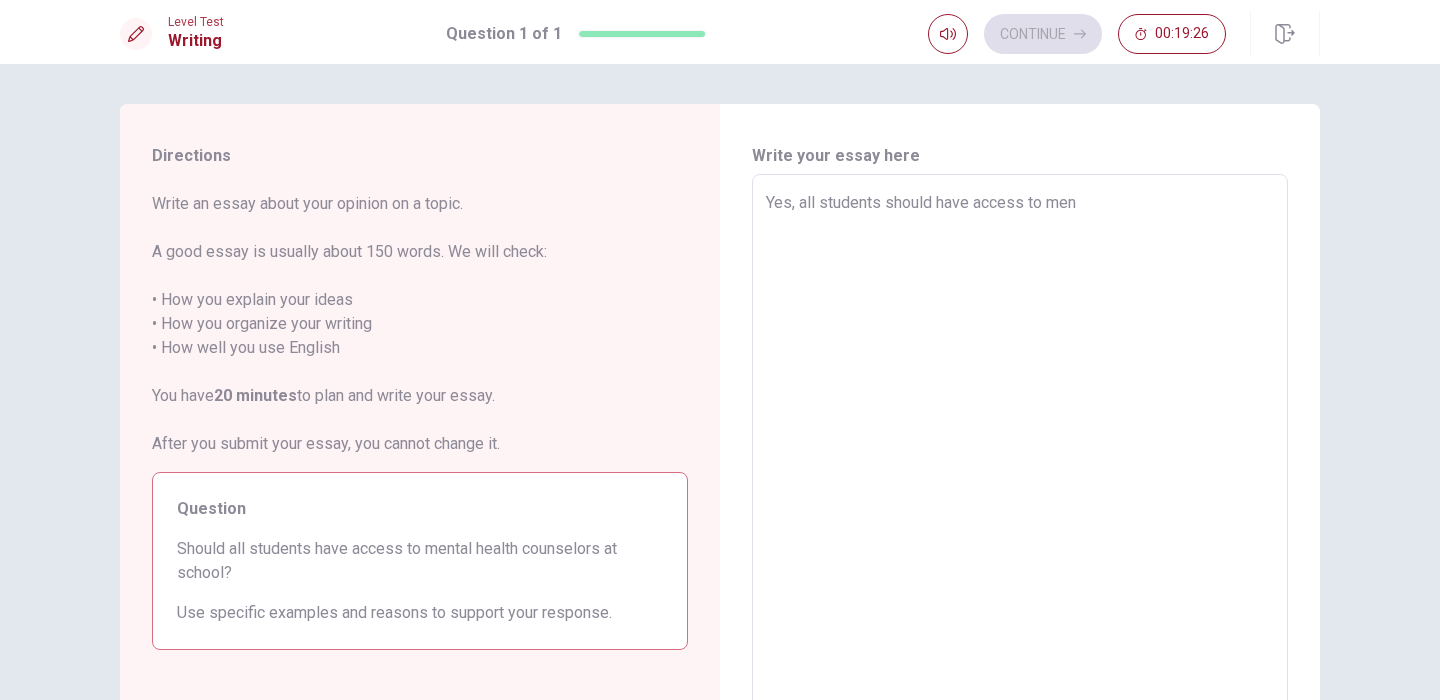 type on "x" 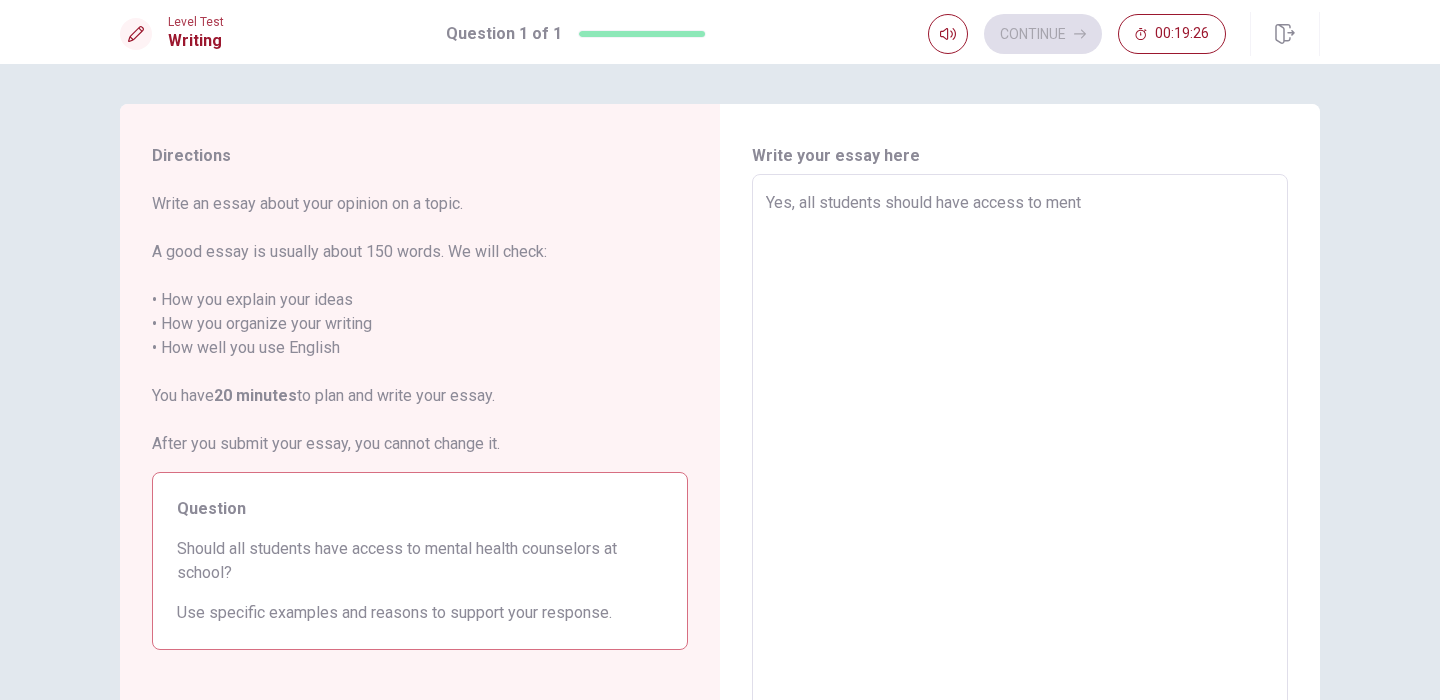 type on "x" 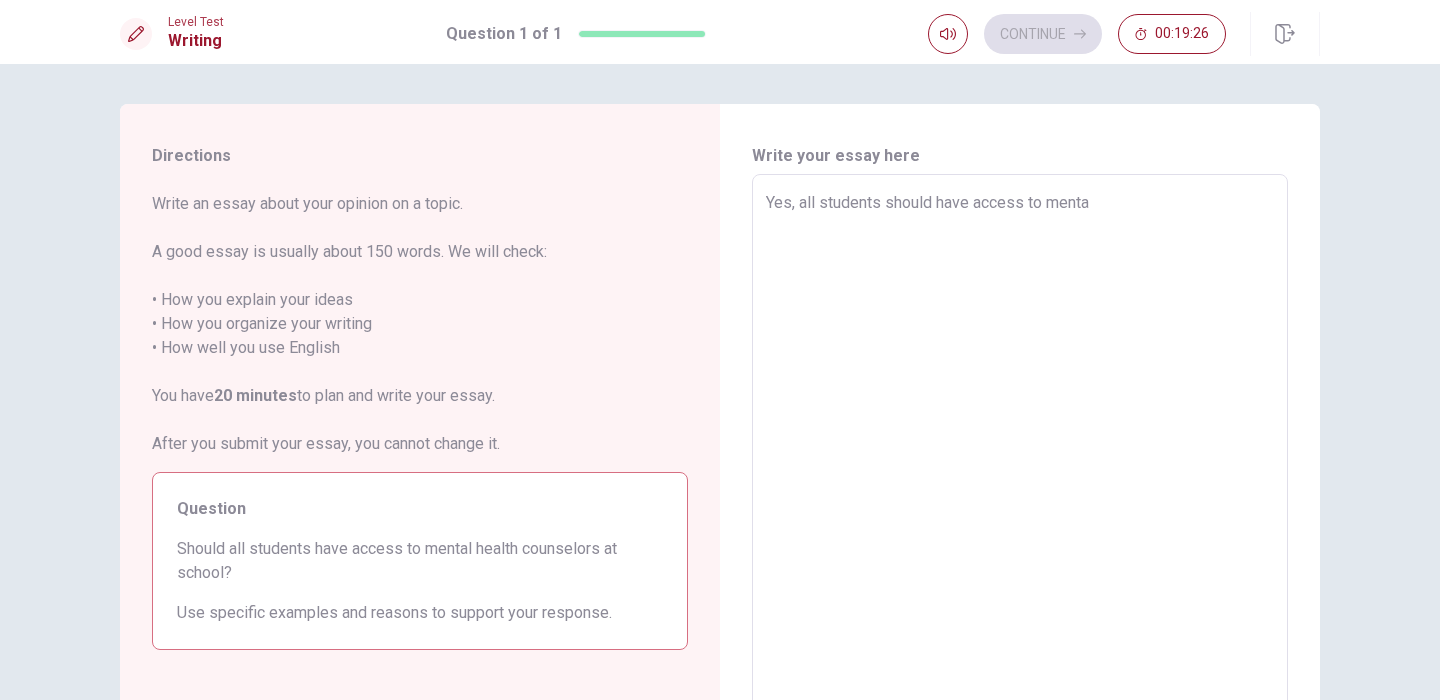 type on "x" 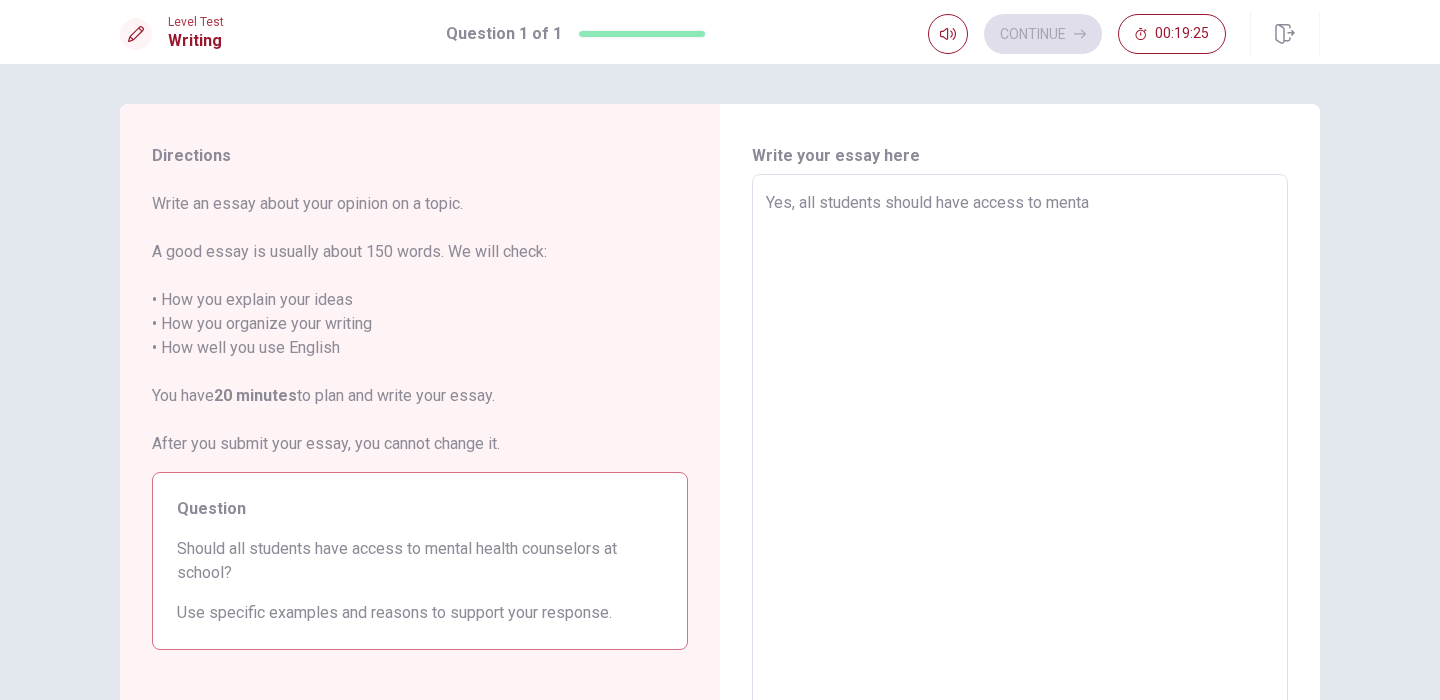 type on "Yes, all students should have access to mental" 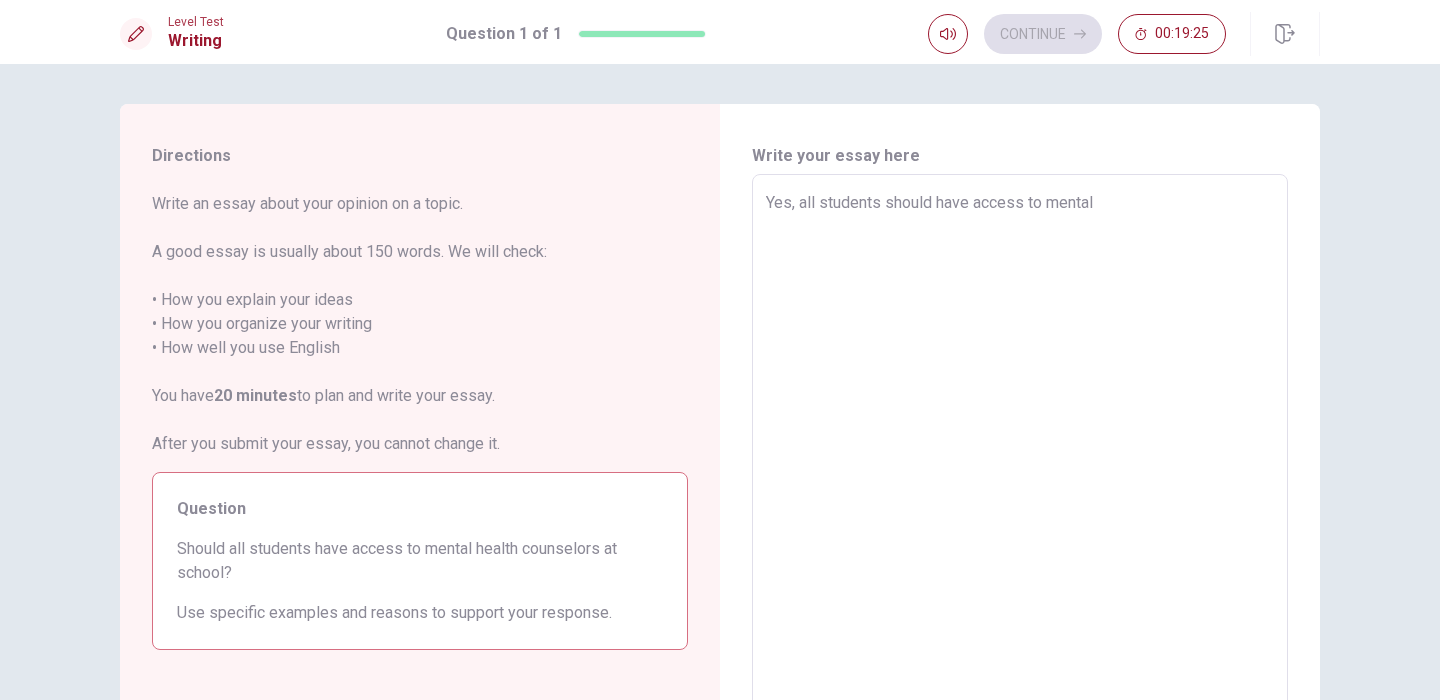 type on "x" 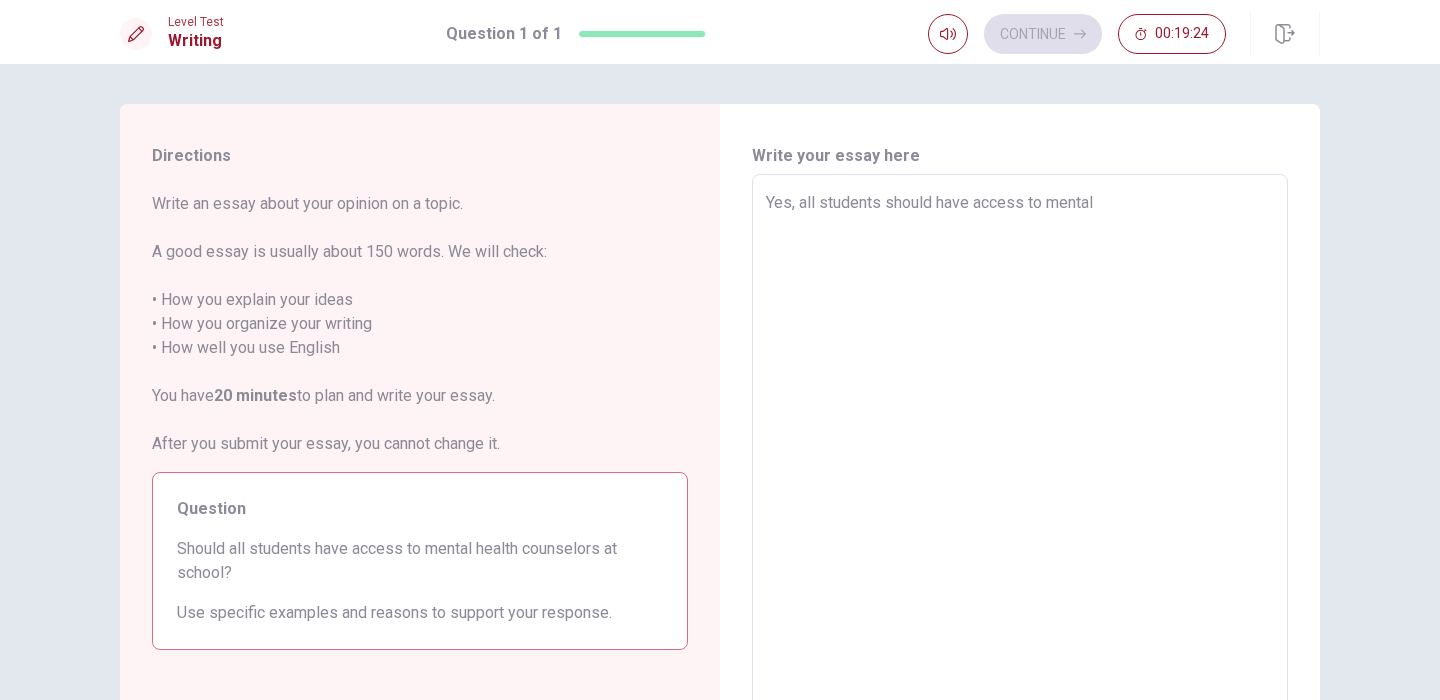 type on "Yes, all students should have access to mental h" 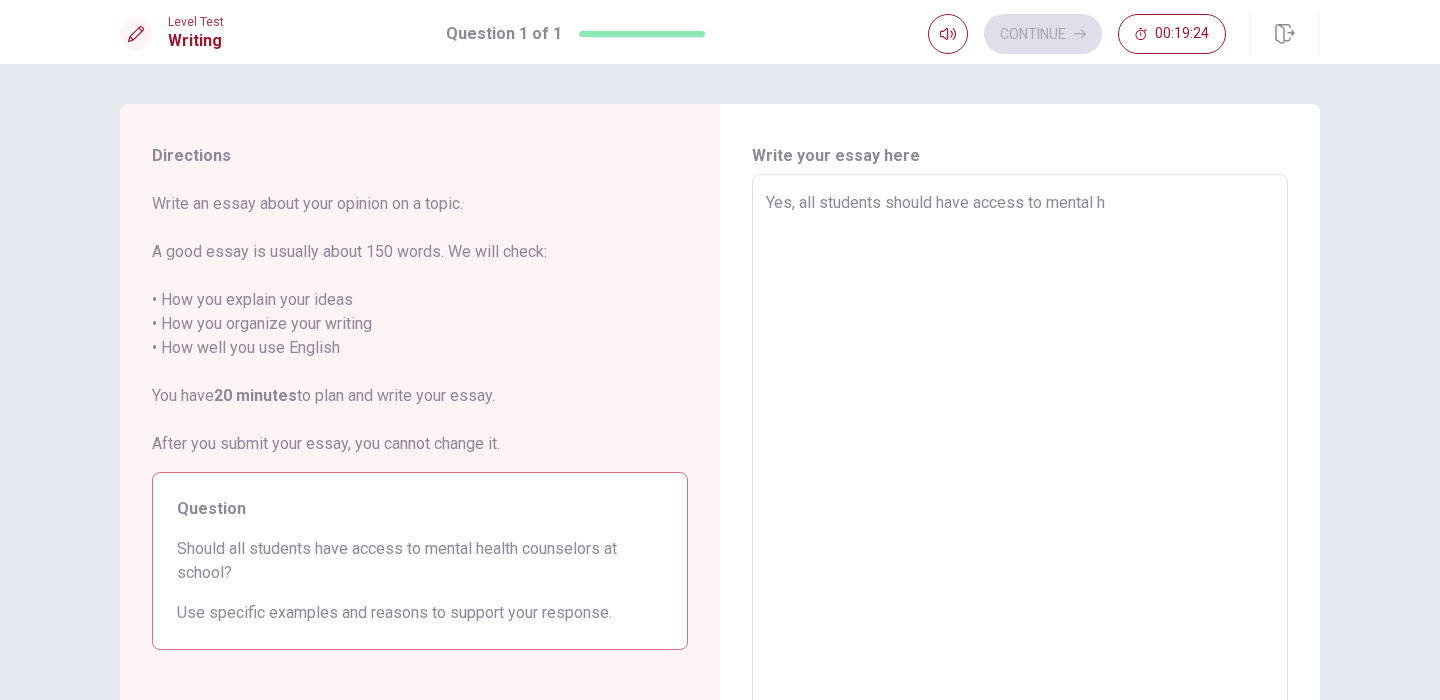type on "x" 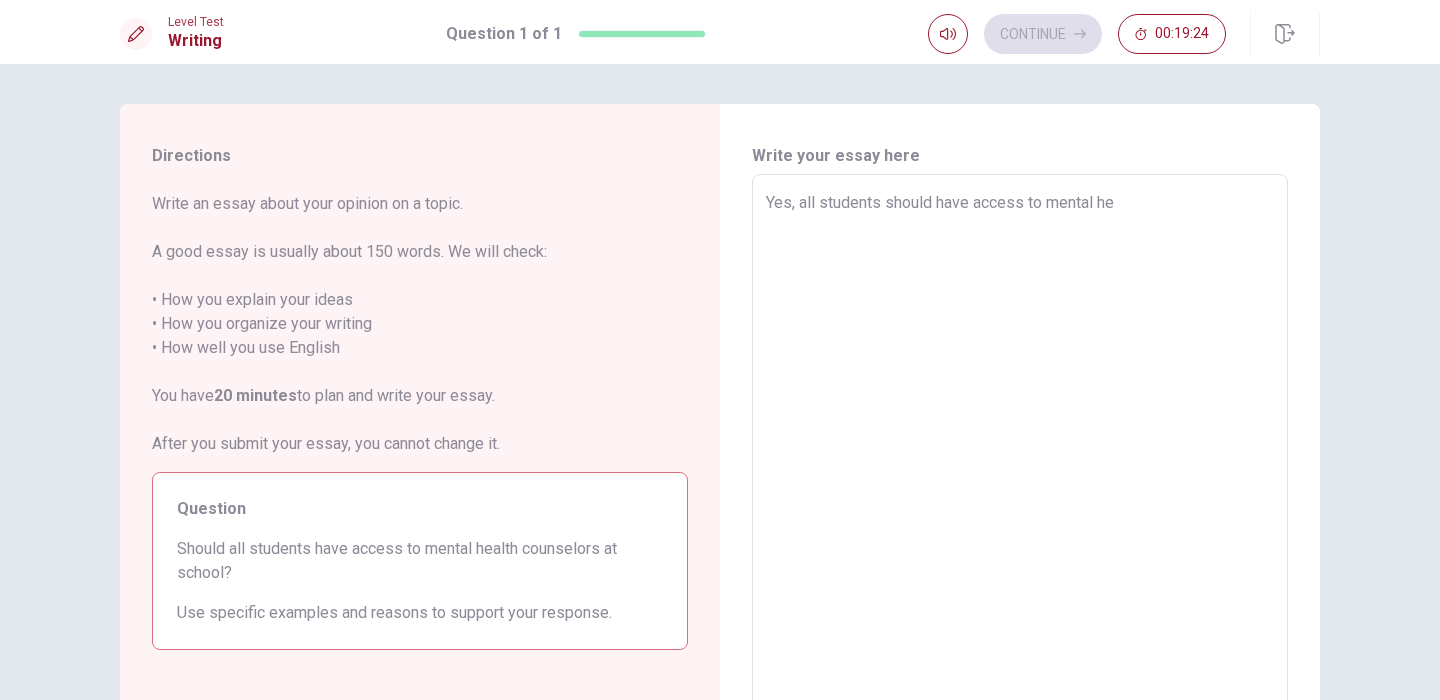 type on "x" 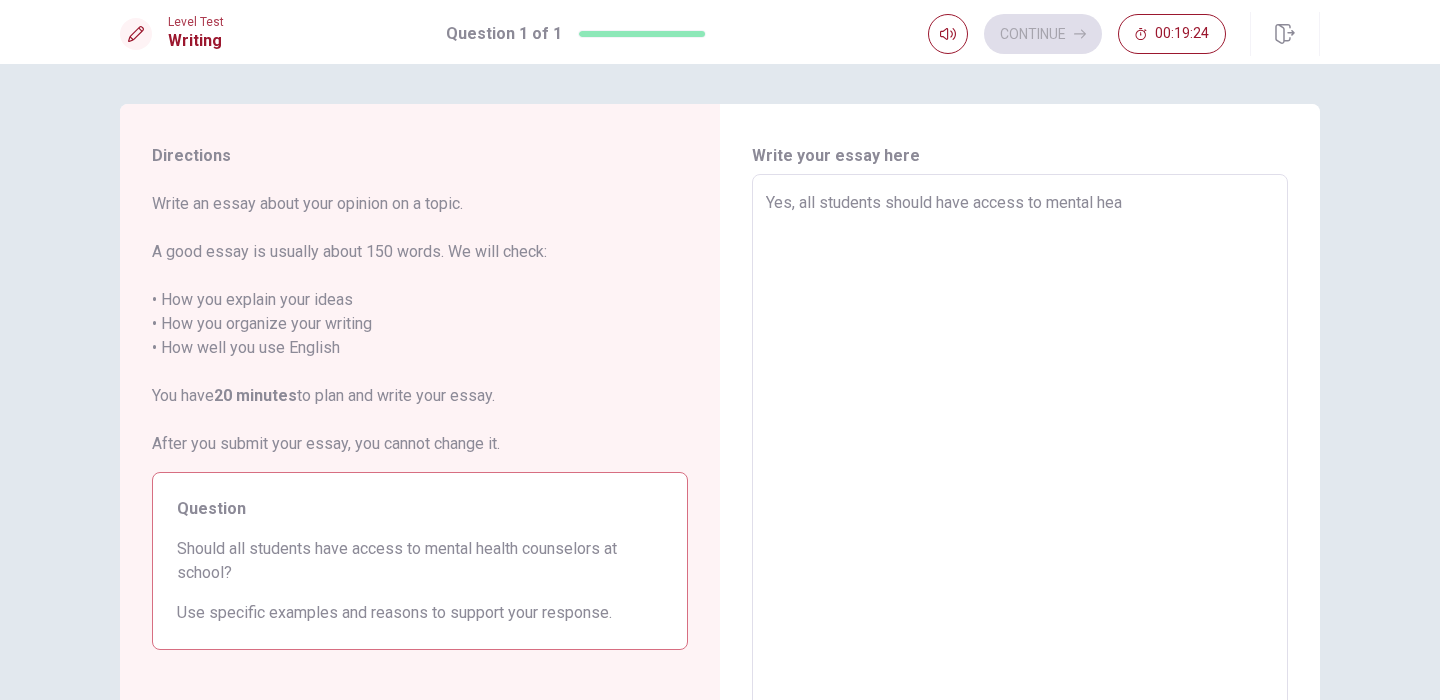 type on "x" 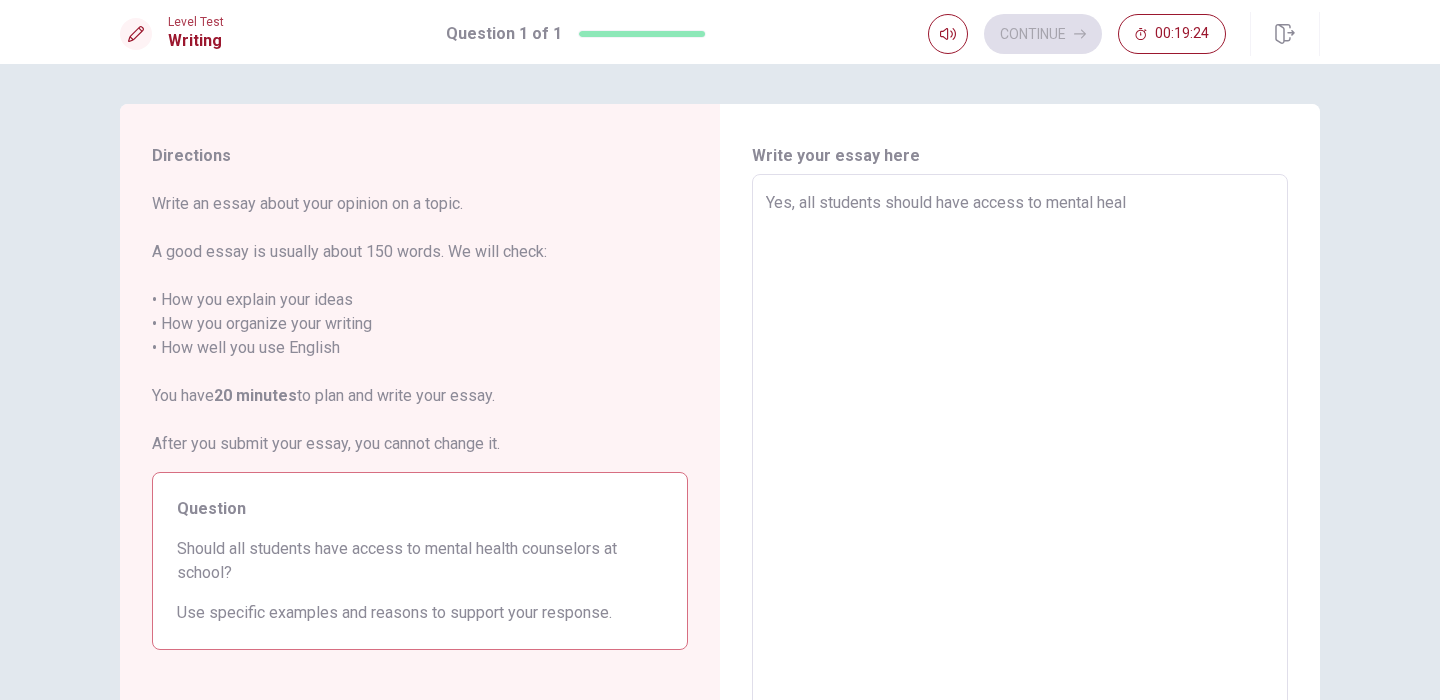 type on "x" 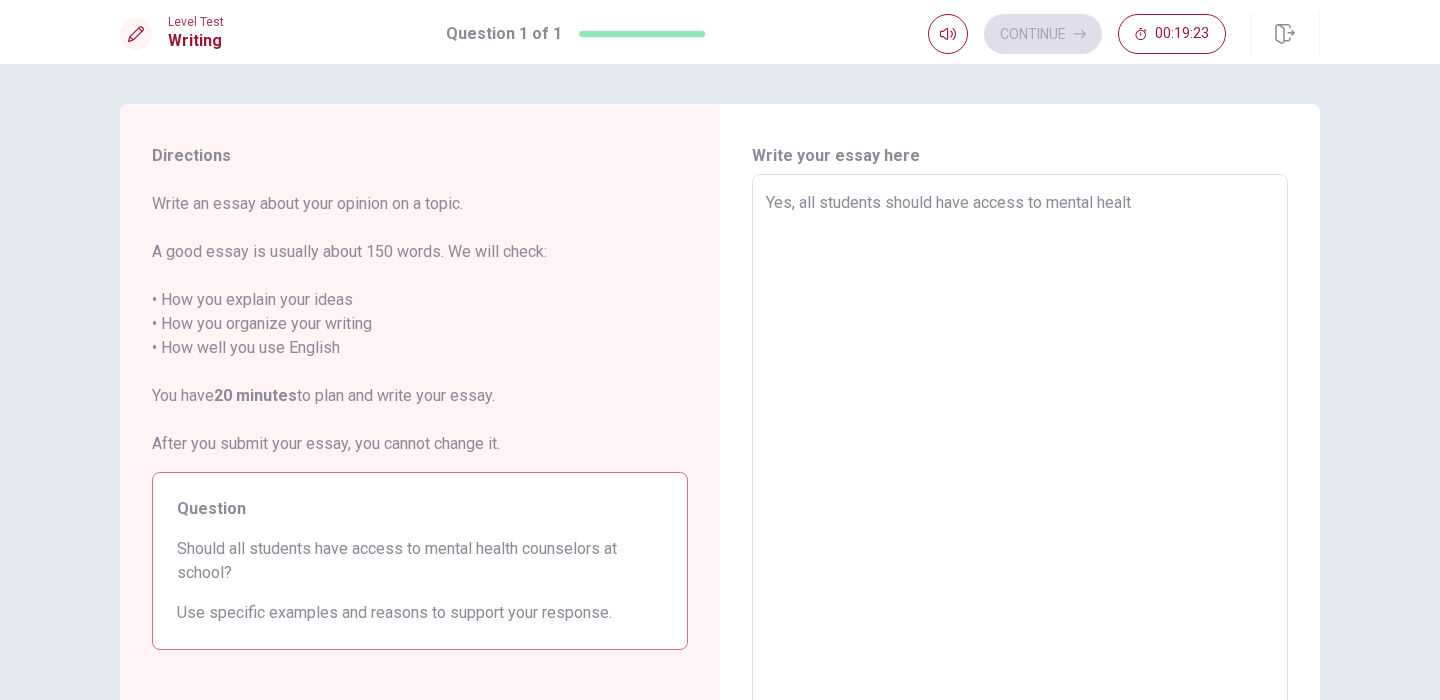 type on "x" 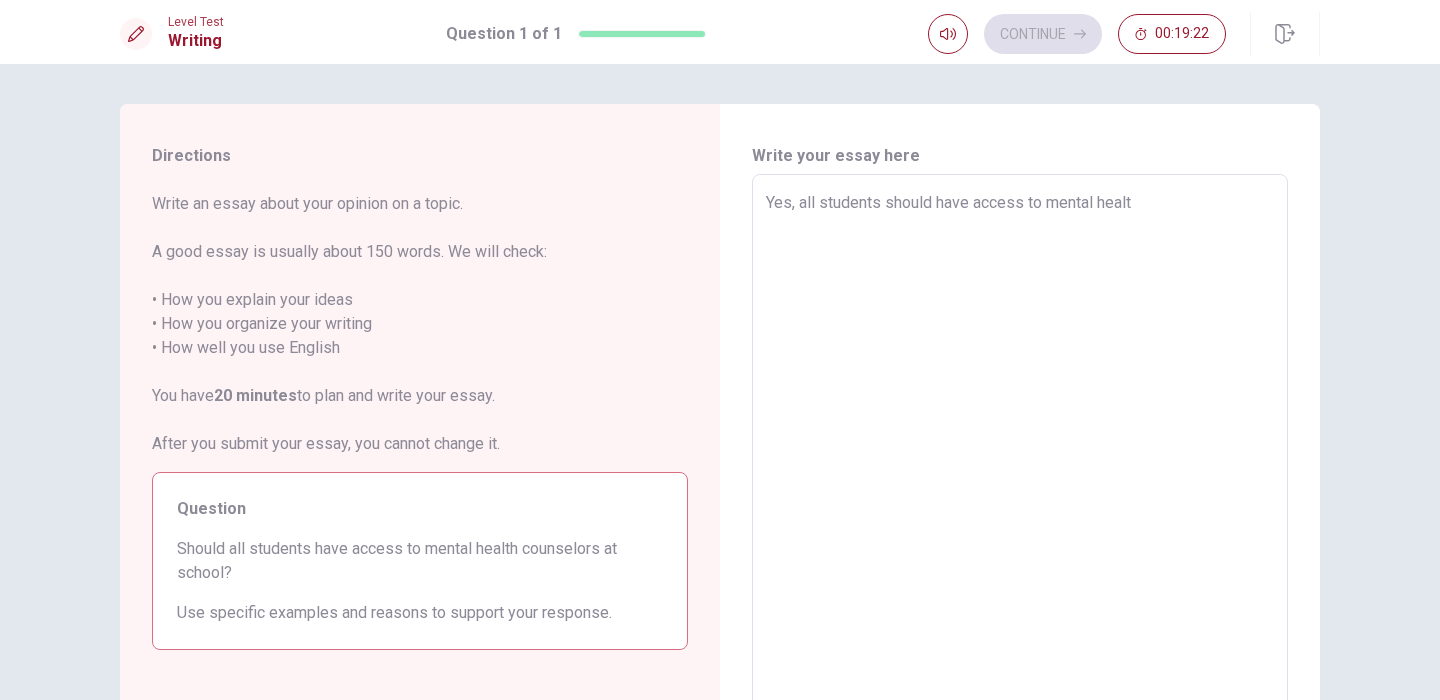 type on "Yes, all students should have access to mental health" 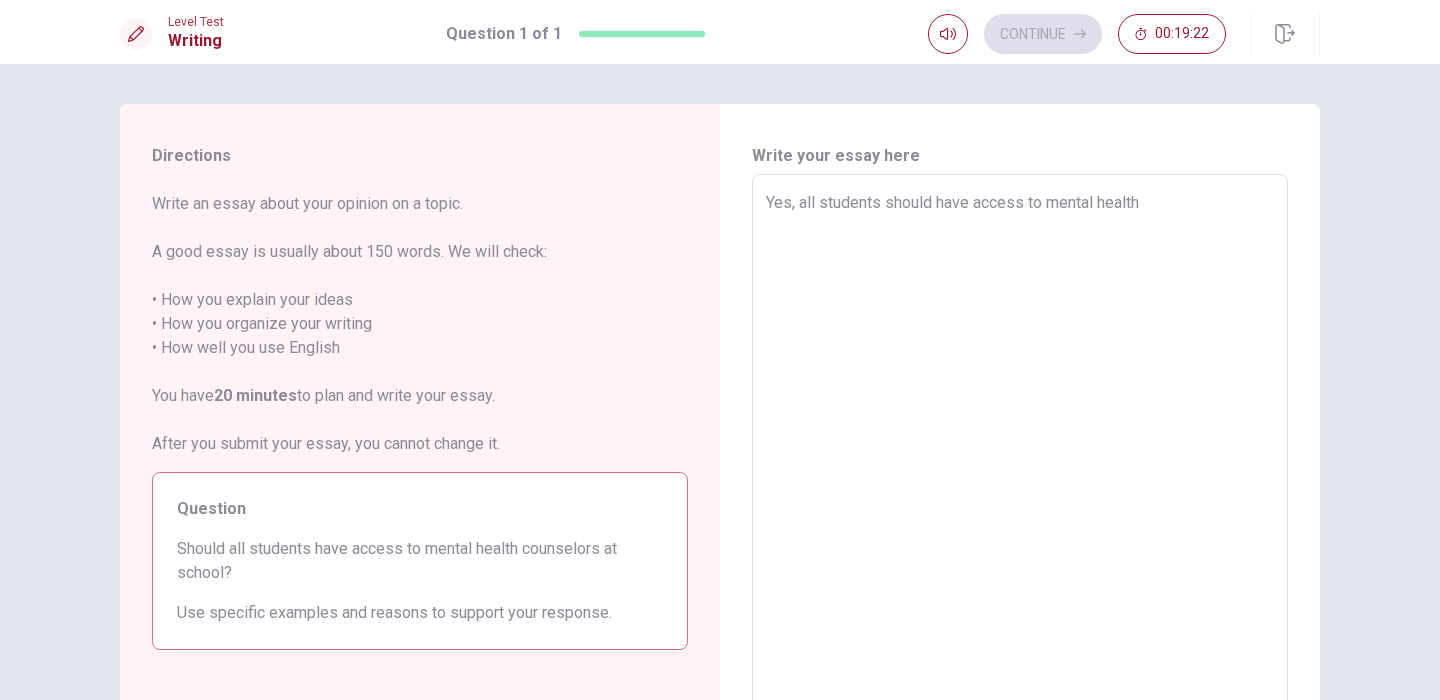 type on "x" 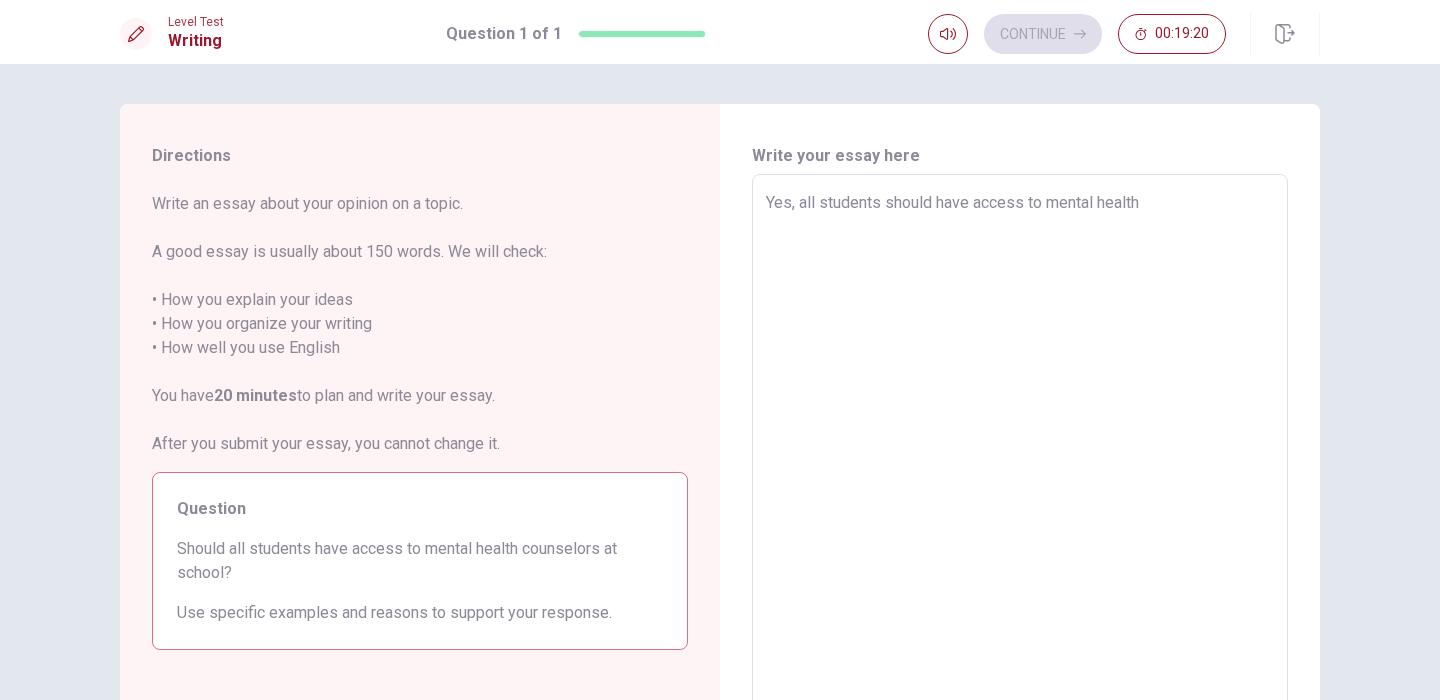 type on "x" 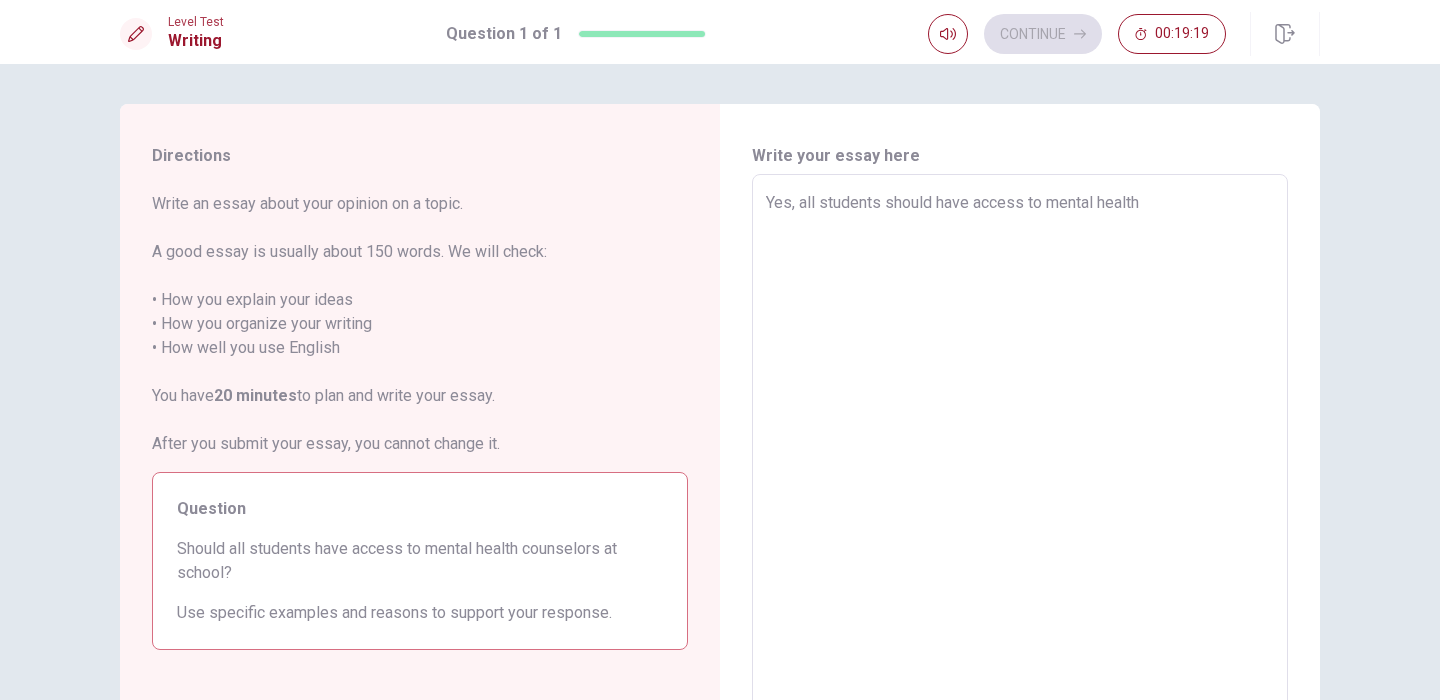 type on "Yes, all students should have access to mental health c" 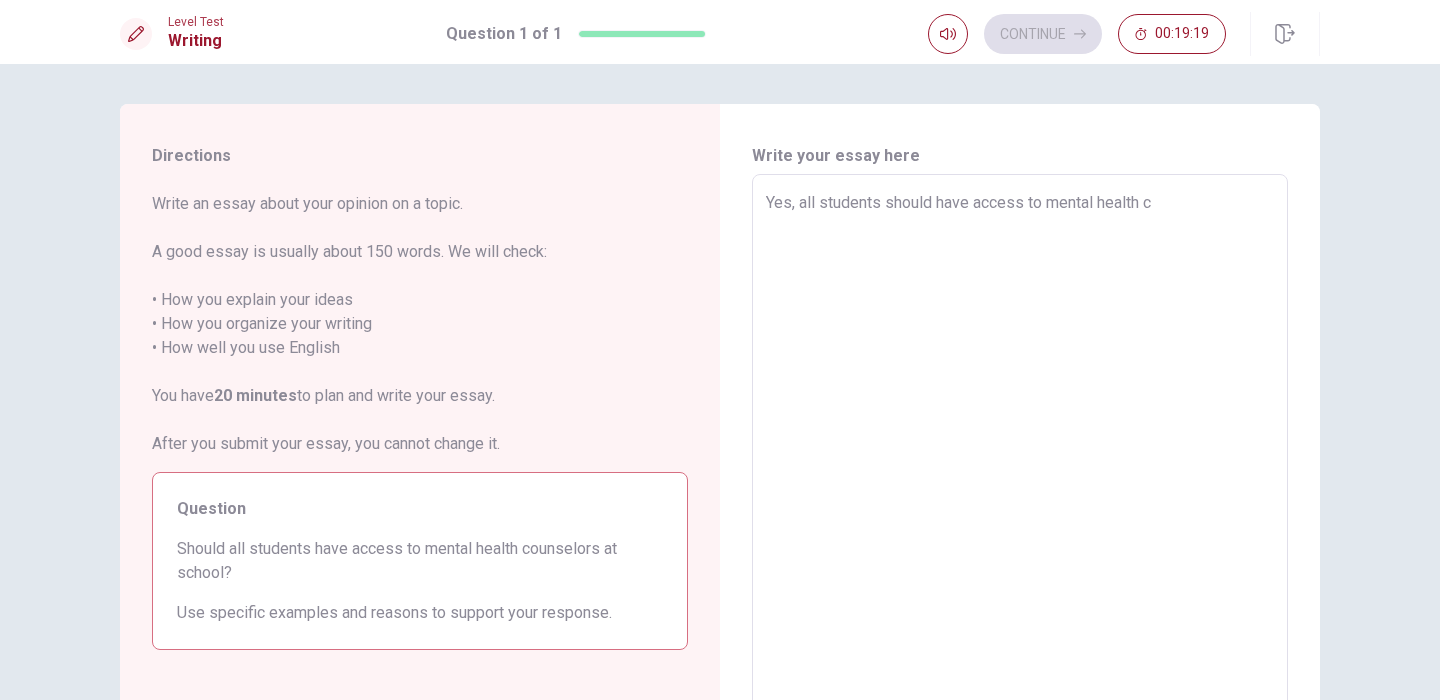 type on "x" 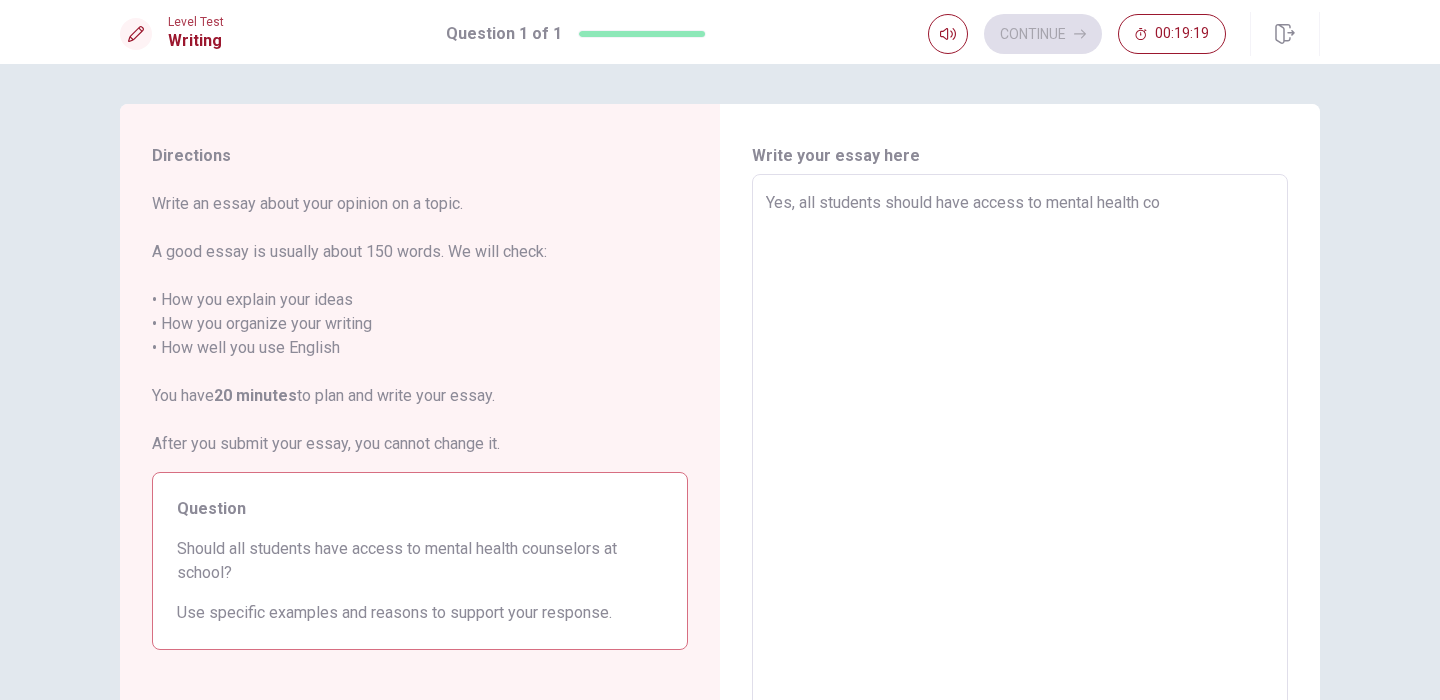 type on "x" 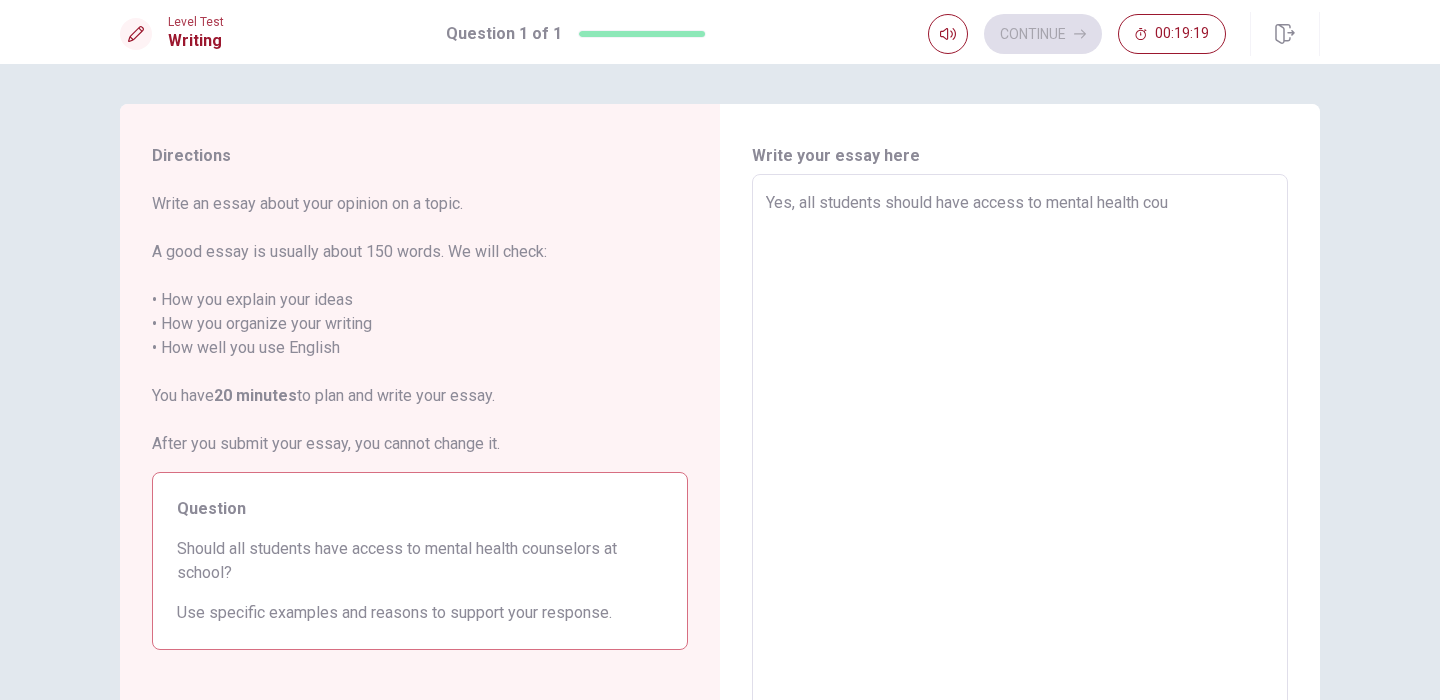 type on "x" 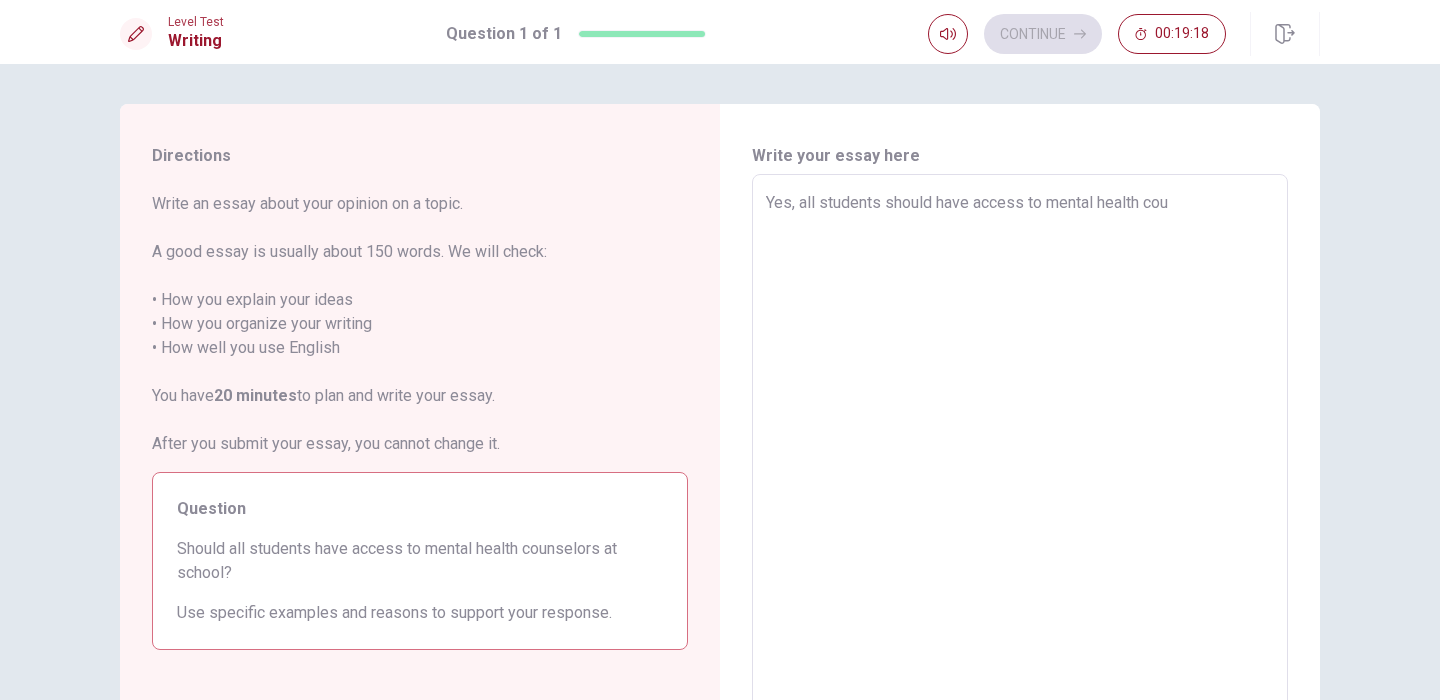 type on "Yes, all students should have access to mental health coun" 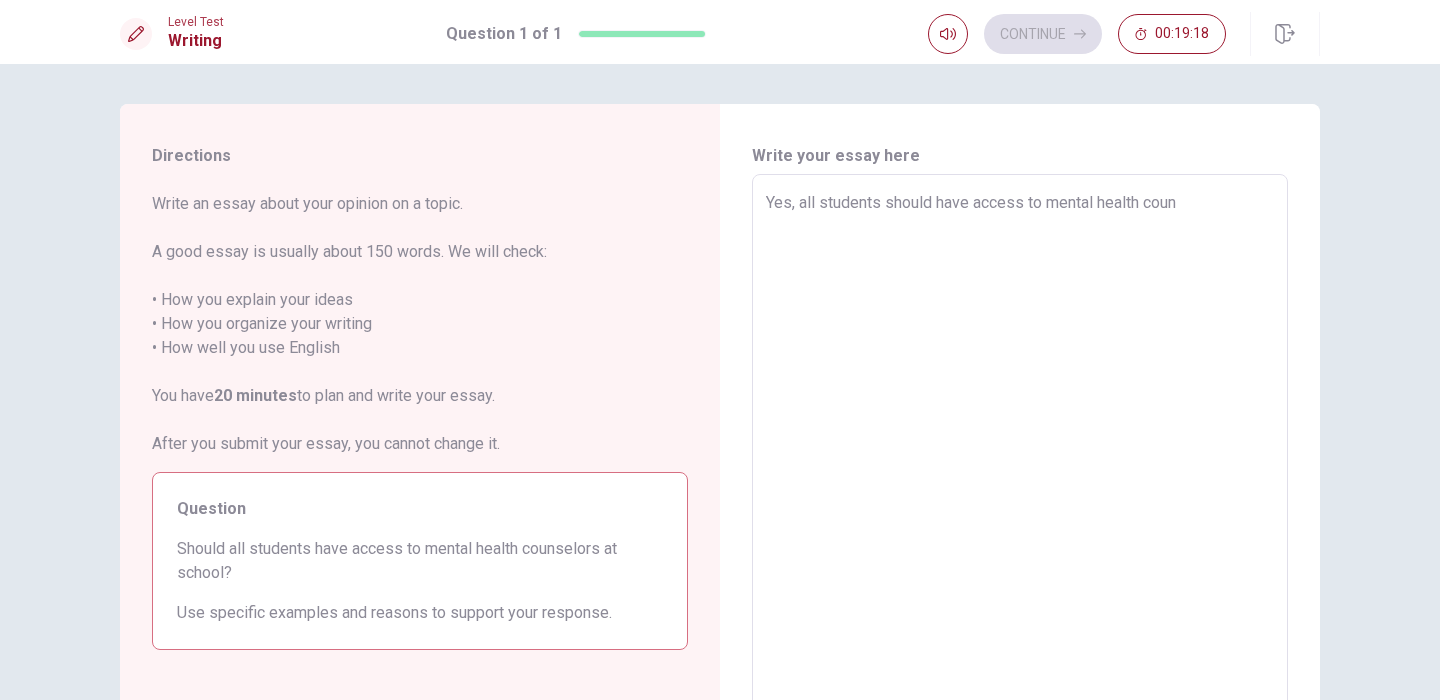 type on "x" 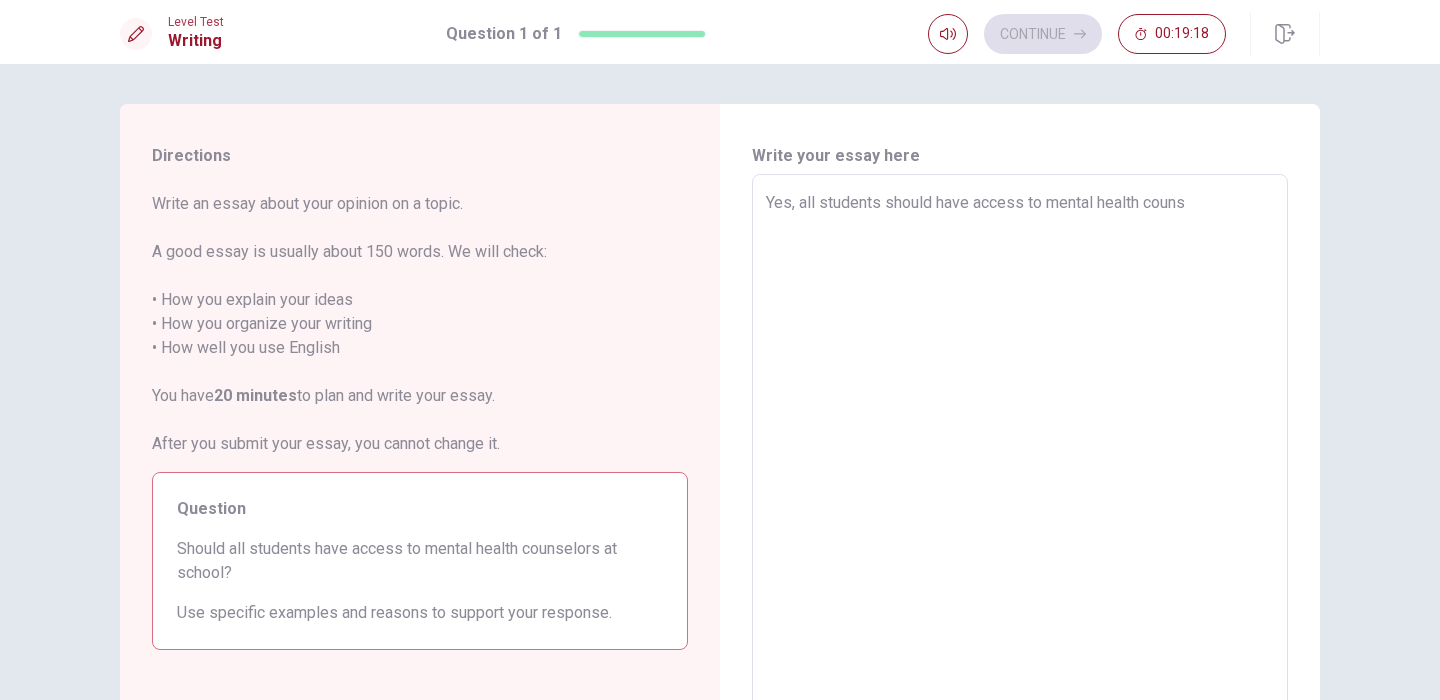 type on "x" 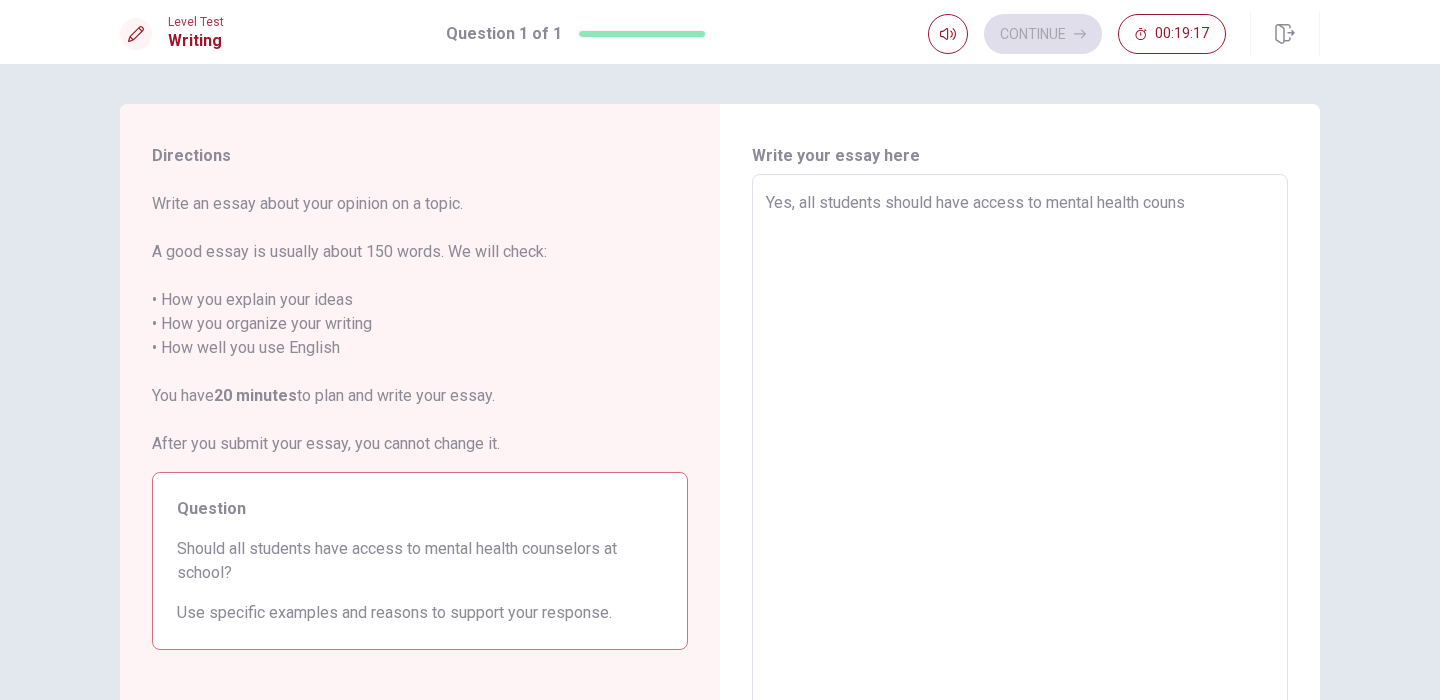 type on "Yes, all students should have access to mental health counse" 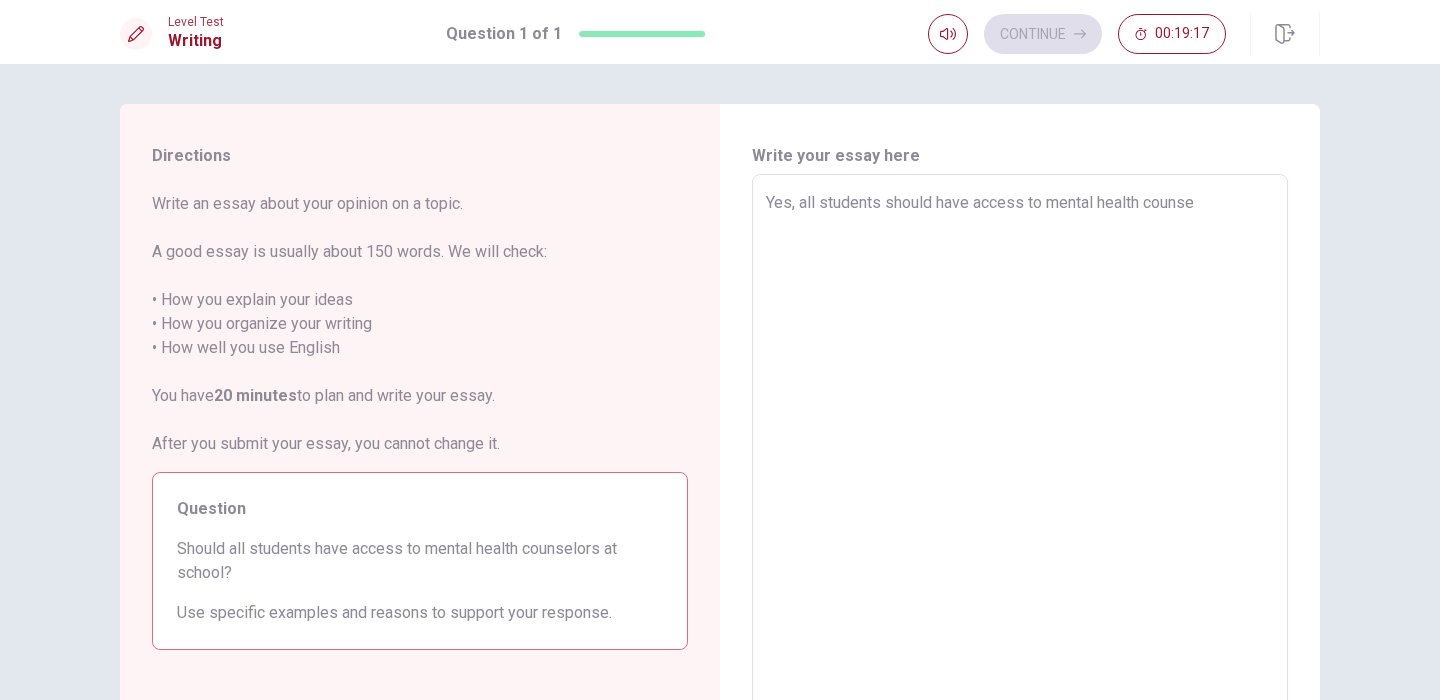 type on "x" 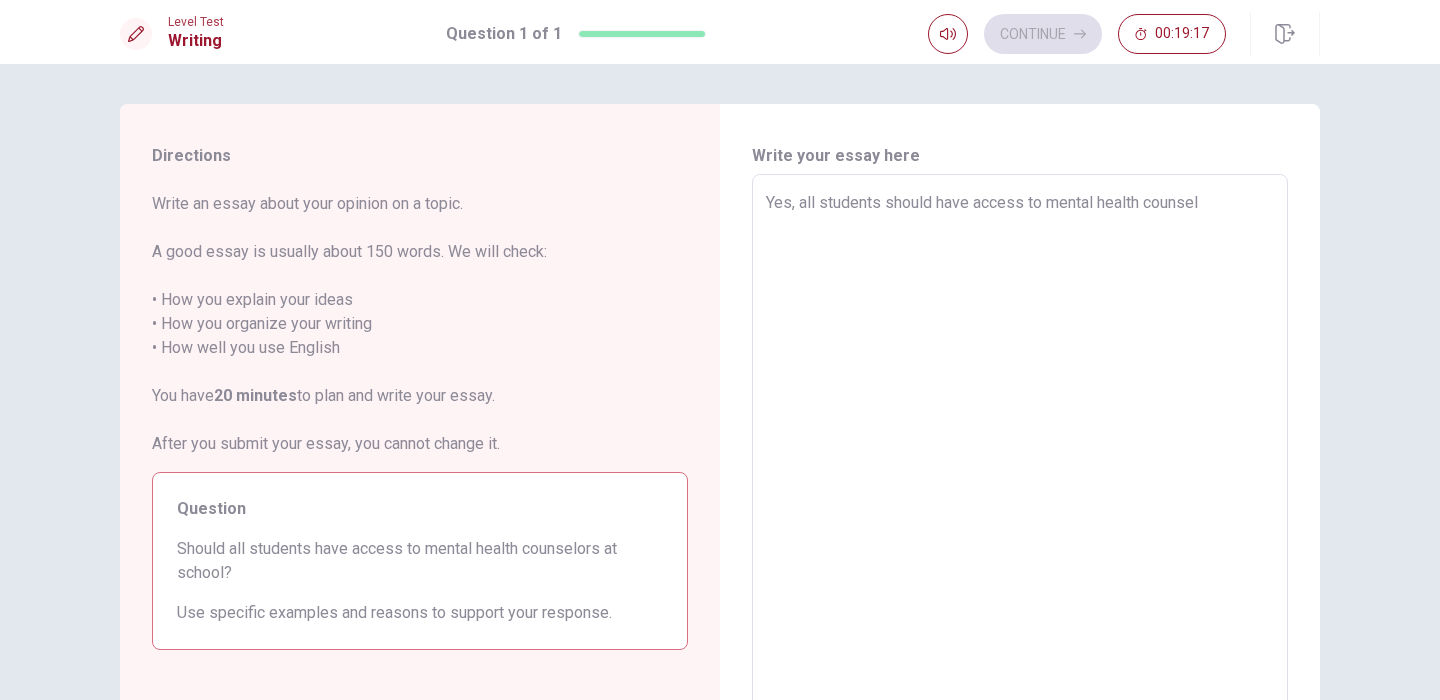 type on "x" 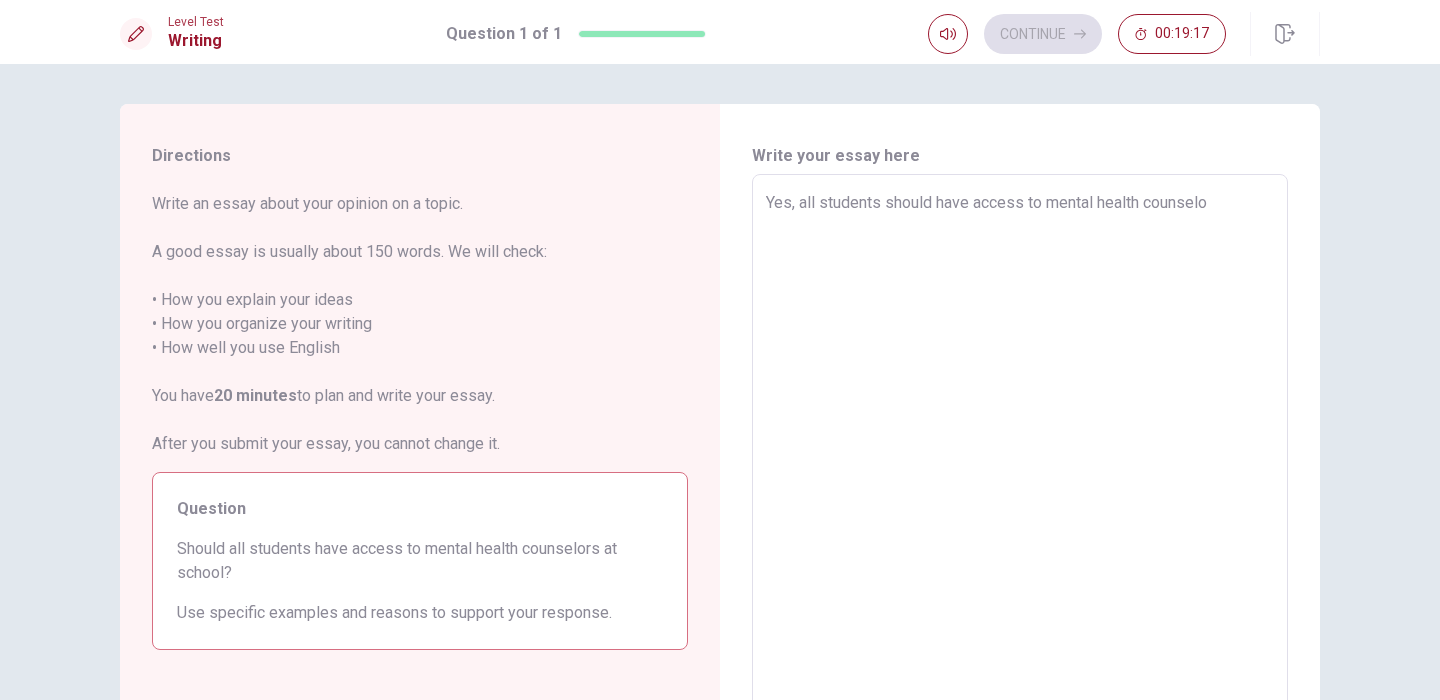 type on "x" 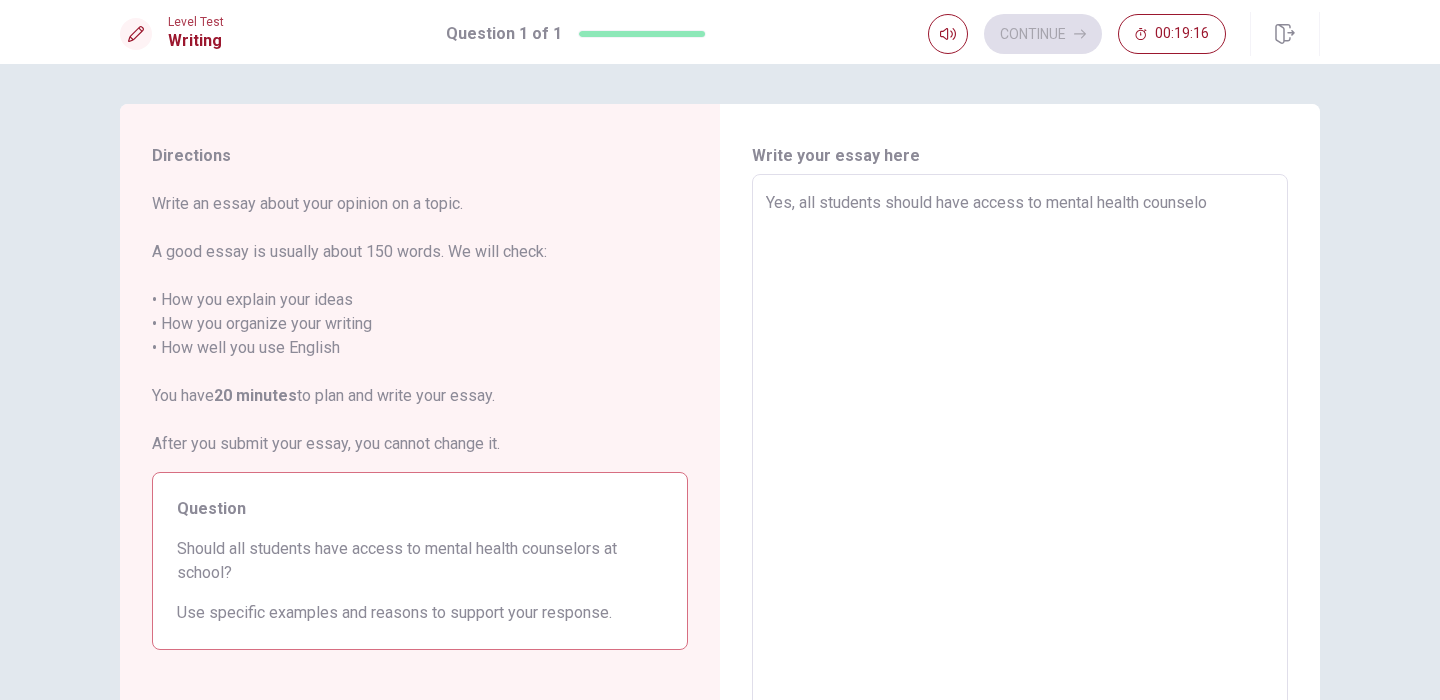 type on "Yes, all students should have access to mental health counselor" 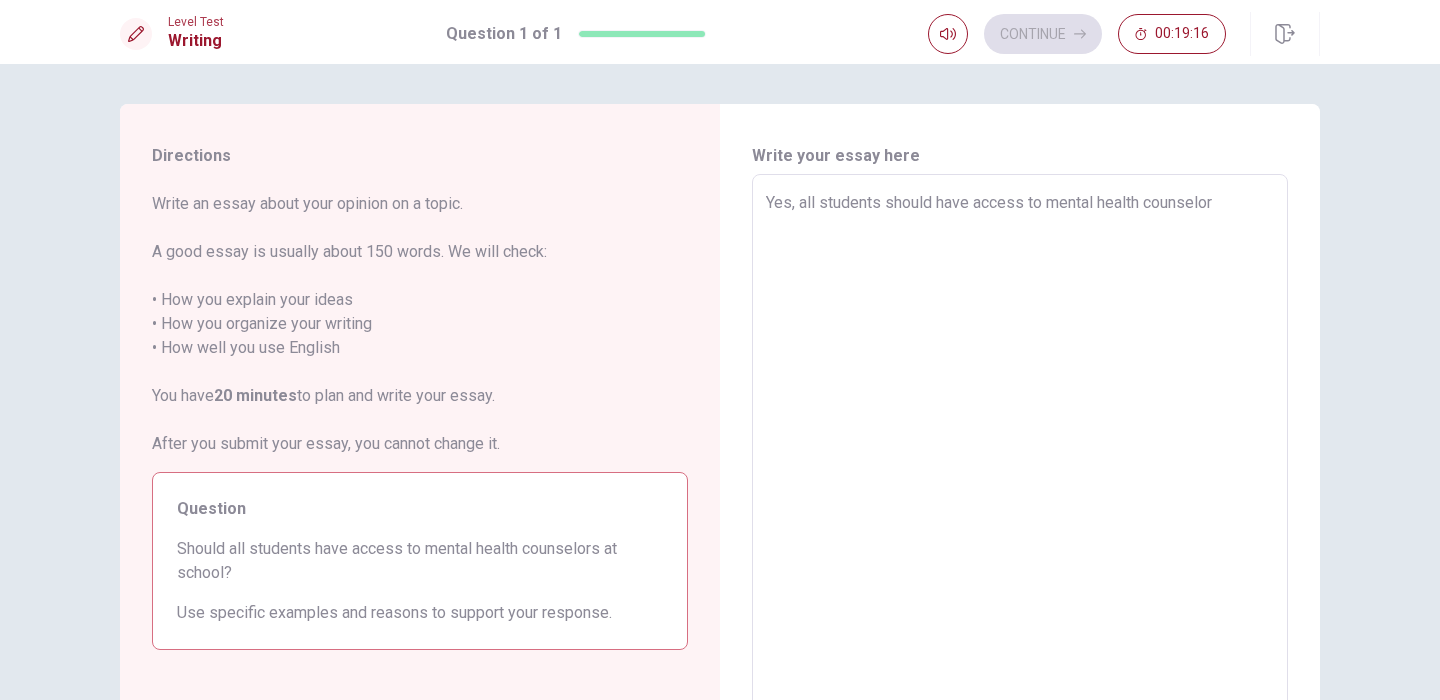 type on "x" 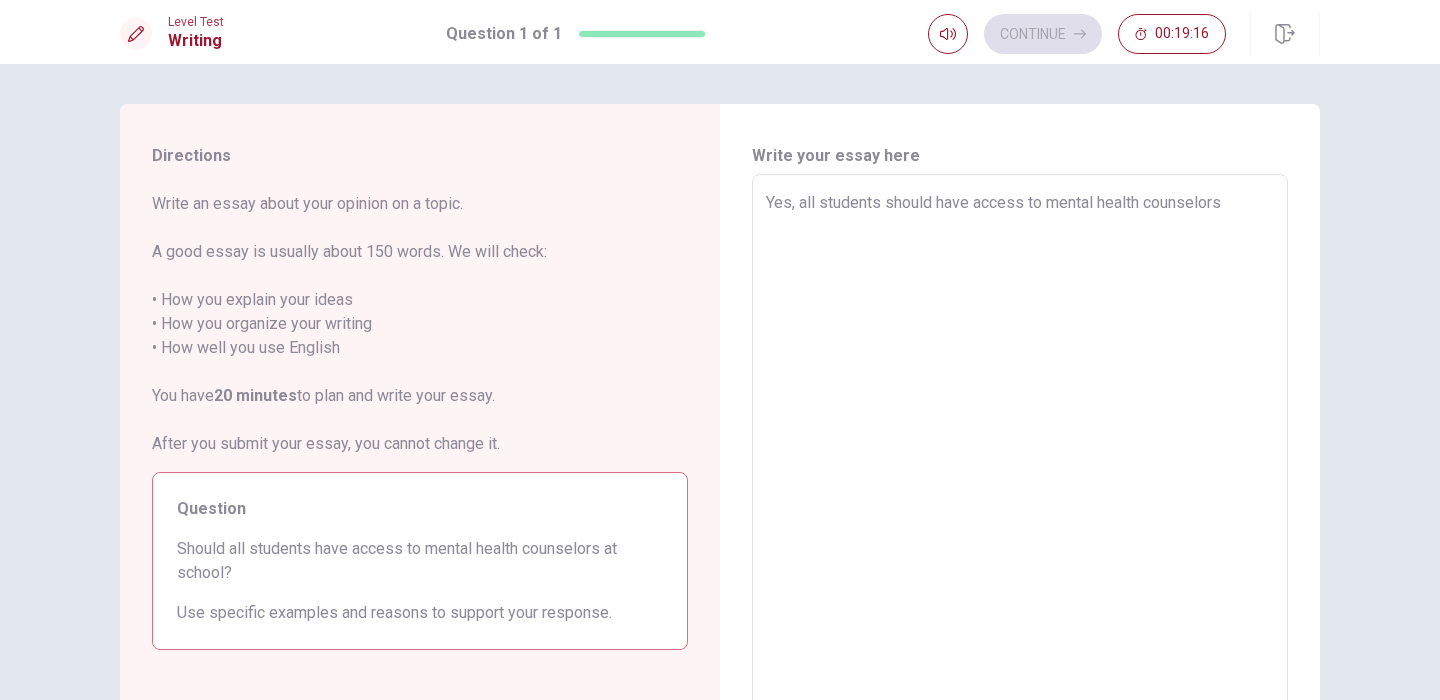 type on "x" 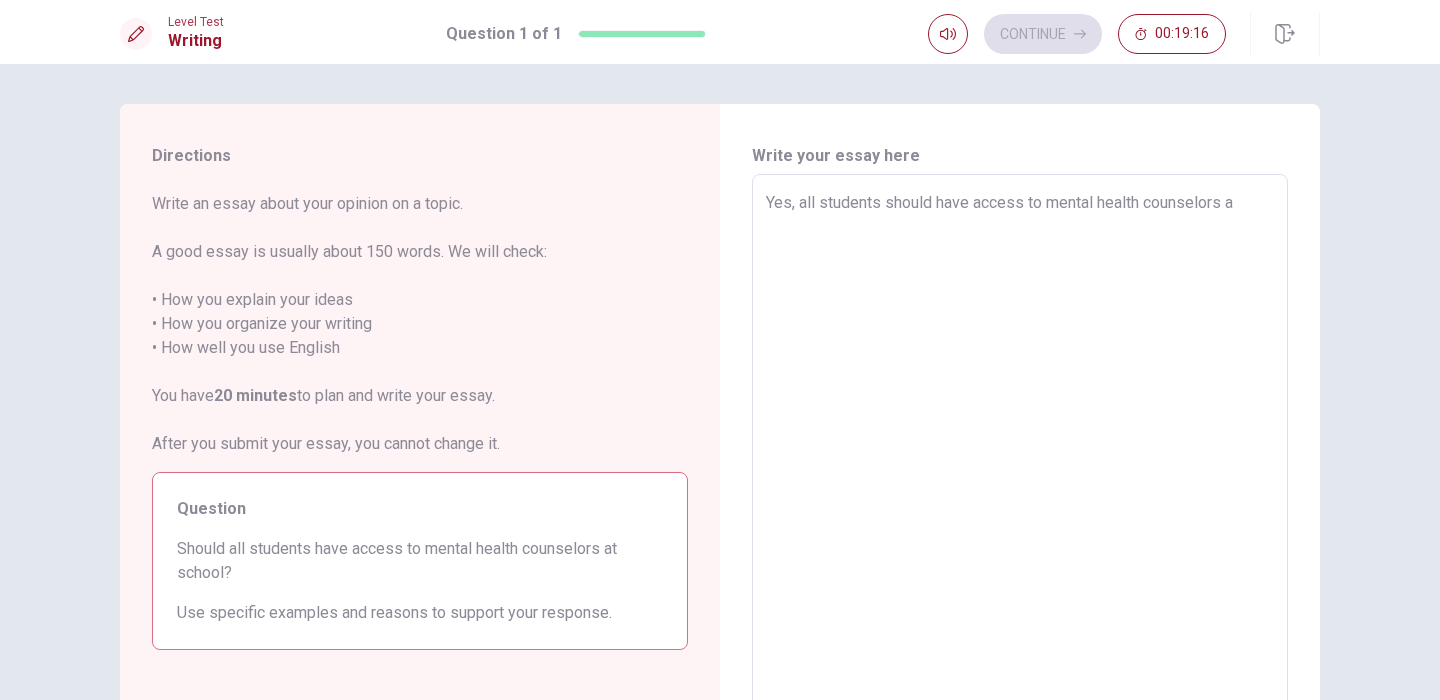 type on "x" 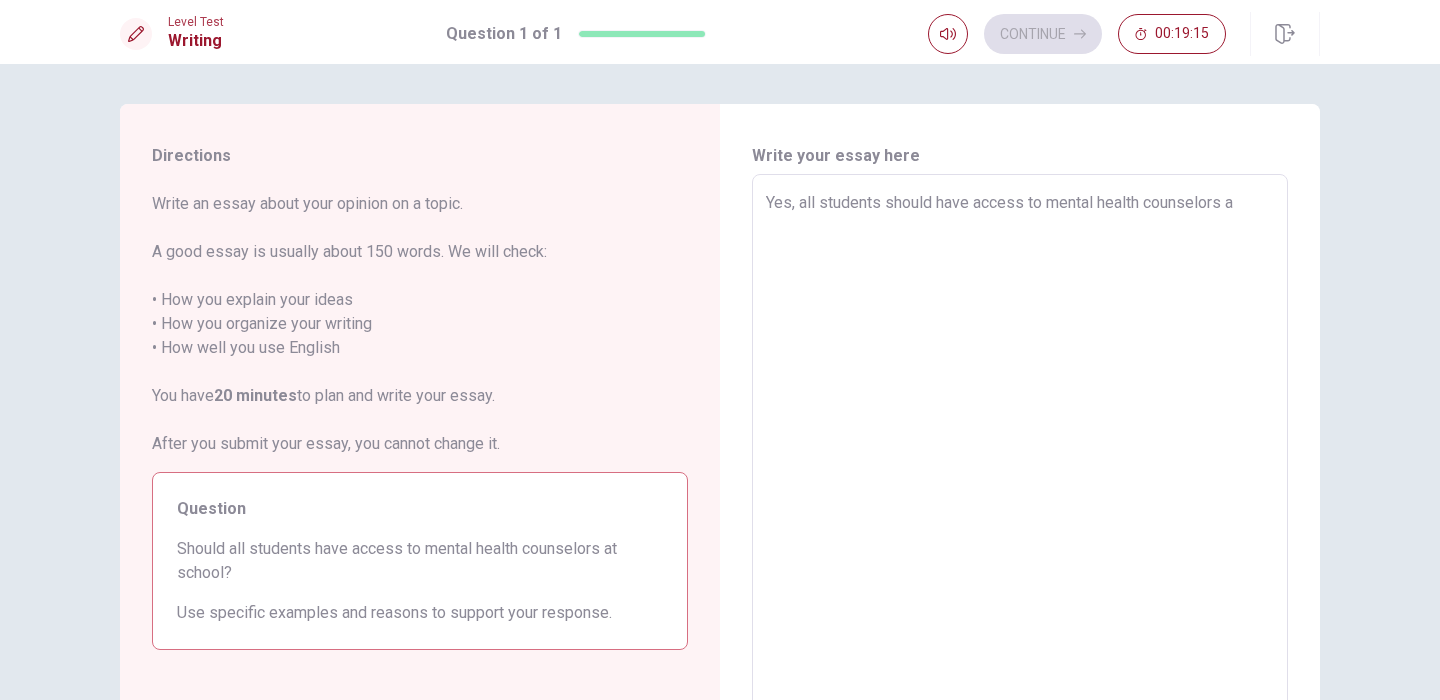 type on "Yes, all students should have access to mental health counselors at" 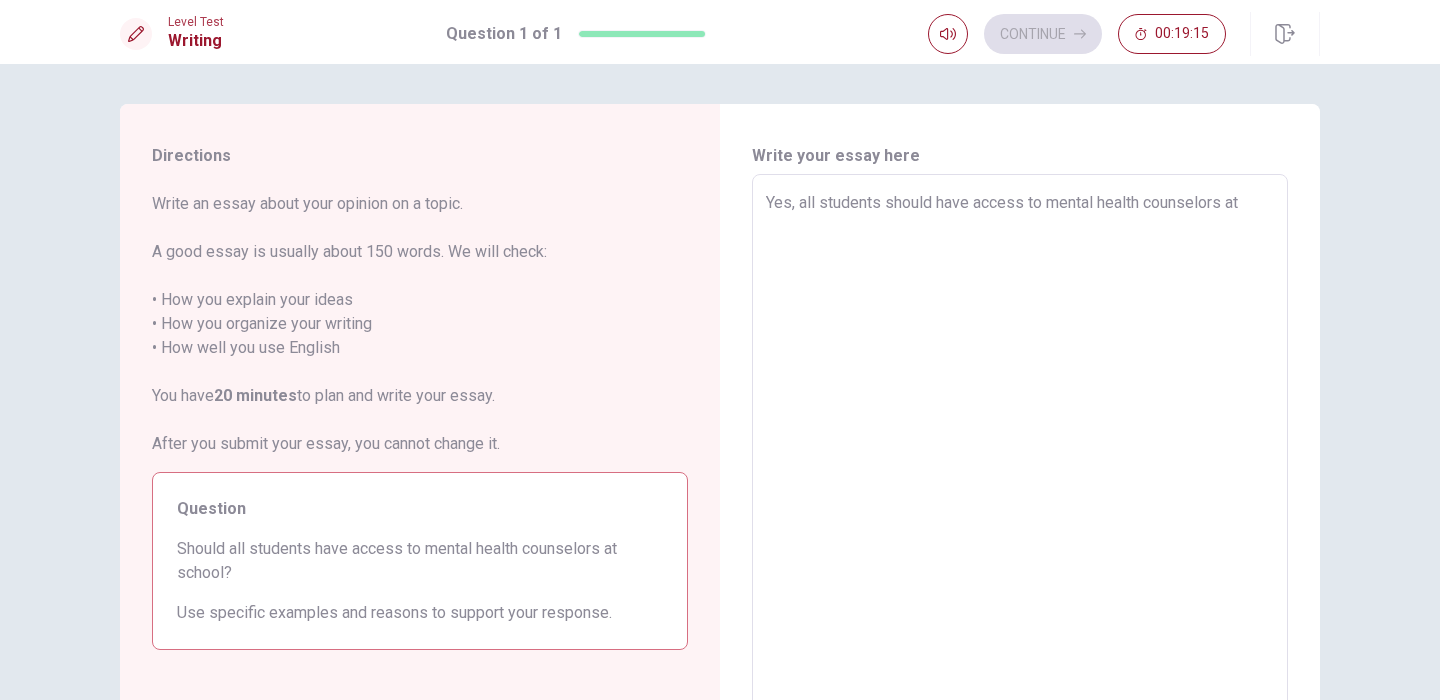 type on "x" 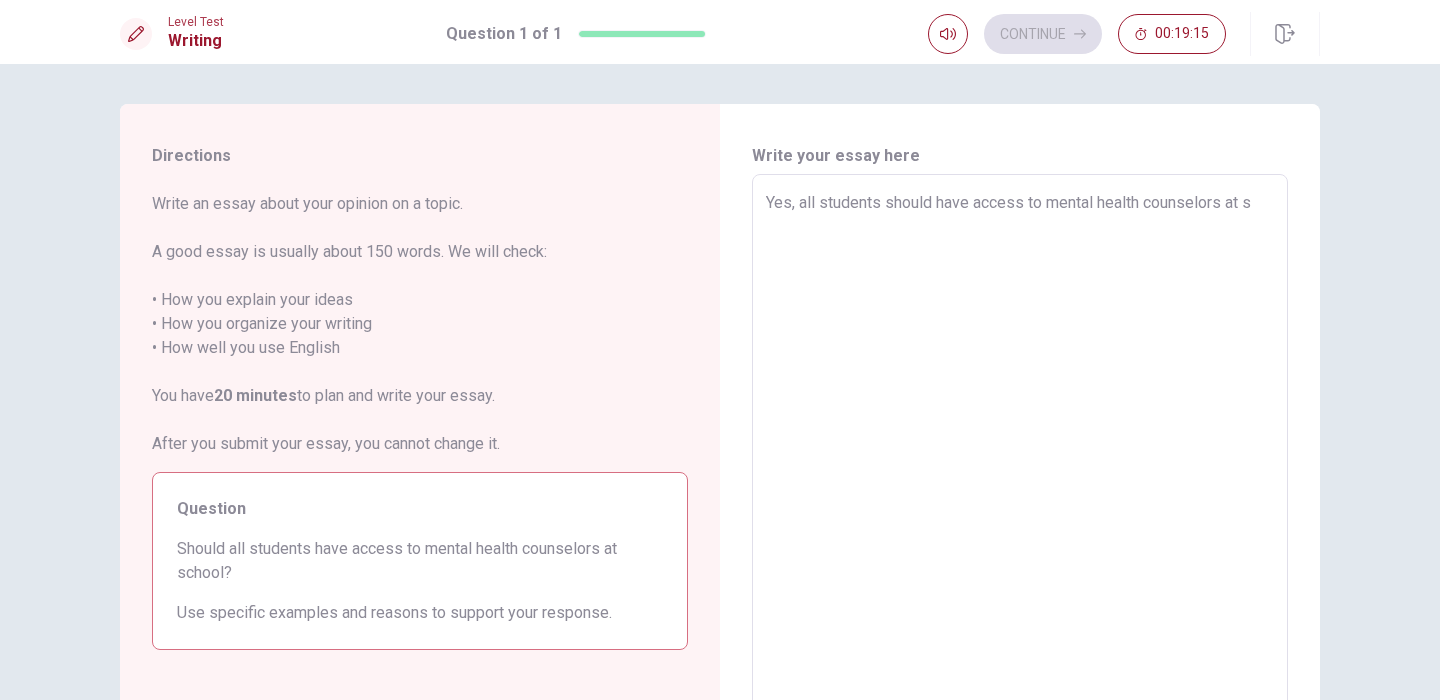 type on "Yes, all students should have access to mental health counselors at [GEOGRAPHIC_DATA]" 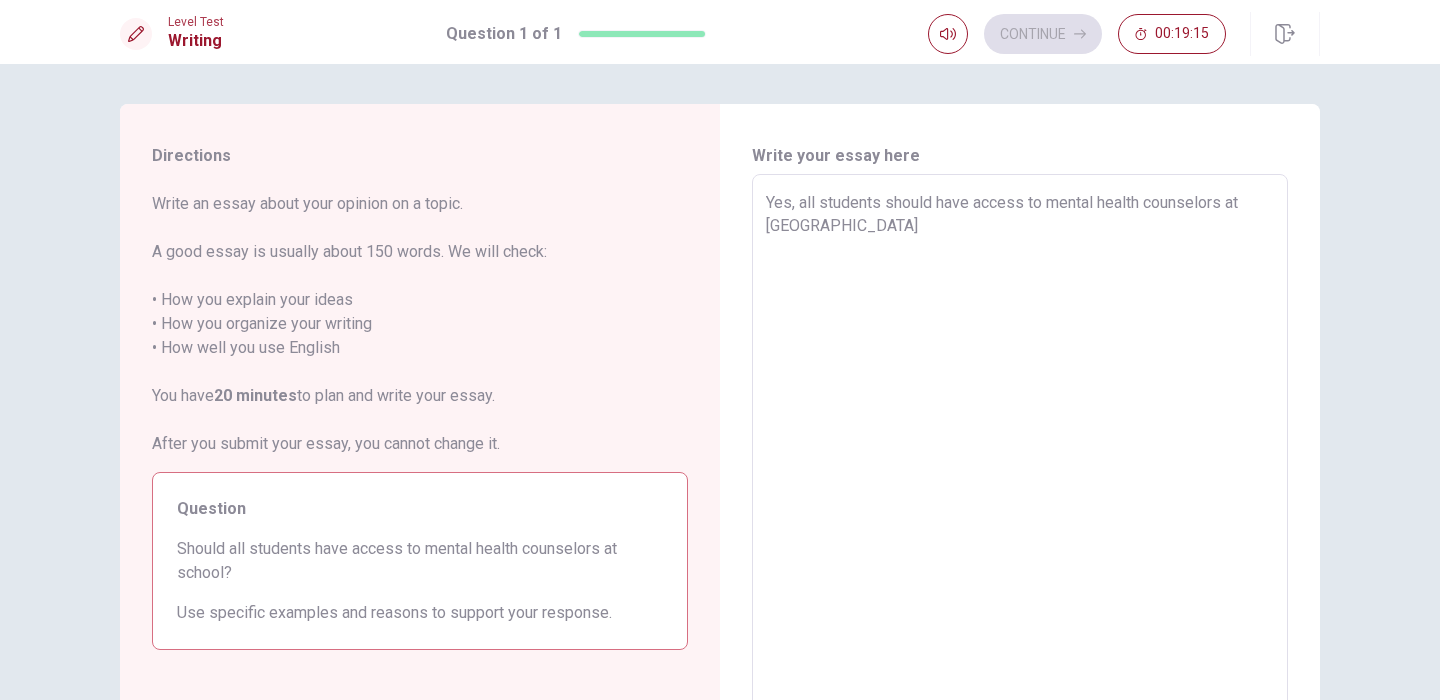 type on "x" 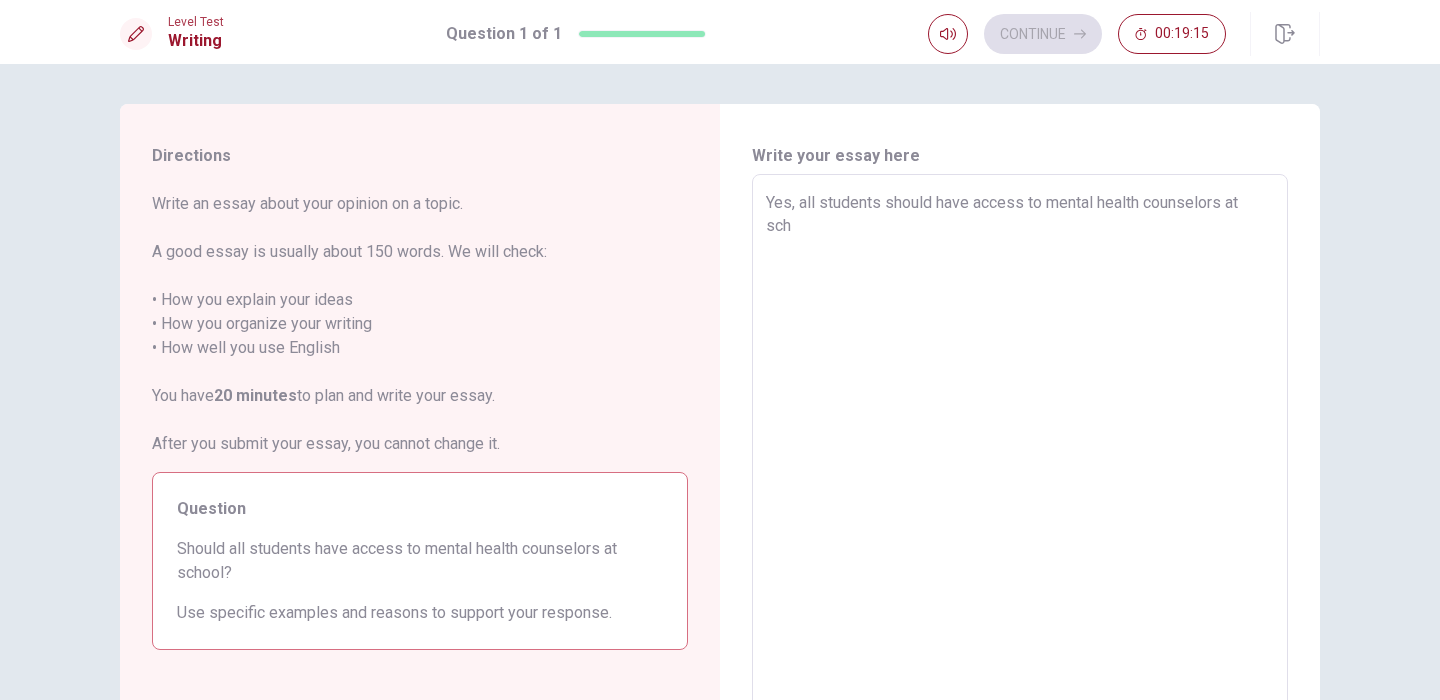 type on "x" 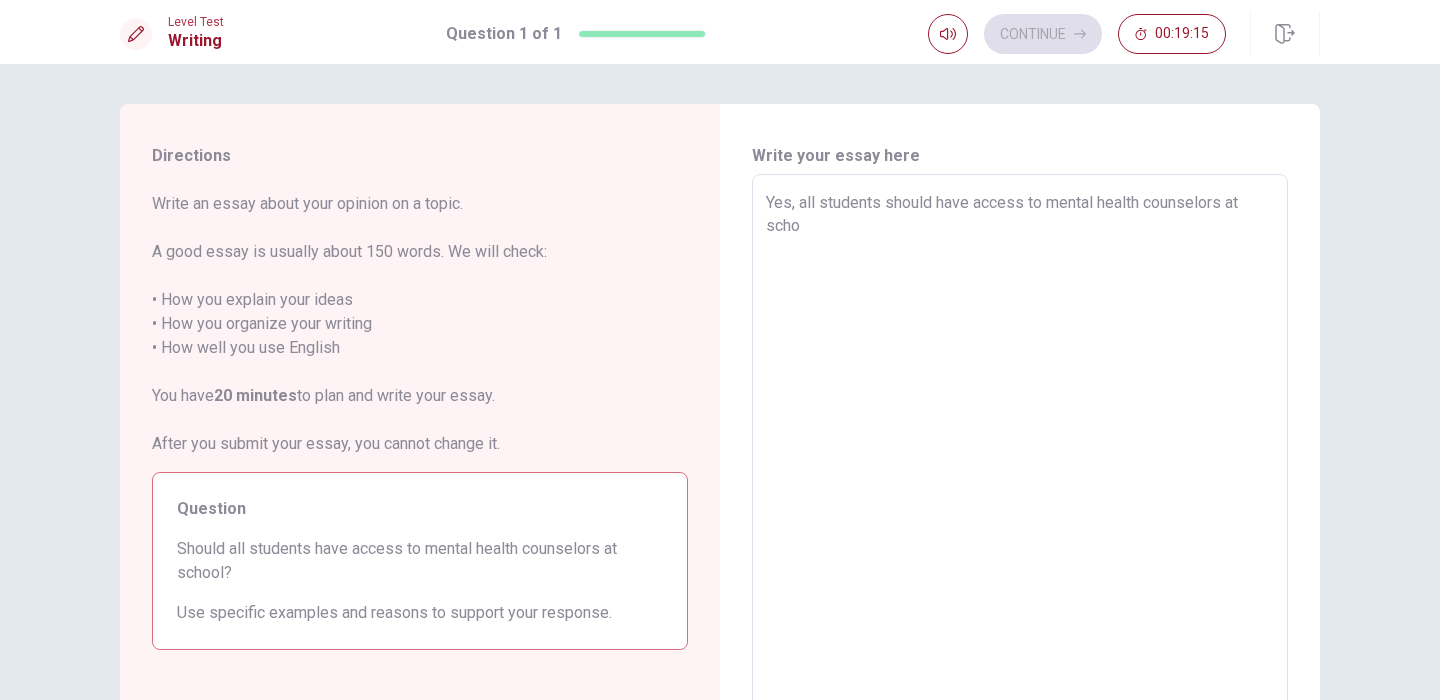type on "x" 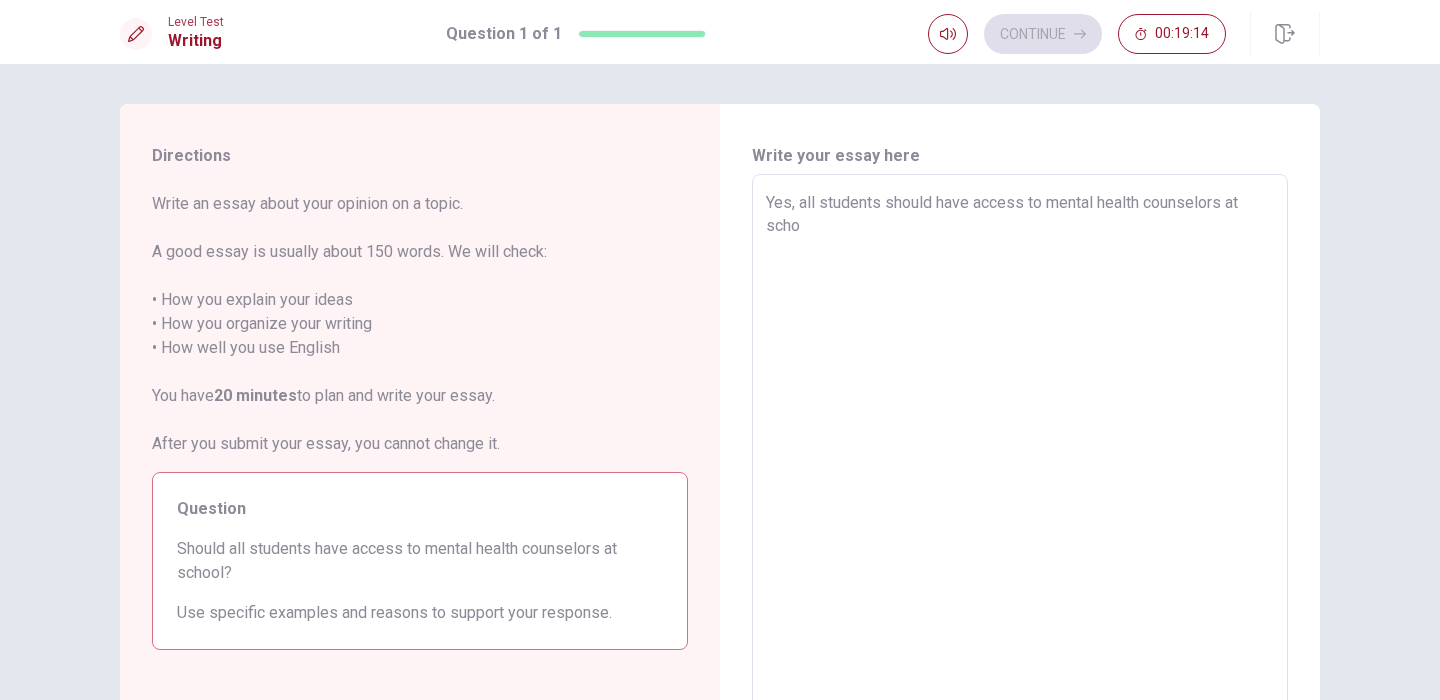 type on "Yes, all students should have access to mental health counselors at [GEOGRAPHIC_DATA]" 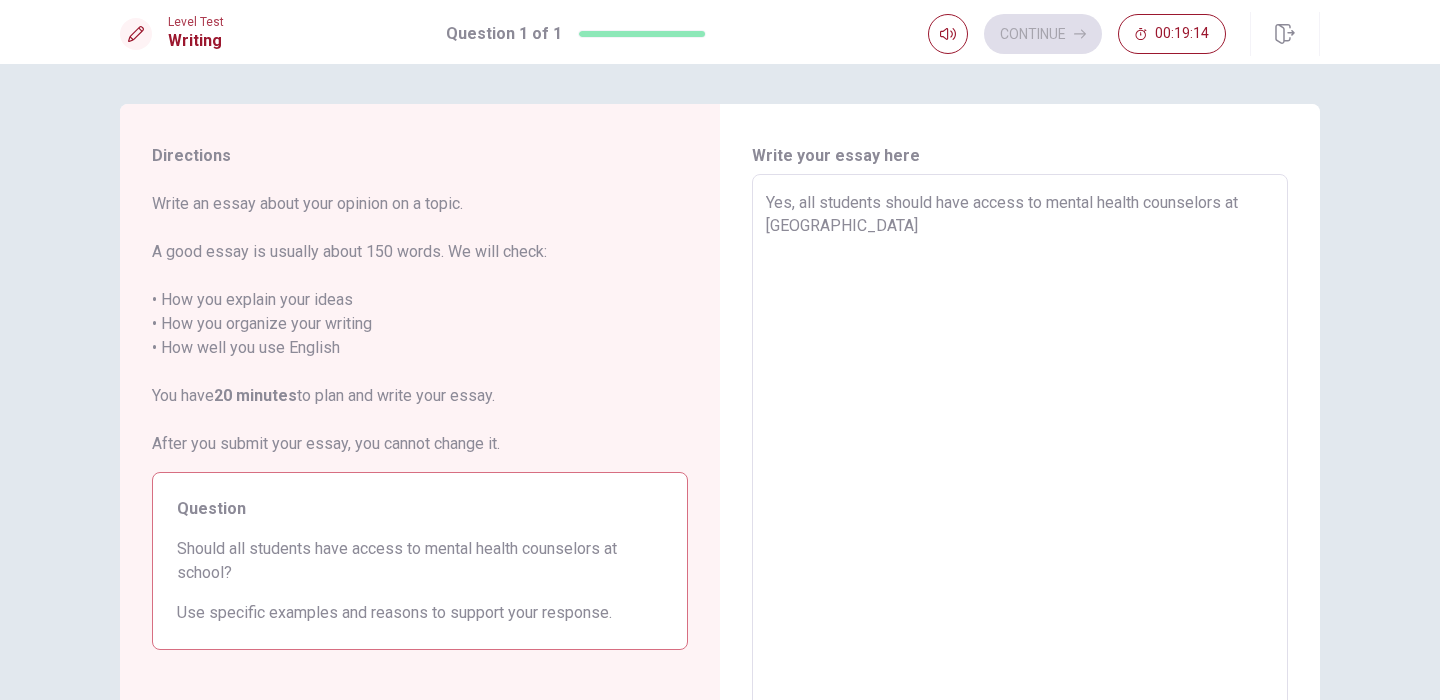 type on "x" 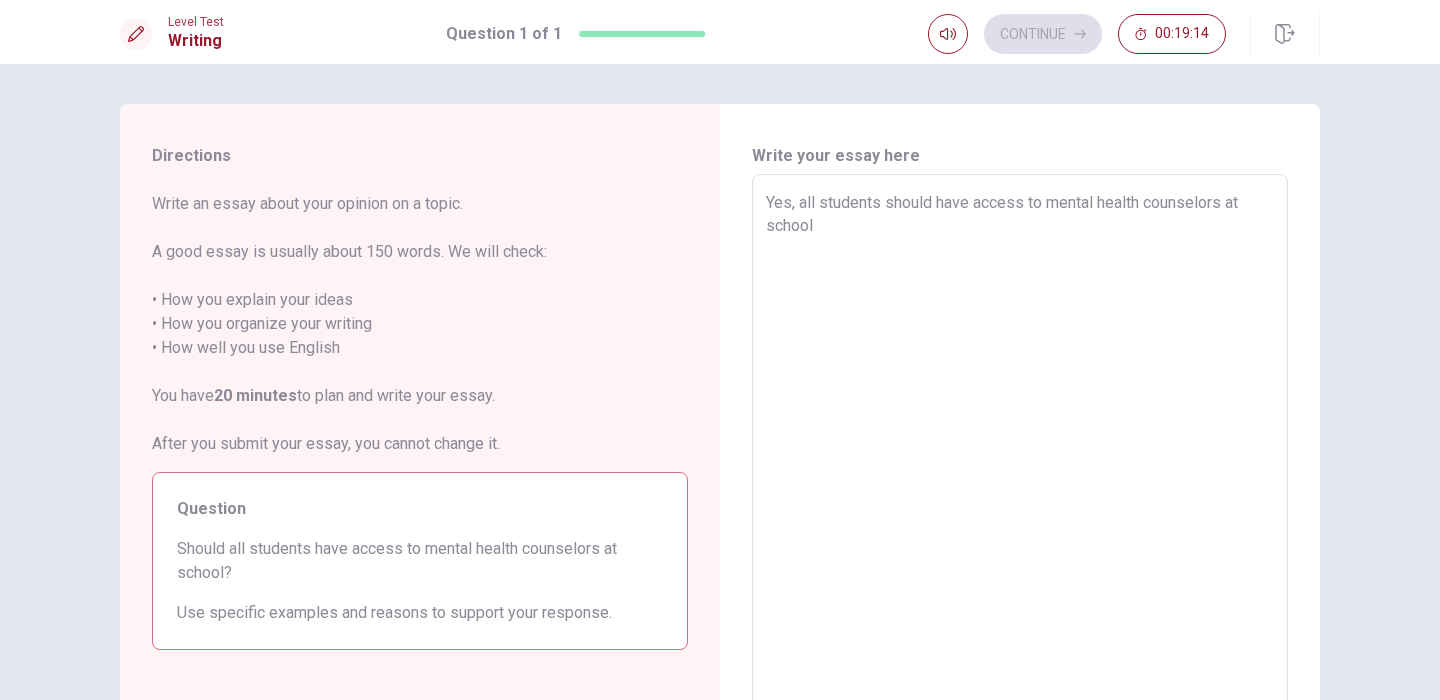 type on "x" 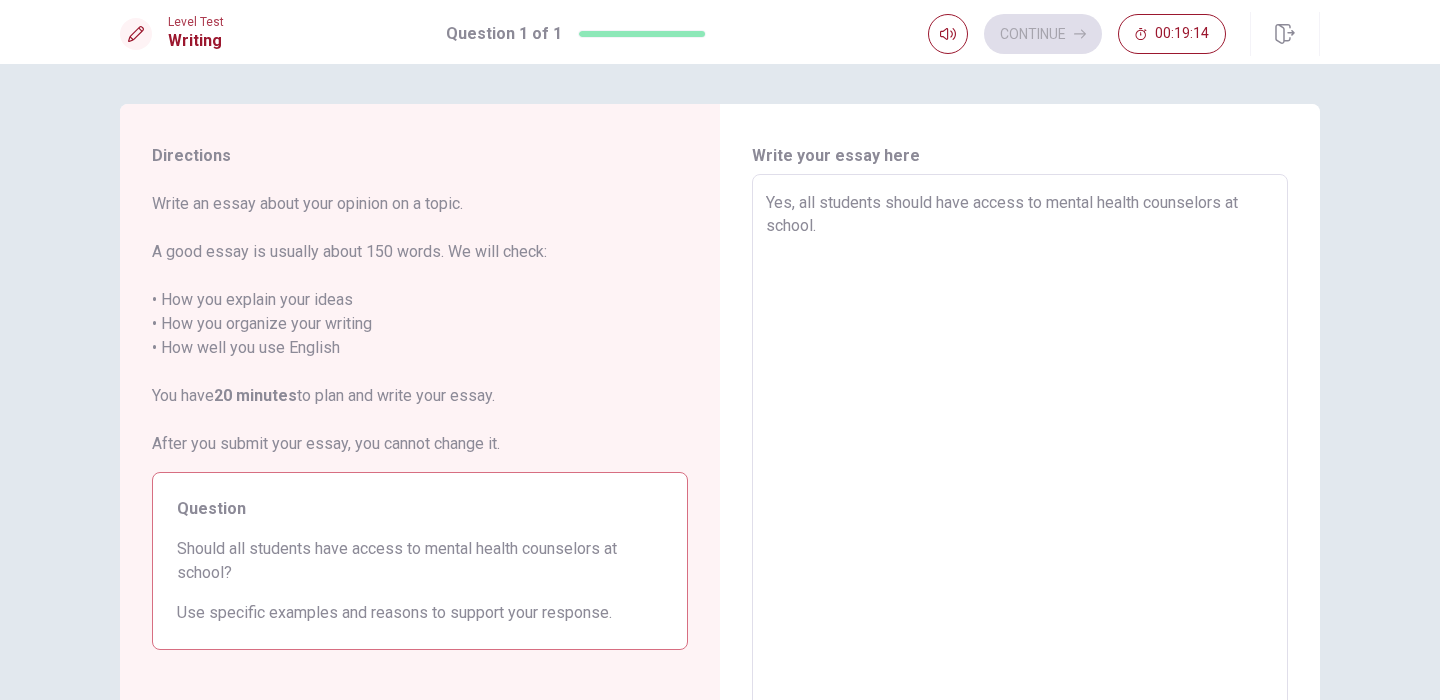 type on "x" 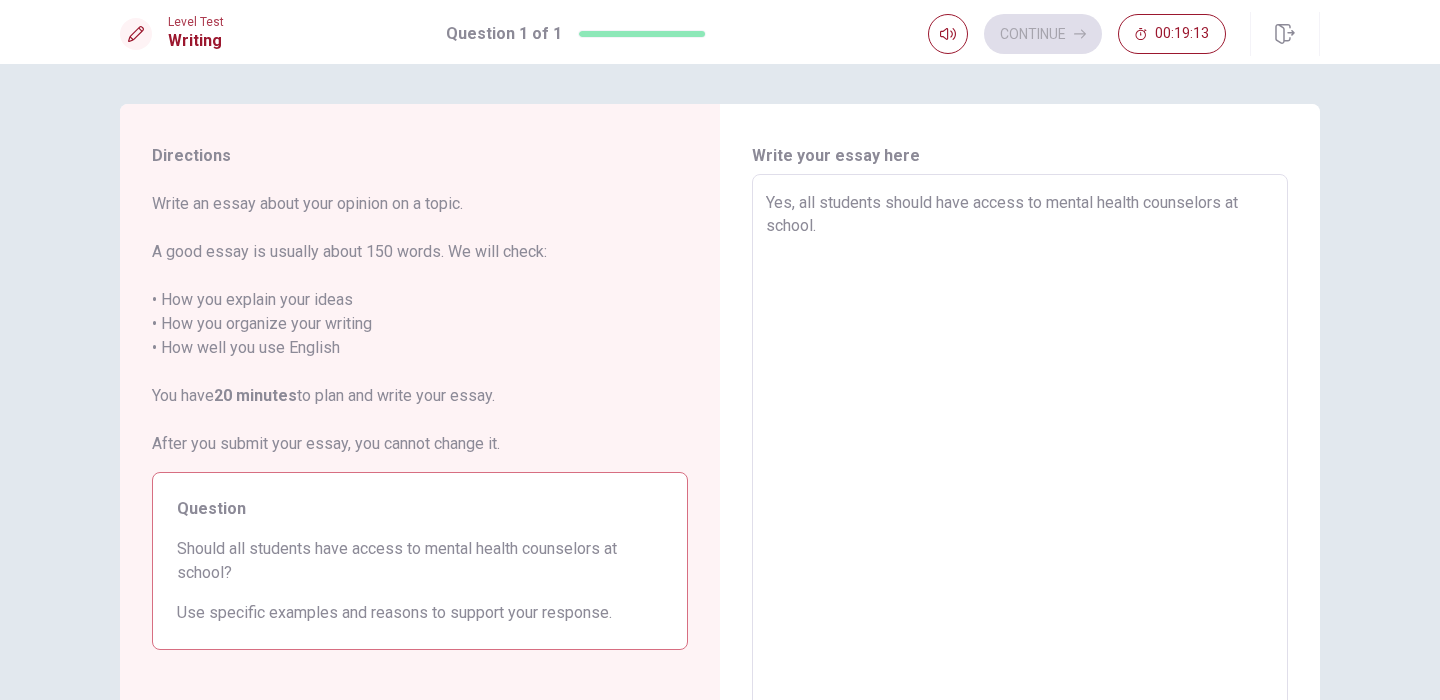type on "Yes, all students should have access to mental health counselors at school." 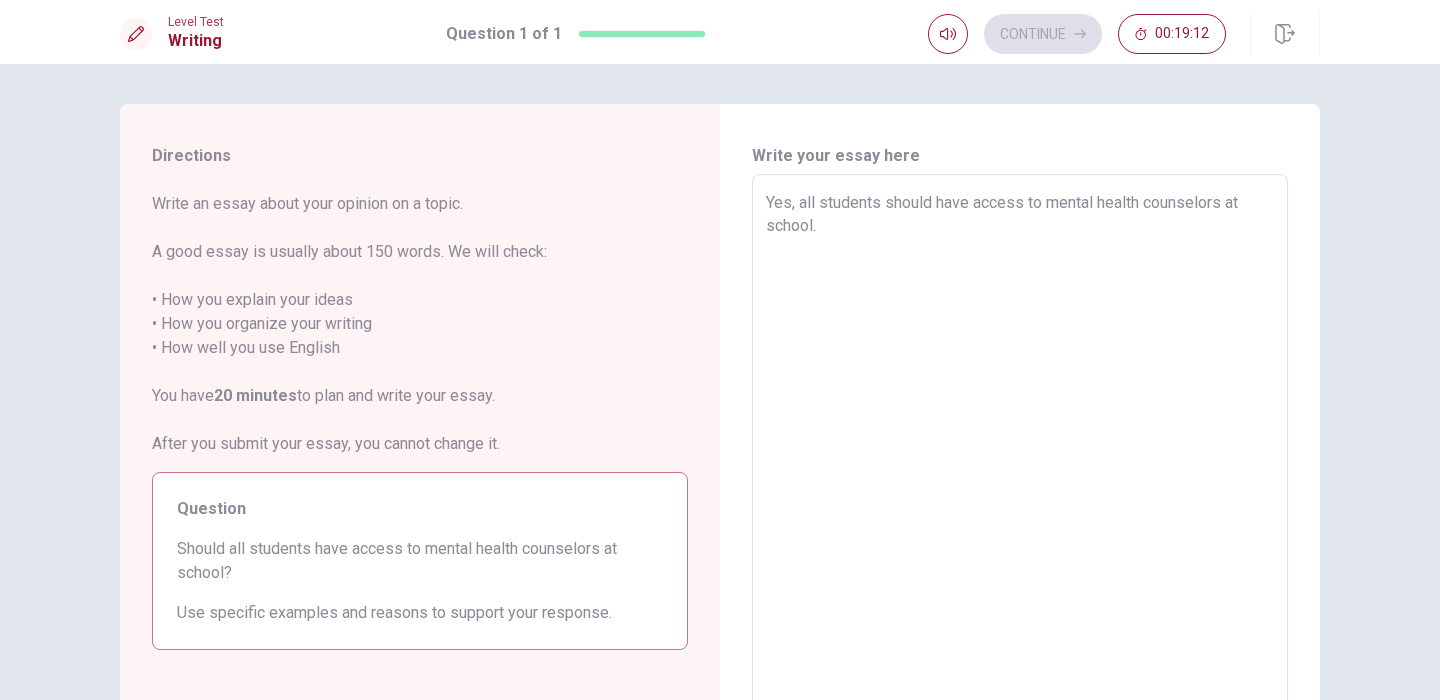 type on "Yes, all students should have access to mental health counselors at school." 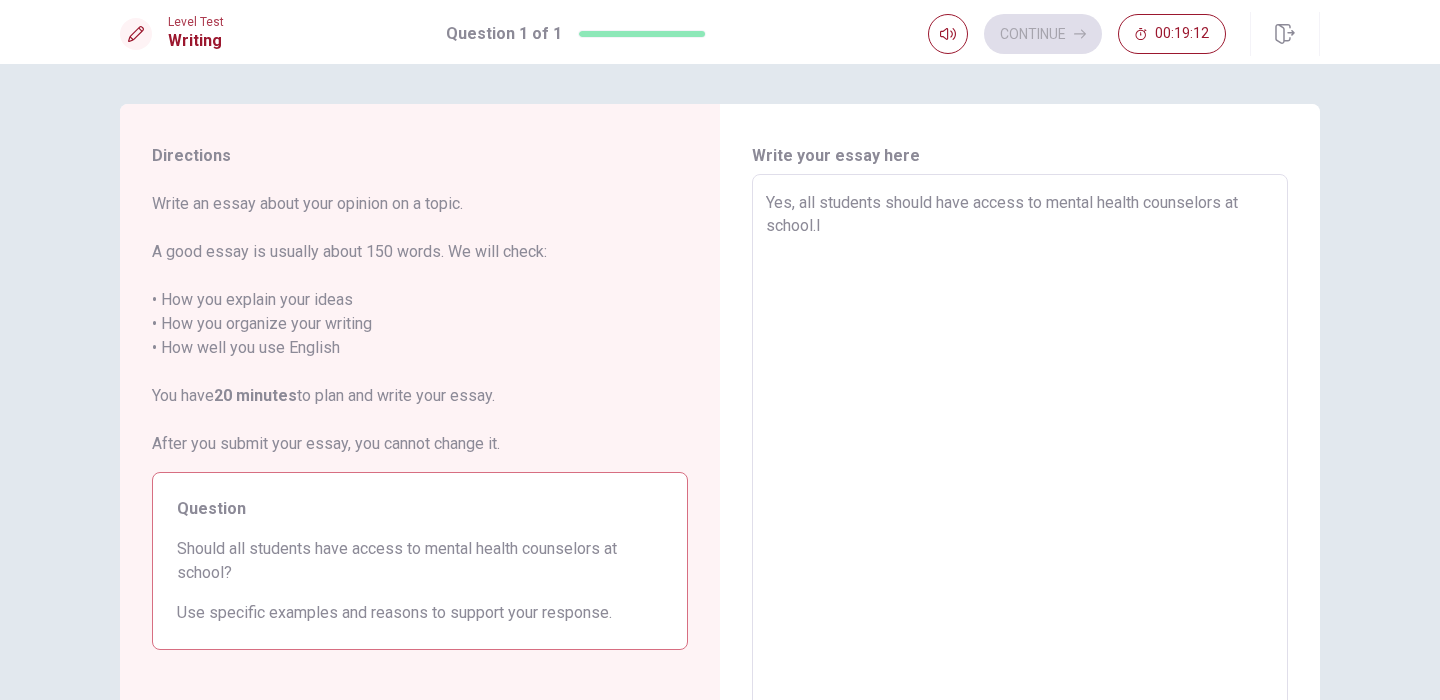 type on "x" 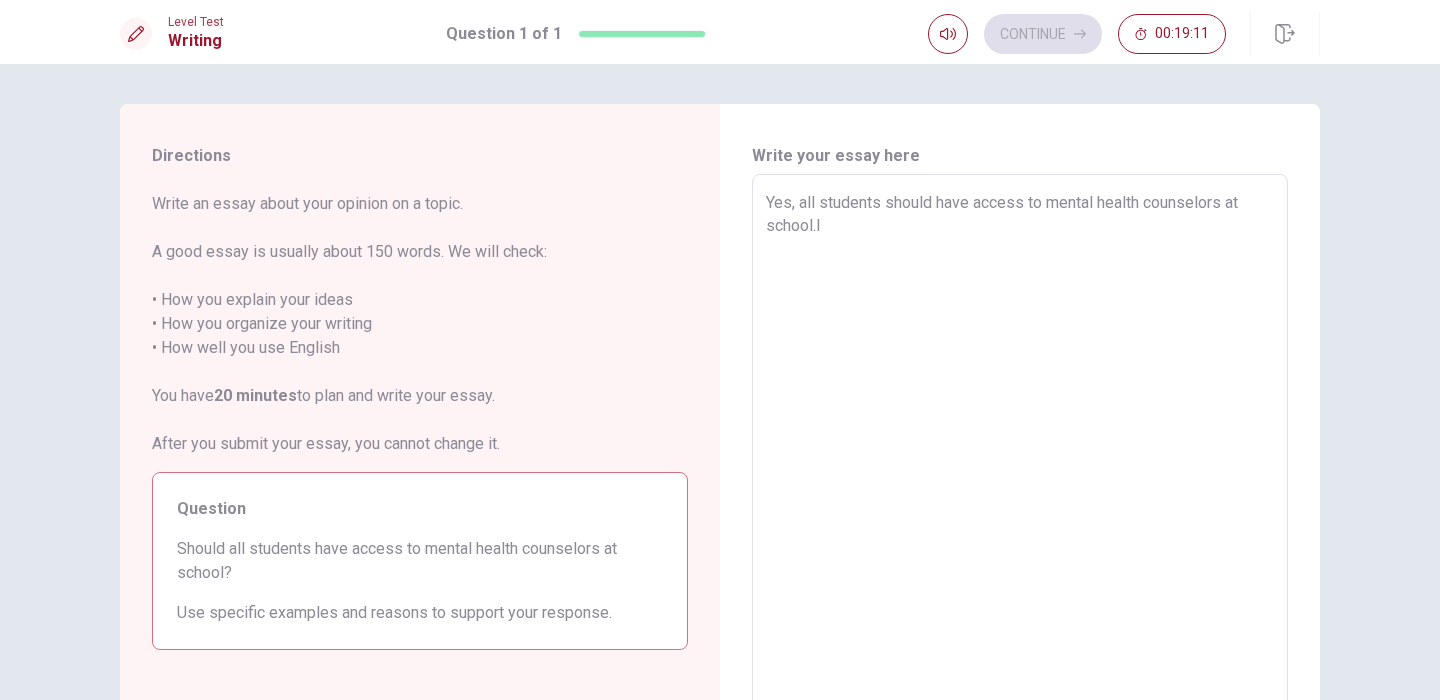 type on "Yes, all students should have access to mental health counselors at [DOMAIN_NAME]" 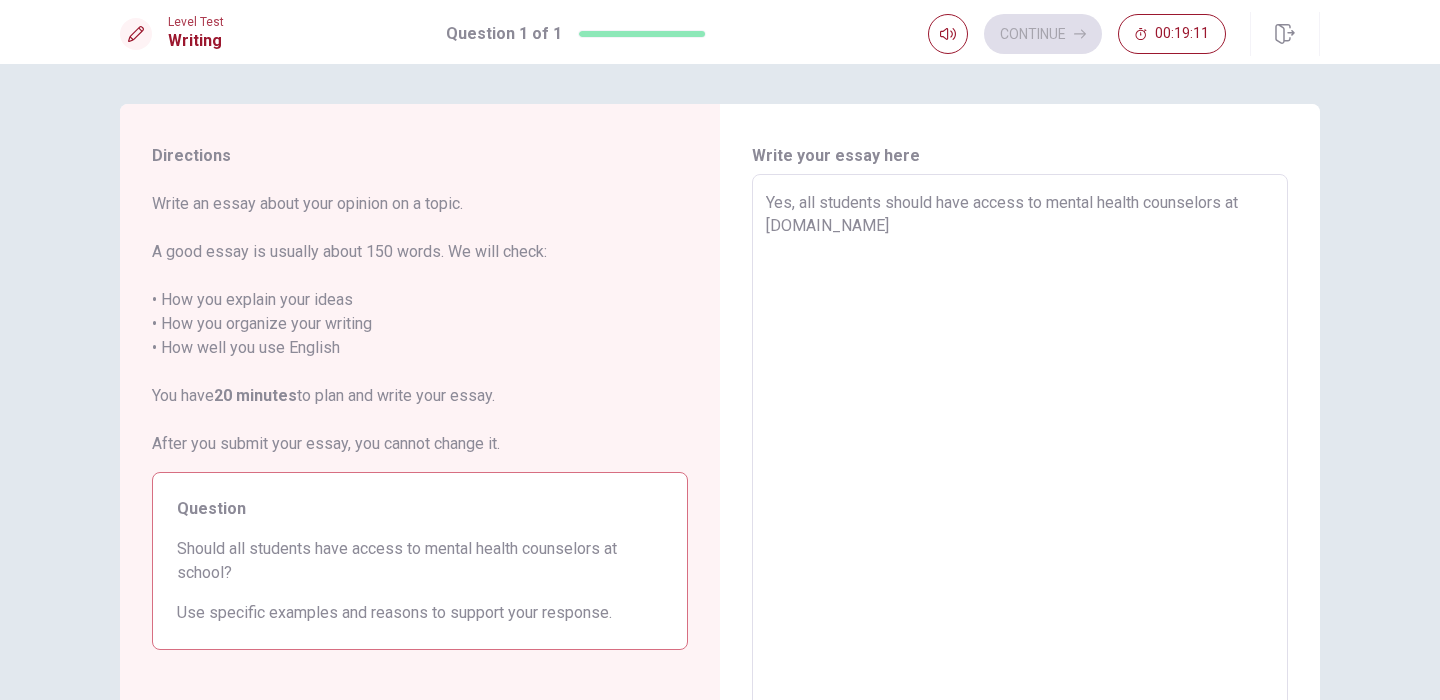 type on "x" 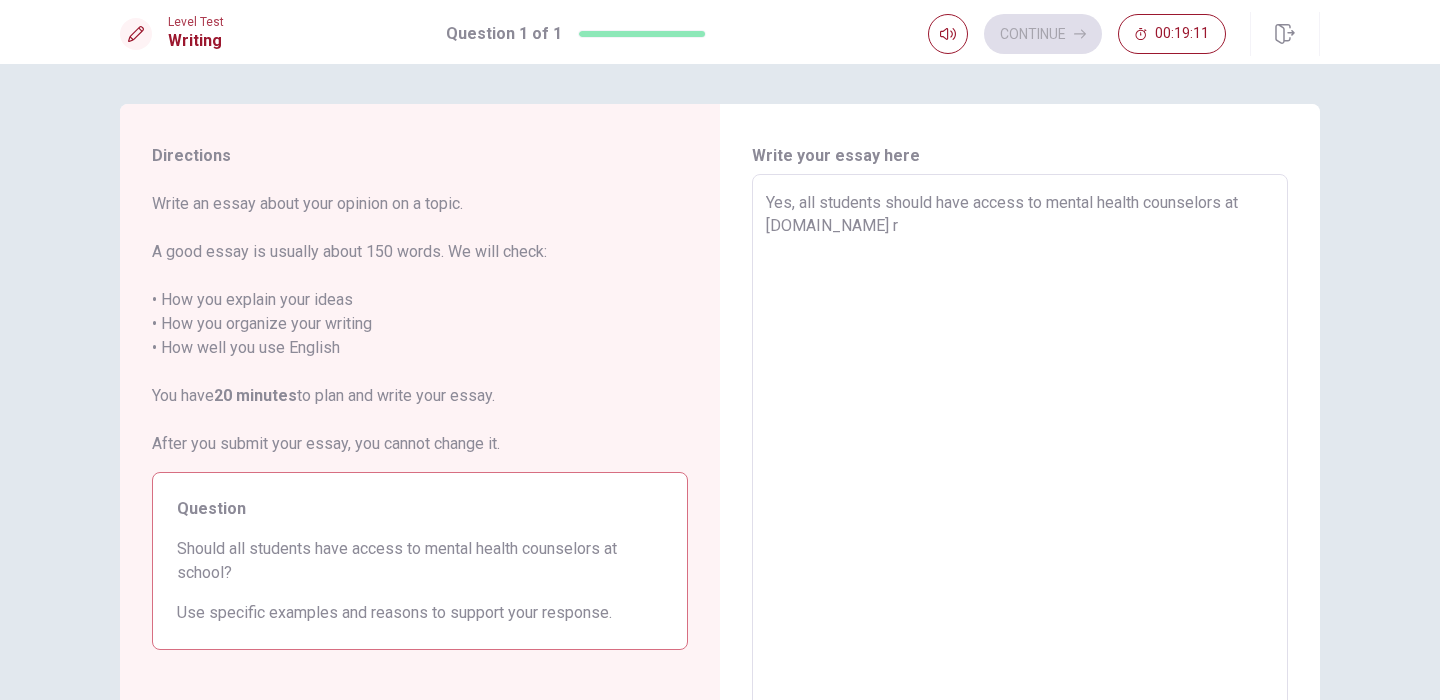 type on "x" 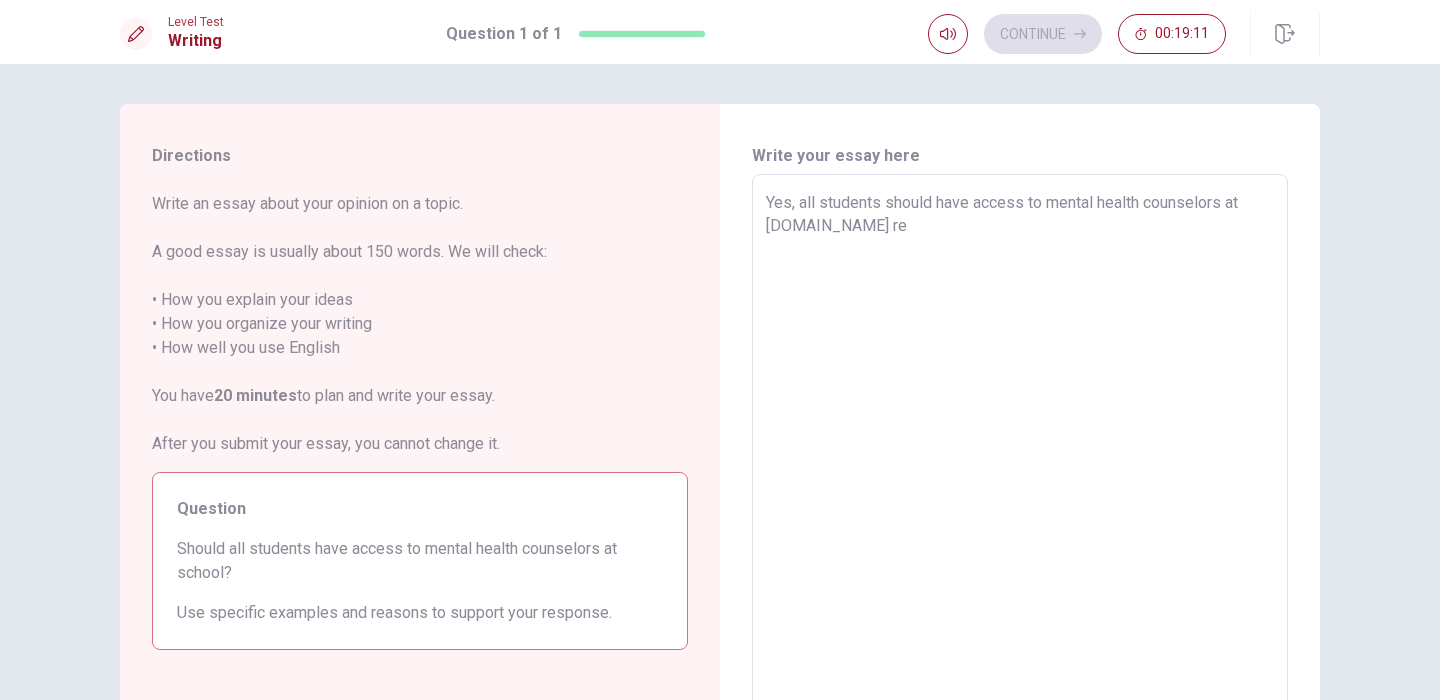 type on "x" 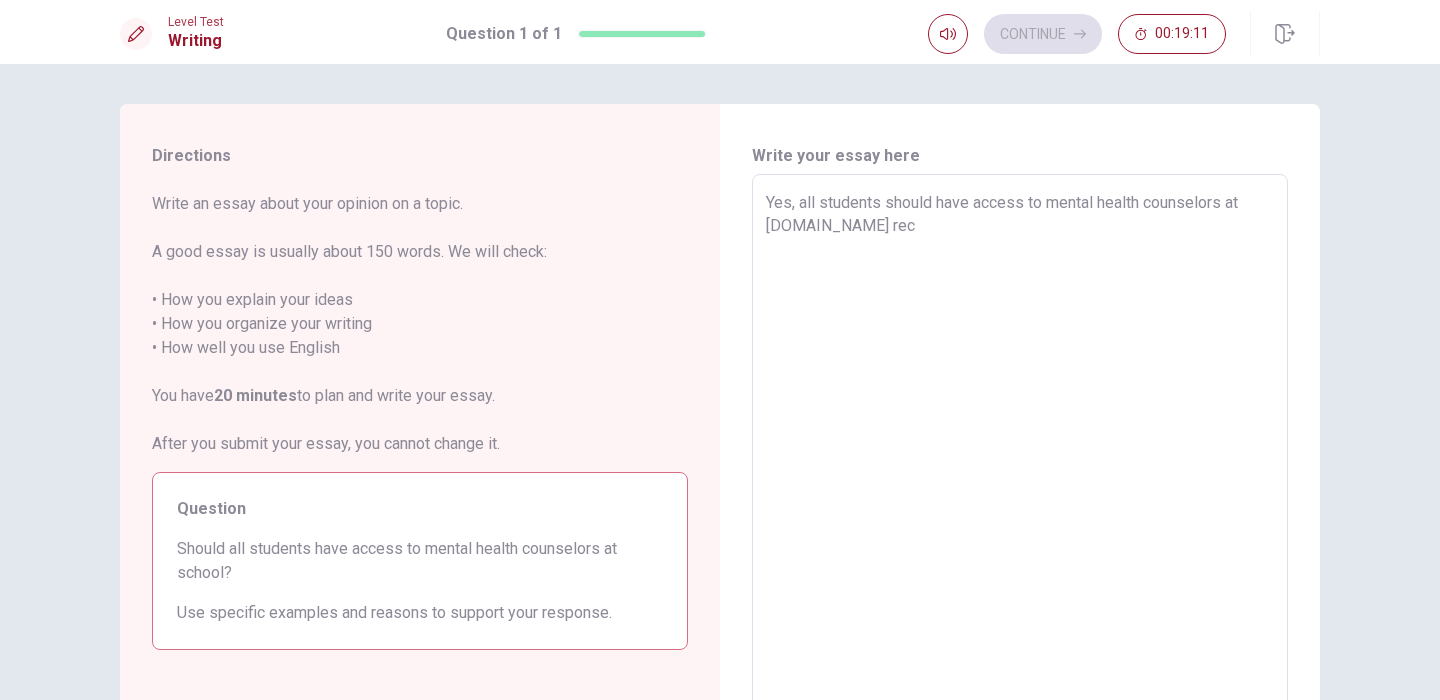 type on "x" 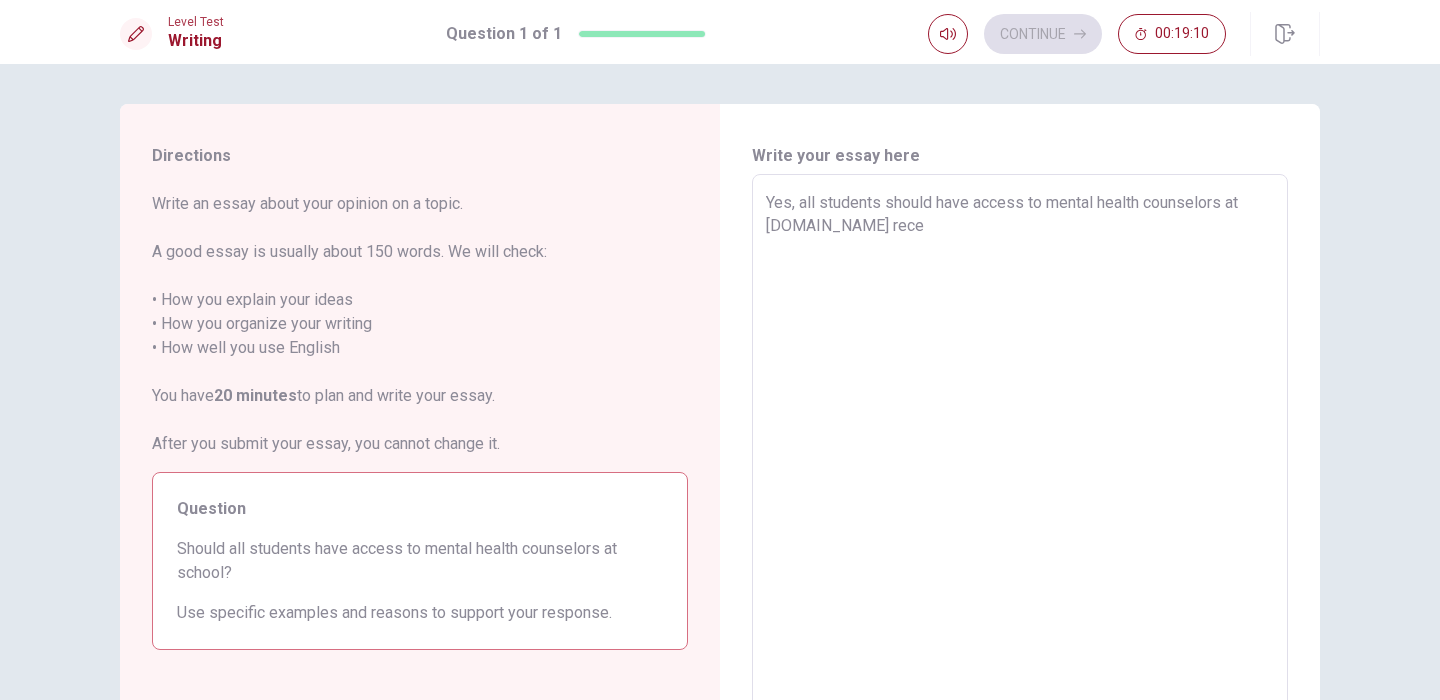 type on "Yes, all students should have access to mental health counselors at [DOMAIN_NAME] recen" 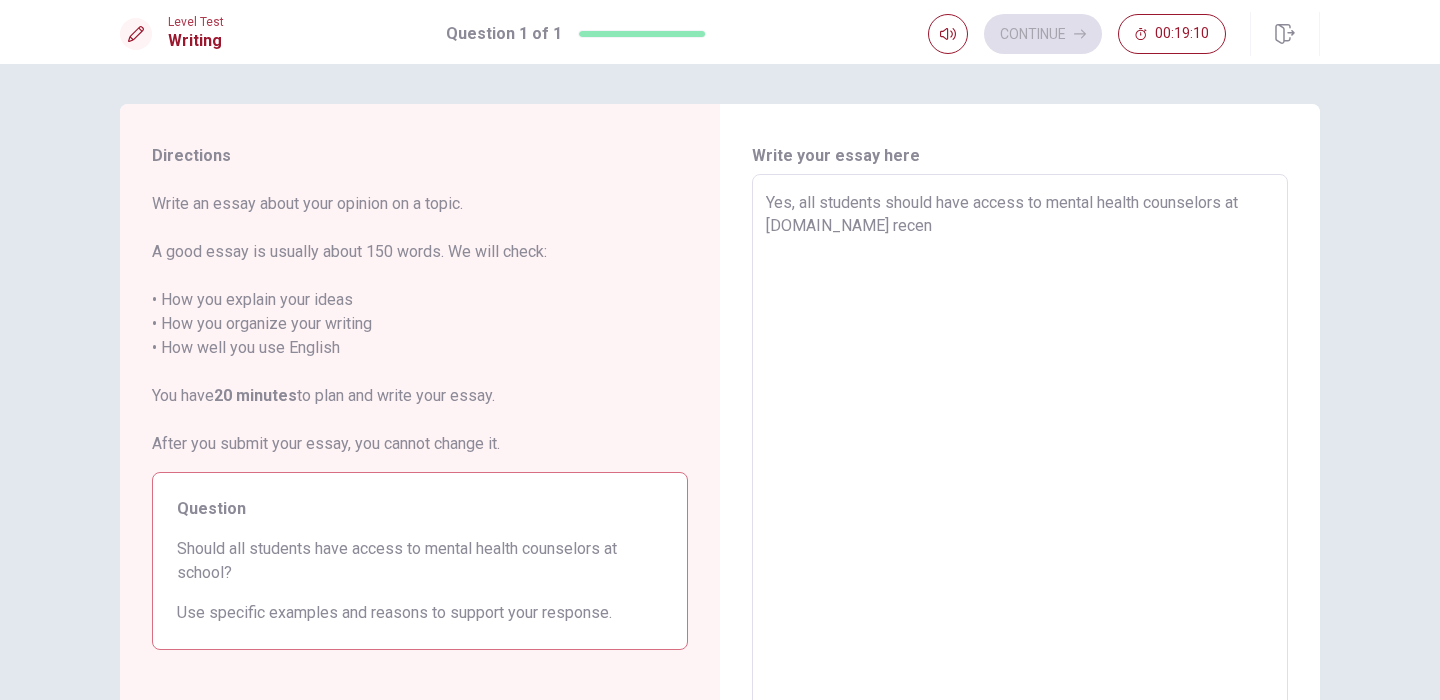 type on "x" 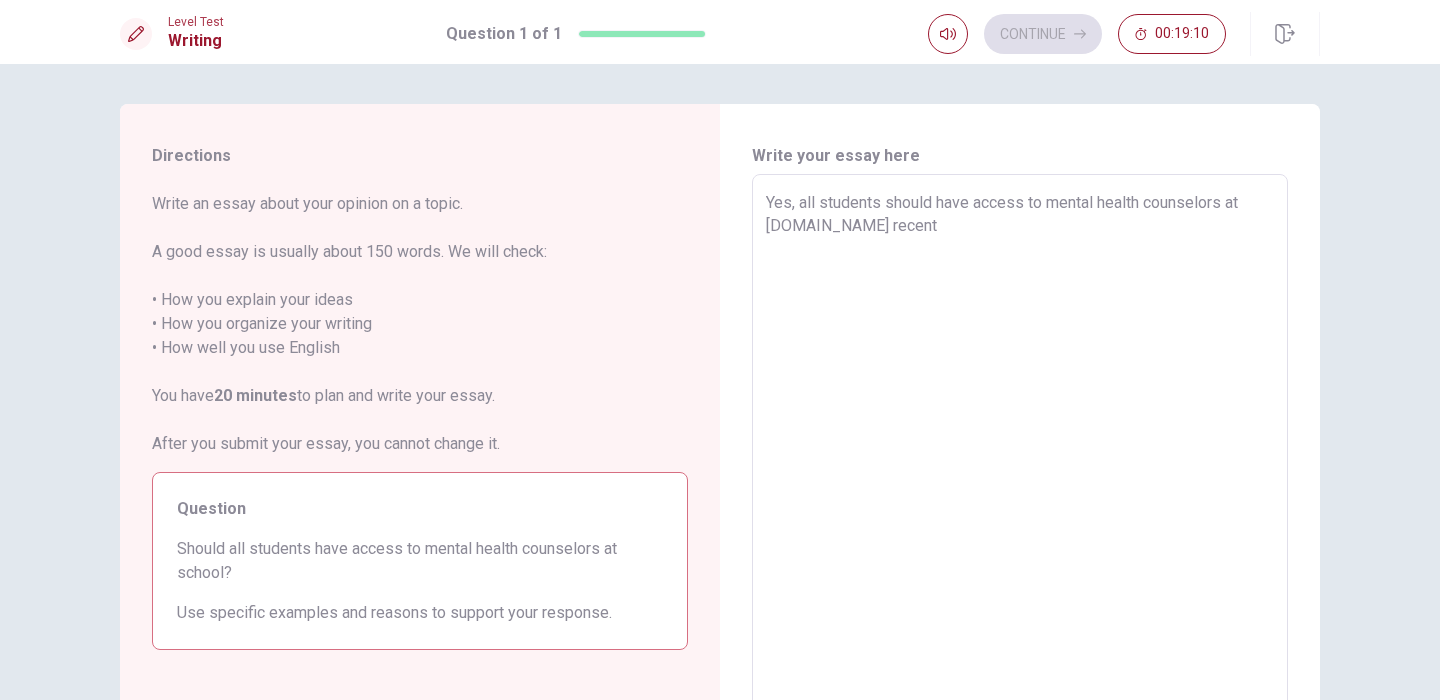 type on "x" 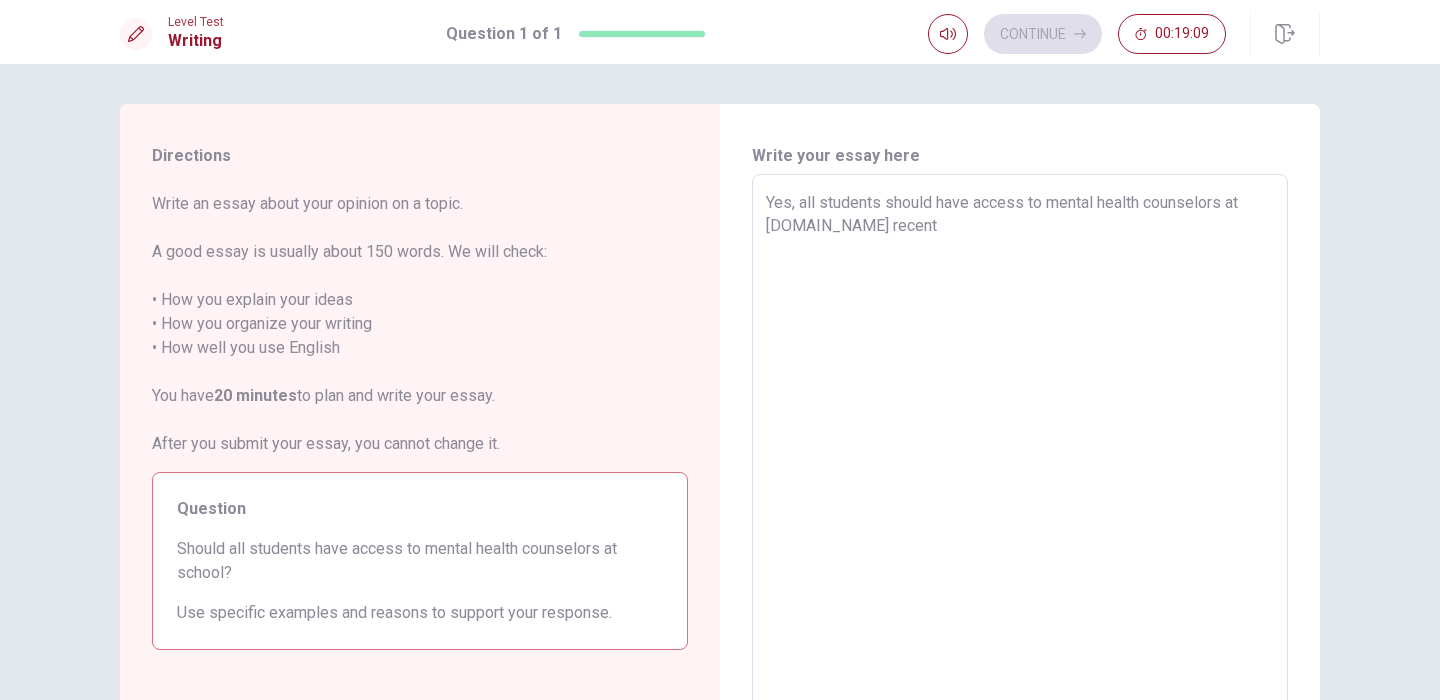type on "Yes, all students should have access to mental health counselors at [DOMAIN_NAME] recent y" 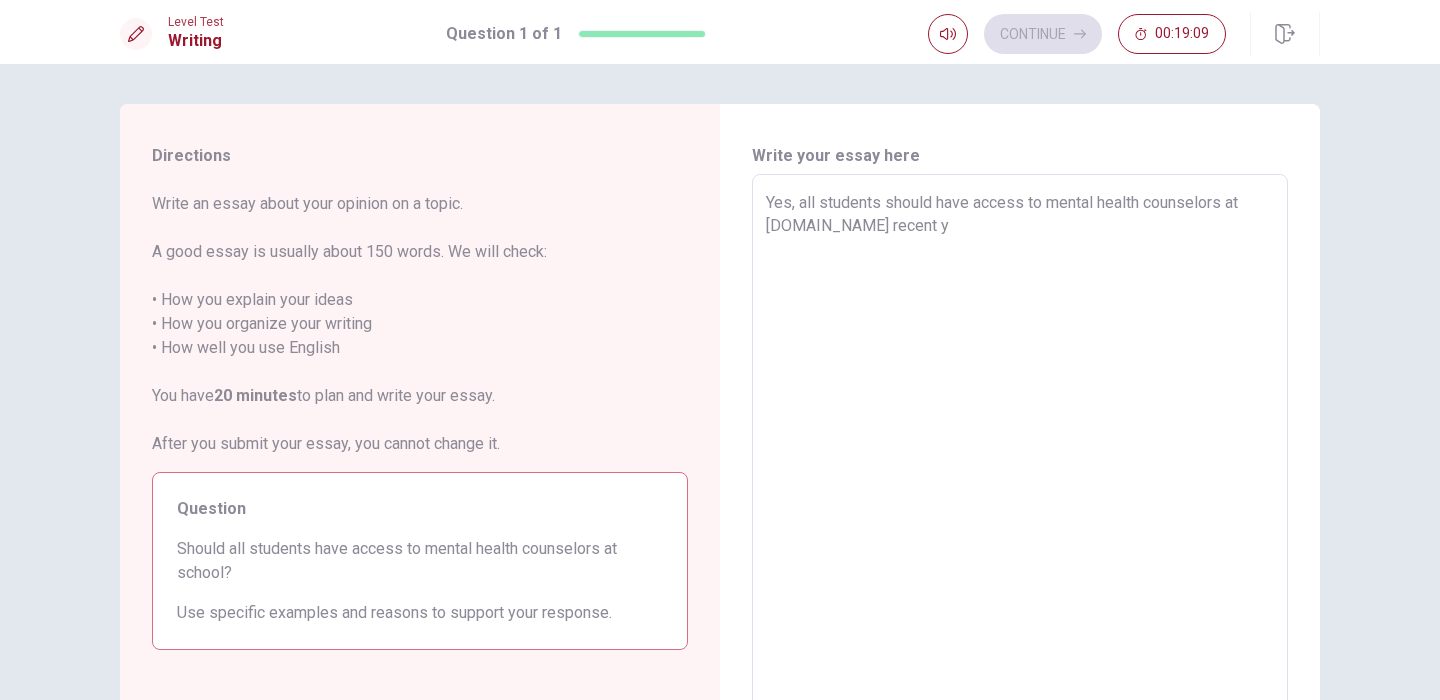 type on "x" 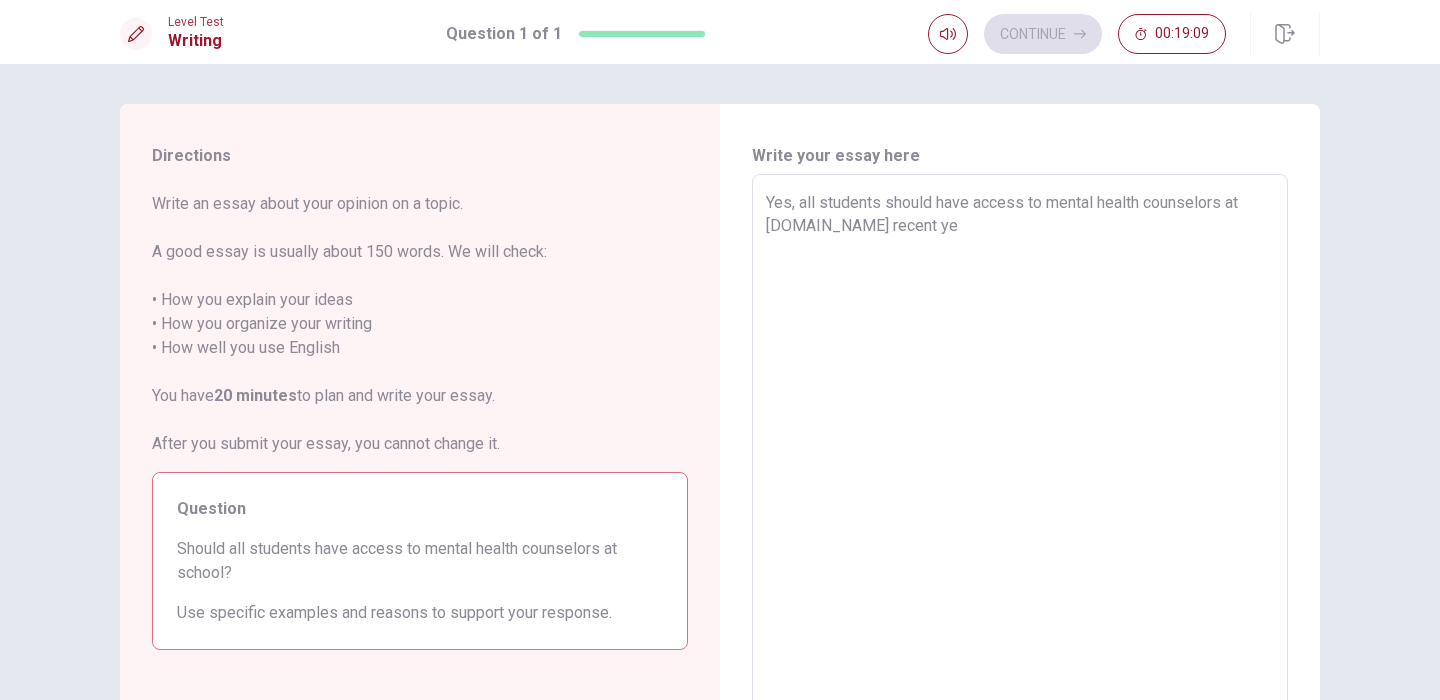 type on "x" 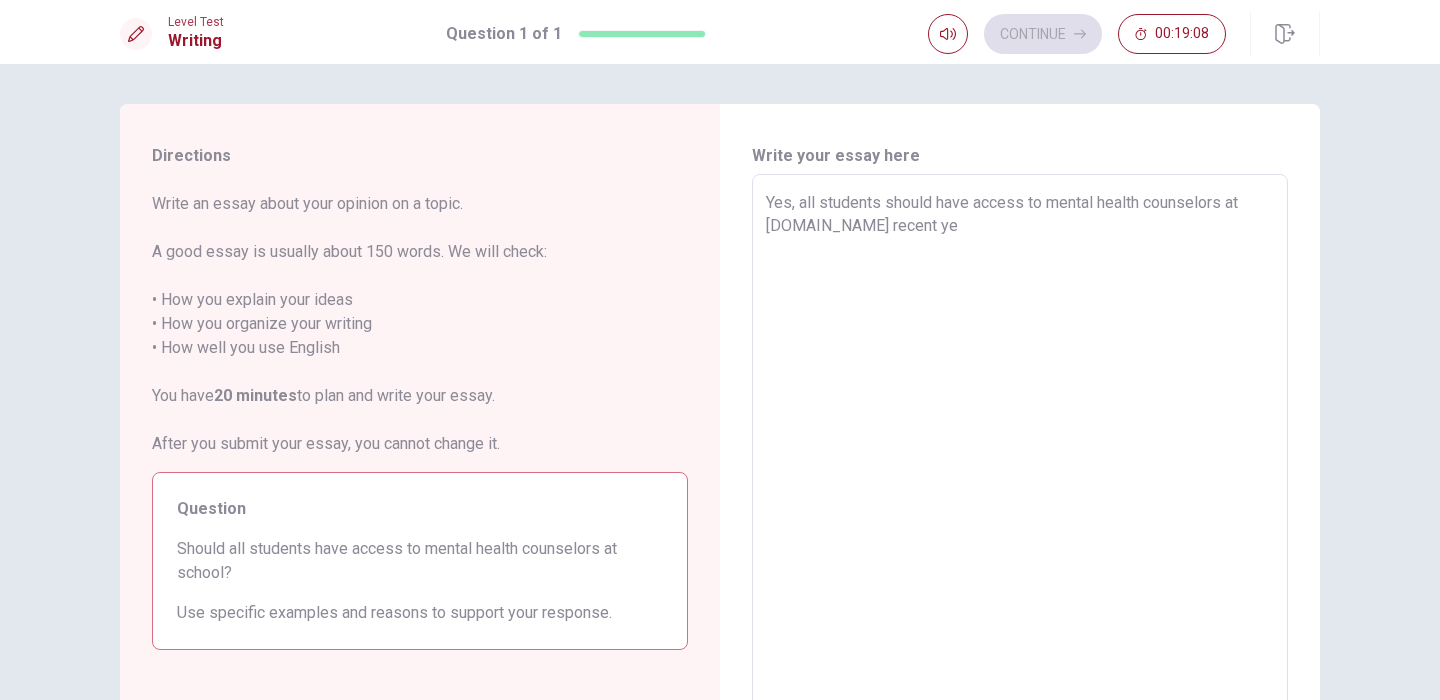 type on "Yes, all students should have access to mental health counselors at [DOMAIN_NAME] recent yea" 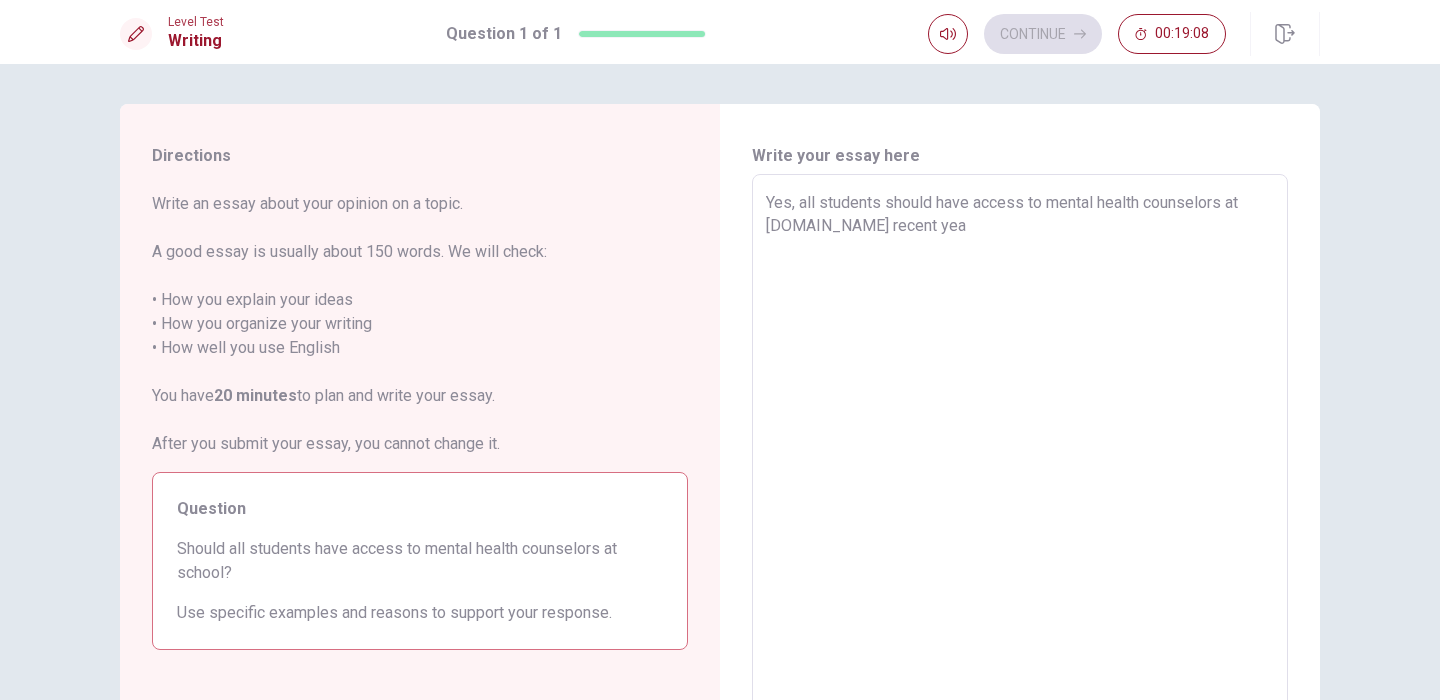 type on "x" 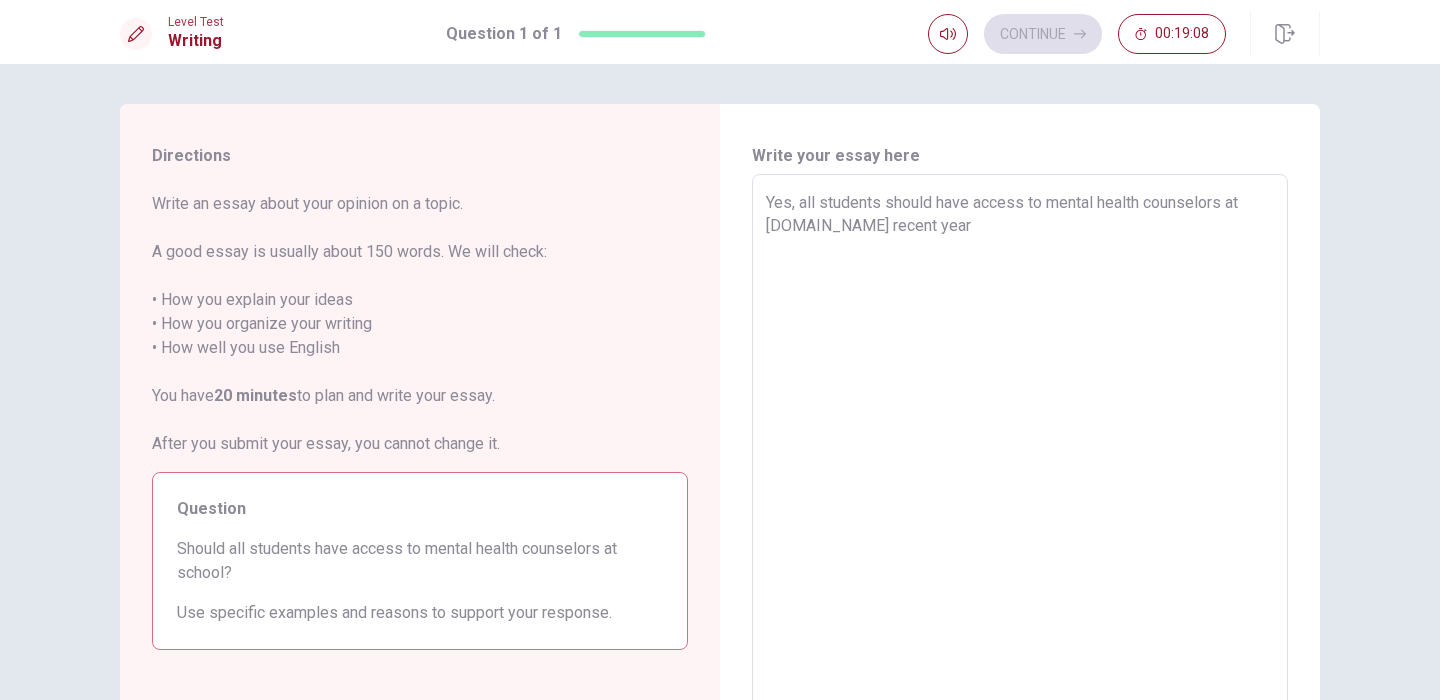 type on "x" 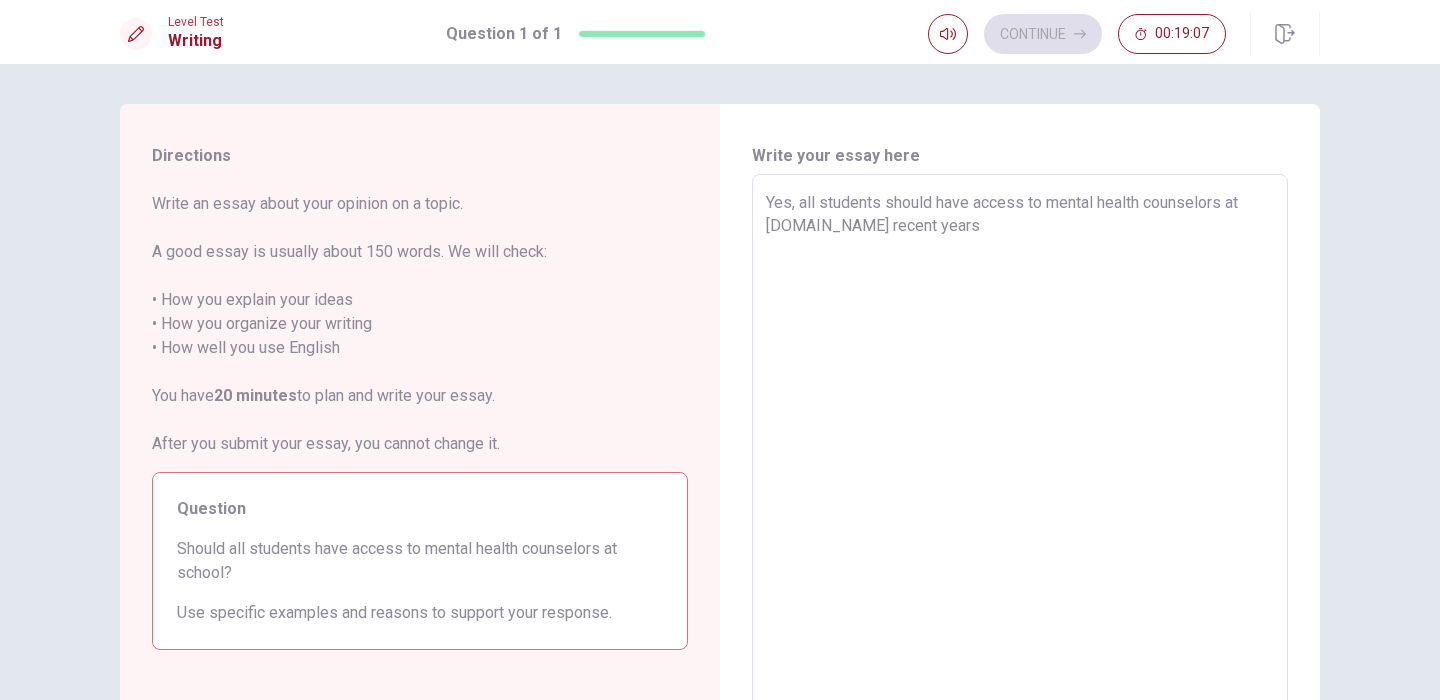 type on "x" 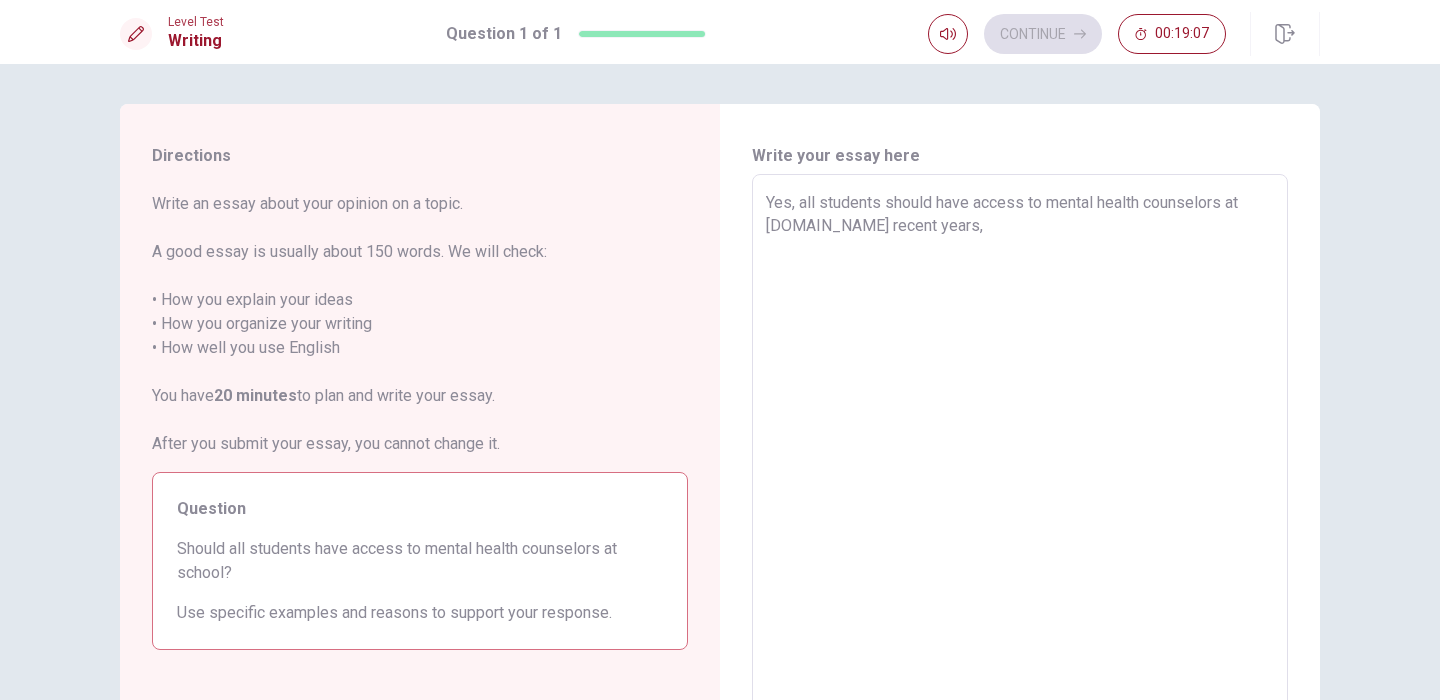 type on "x" 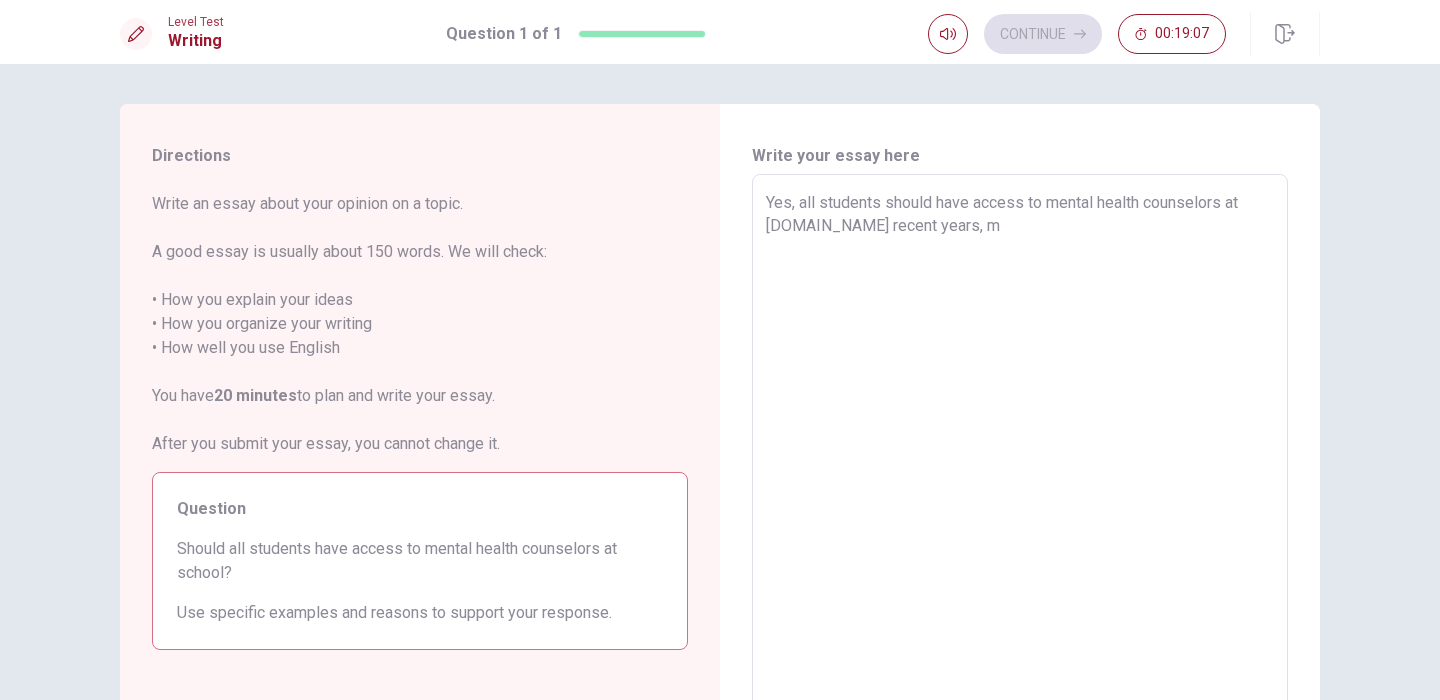 type on "x" 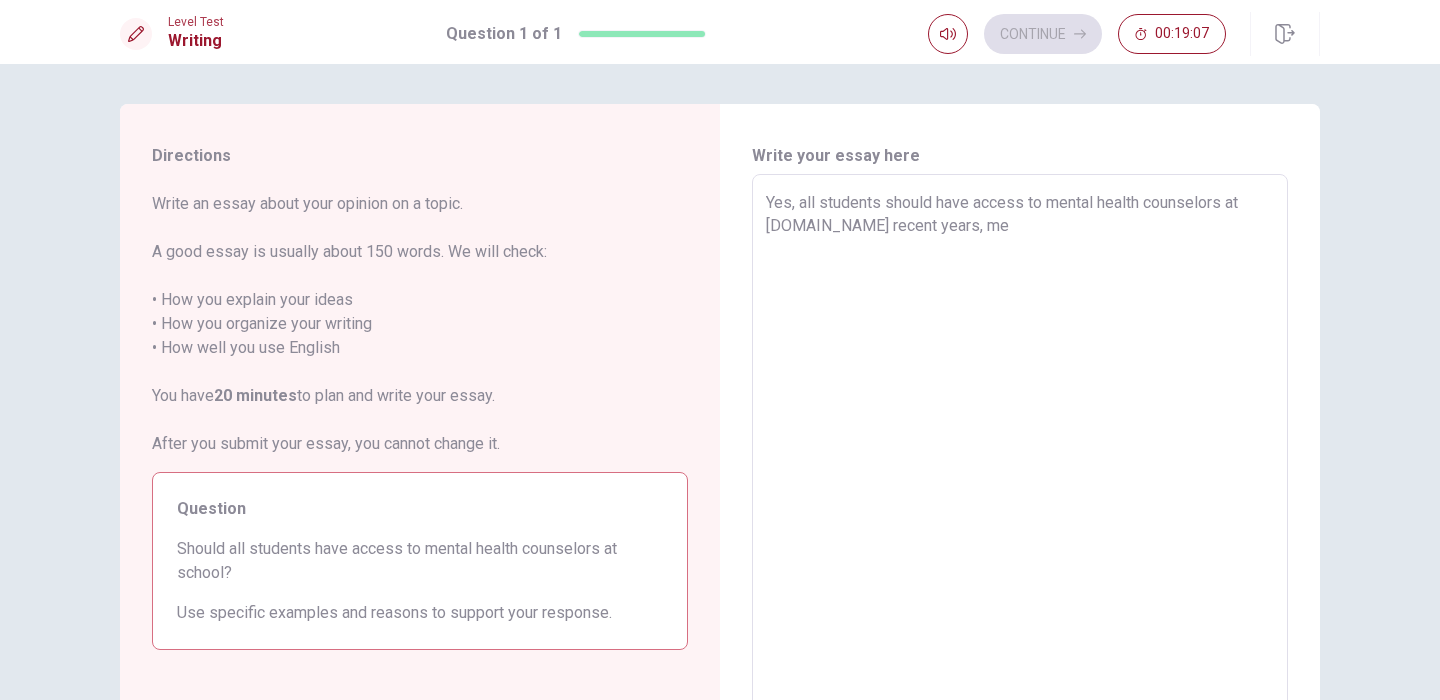 type on "x" 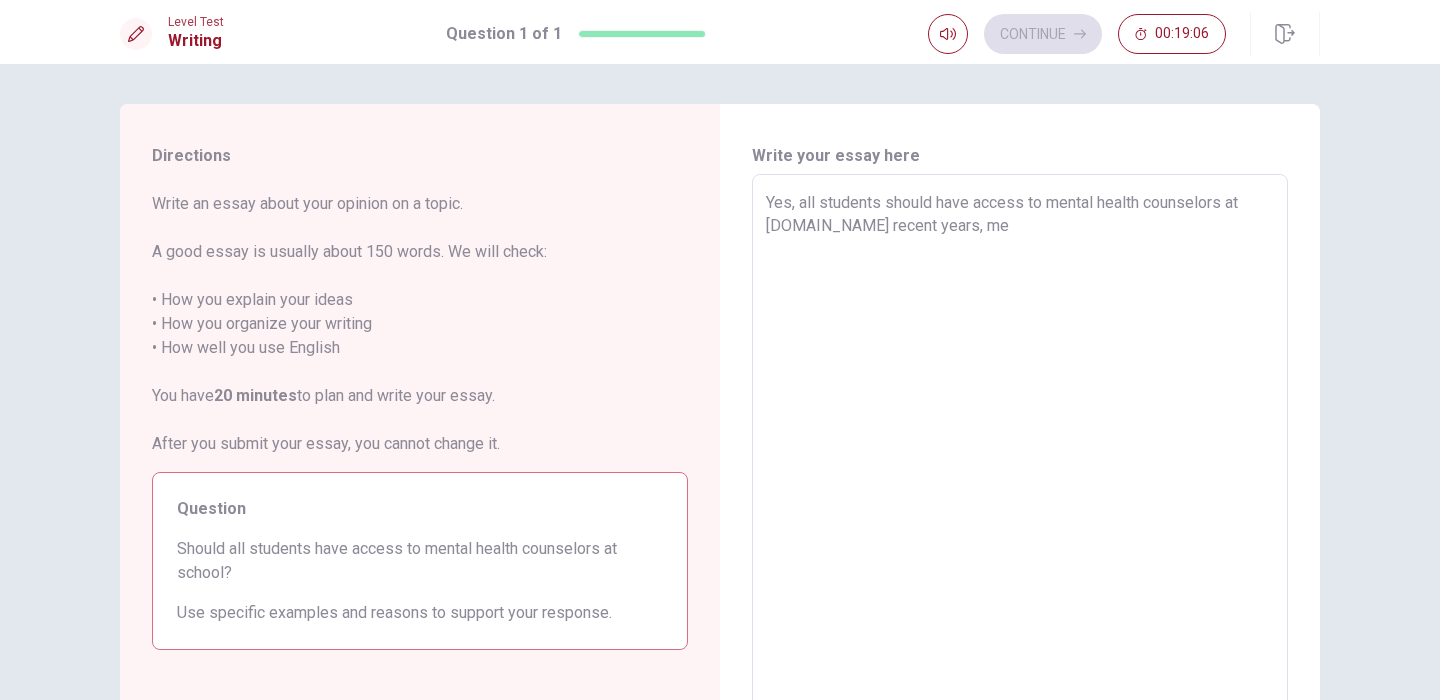 type 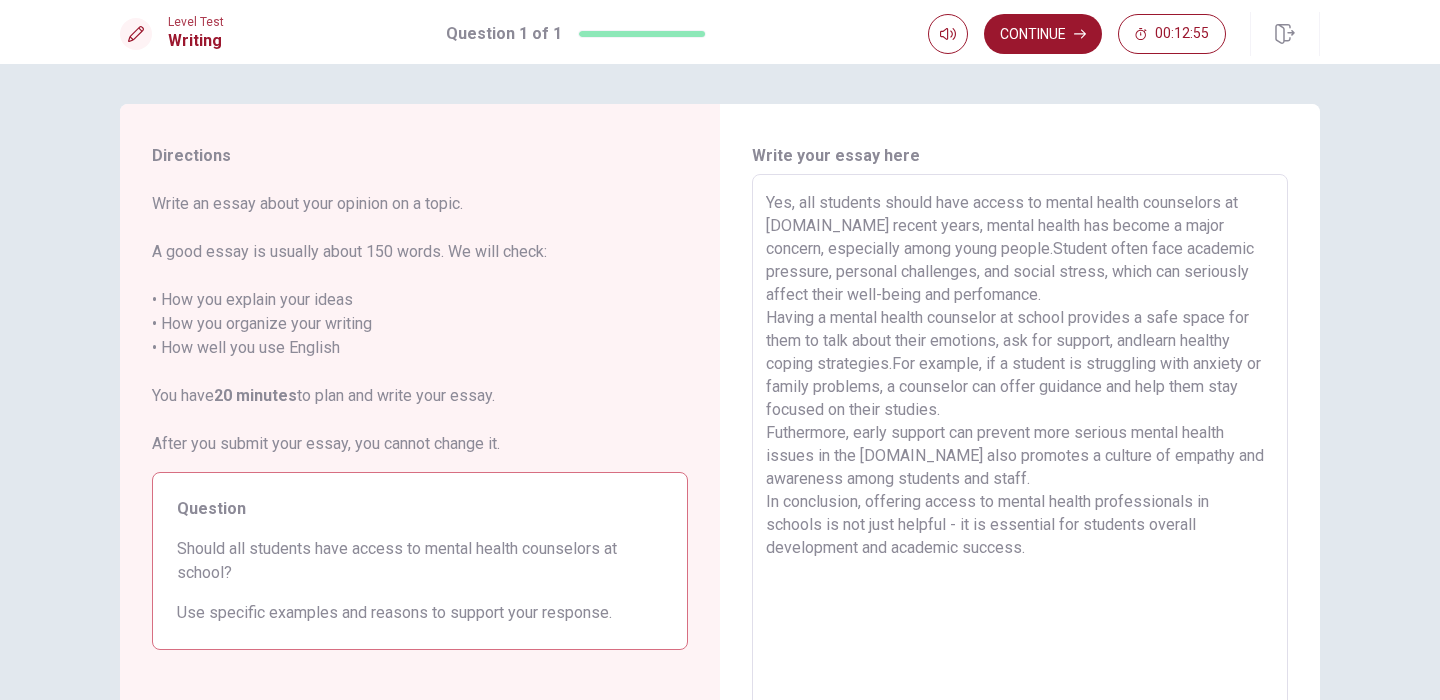 click on "Directions Write an essay about your opinion on a topic.
A good essay is usually about 150 words. We will check:
• How you explain your ideas
• How you organize your writing
• How well you use English
You have  20 minutes  to plan and write your essay.
After you submit your essay, you cannot change it. Question Should all students have access to mental health counselors at school? Use specific examples and reasons to support your response. Write your essay here x ​ Word count :  144" at bounding box center (720, 451) 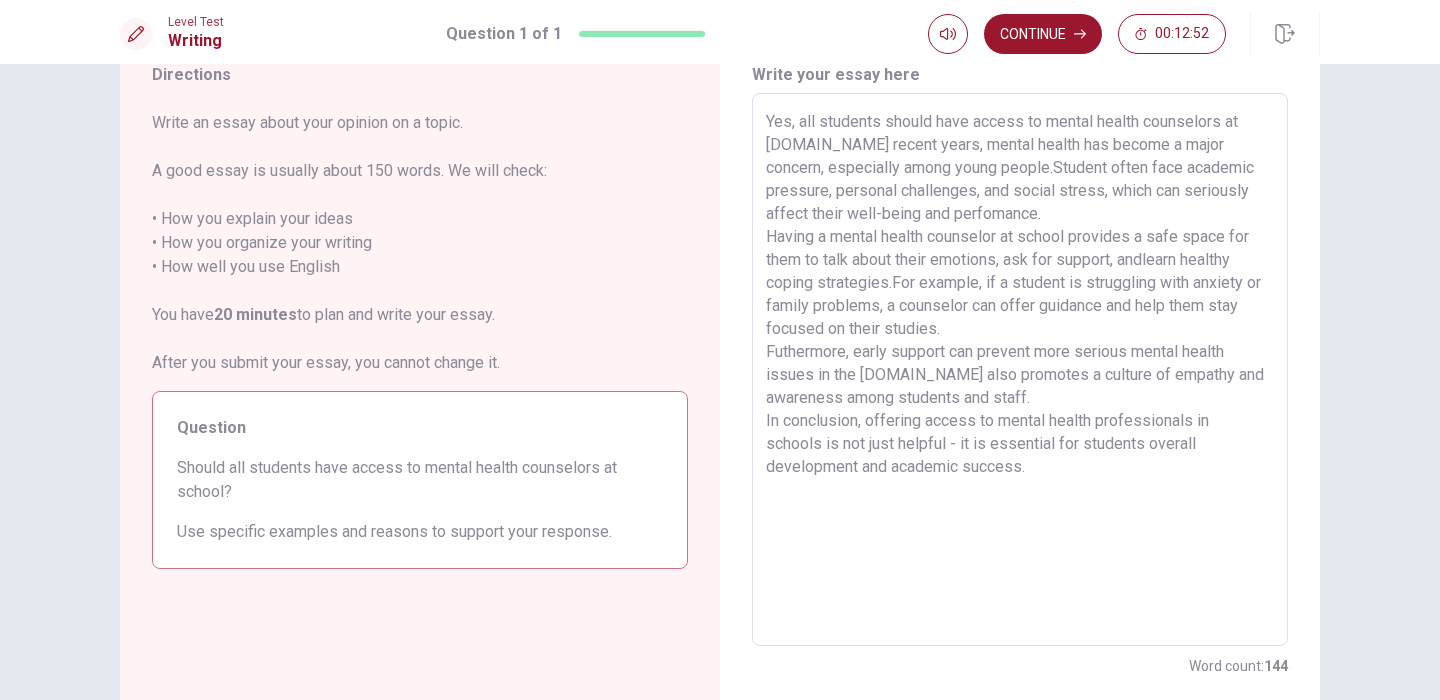 scroll, scrollTop: 80, scrollLeft: 0, axis: vertical 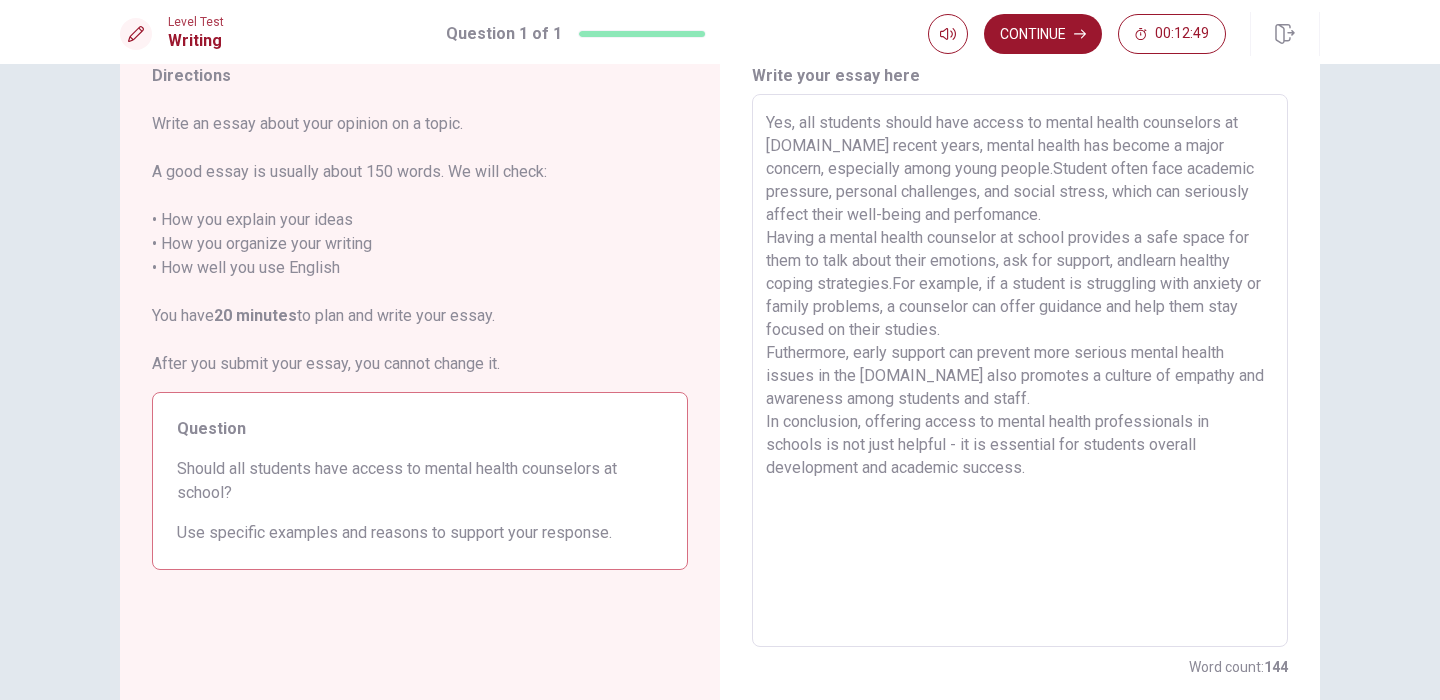 click on "Yes, all students should have access to mental health counselors at [DOMAIN_NAME] recent years, mental health has become a major concern, especially among young people.Student often face academic pressure, personal challenges, and social stress, which can seriously affect their well-being and perfomance.
Having a mental health counselor at school provides a safe space for them to talk about their emotions, ask for support, andlearn healthy coping strategies.For example, if a student is struggling with anxiety or family problems, a counselor can offer guidance and help them stay focused on their studies.
Futhermore, early support can prevent more serious mental health issues in the [DOMAIN_NAME] also promotes a culture of empathy and awareness among students and staff.
In conclusion, offering access to mental health professionals in schools is not just helpful - it is essential for students overall development and academic success." at bounding box center [1020, 371] 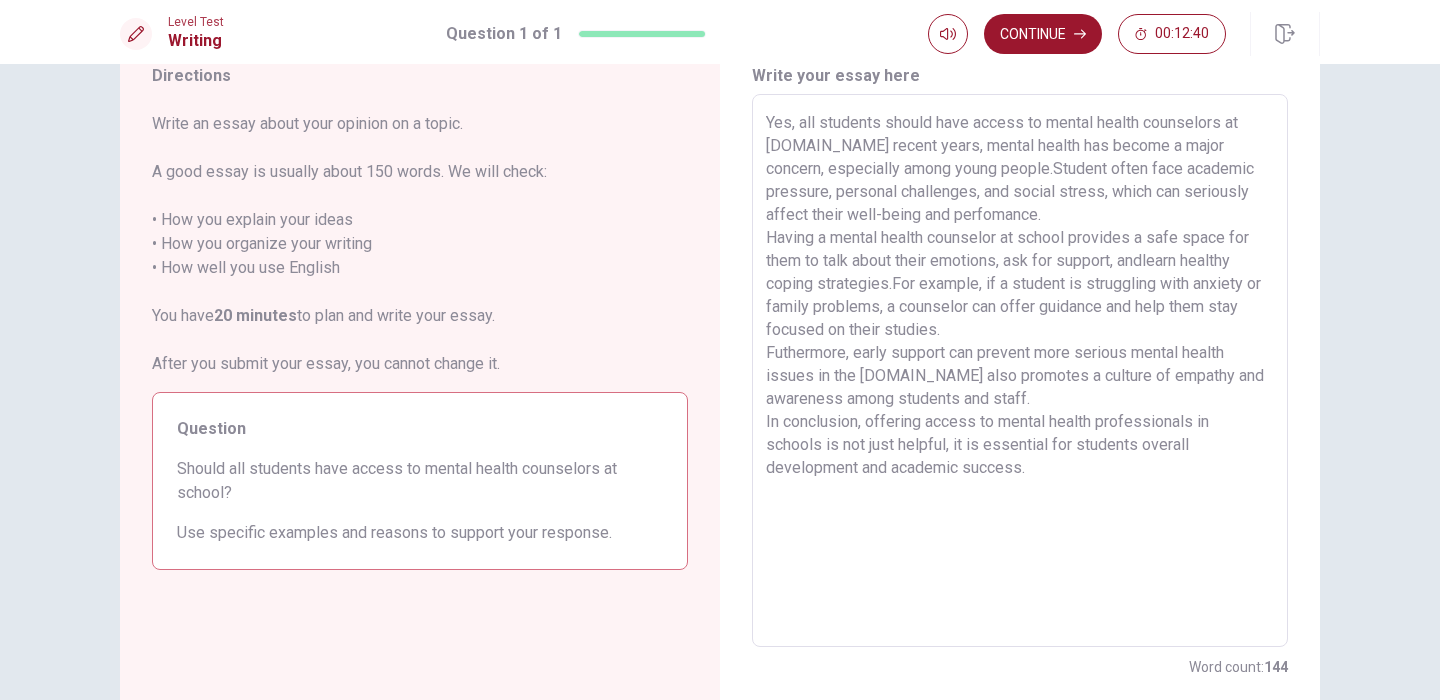 click on "Yes, all students should have access to mental health counselors at [DOMAIN_NAME] recent years, mental health has become a major concern, especially among young people.Student often face academic pressure, personal challenges, and social stress, which can seriously affect their well-being and perfomance.
Having a mental health counselor at school provides a safe space for them to talk about their emotions, ask for support, andlearn healthy coping strategies.For example, if a student is struggling with anxiety or family problems, a counselor can offer guidance and help them stay focused on their studies.
Futhermore, early support can prevent more serious mental health issues in the [DOMAIN_NAME] also promotes a culture of empathy and awareness among students and staff.
In conclusion, offering access to mental health professionals in schools is not just helpful, it is essential for students overall development and academic success." at bounding box center (1020, 371) 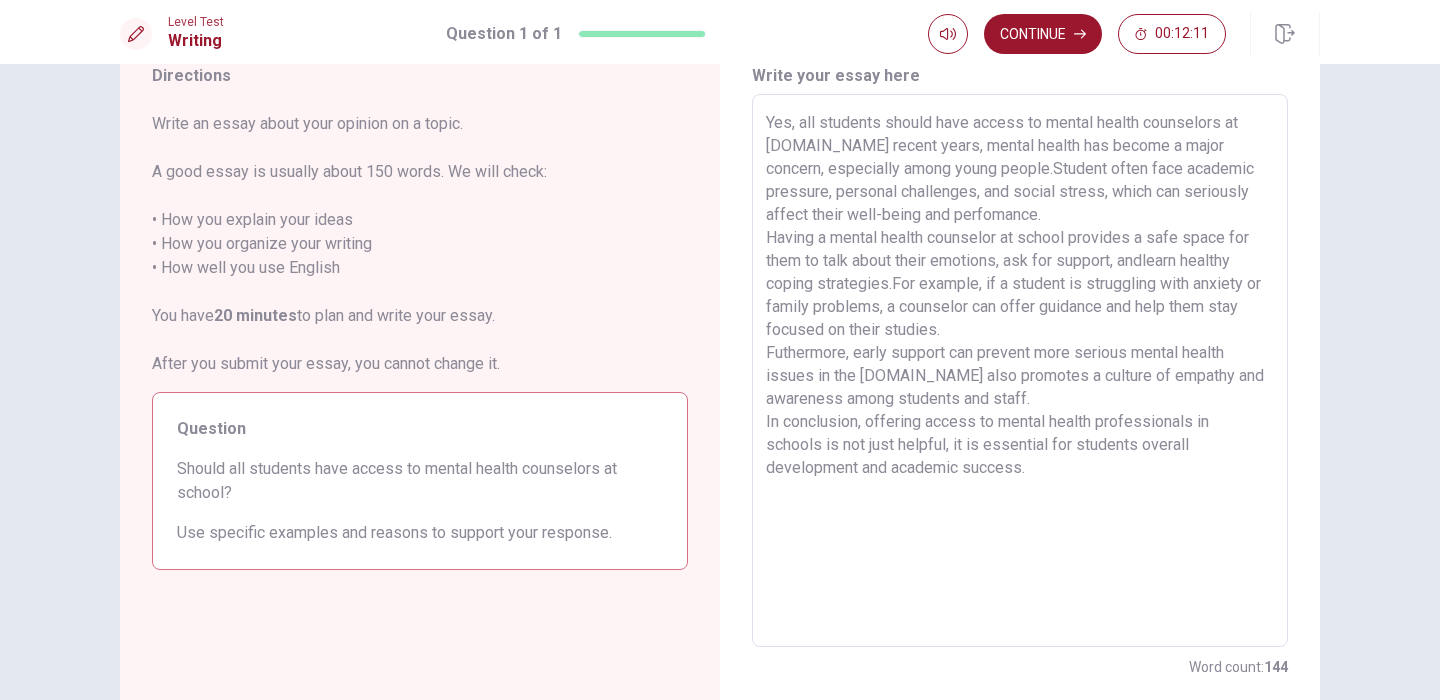 click on "Yes, all students should have access to mental health counselors at [DOMAIN_NAME] recent years, mental health has become a major concern, especially among young people.Student often face academic pressure, personal challenges, and social stress, which can seriously affect their well-being and perfomance.
Having a mental health counselor at school provides a safe space for them to talk about their emotions, ask for support, andlearn healthy coping strategies.For example, if a student is struggling with anxiety or family problems, a counselor can offer guidance and help them stay focused on their studies.
Futhermore, early support can prevent more serious mental health issues in the [DOMAIN_NAME] also promotes a culture of empathy and awareness among students and staff.
In conclusion, offering access to mental health professionals in schools is not just helpful, it is essential for students overall development and academic success." at bounding box center (1020, 371) 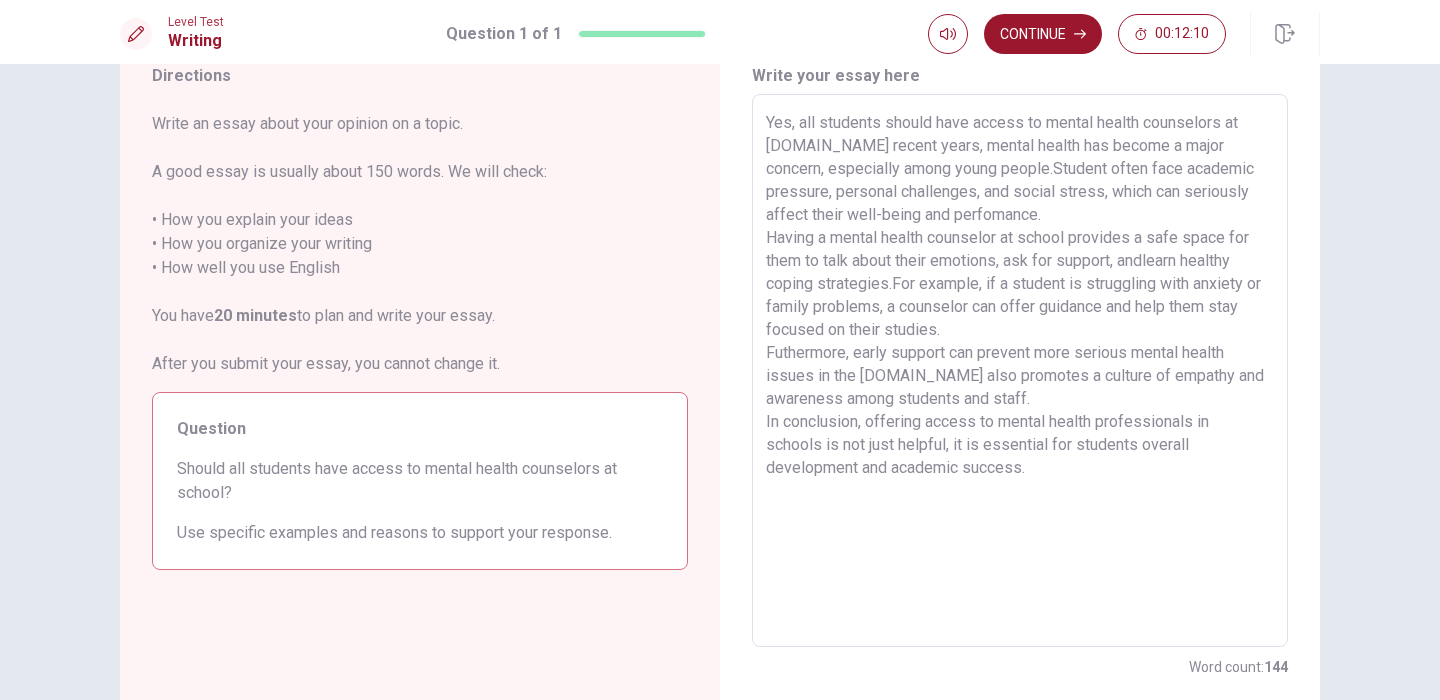 click on "Yes, all students should have access to mental health counselors at [DOMAIN_NAME] recent years, mental health has become a major concern, especially among young people.Student often face academic pressure, personal challenges, and social stress, which can seriously affect their well-being and perfomance.
Having a mental health counselor at school provides a safe space for them to talk about their emotions, ask for support, andlearn healthy coping strategies.For example, if a student is struggling with anxiety or family problems, a counselor can offer guidance and help them stay focused on their studies.
Futhermore, early support can prevent more serious mental health issues in the [DOMAIN_NAME] also promotes a culture of empathy and awareness among students and staff.
In conclusion, offering access to mental health professionals in schools is not just helpful, it is essential for students overall development and academic success." at bounding box center (1020, 371) 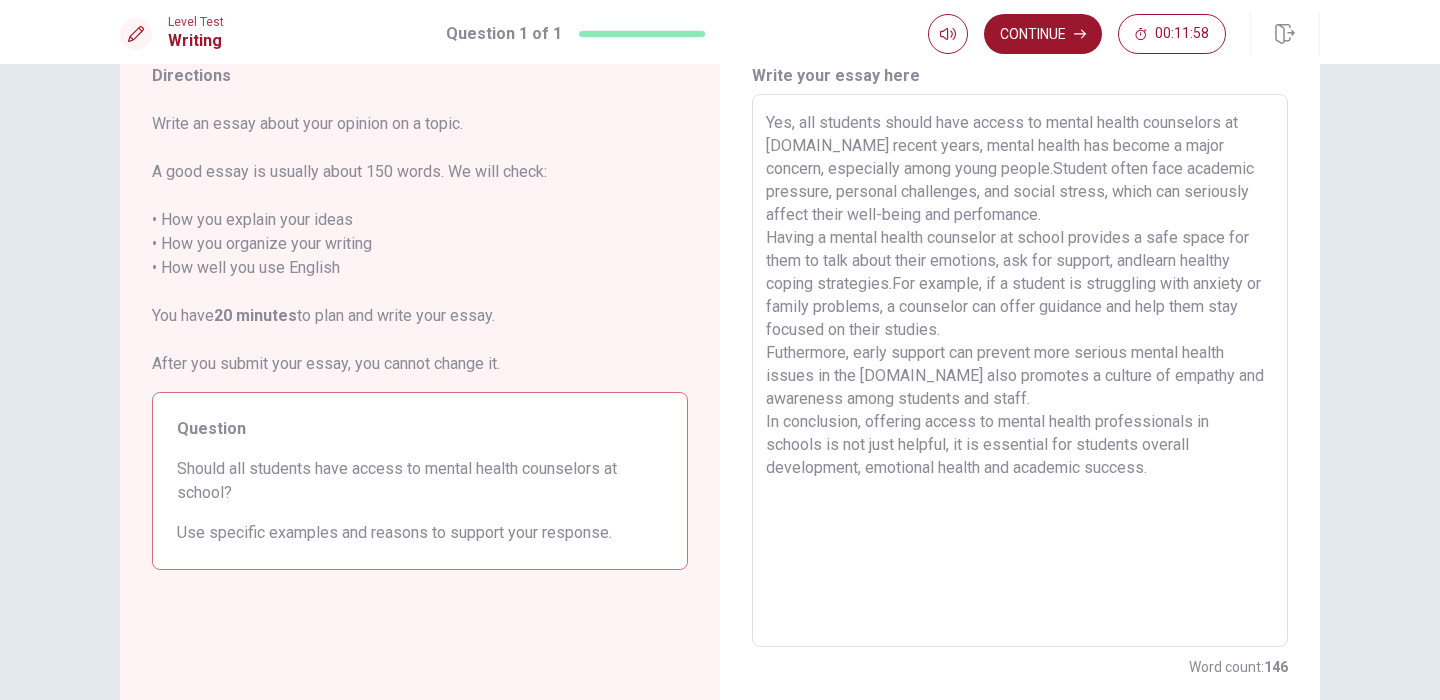 click on "Yes, all students should have access to mental health counselors at [DOMAIN_NAME] recent years, mental health has become a major concern, especially among young people.Student often face academic pressure, personal challenges, and social stress, which can seriously affect their well-being and perfomance.
Having a mental health counselor at school provides a safe space for them to talk about their emotions, ask for support, andlearn healthy coping strategies.For example, if a student is struggling with anxiety or family problems, a counselor can offer guidance and help them stay focused on their studies.
Futhermore, early support can prevent more serious mental health issues in the [DOMAIN_NAME] also promotes a culture of empathy and awareness among students and staff.
In conclusion, offering access to mental health professionals in schools is not just helpful, it is essential for students overall development, emotional health and academic success." at bounding box center [1020, 371] 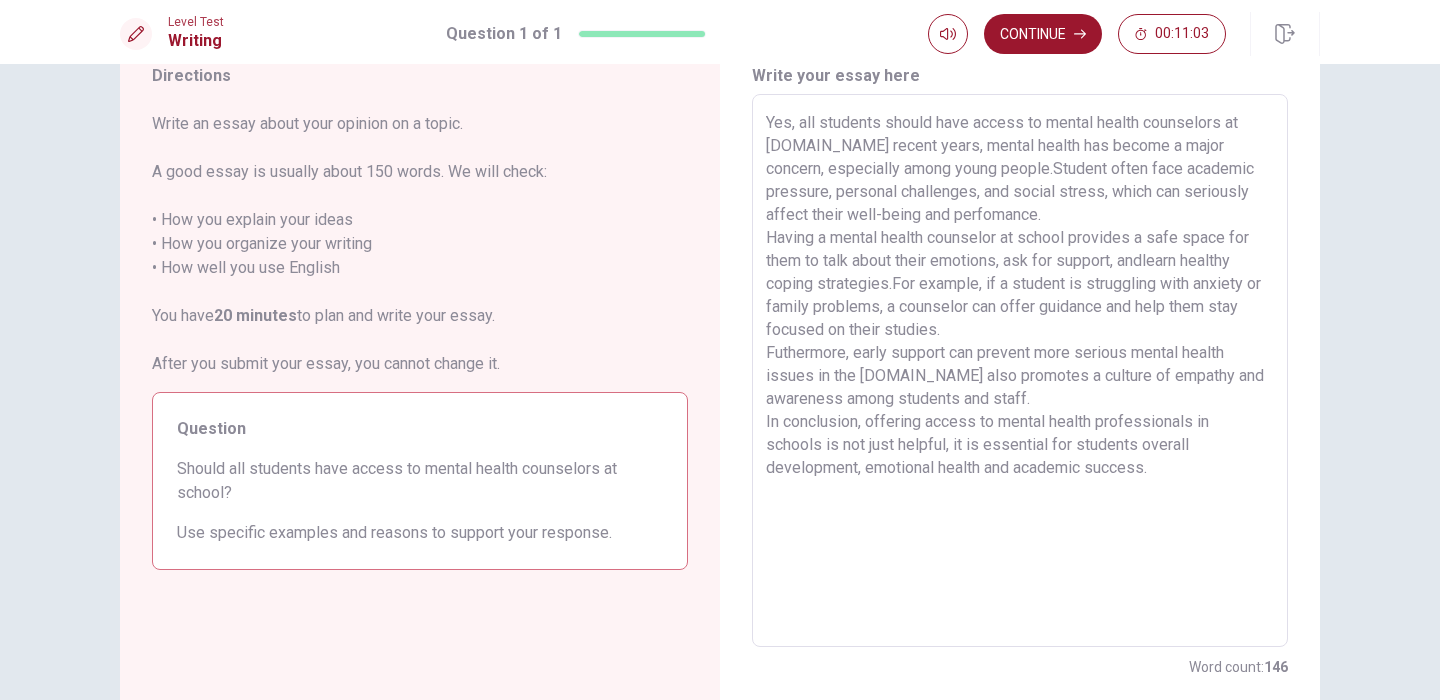 click on "Yes, all students should have access to mental health counselors at [DOMAIN_NAME] recent years, mental health has become a major concern, especially among young people.Student often face academic pressure, personal challenges, and social stress, which can seriously affect their well-being and perfomance.
Having a mental health counselor at school provides a safe space for them to talk about their emotions, ask for support, andlearn healthy coping strategies.For example, if a student is struggling with anxiety or family problems, a counselor can offer guidance and help them stay focused on their studies.
Futhermore, early support can prevent more serious mental health issues in the [DOMAIN_NAME] also promotes a culture of empathy and awareness among students and staff.
In conclusion, offering access to mental health professionals in schools is not just helpful, it is essential for students overall development, emotional health and academic success." at bounding box center [1020, 371] 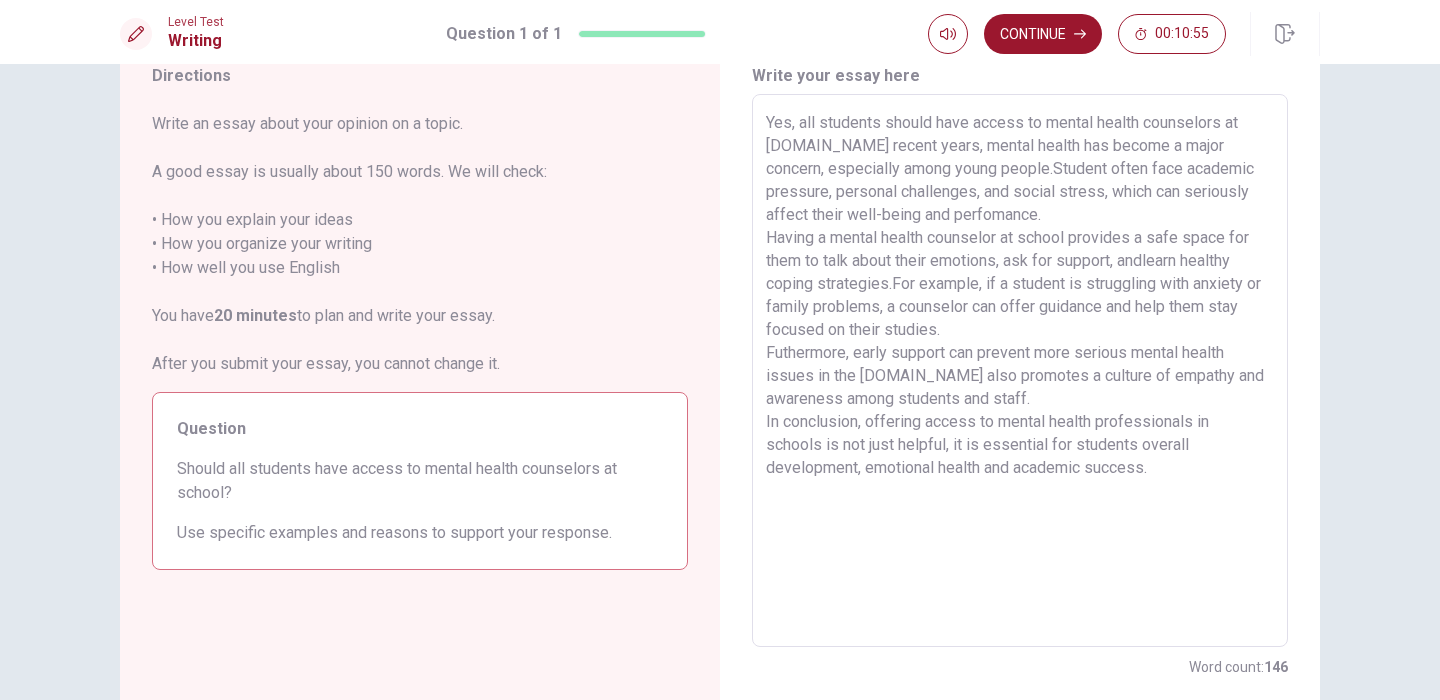 click on "Yes, all students should have access to mental health counselors at [DOMAIN_NAME] recent years, mental health has become a major concern, especially among young people.Student often face academic pressure, personal challenges, and social stress, which can seriously affect their well-being and perfomance.
Having a mental health counselor at school provides a safe space for them to talk about their emotions, ask for support, andlearn healthy coping strategies.For example, if a student is struggling with anxiety or family problems, a counselor can offer guidance and help them stay focused on their studies.
Futhermore, early support can prevent more serious mental health issues in the [DOMAIN_NAME] also promotes a culture of empathy and awareness among students and staff.
In conclusion, offering access to mental health professionals in schools is not just helpful, it is essential for students overall development, emotional health and academic success." at bounding box center [1020, 371] 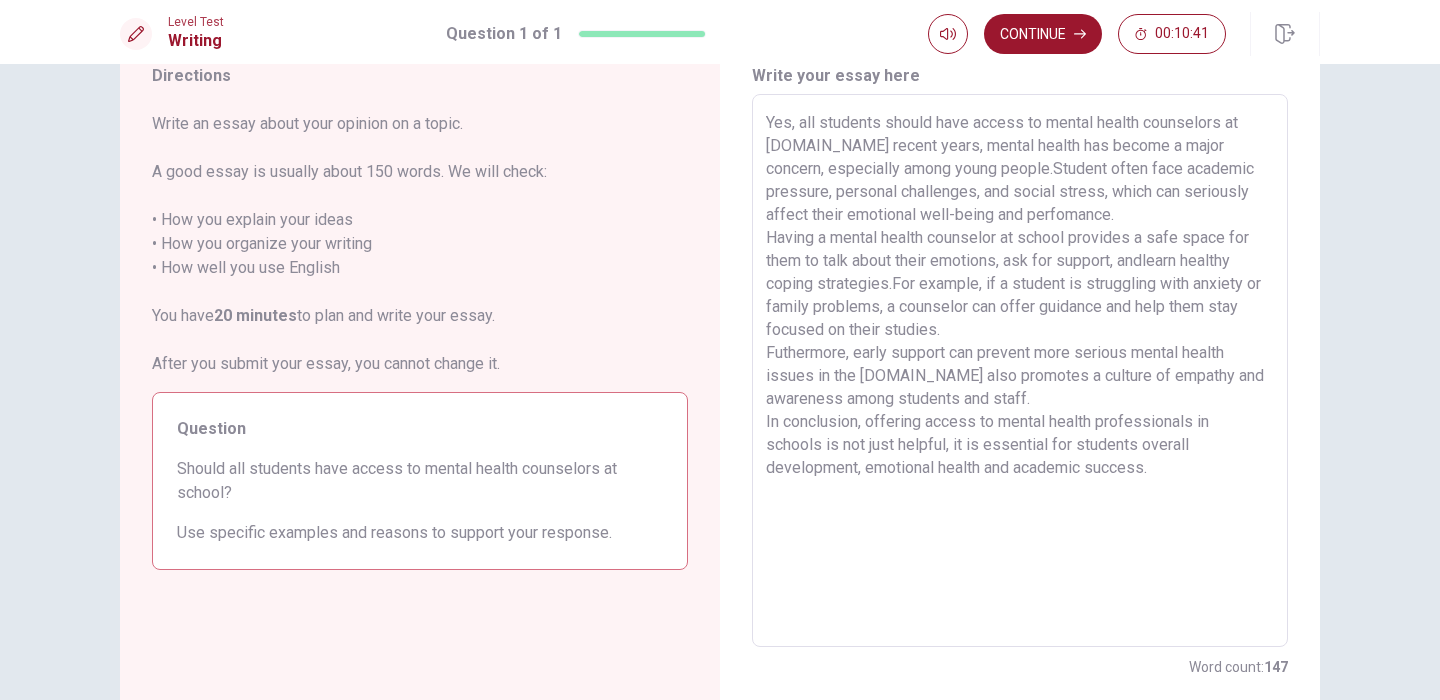 click on "Yes, all students should have access to mental health counselors at [DOMAIN_NAME] recent years, mental health has become a major concern, especially among young people.Student often face academic pressure, personal challenges, and social stress, which can seriously affect their emotional well-being and perfomance.
Having a mental health counselor at school provides a safe space for them to talk about their emotions, ask for support, andlearn healthy coping strategies.For example, if a student is struggling with anxiety or family problems, a counselor can offer guidance and help them stay focused on their studies.
Futhermore, early support can prevent more serious mental health issues in the [DOMAIN_NAME] also promotes a culture of empathy and awareness among students and staff.
In conclusion, offering access to mental health professionals in schools is not just helpful, it is essential for students overall development, emotional health and academic success." at bounding box center (1020, 371) 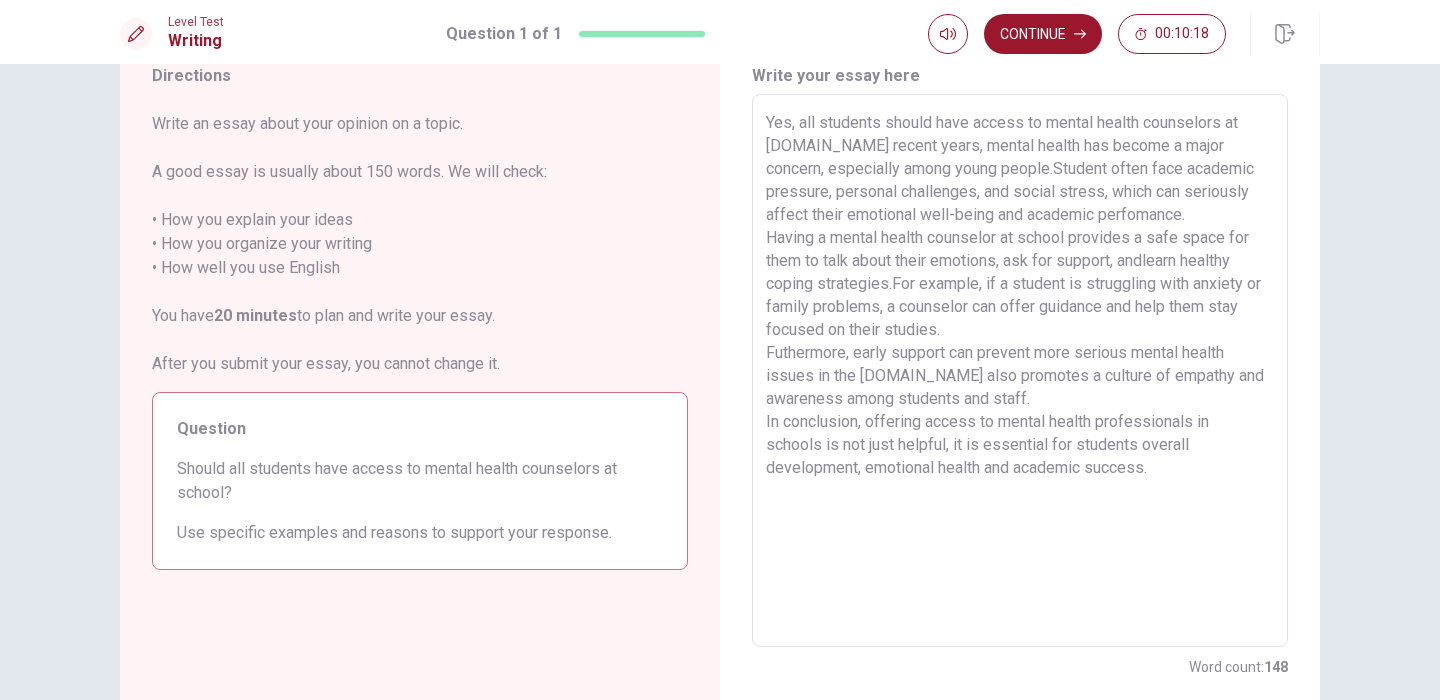 click on "Yes, all students should have access to mental health counselors at [DOMAIN_NAME] recent years, mental health has become a major concern, especially among young people.Student often face academic pressure, personal challenges, and social stress, which can seriously affect their emotional well-being and academic perfomance.
Having a mental health counselor at school provides a safe space for them to talk about their emotions, ask for support, andlearn healthy coping strategies.For example, if a student is struggling with anxiety or family problems, a counselor can offer guidance and help them stay focused on their studies.
Futhermore, early support can prevent more serious mental health issues in the [DOMAIN_NAME] also promotes a culture of empathy and awareness among students and staff.
In conclusion, offering access to mental health professionals in schools is not just helpful, it is essential for students overall development, emotional health and academic success." at bounding box center (1020, 371) 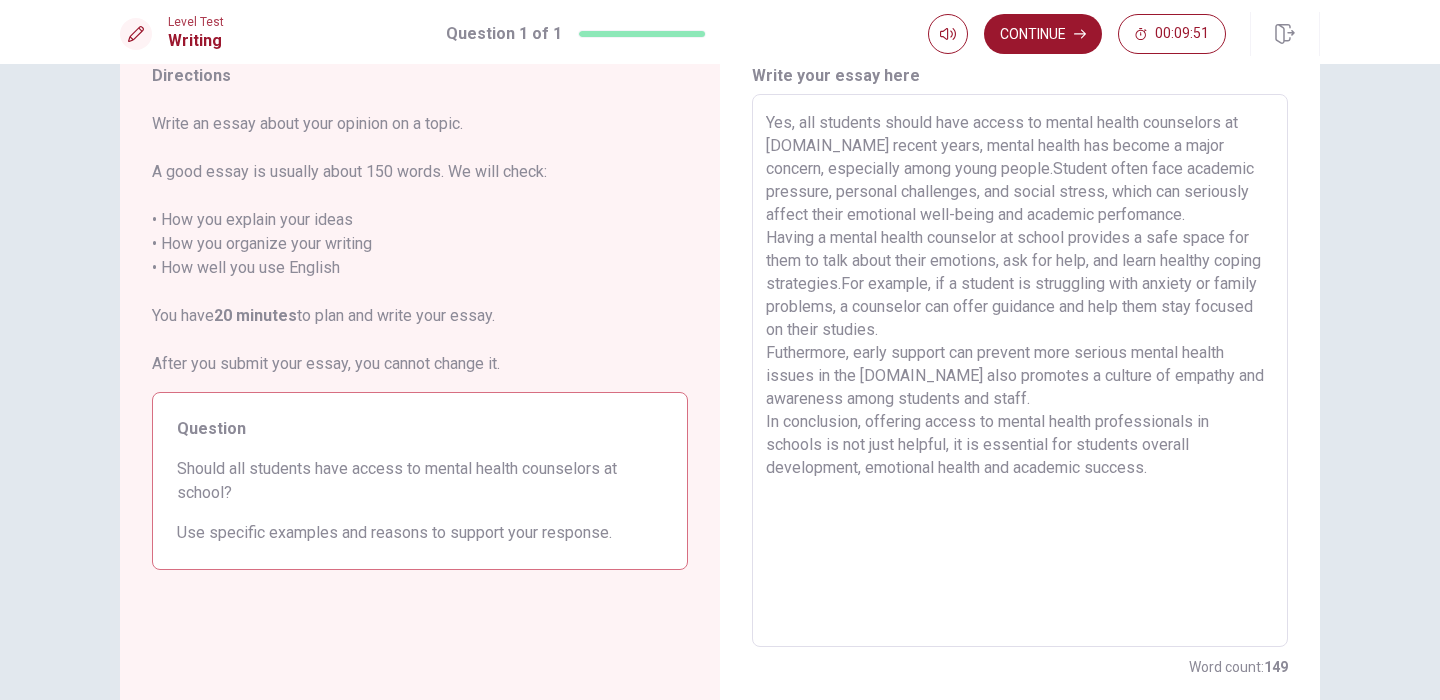 click on "Yes, all students should have access to mental health counselors at [DOMAIN_NAME] recent years, mental health has become a major concern, especially among young people.Student often face academic pressure, personal challenges, and social stress, which can seriously affect their emotional well-being and academic perfomance.
Having a mental health counselor at school provides a safe space for them to talk about their emotions, ask for help, and learn healthy coping strategies.For example, if a student is struggling with anxiety or family problems, a counselor can offer guidance and help them stay focused on their studies.
Futhermore, early support can prevent more serious mental health issues in the [DOMAIN_NAME] also promotes a culture of empathy and awareness among students and staff.
In conclusion, offering access to mental health professionals in schools is not just helpful, it is essential for students overall development, emotional health and academic success." at bounding box center (1020, 371) 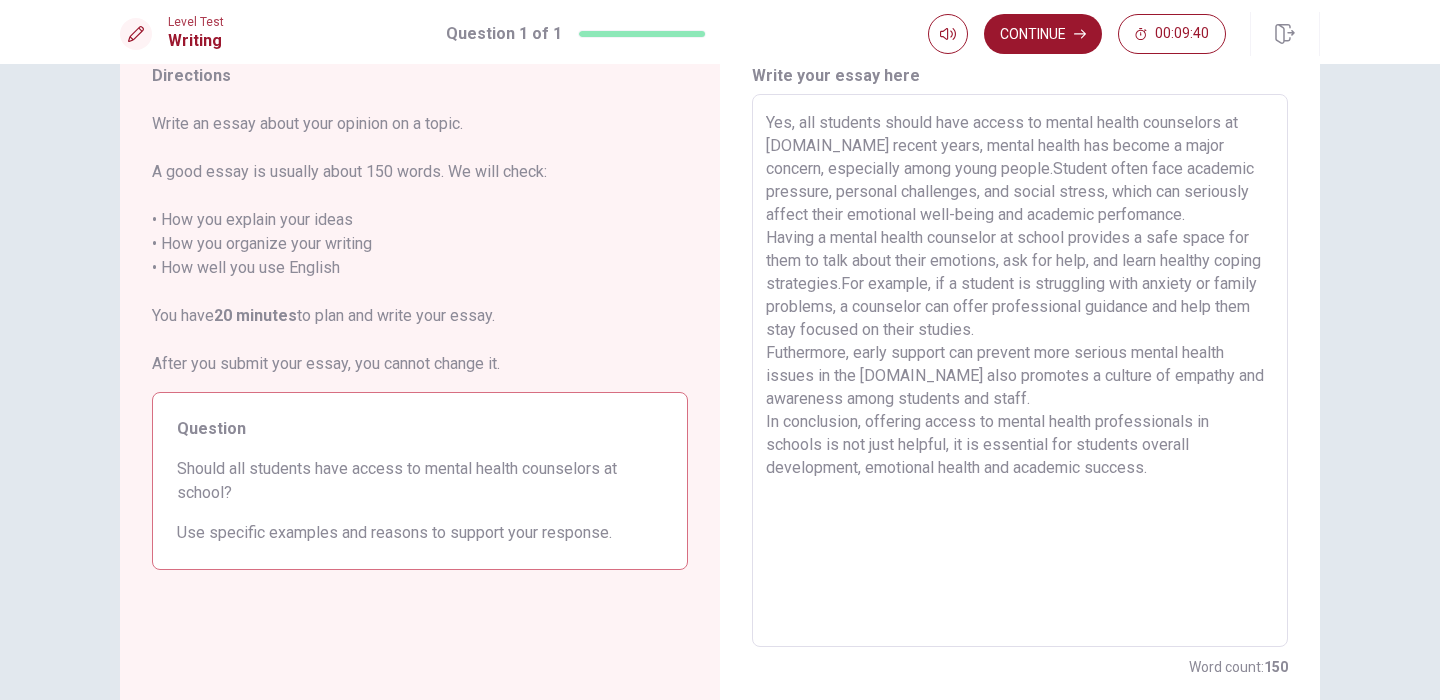 click on "Yes, all students should have access to mental health counselors at [DOMAIN_NAME] recent years, mental health has become a major concern, especially among young people.Student often face academic pressure, personal challenges, and social stress, which can seriously affect their emotional well-being and academic perfomance.
Having a mental health counselor at school provides a safe space for them to talk about their emotions, ask for help, and learn healthy coping strategies.For example, if a student is struggling with anxiety or family problems, a counselor can offer professional guidance and help them stay focused on their studies.
Futhermore, early support can prevent more serious mental health issues in the [DOMAIN_NAME] also promotes a culture of empathy and awareness among students and staff.
In conclusion, offering access to mental health professionals in schools is not just helpful, it is essential for students overall development, emotional health and academic success." at bounding box center (1020, 371) 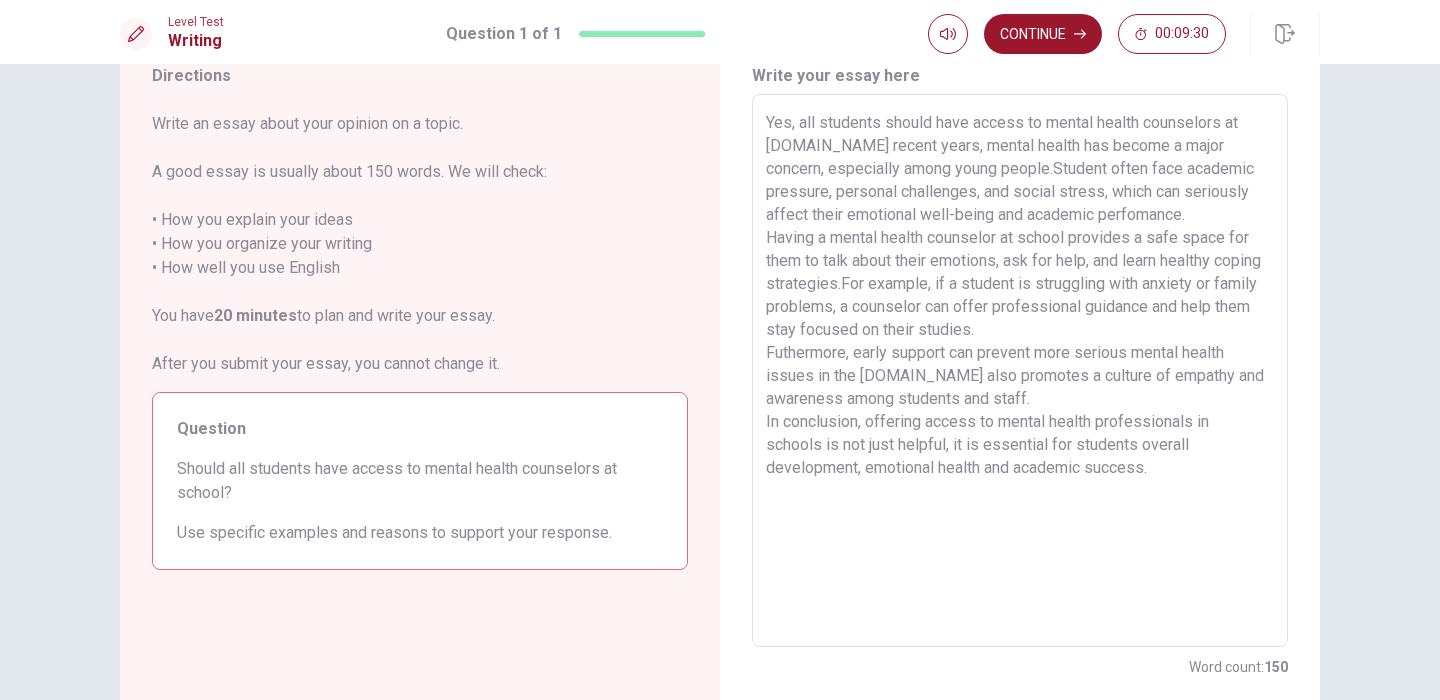 click on "Level Test   Writing Question 1 of 1 Continue 00:09:30" at bounding box center [720, 32] 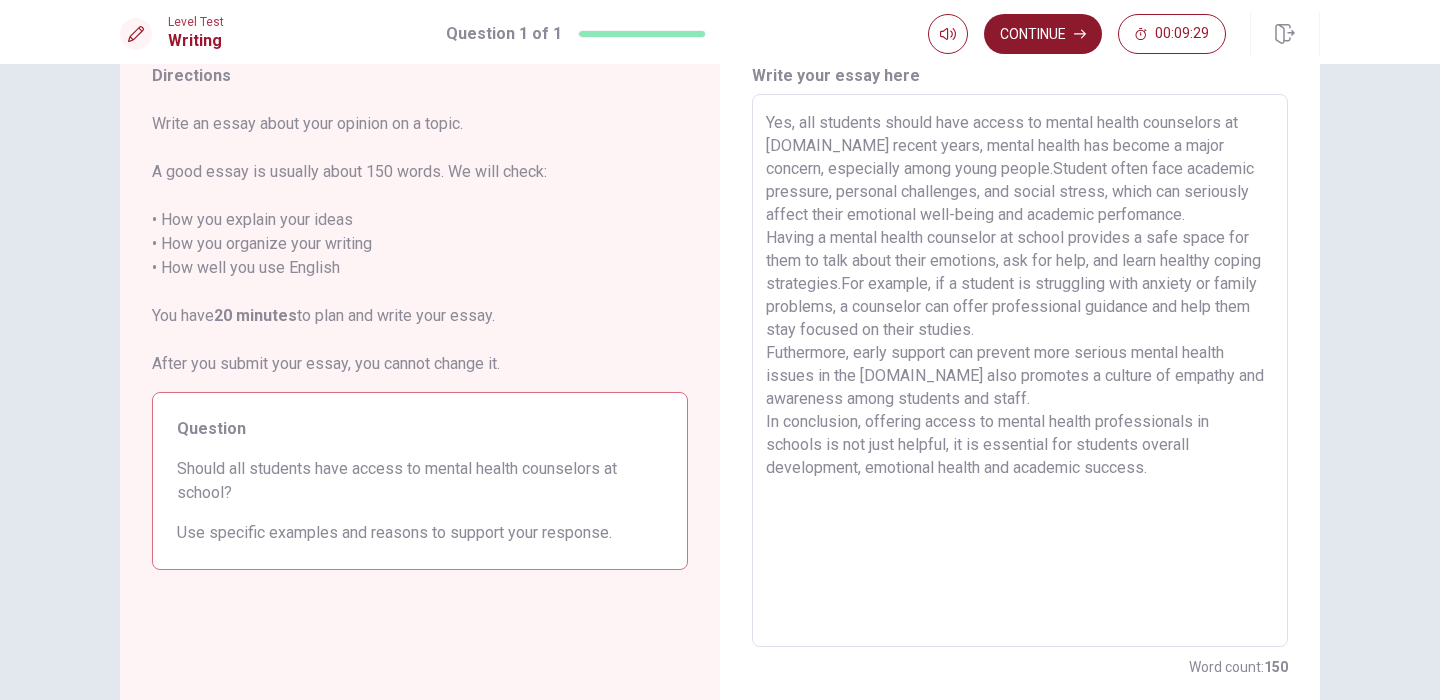 click on "Continue" at bounding box center [1043, 34] 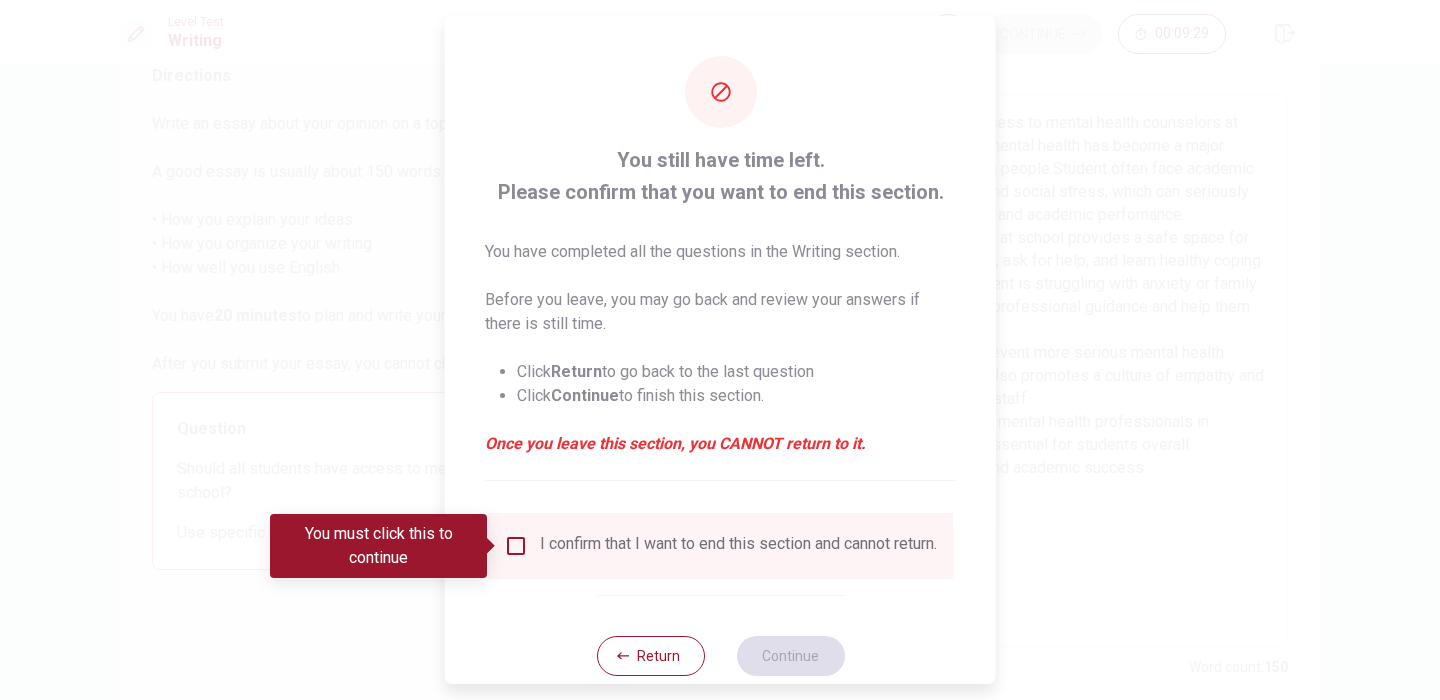 click on "I confirm that I want to end this section and cannot return." at bounding box center (738, 546) 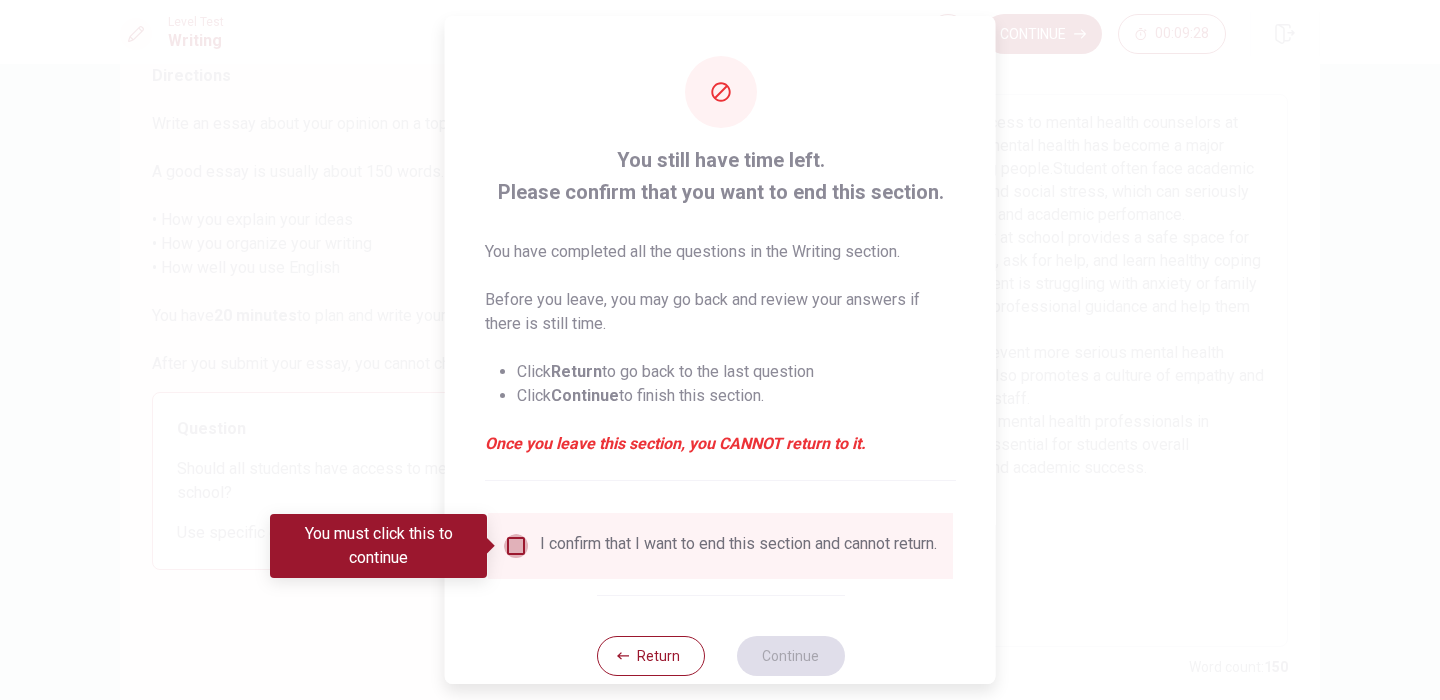 click at bounding box center [516, 546] 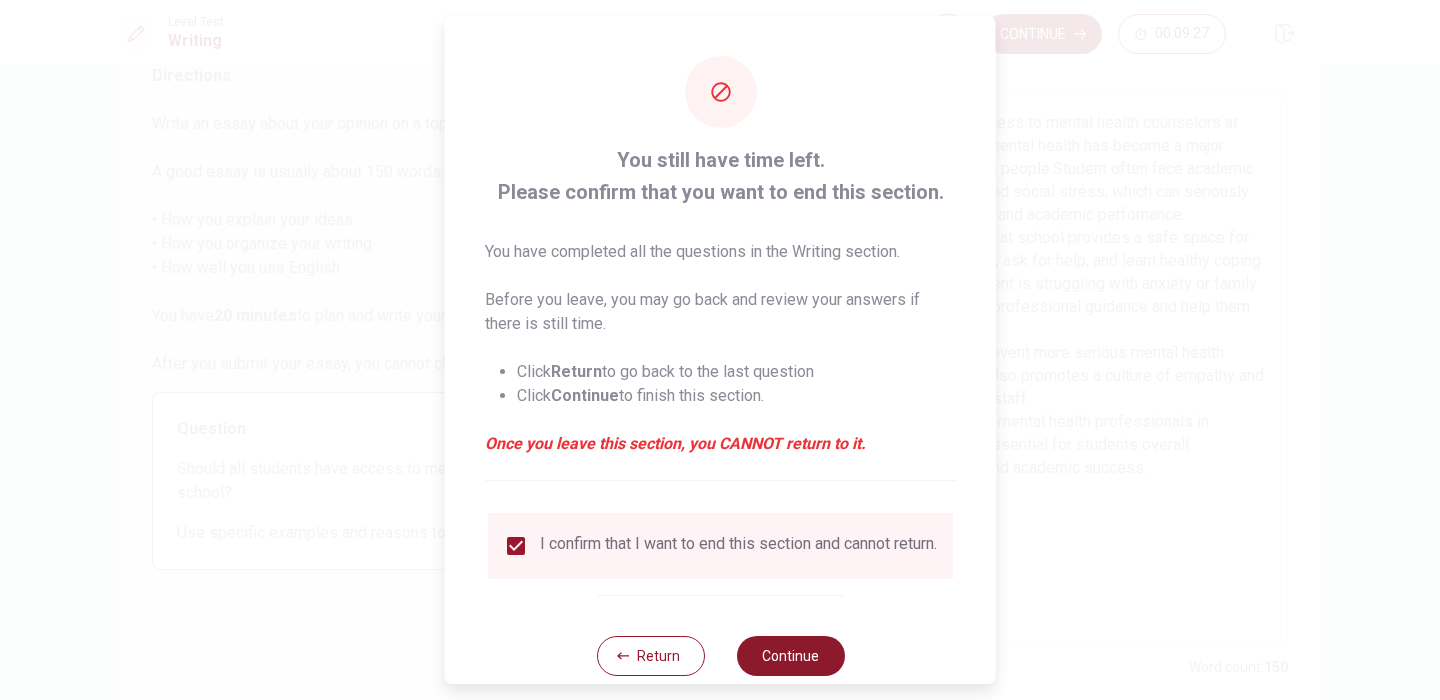 click on "Continue" at bounding box center [790, 656] 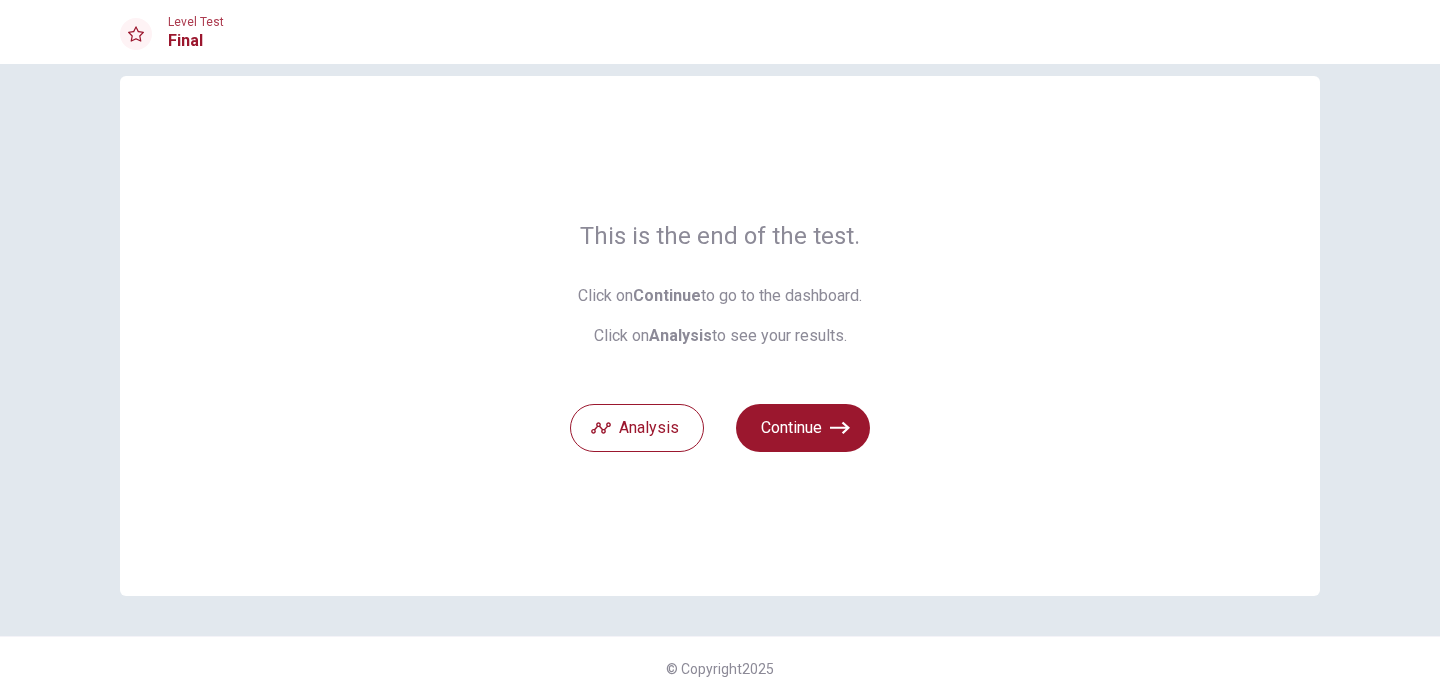 scroll, scrollTop: 28, scrollLeft: 0, axis: vertical 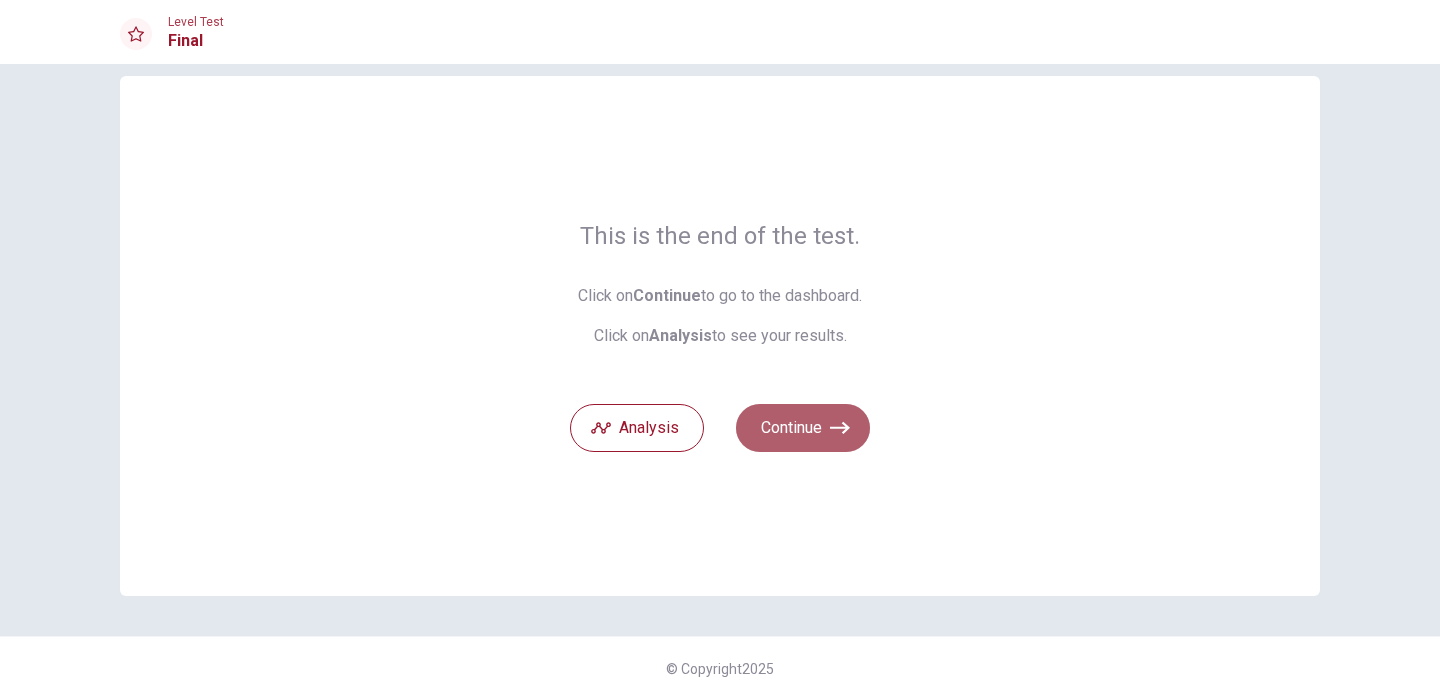 click 